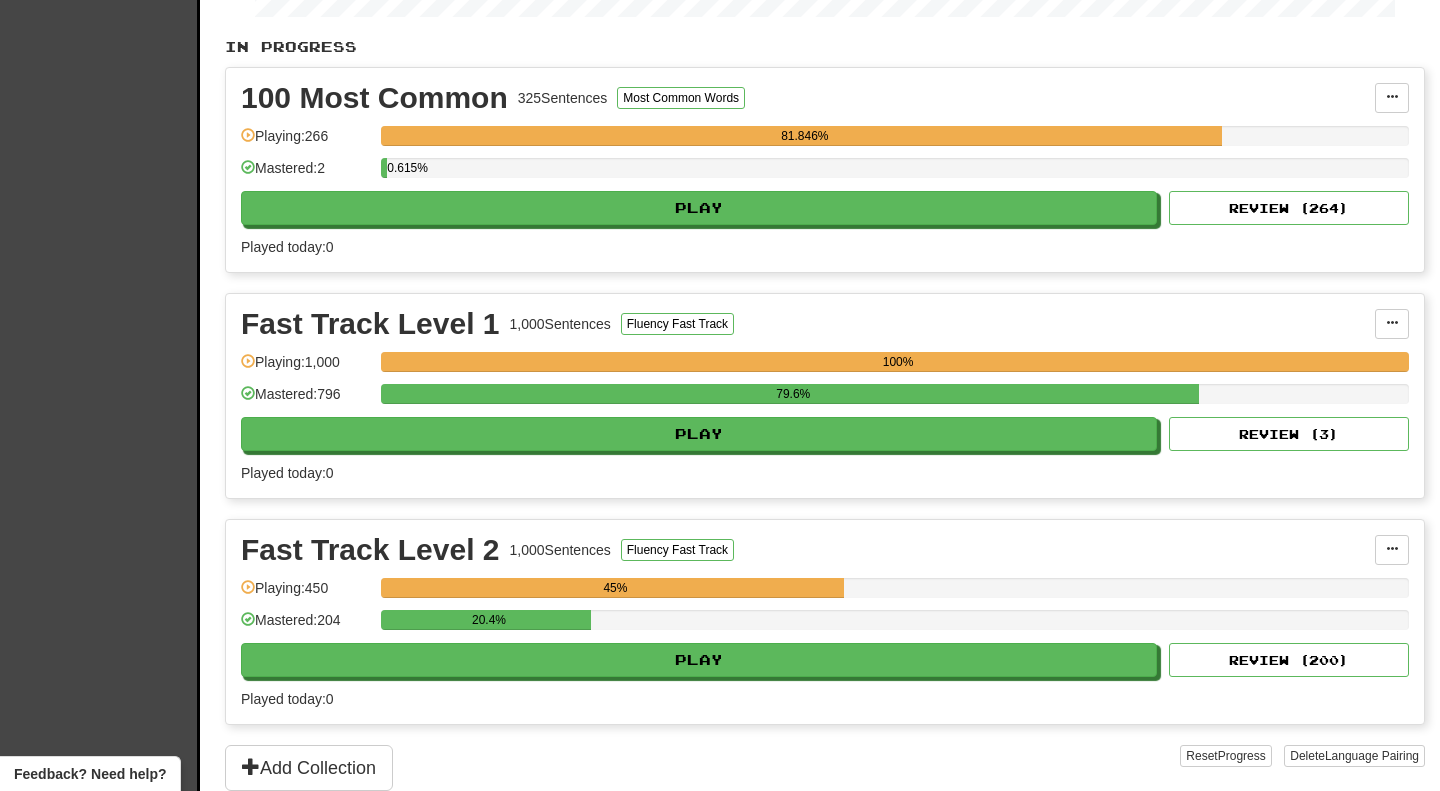 scroll, scrollTop: 0, scrollLeft: 0, axis: both 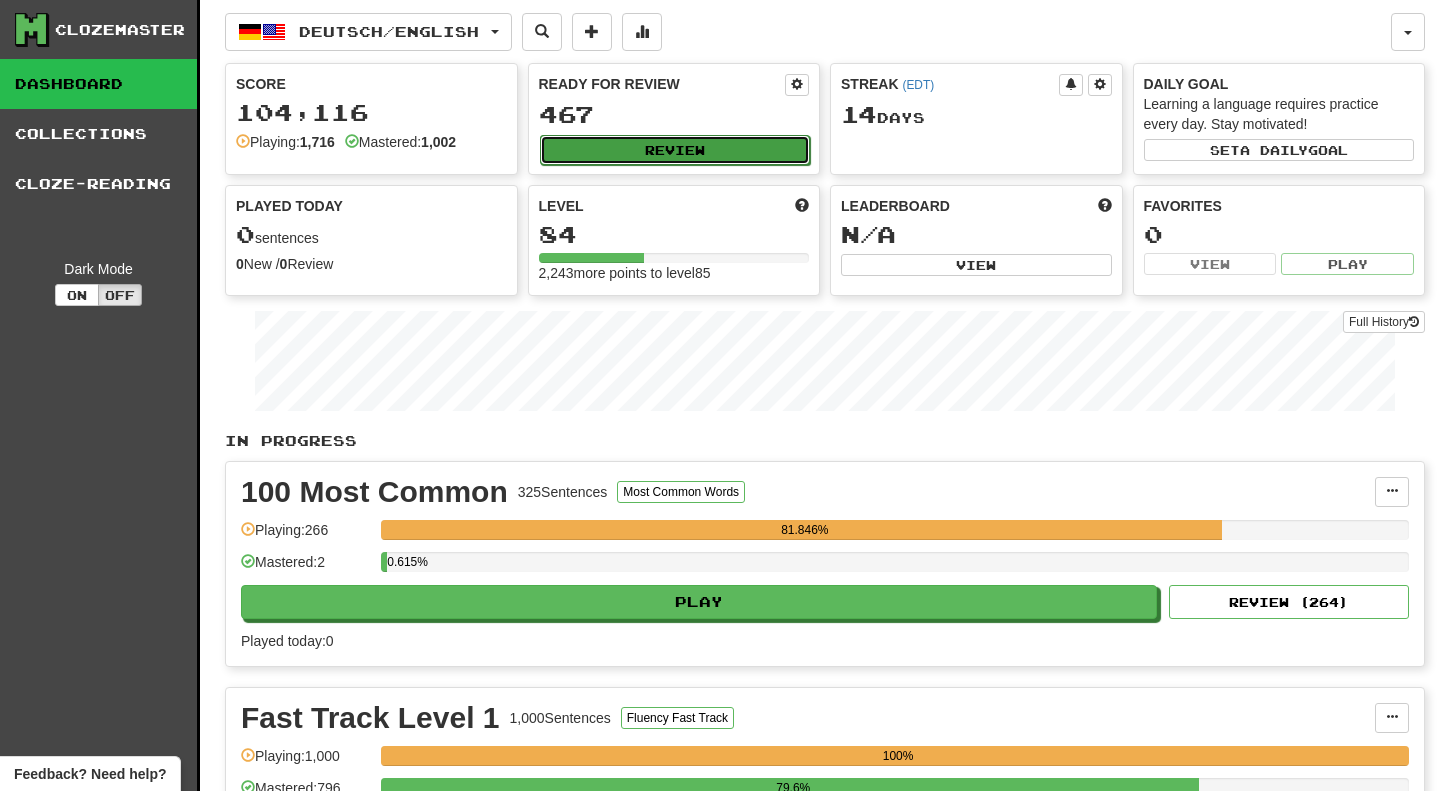 click on "Review" at bounding box center (675, 150) 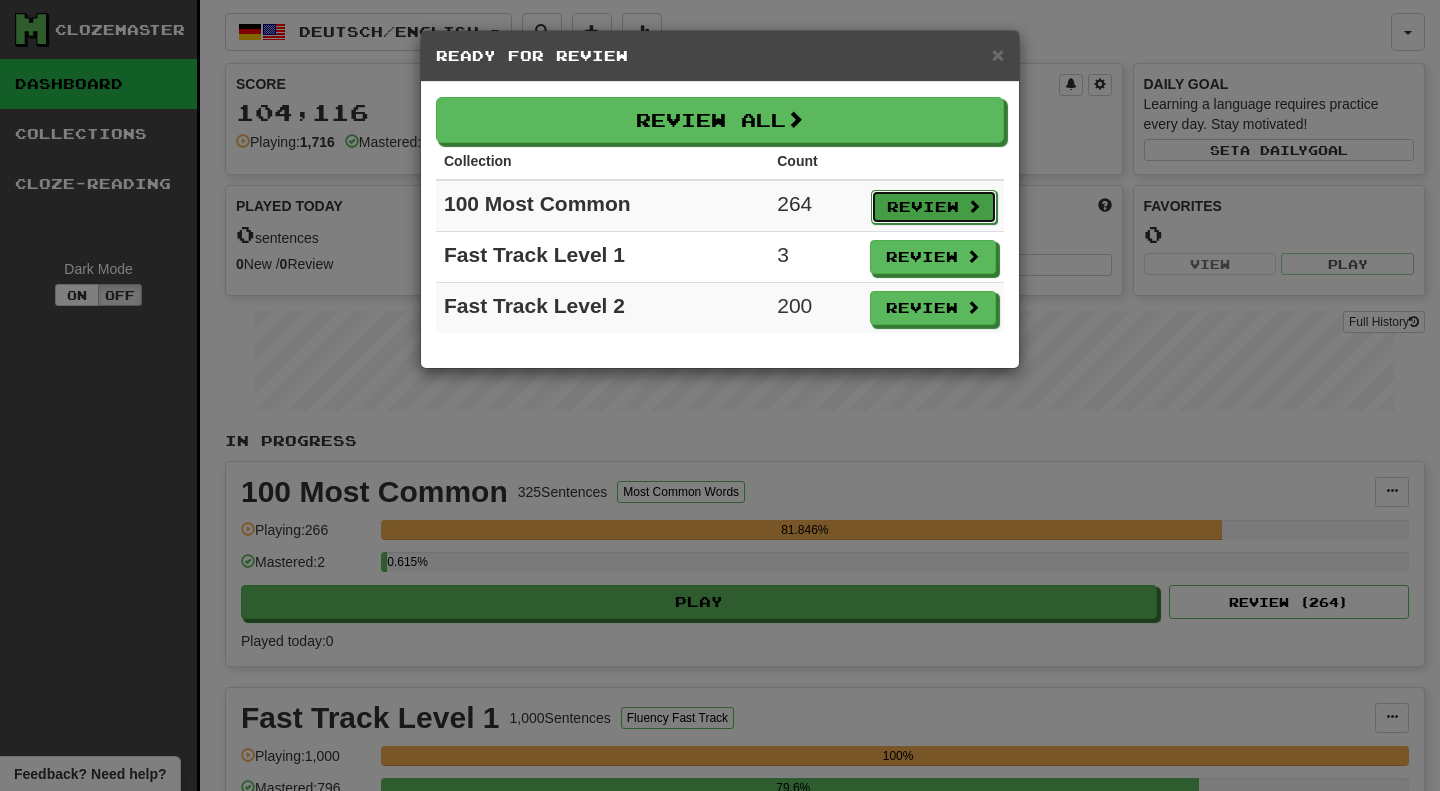 click on "Review" at bounding box center [934, 207] 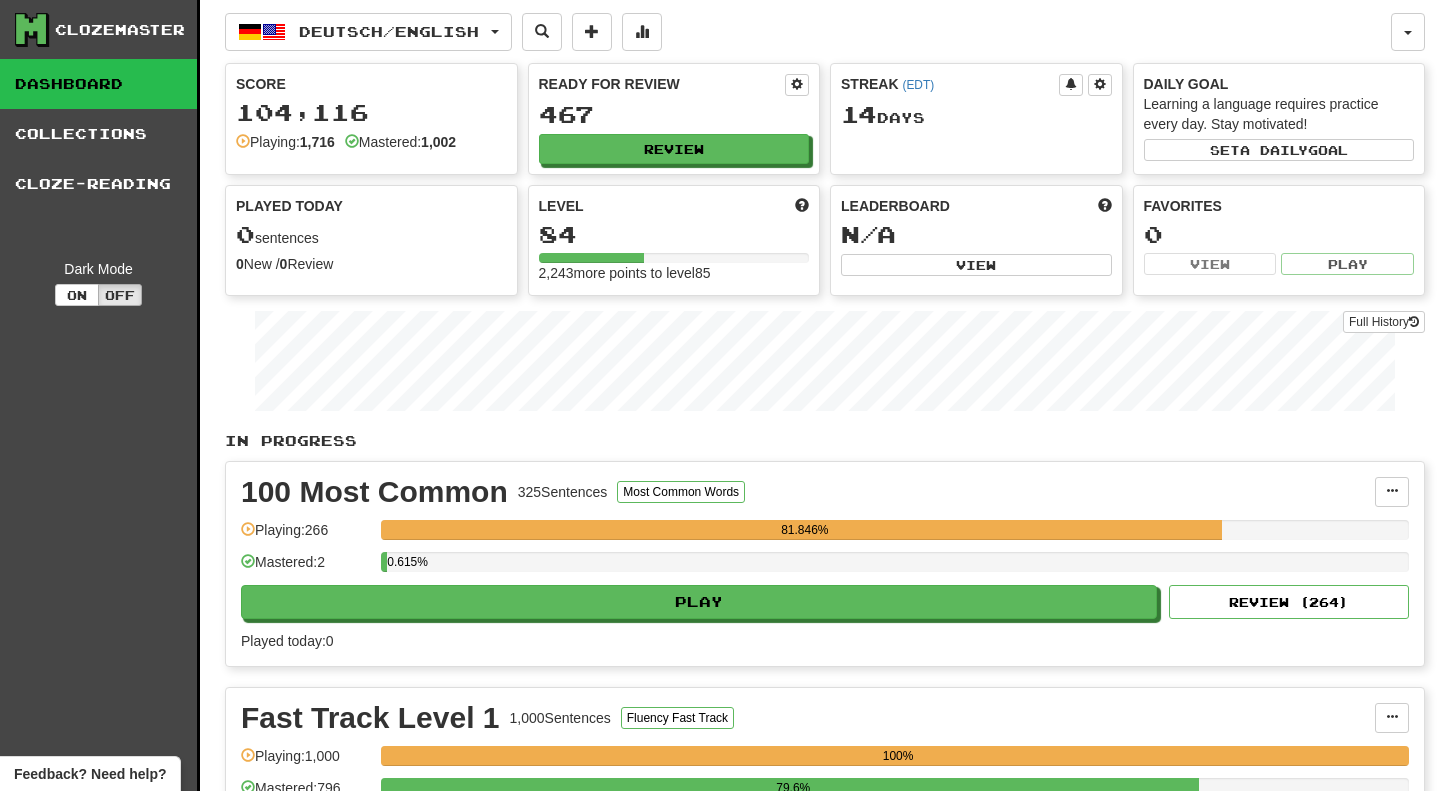 select on "***" 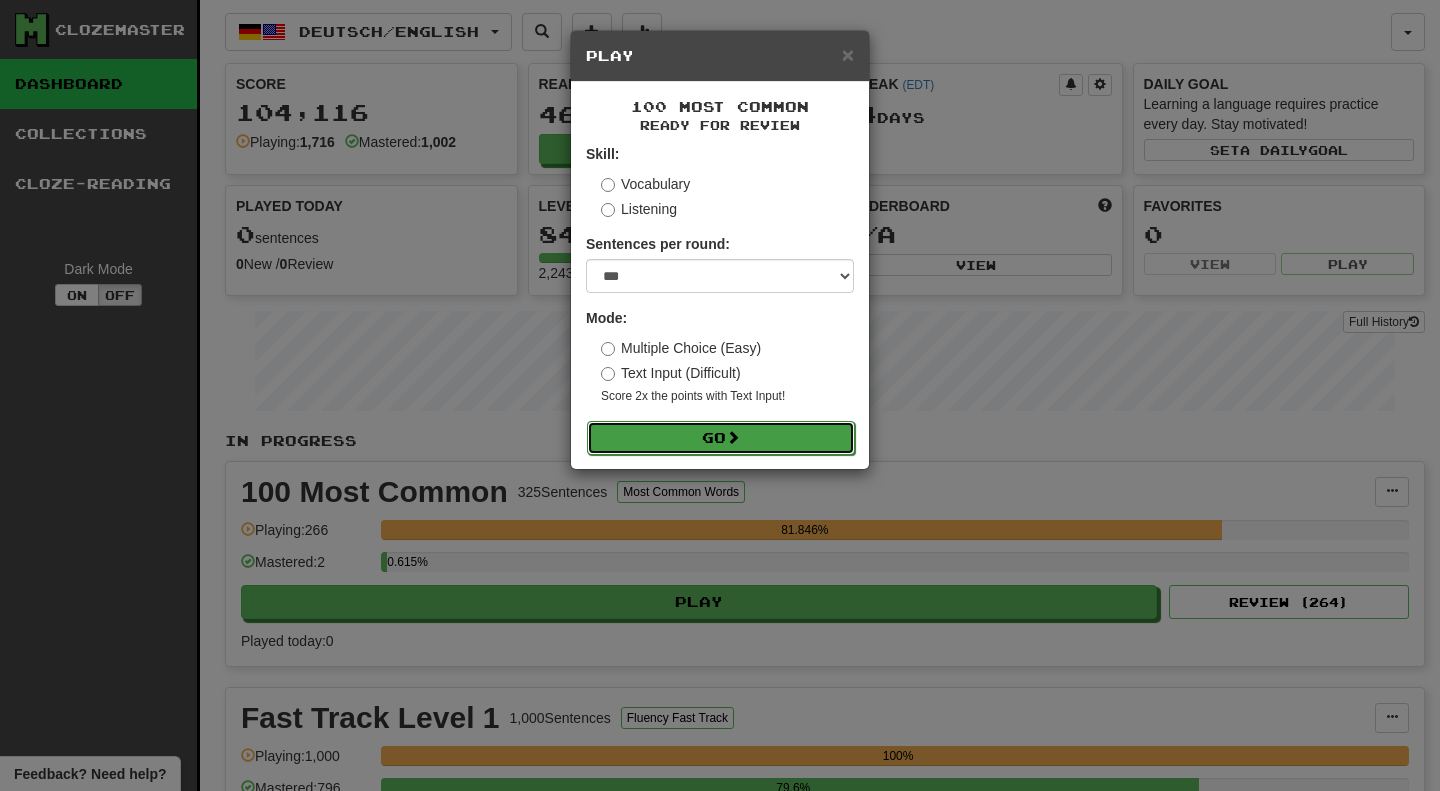 click on "Go" at bounding box center [721, 438] 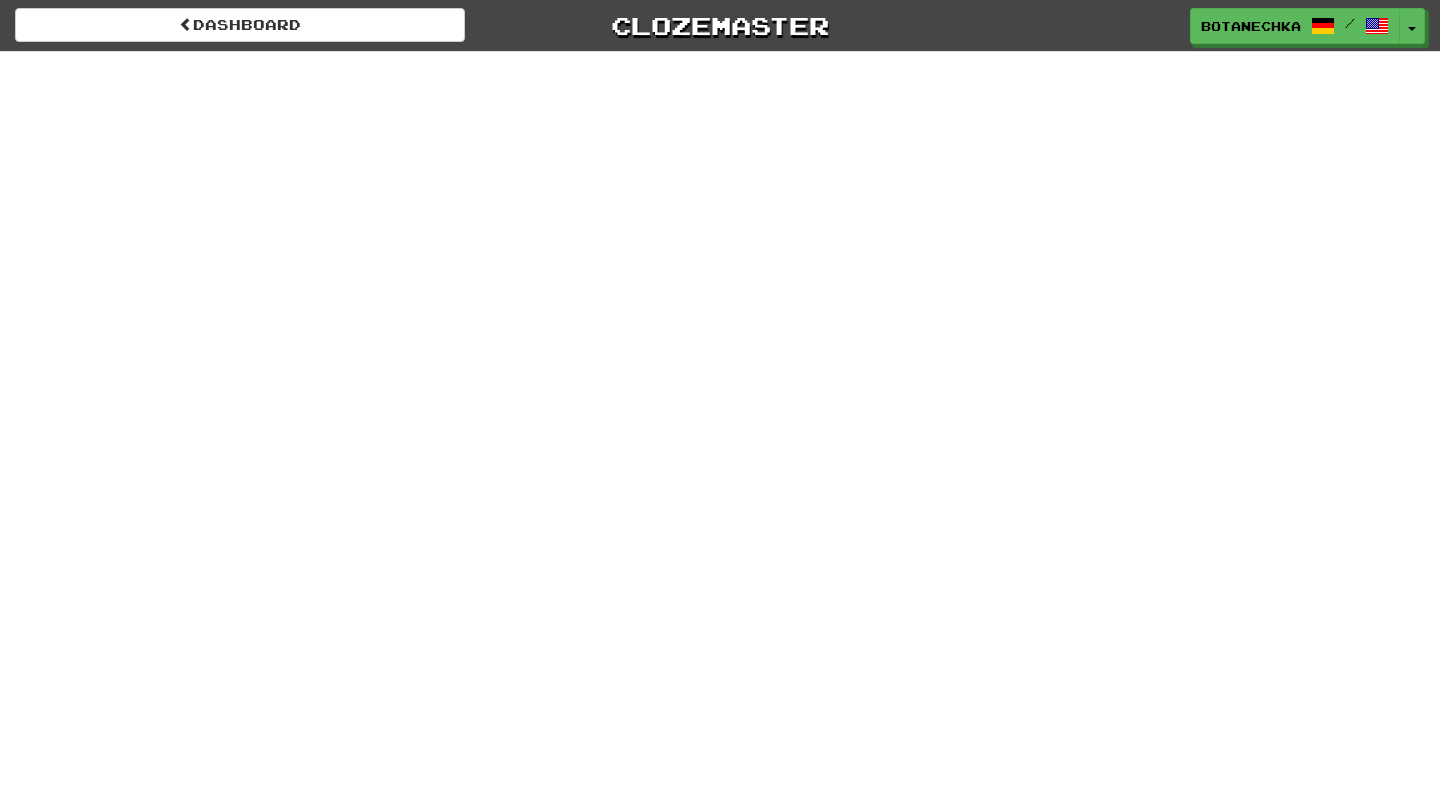 scroll, scrollTop: 0, scrollLeft: 0, axis: both 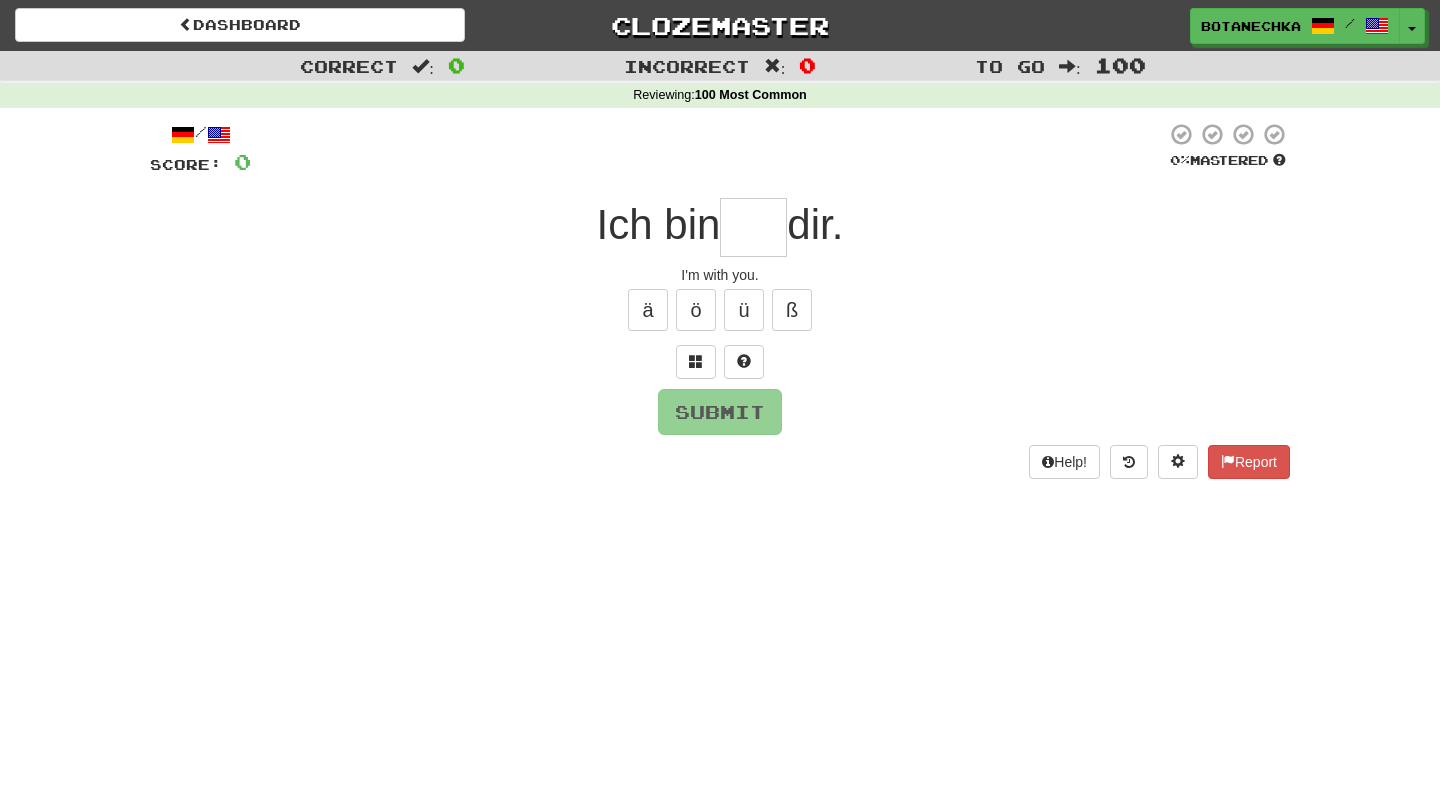 click at bounding box center (753, 227) 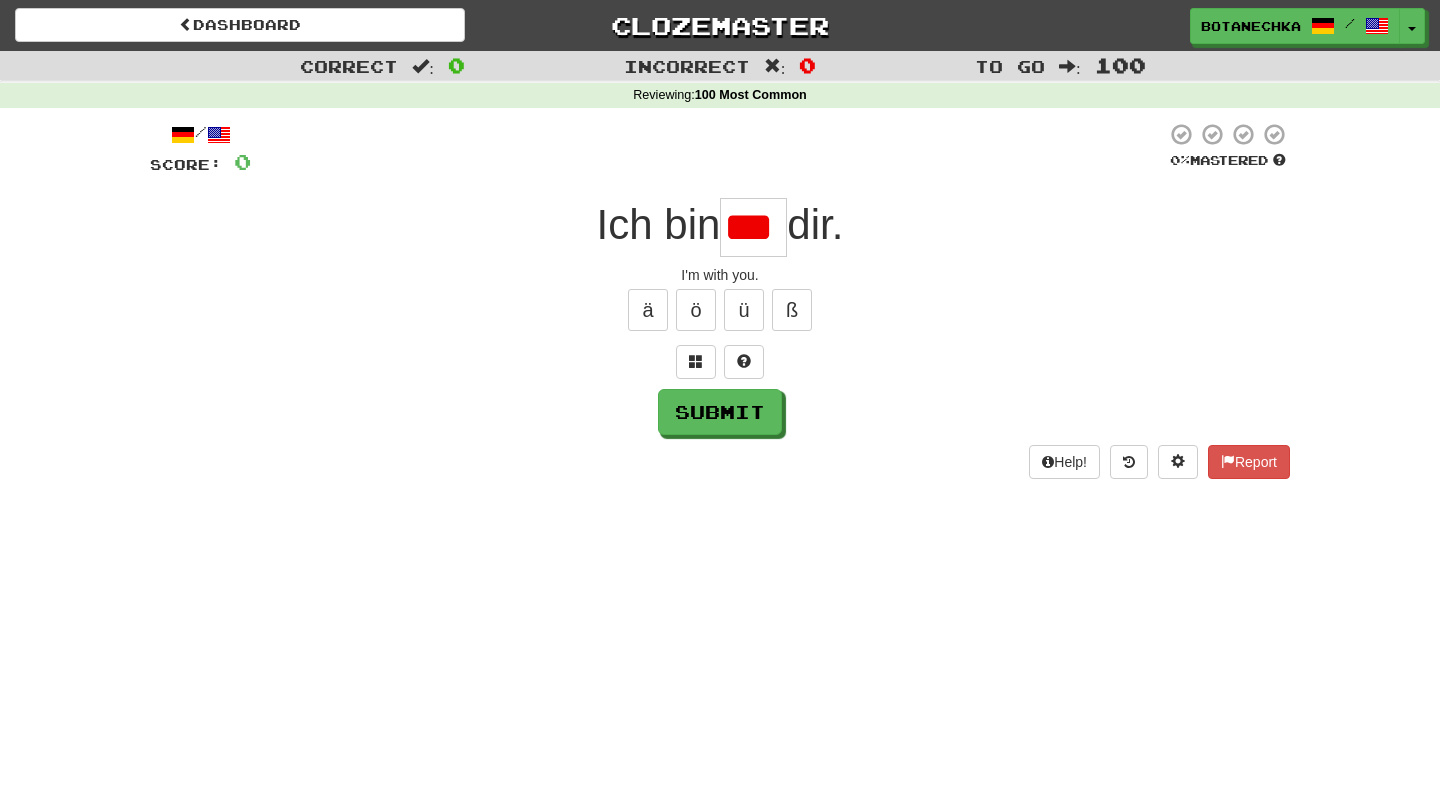 type on "***" 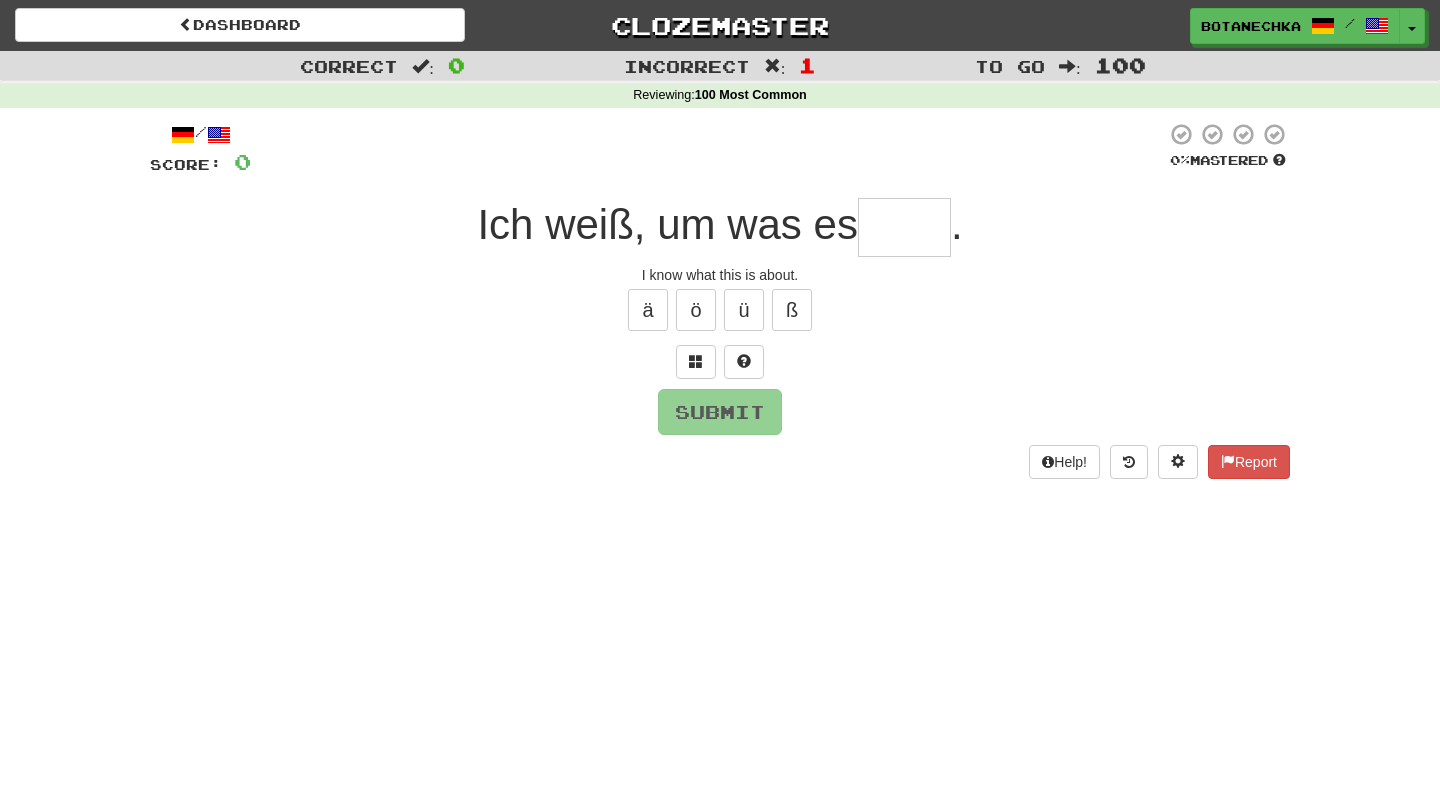 type on "*" 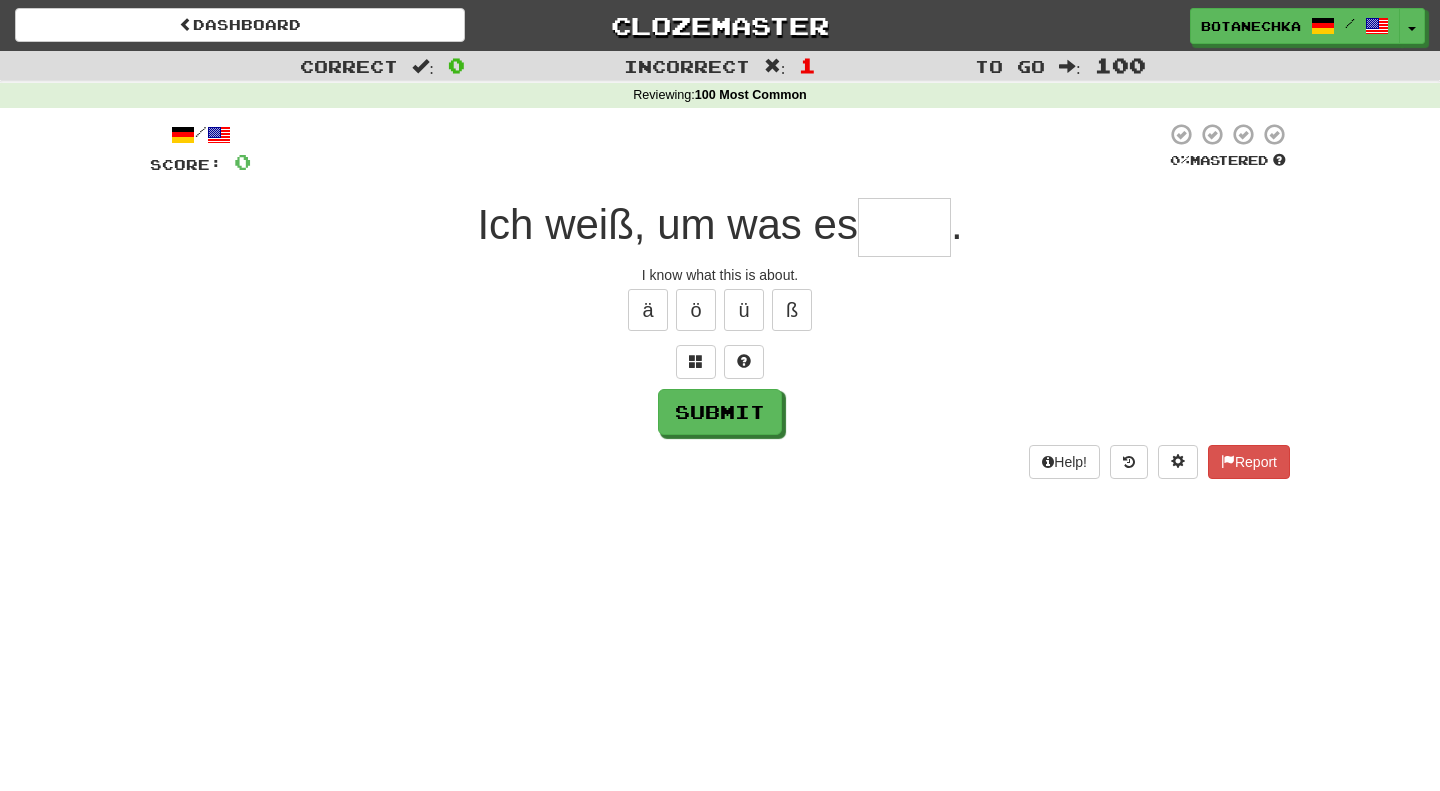 type on "*" 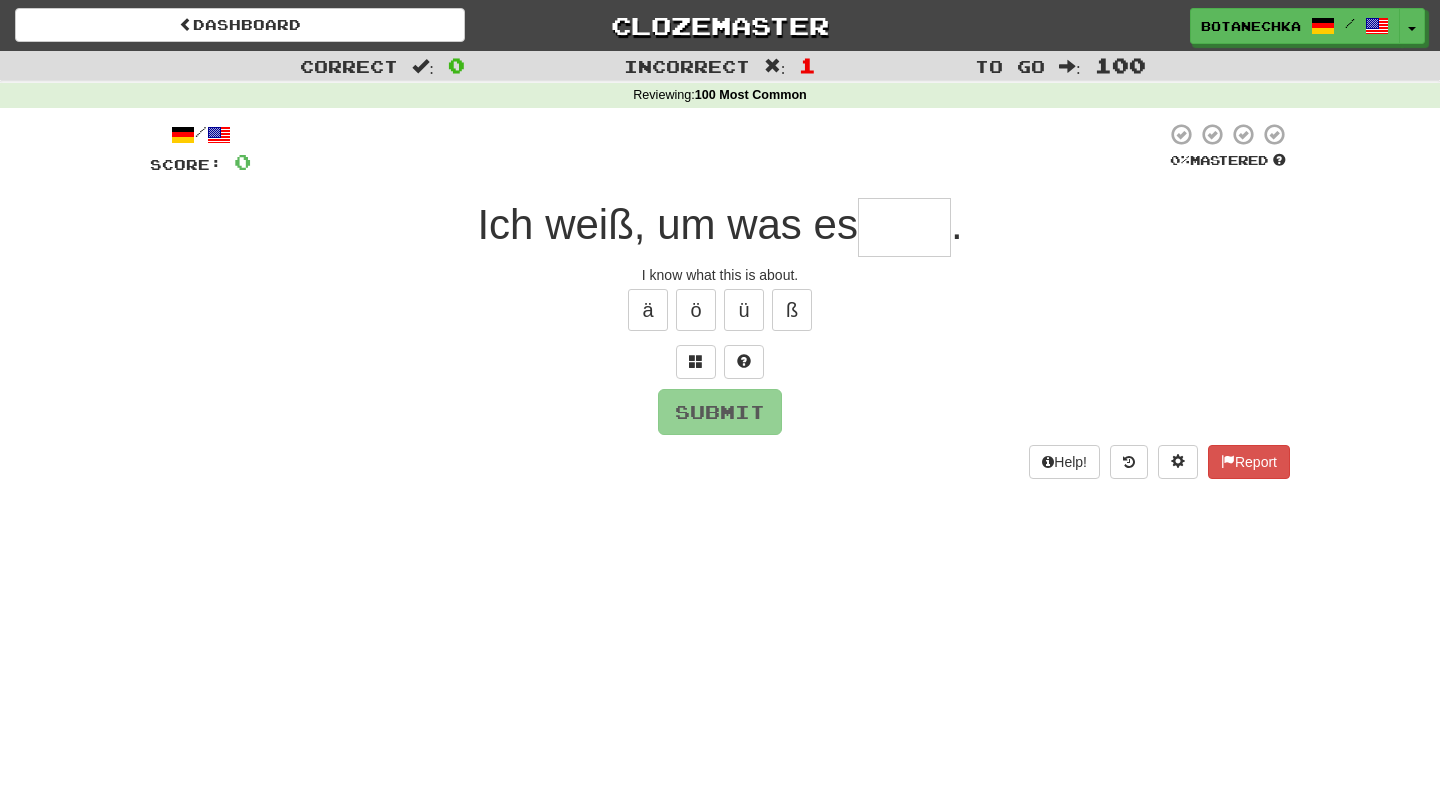 type on "*" 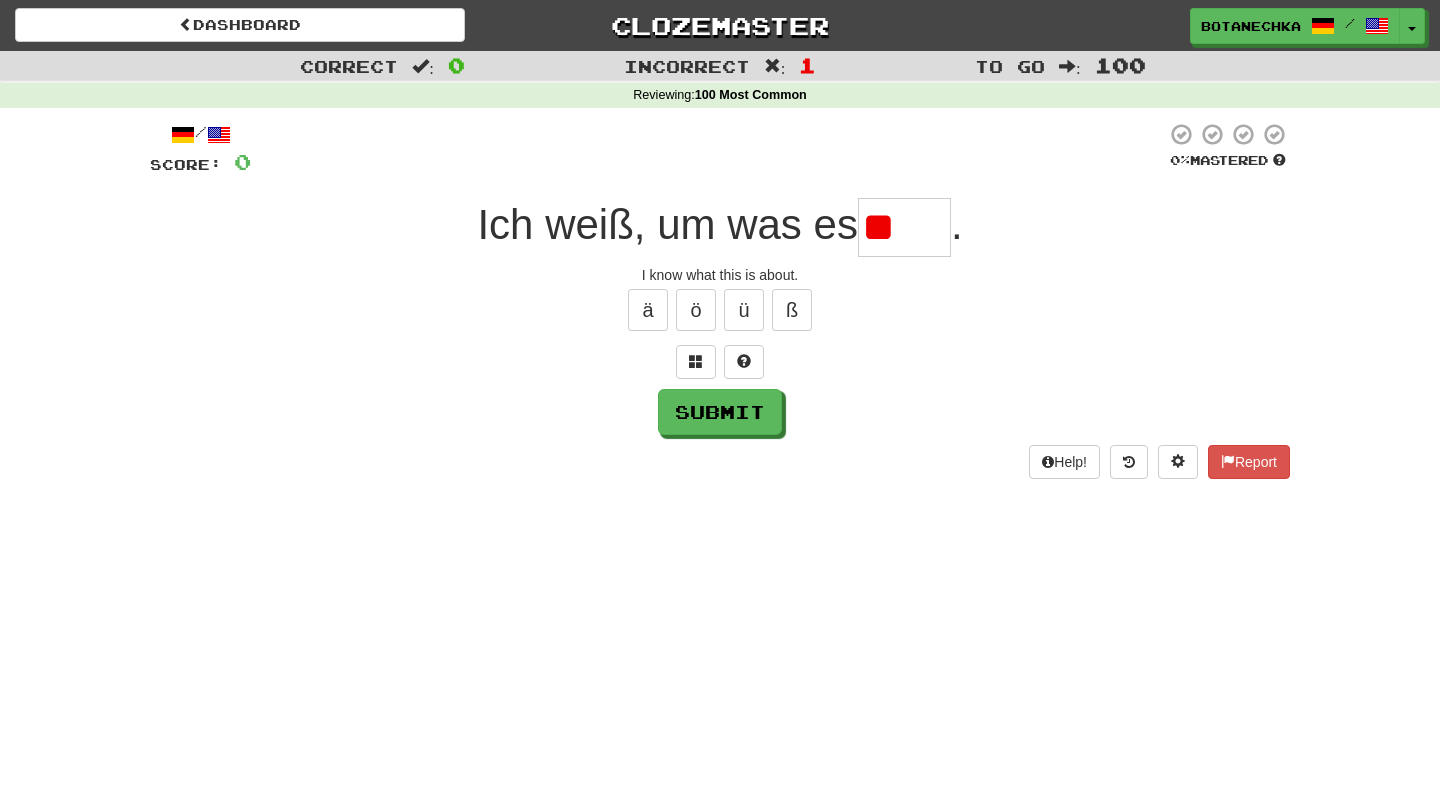 type on "*" 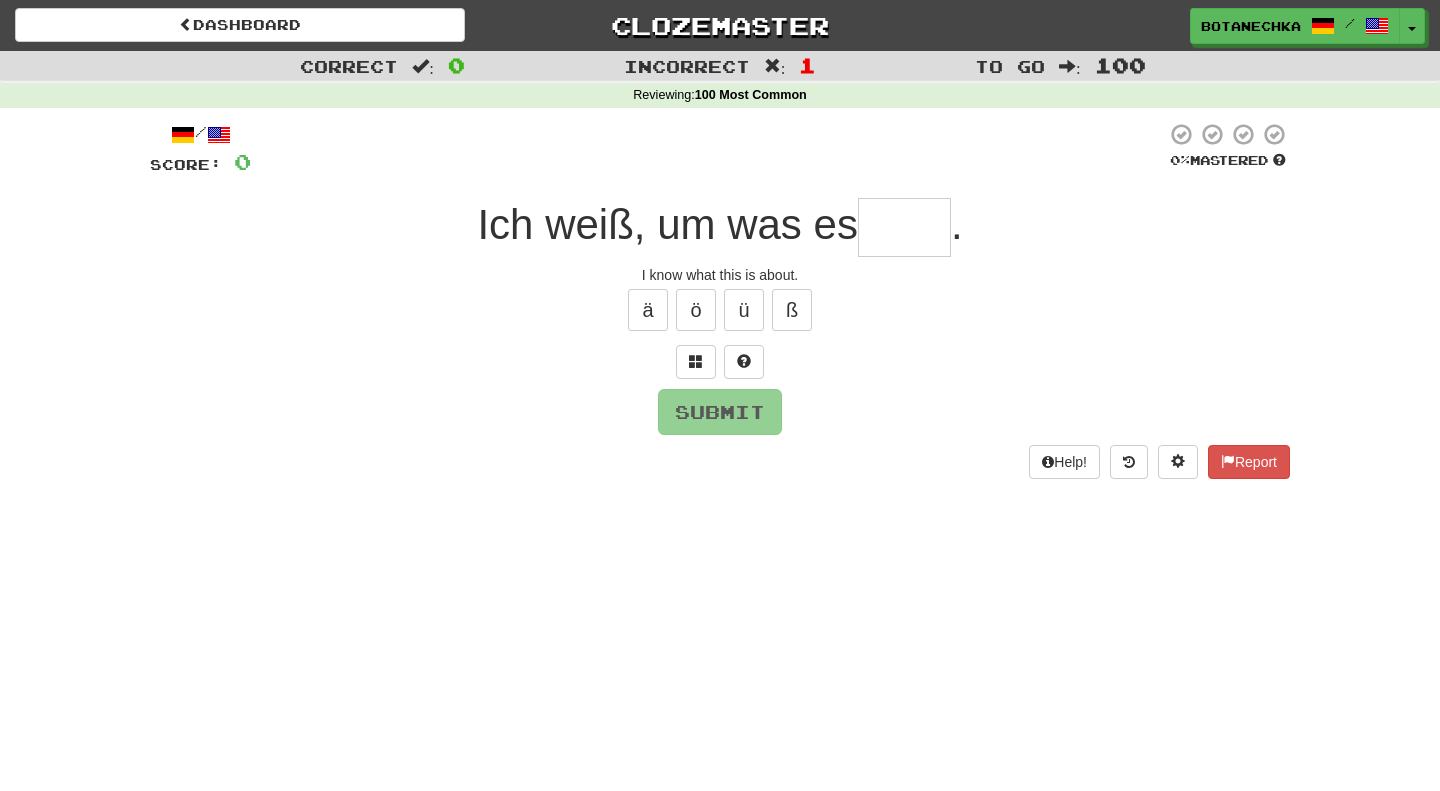 type on "*" 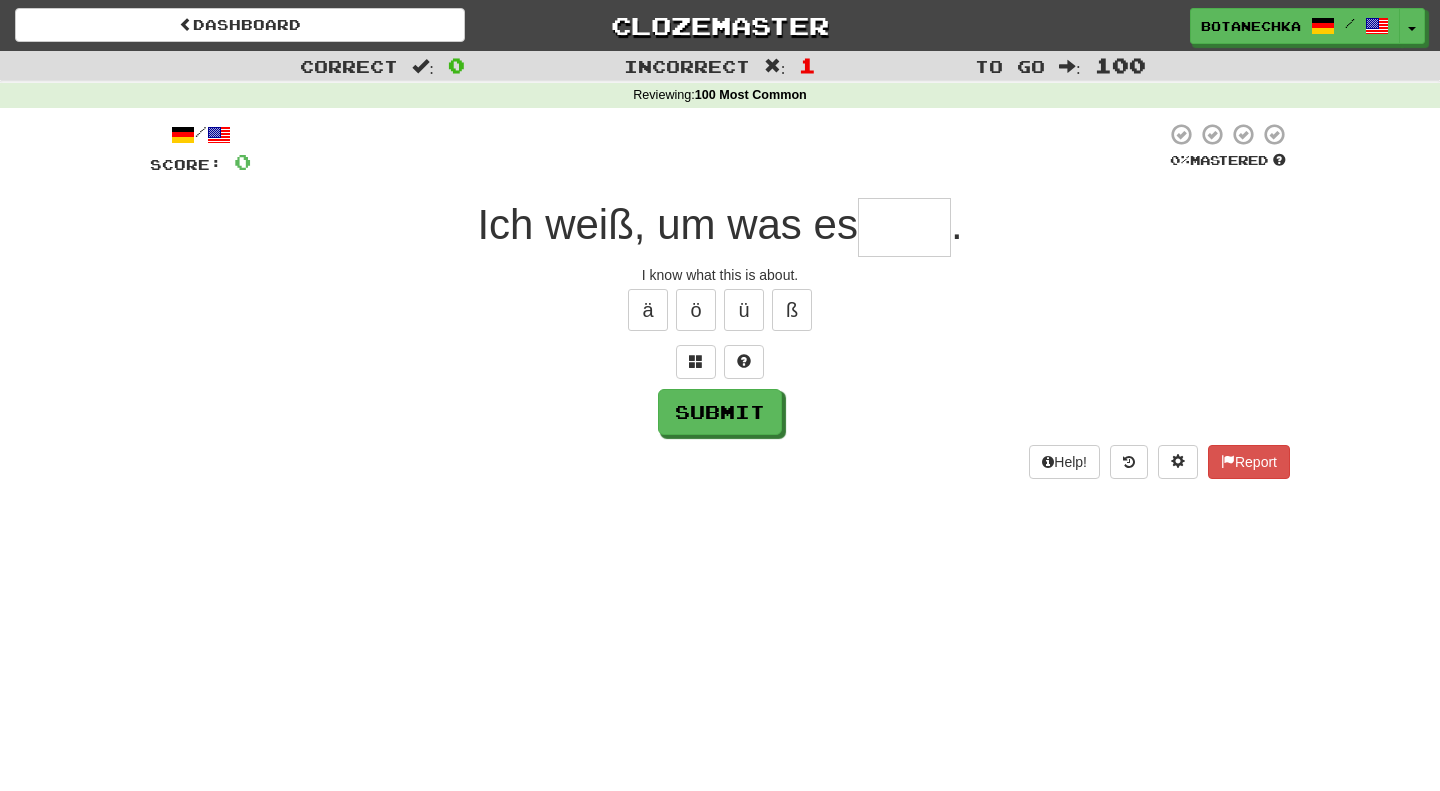 type on "*" 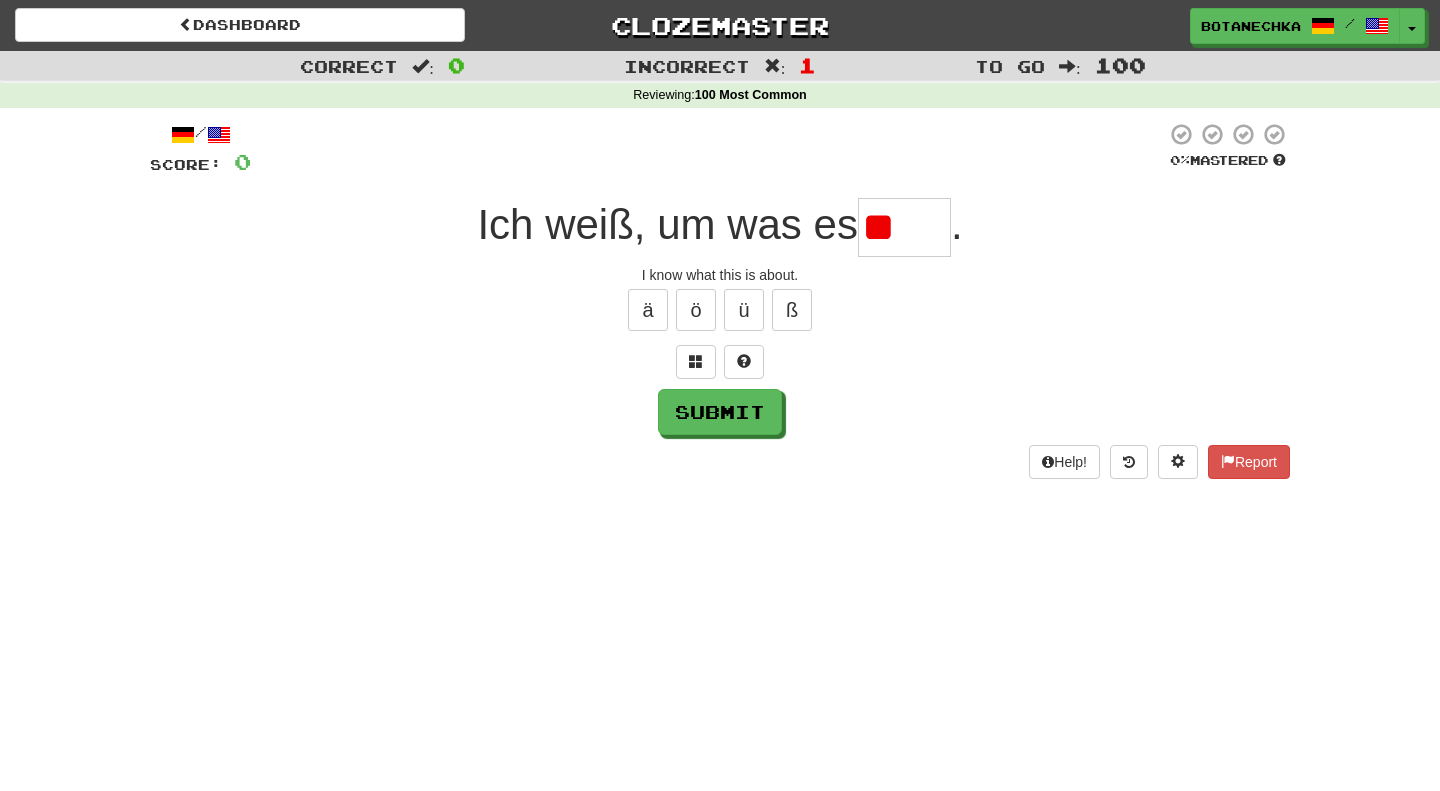 type on "*" 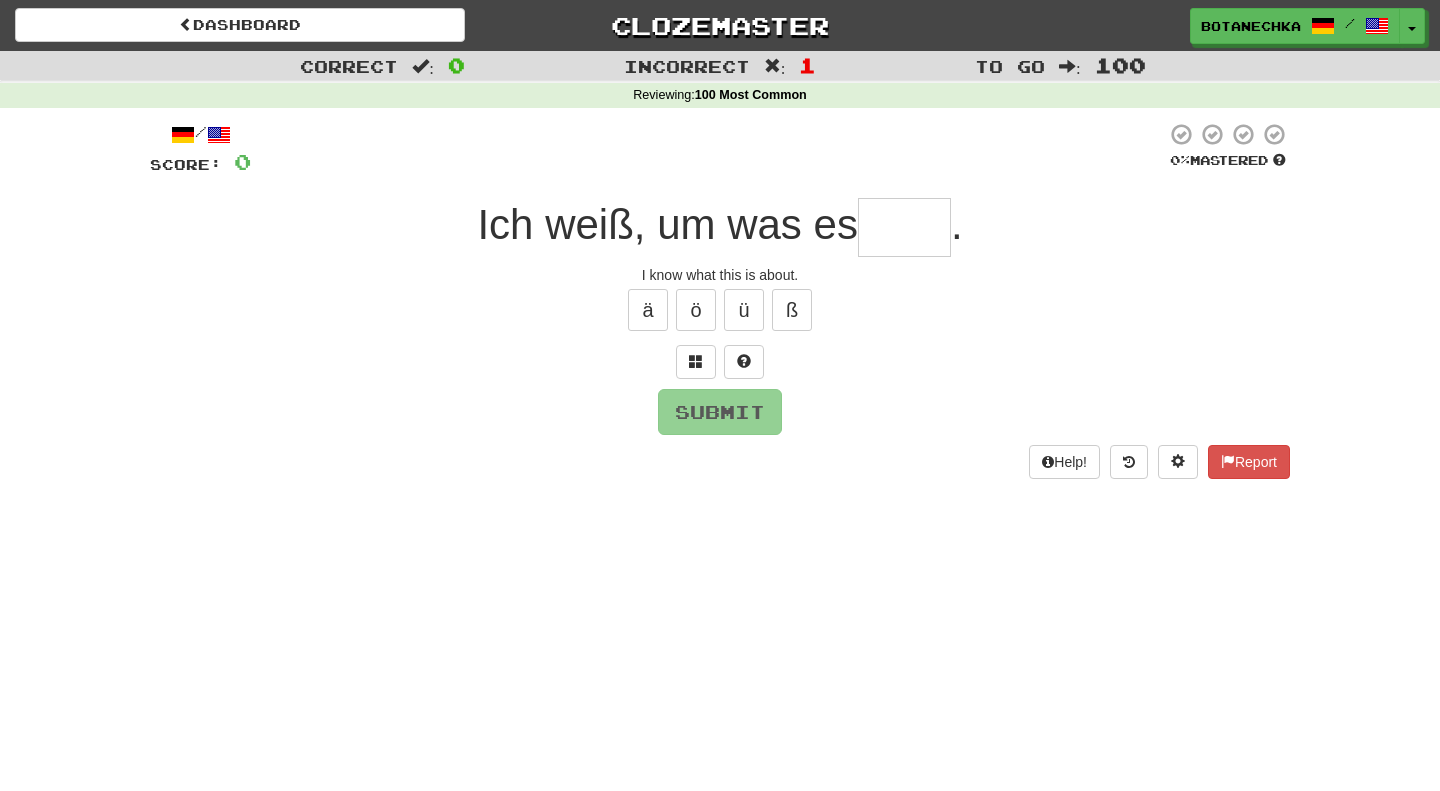 type on "*" 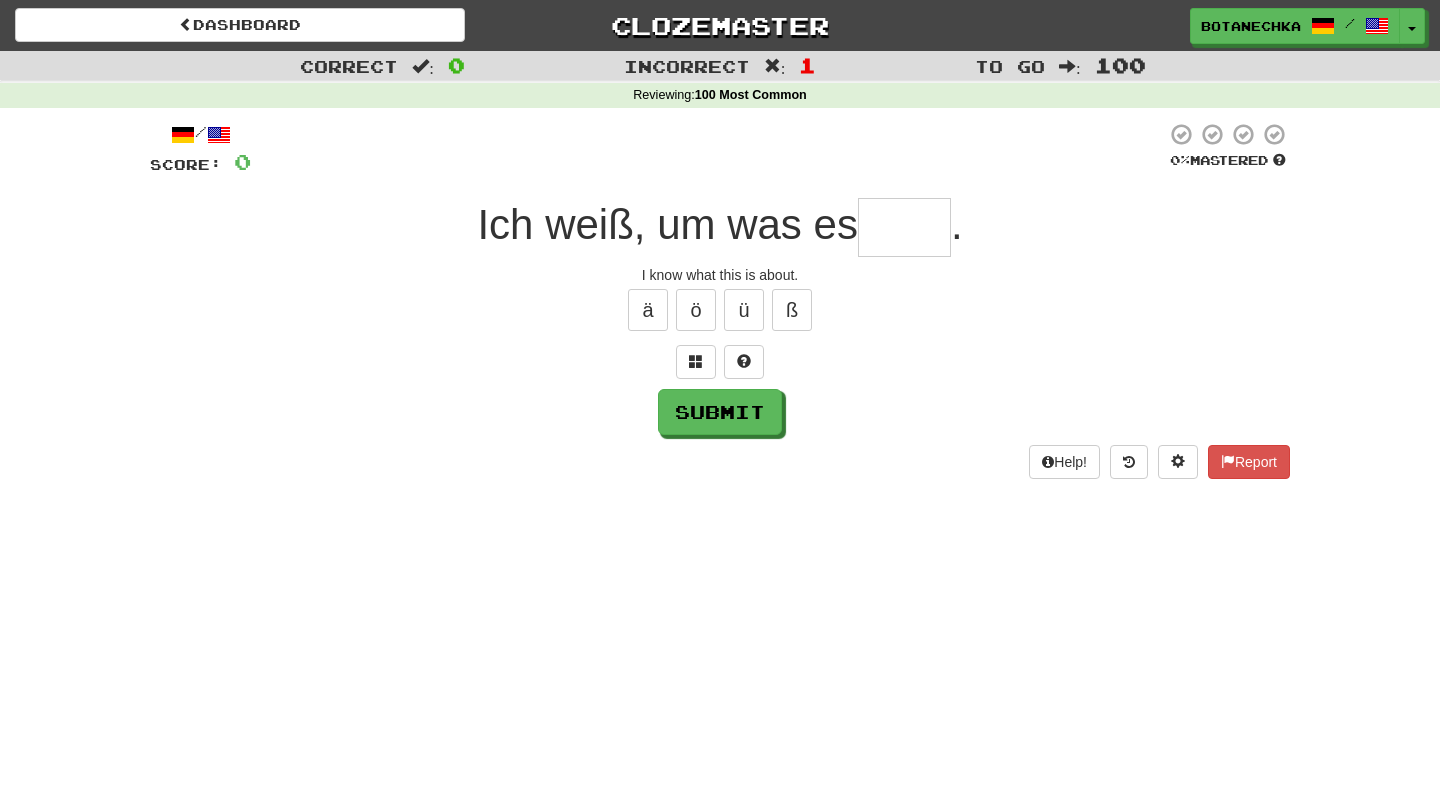 type on "*" 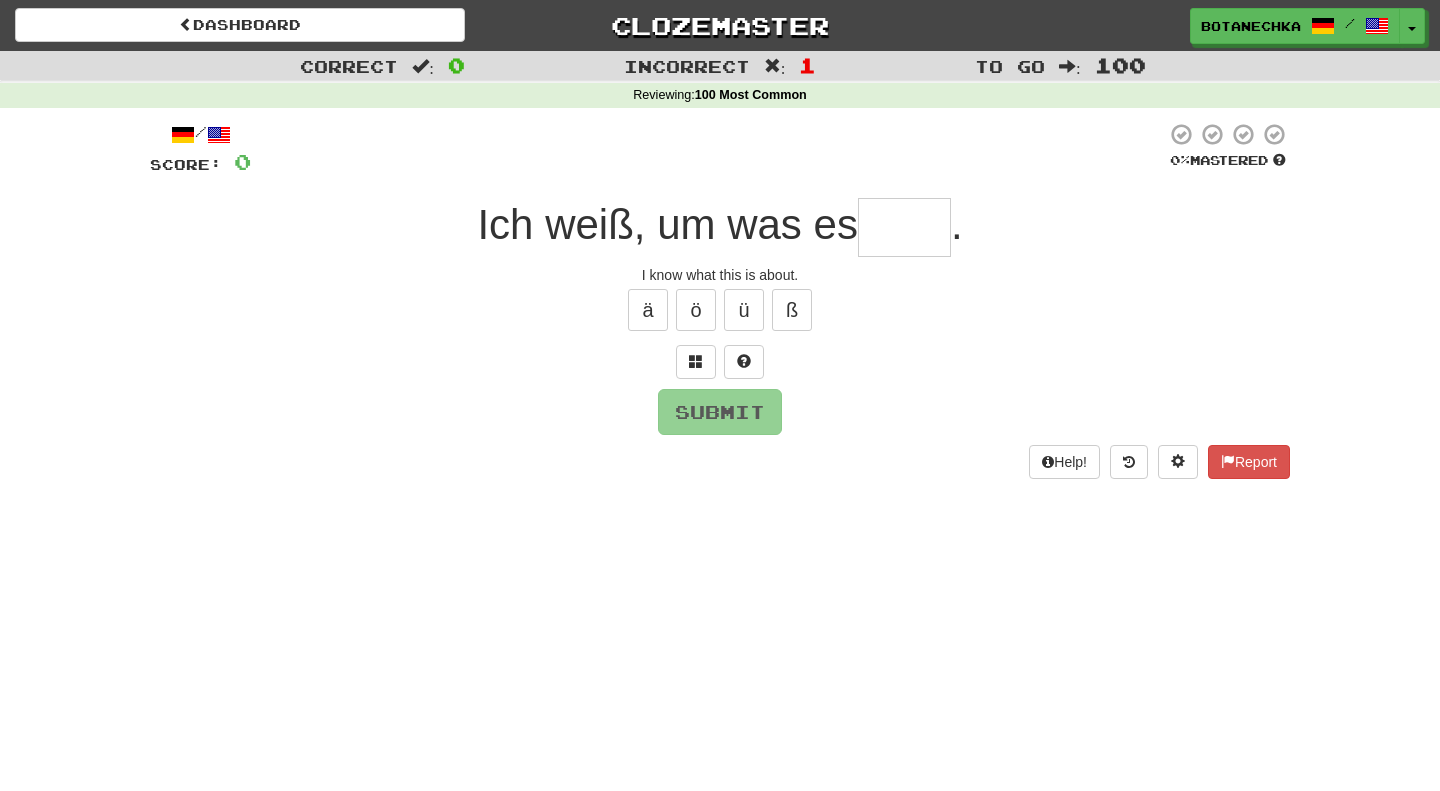type on "*" 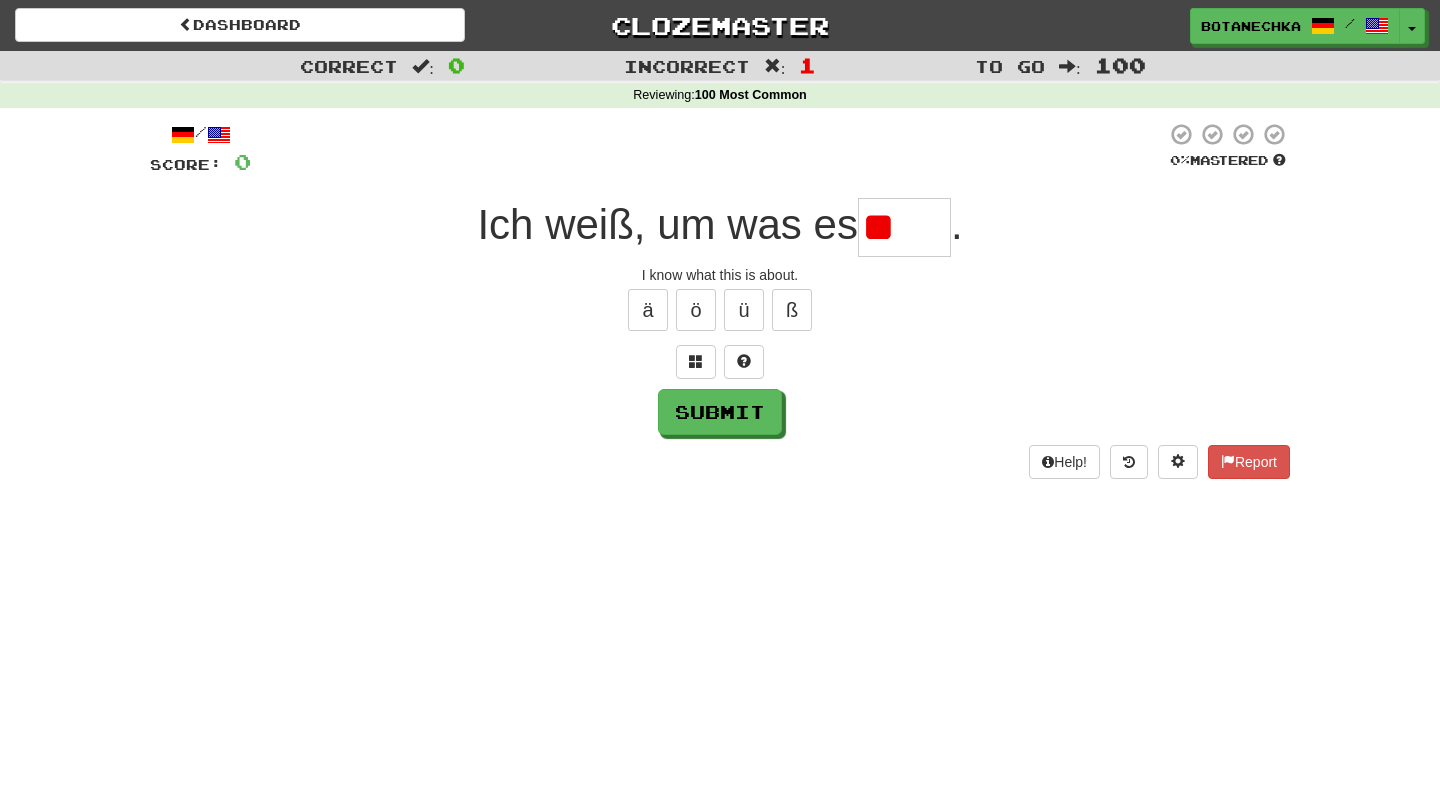 type on "*" 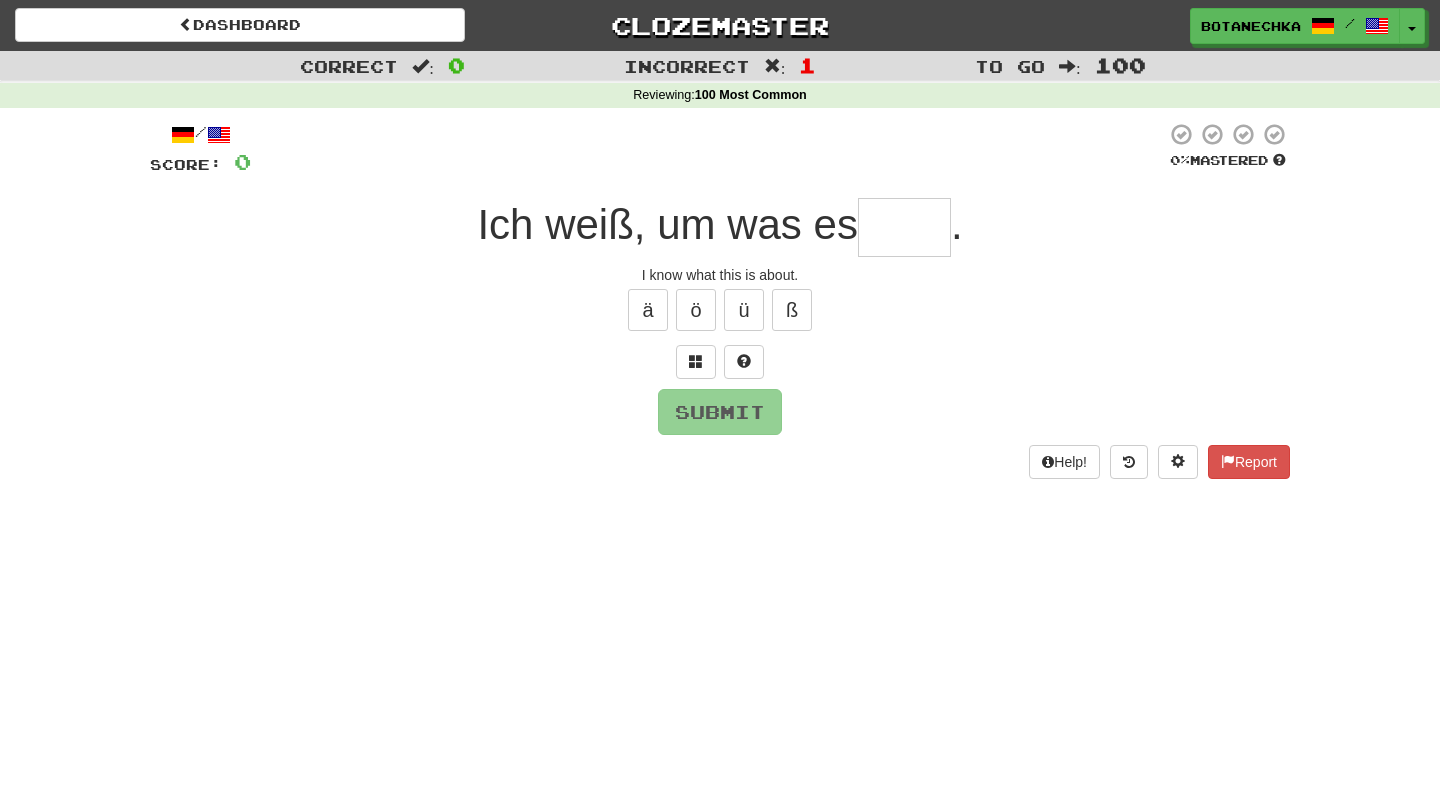 type on "*" 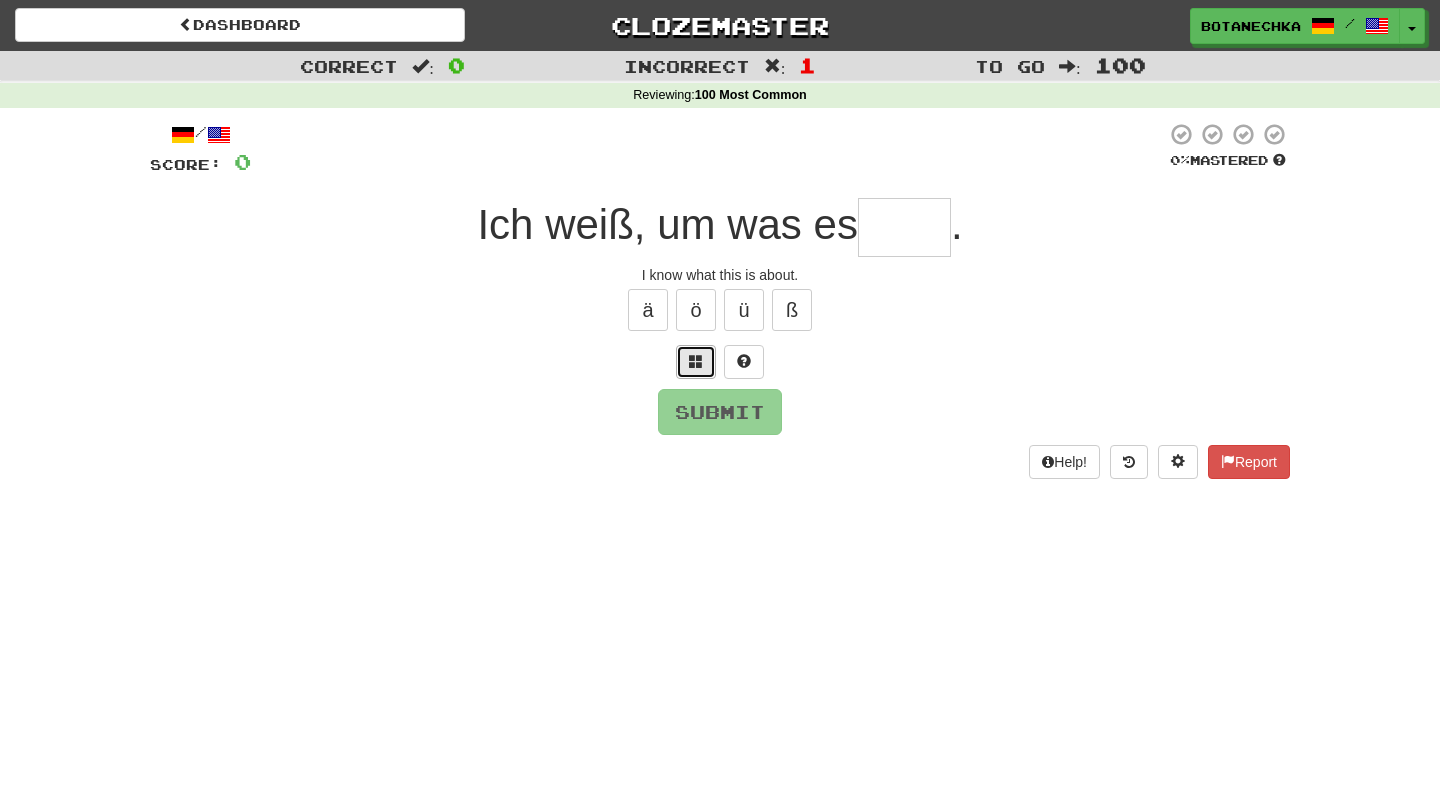 click at bounding box center [696, 361] 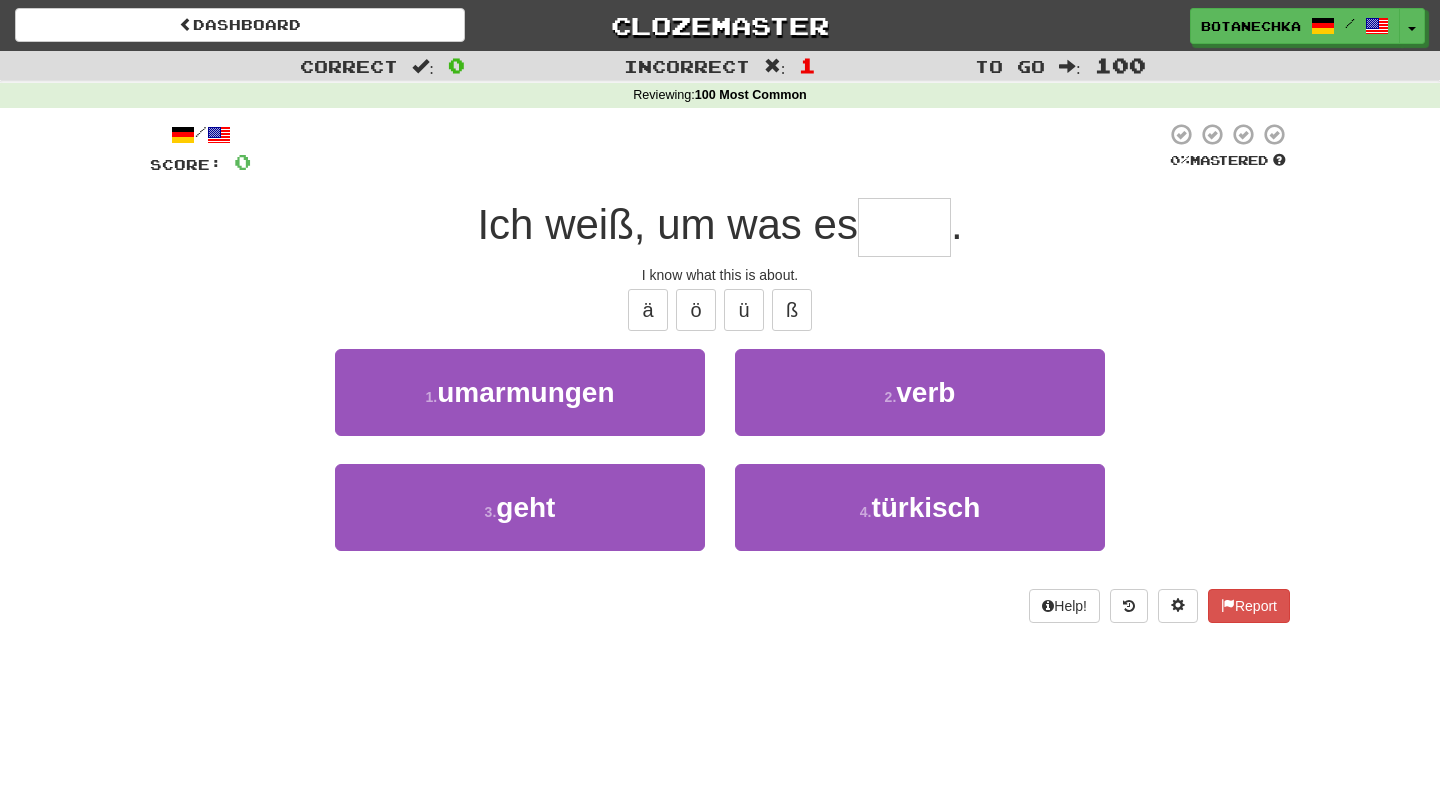 click at bounding box center [904, 227] 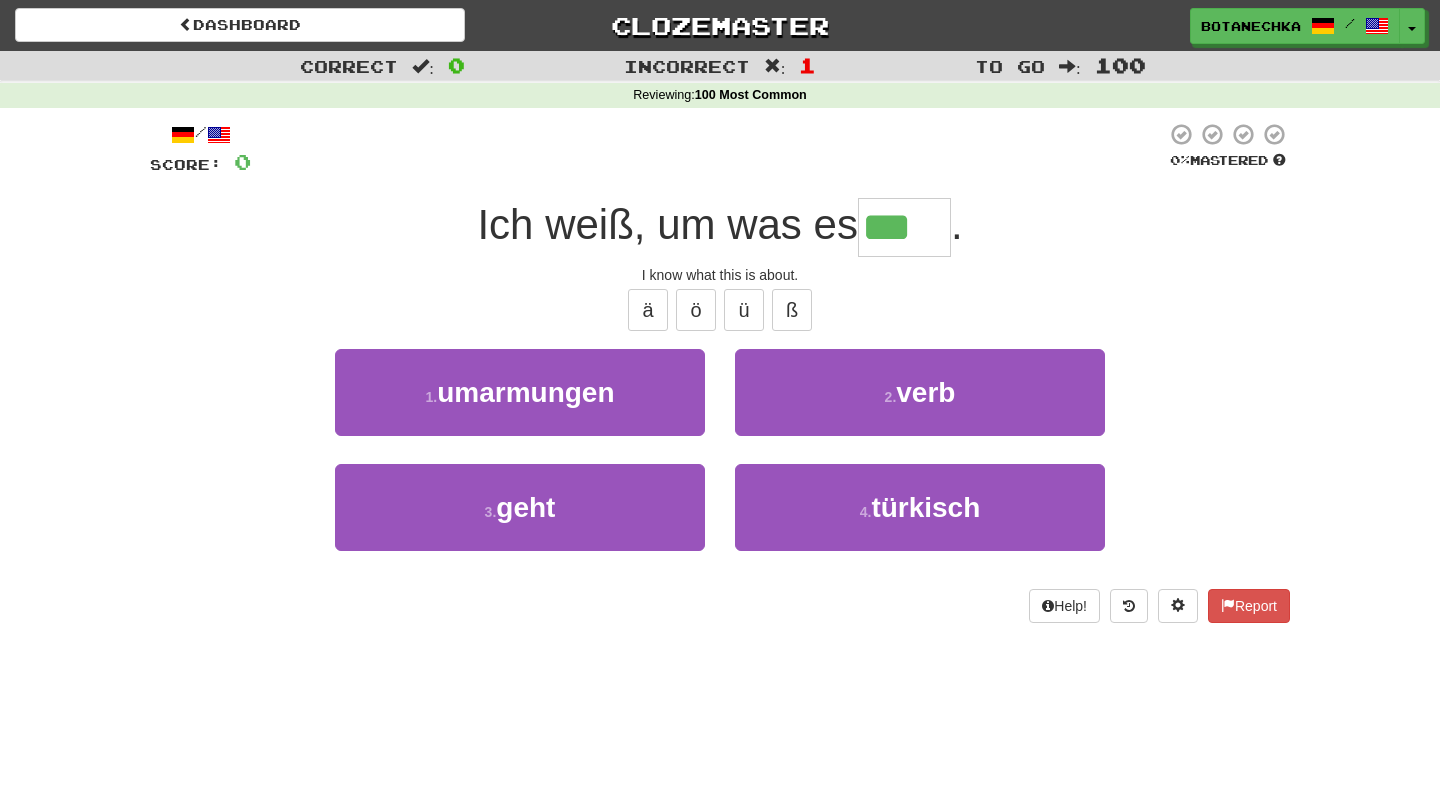 type on "****" 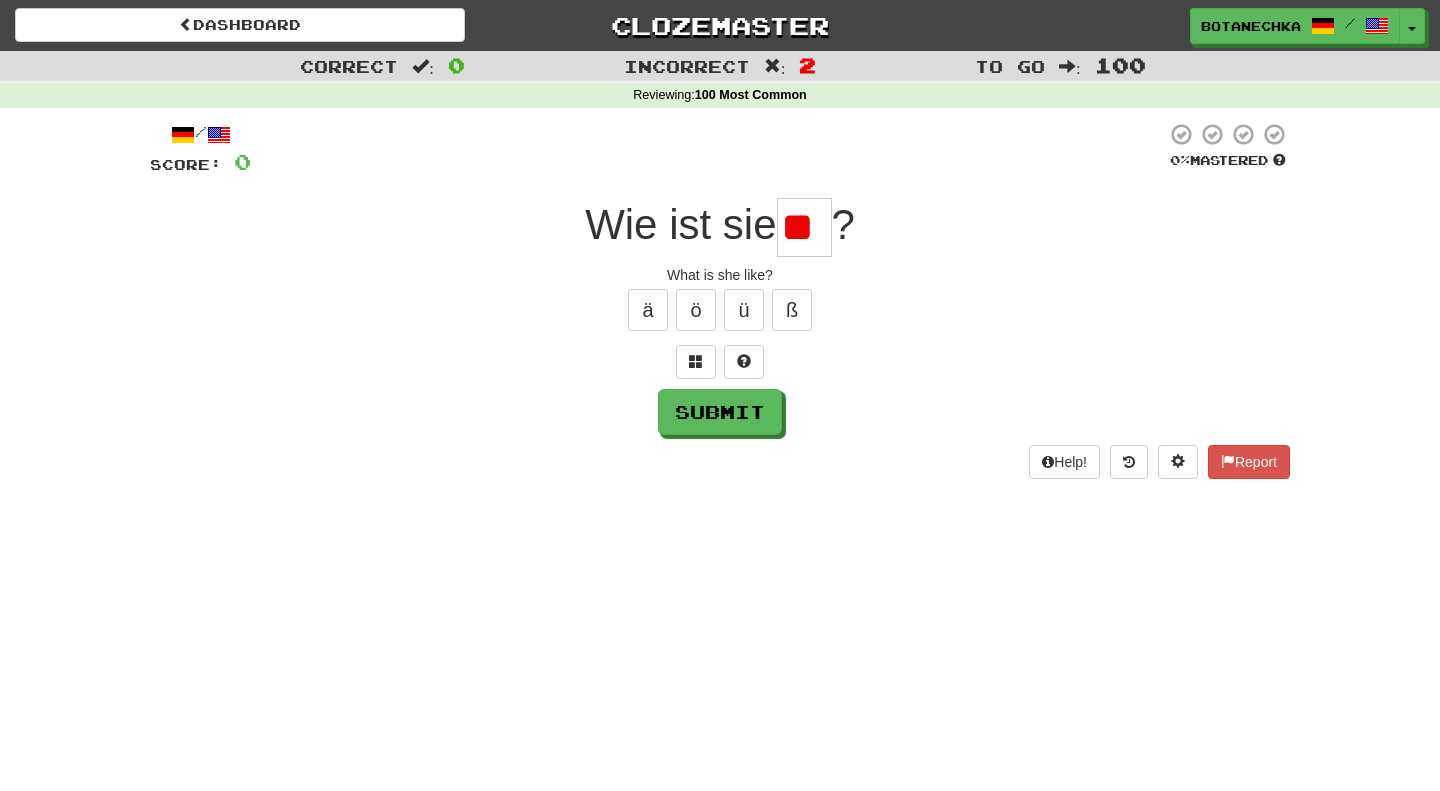 type on "*" 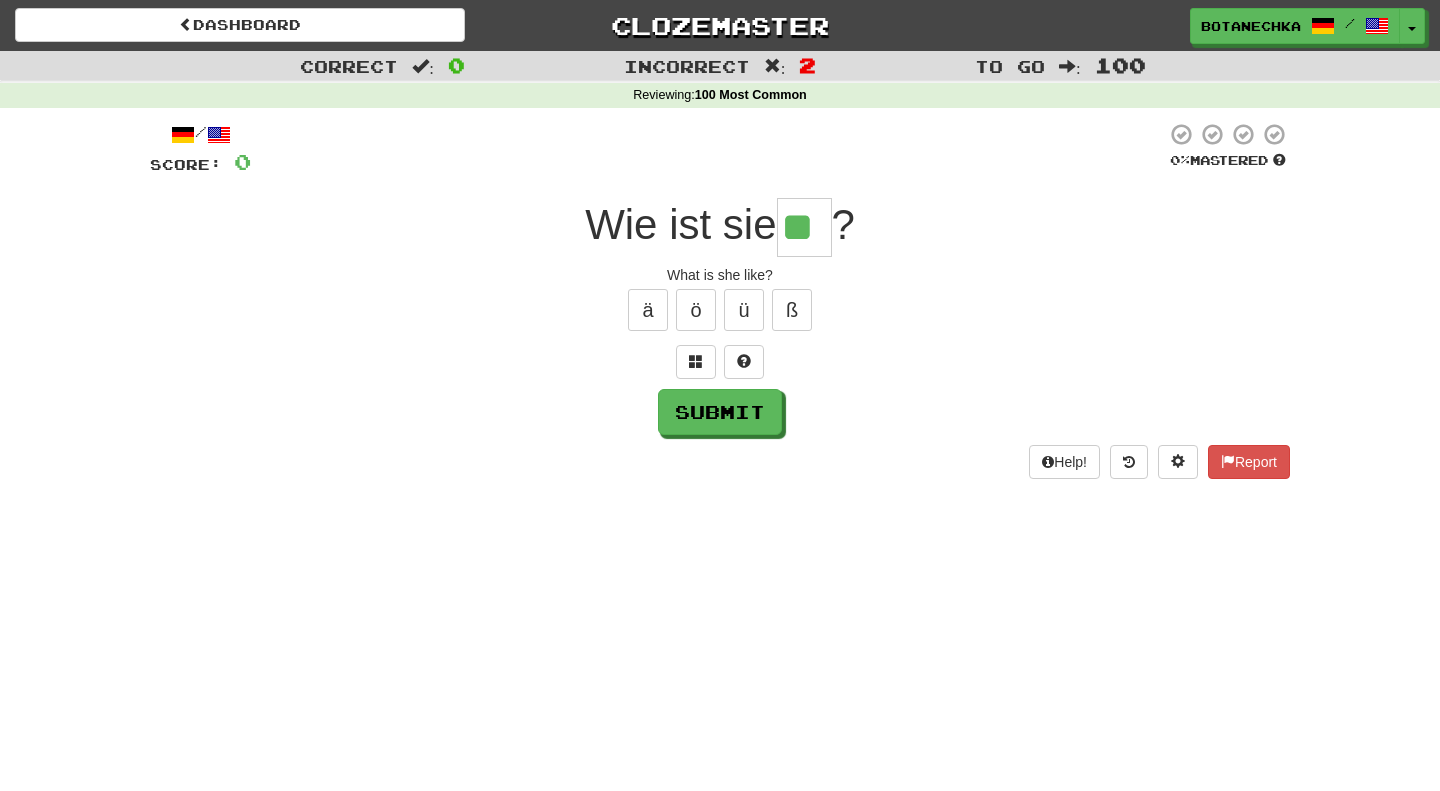 type on "**" 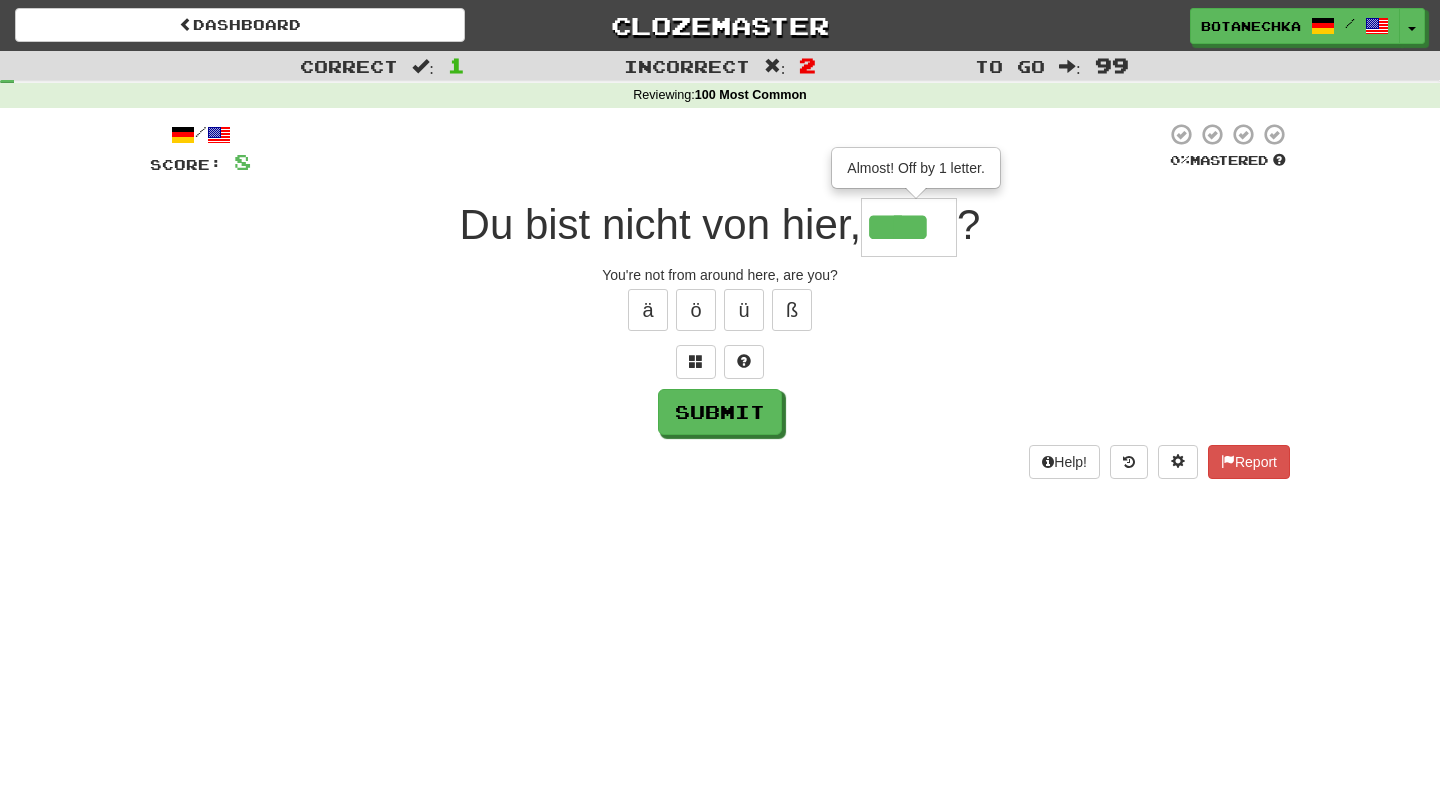 type on "****" 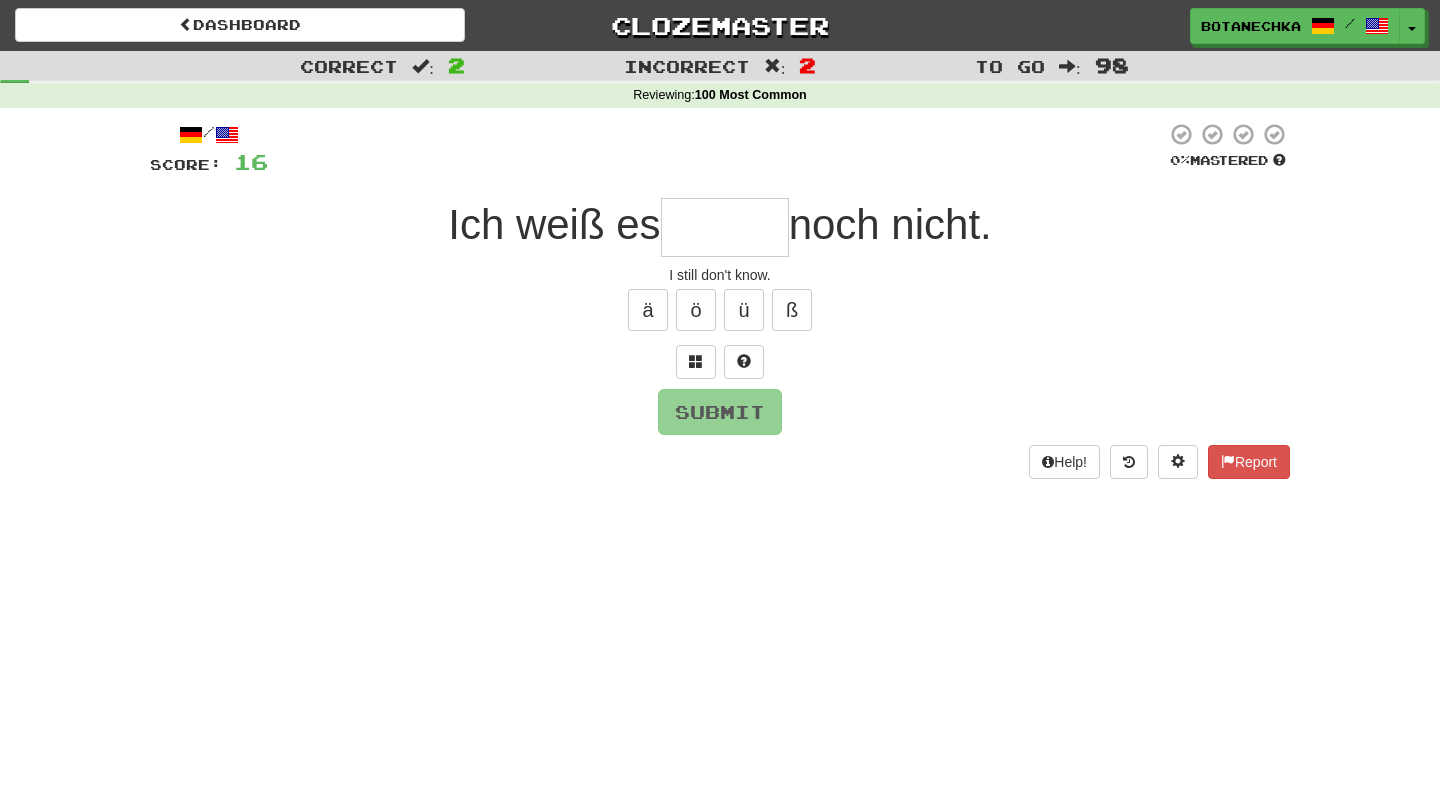 type on "*" 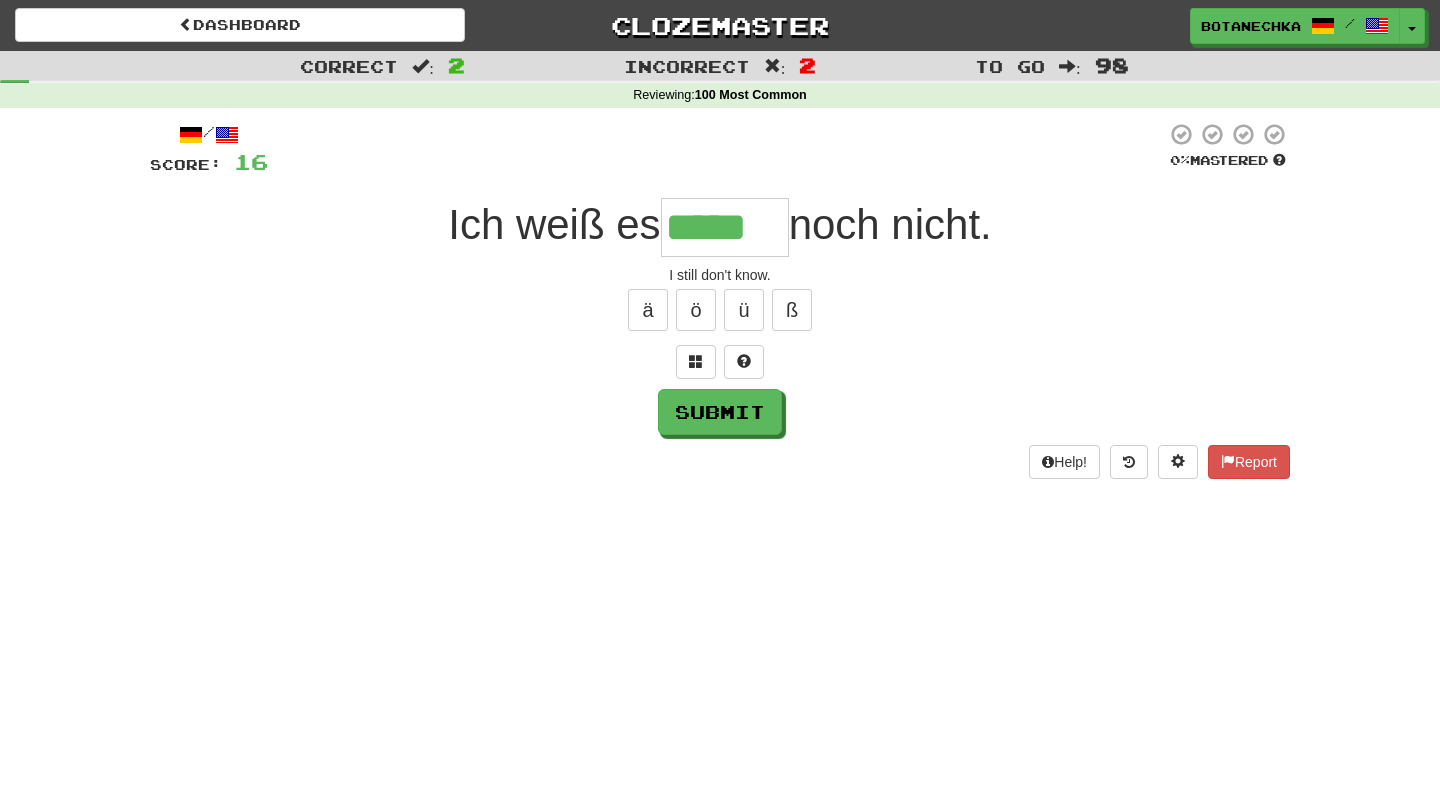 type on "*****" 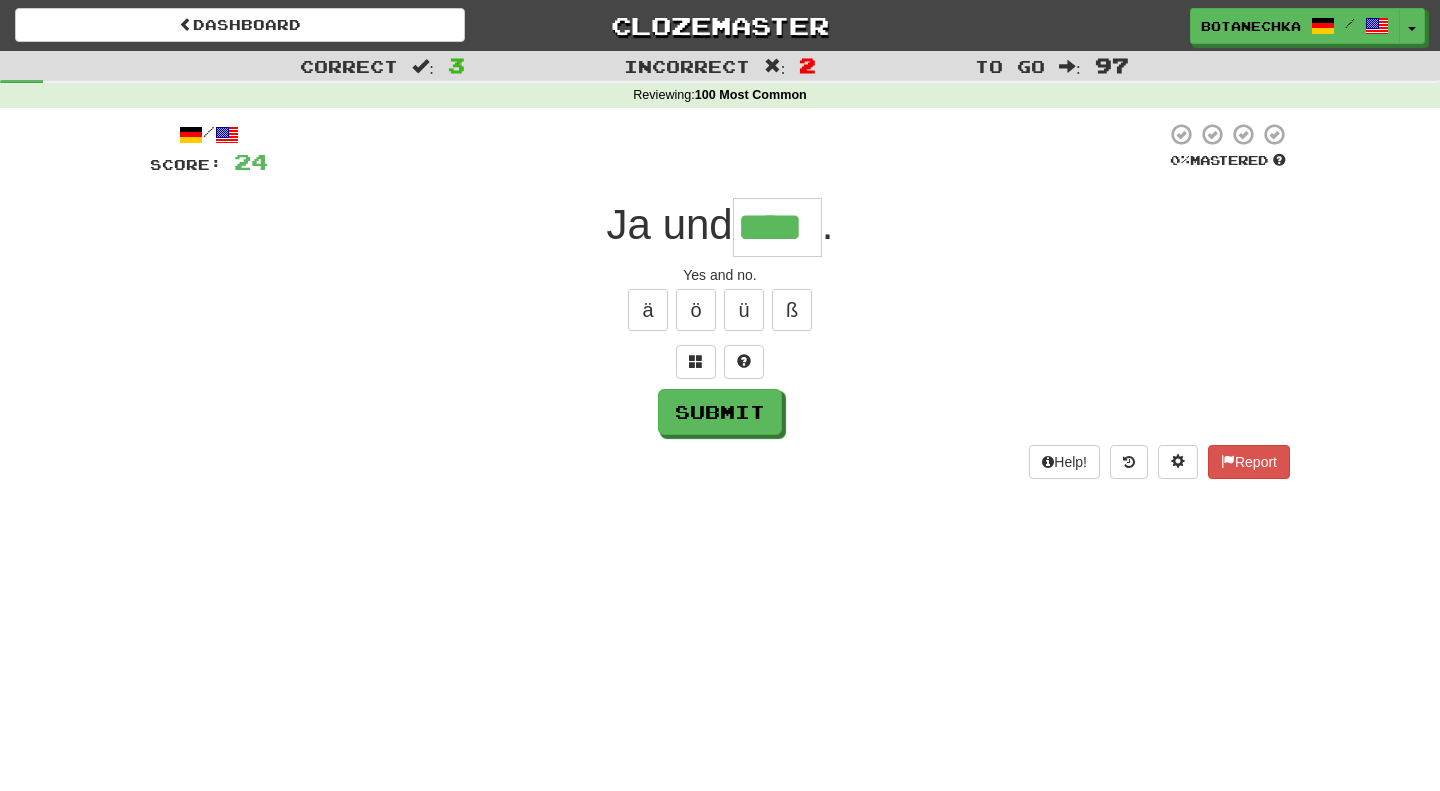 type on "****" 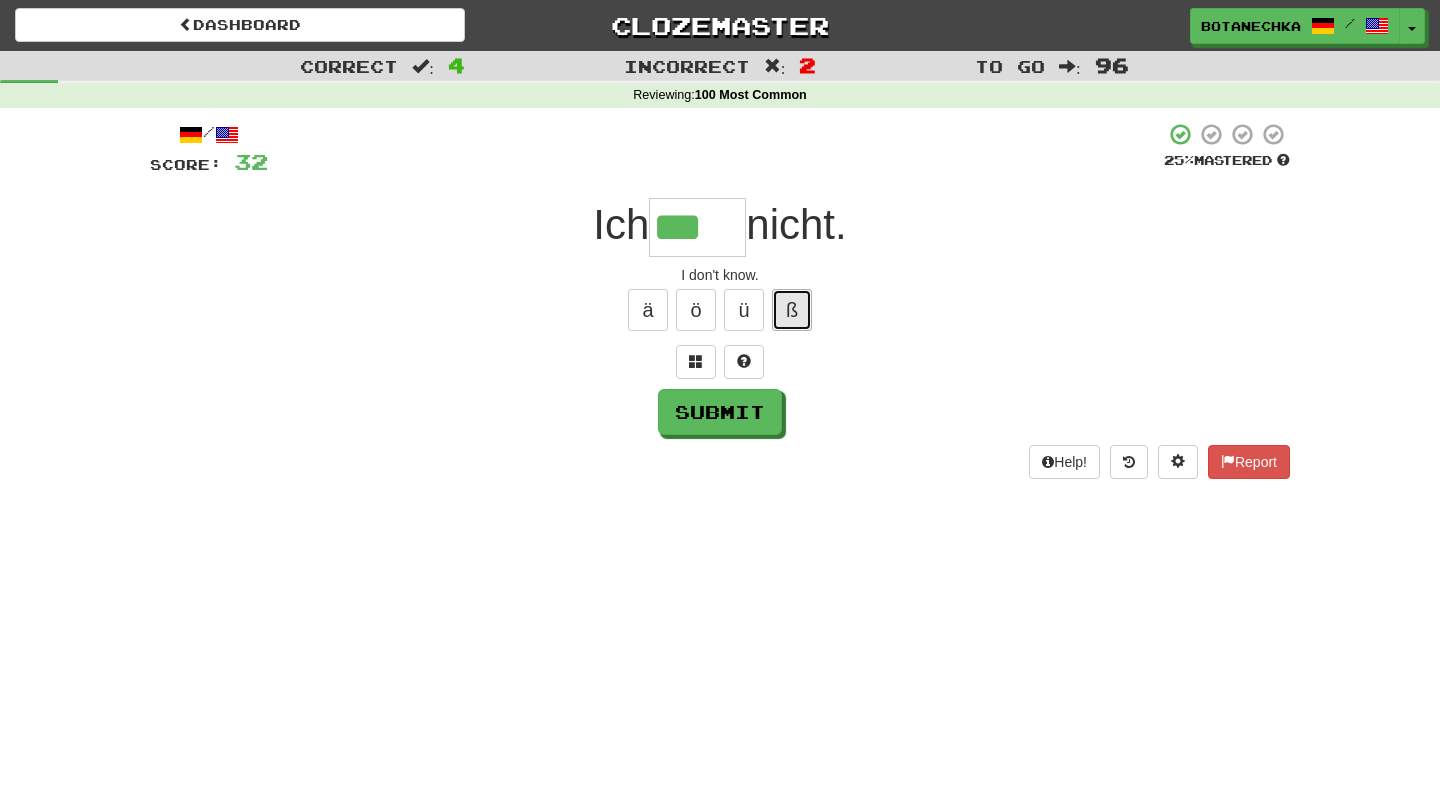 click on "ß" at bounding box center [792, 310] 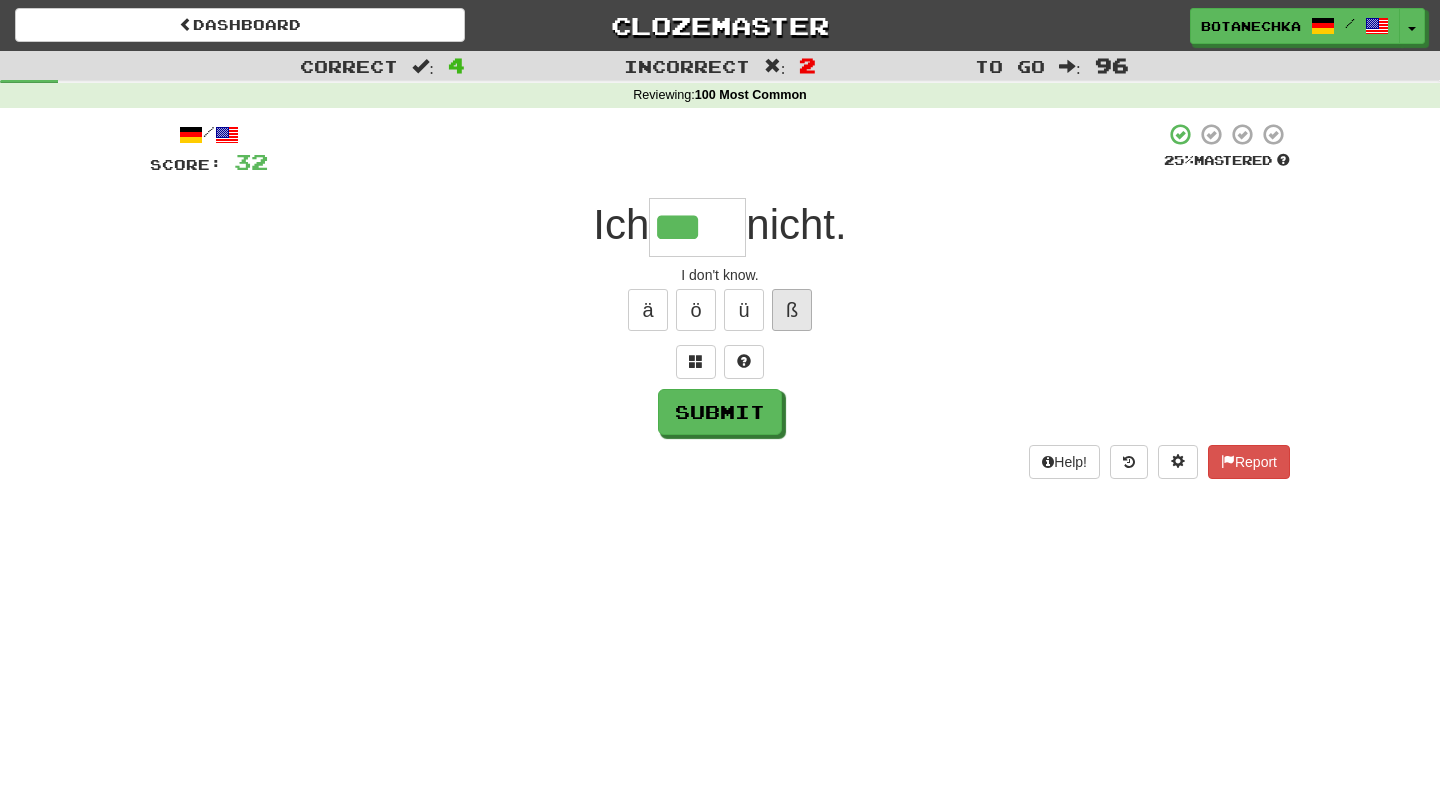 type on "****" 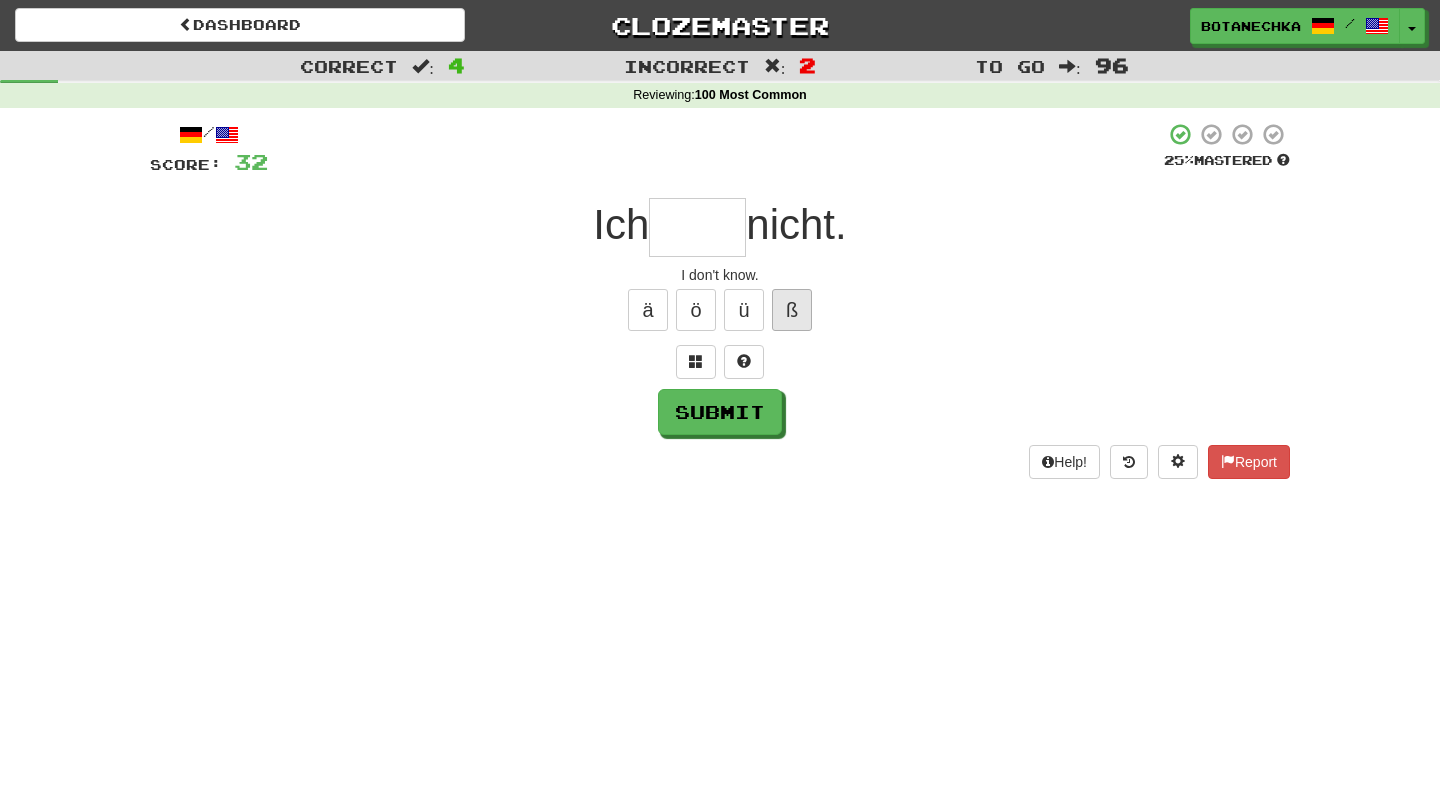 type on "*" 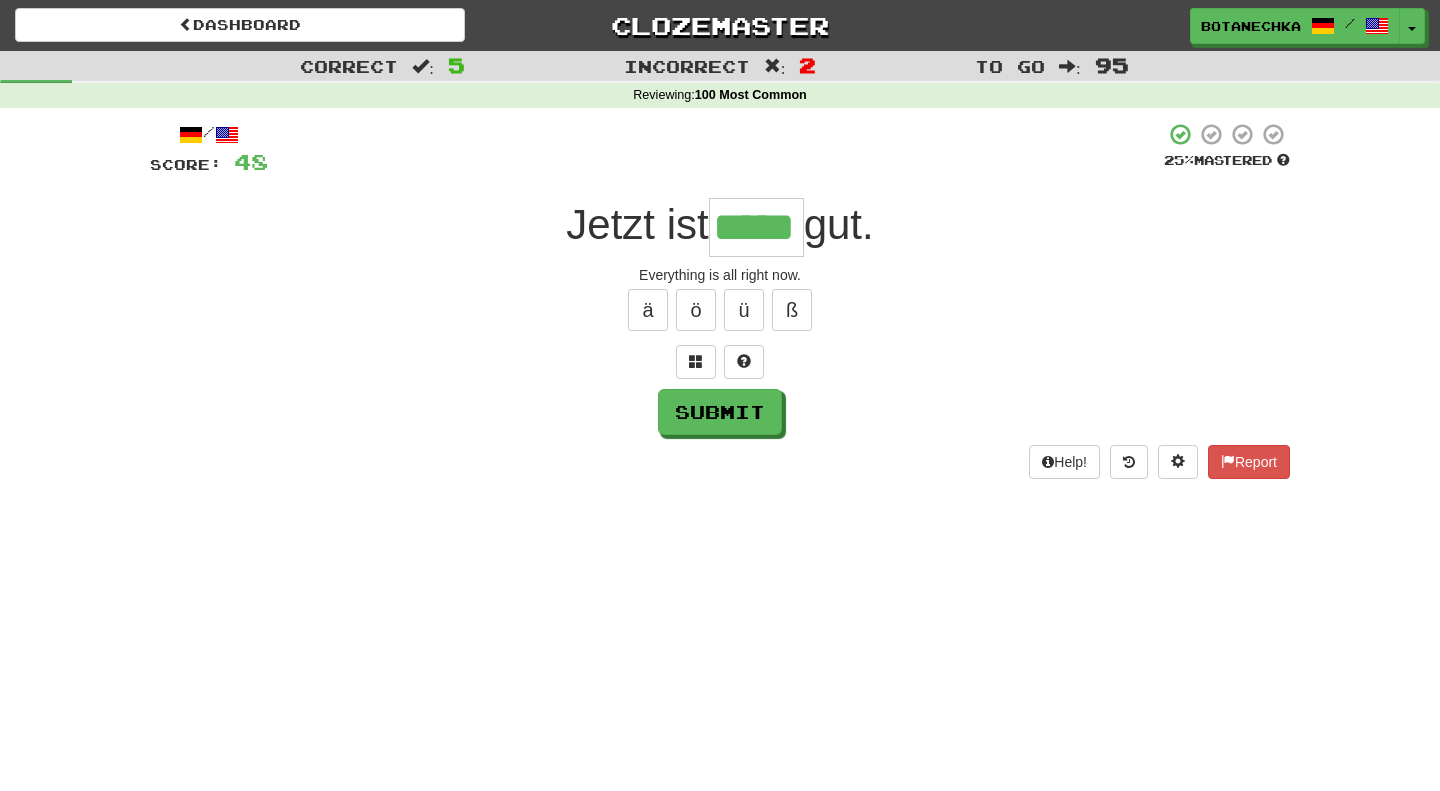 type on "*****" 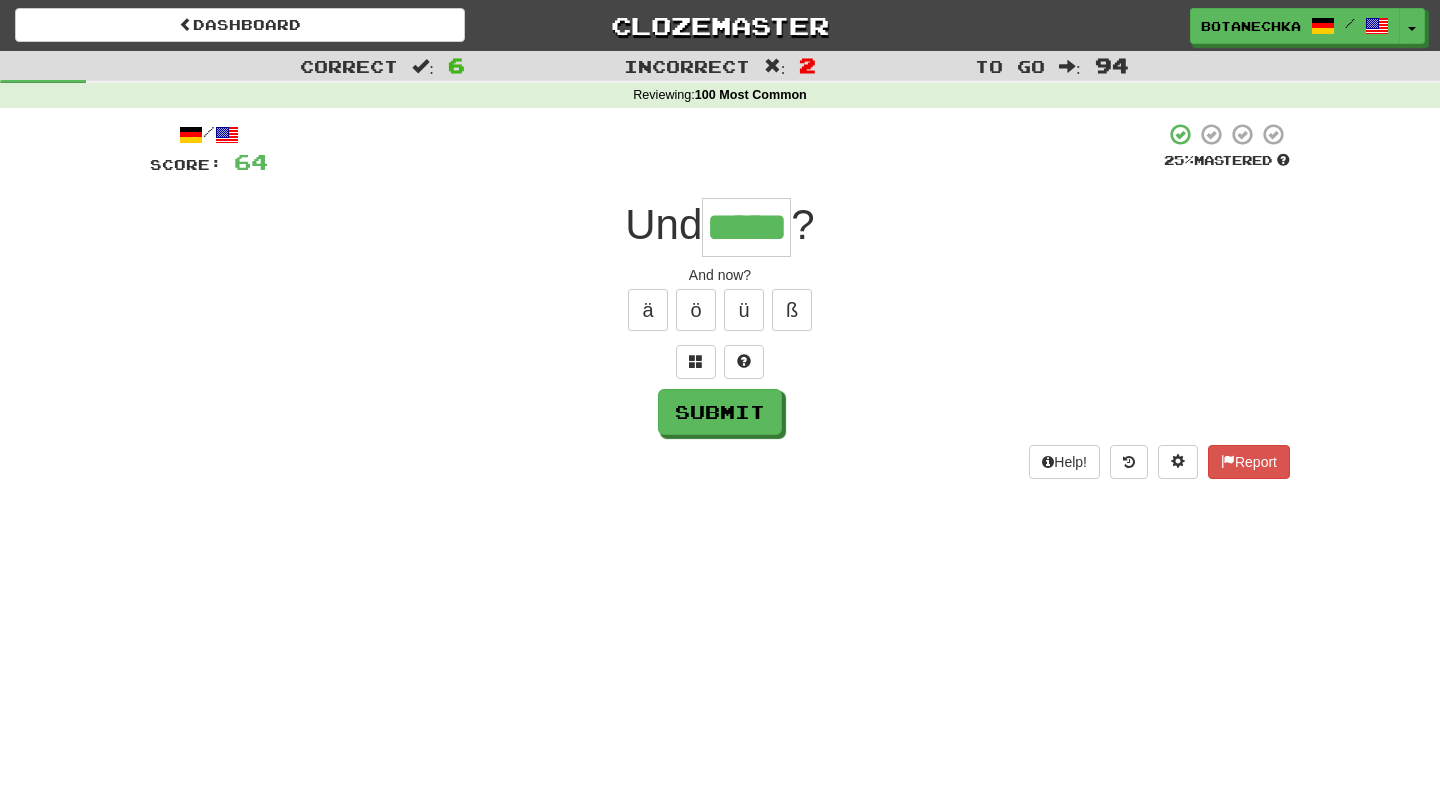 type on "*****" 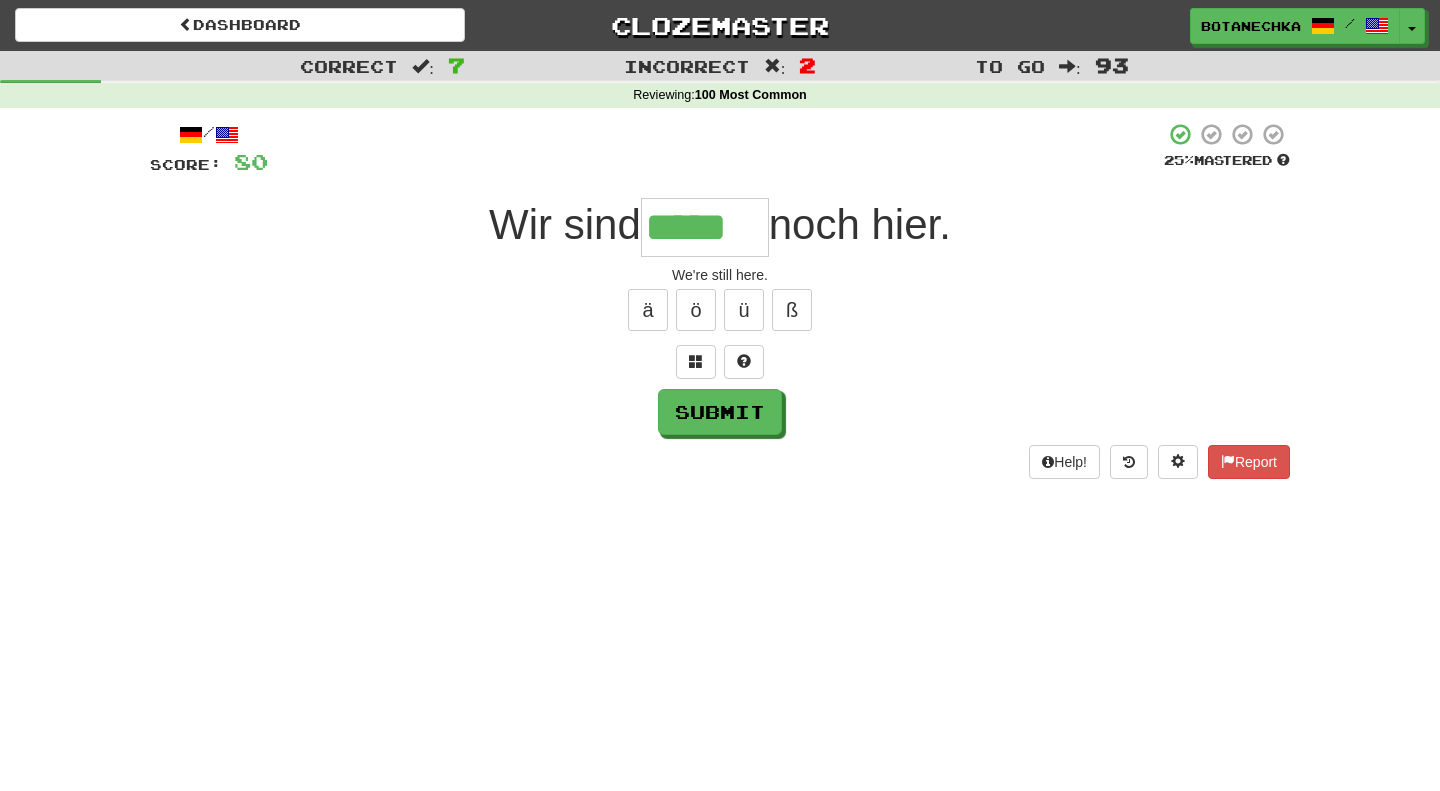 type on "*****" 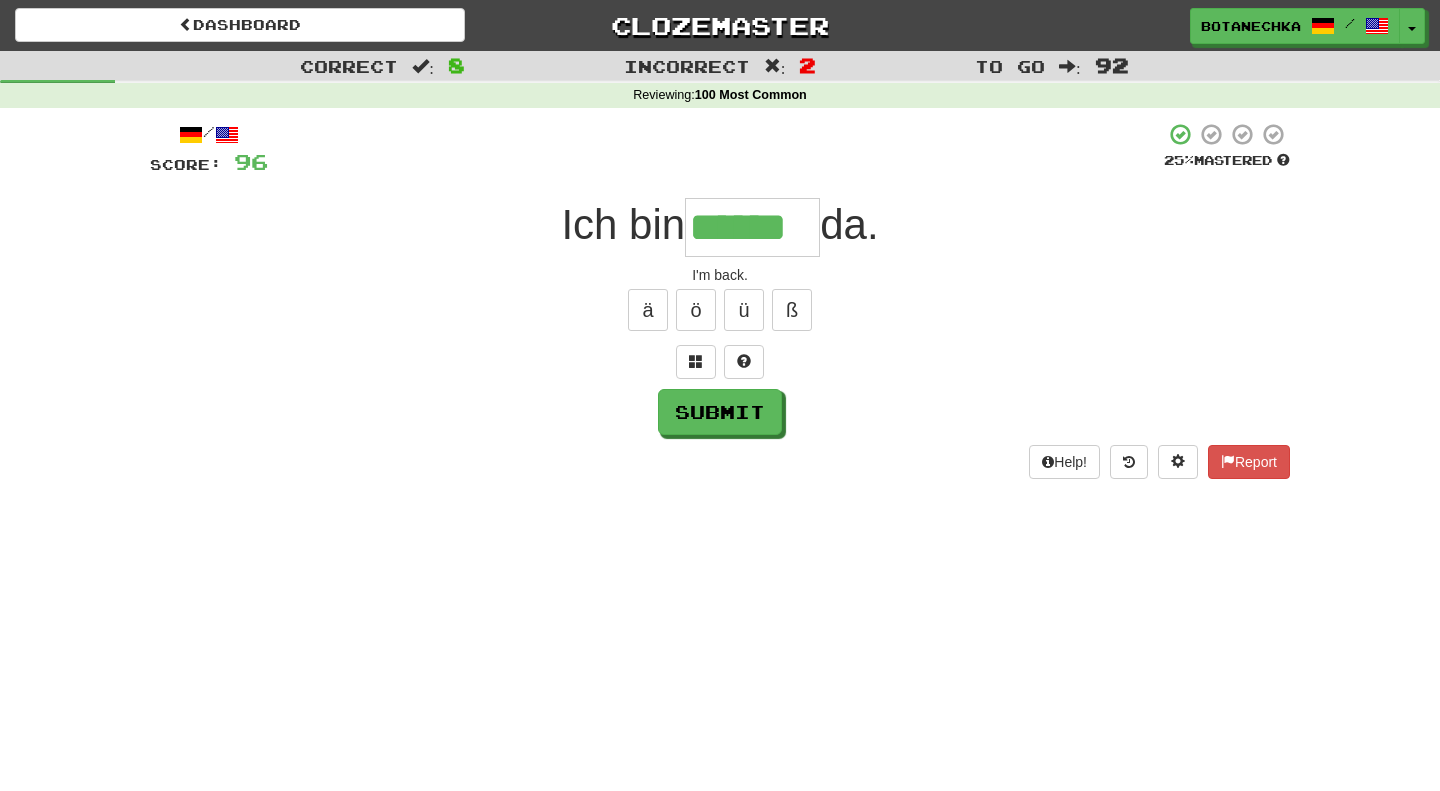 type on "******" 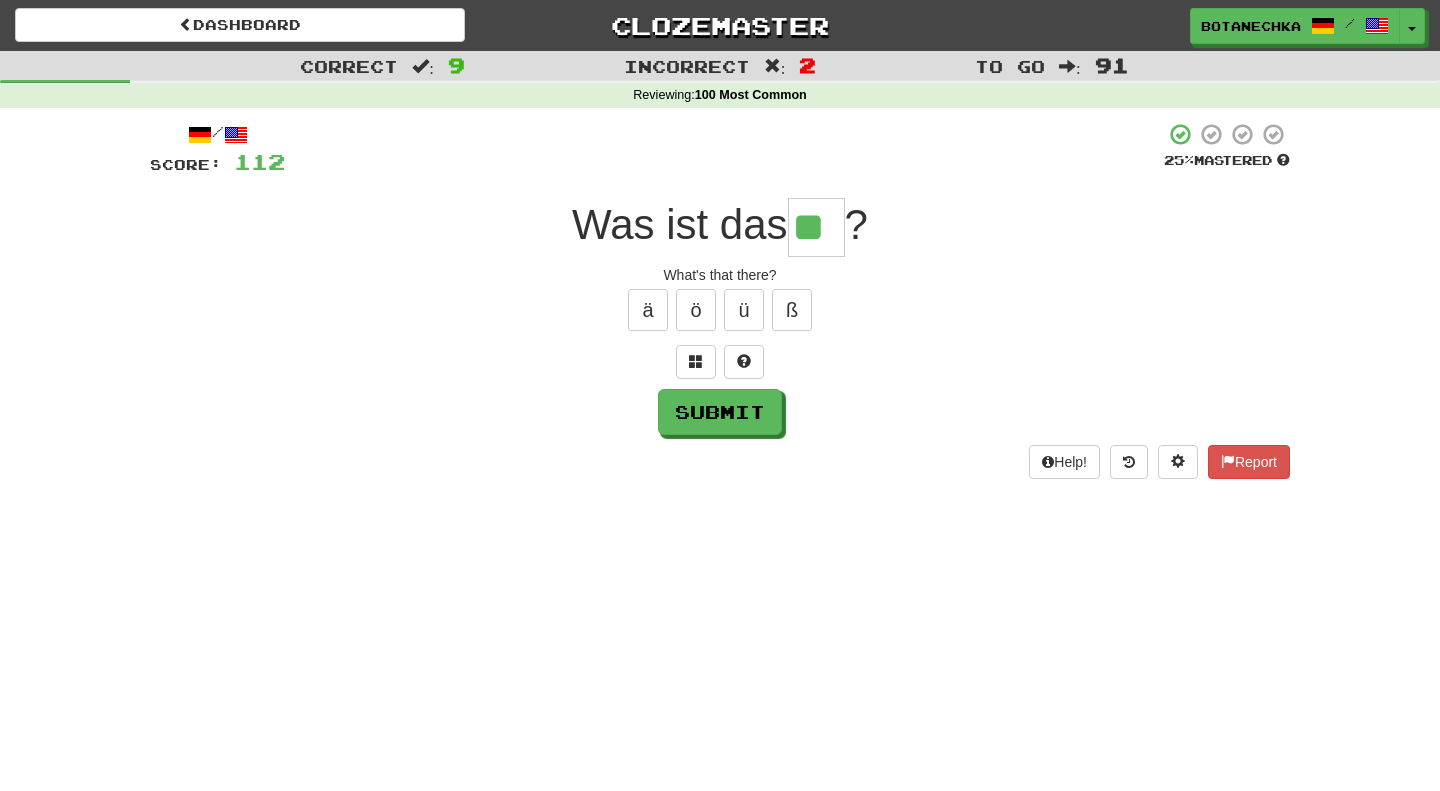 type on "**" 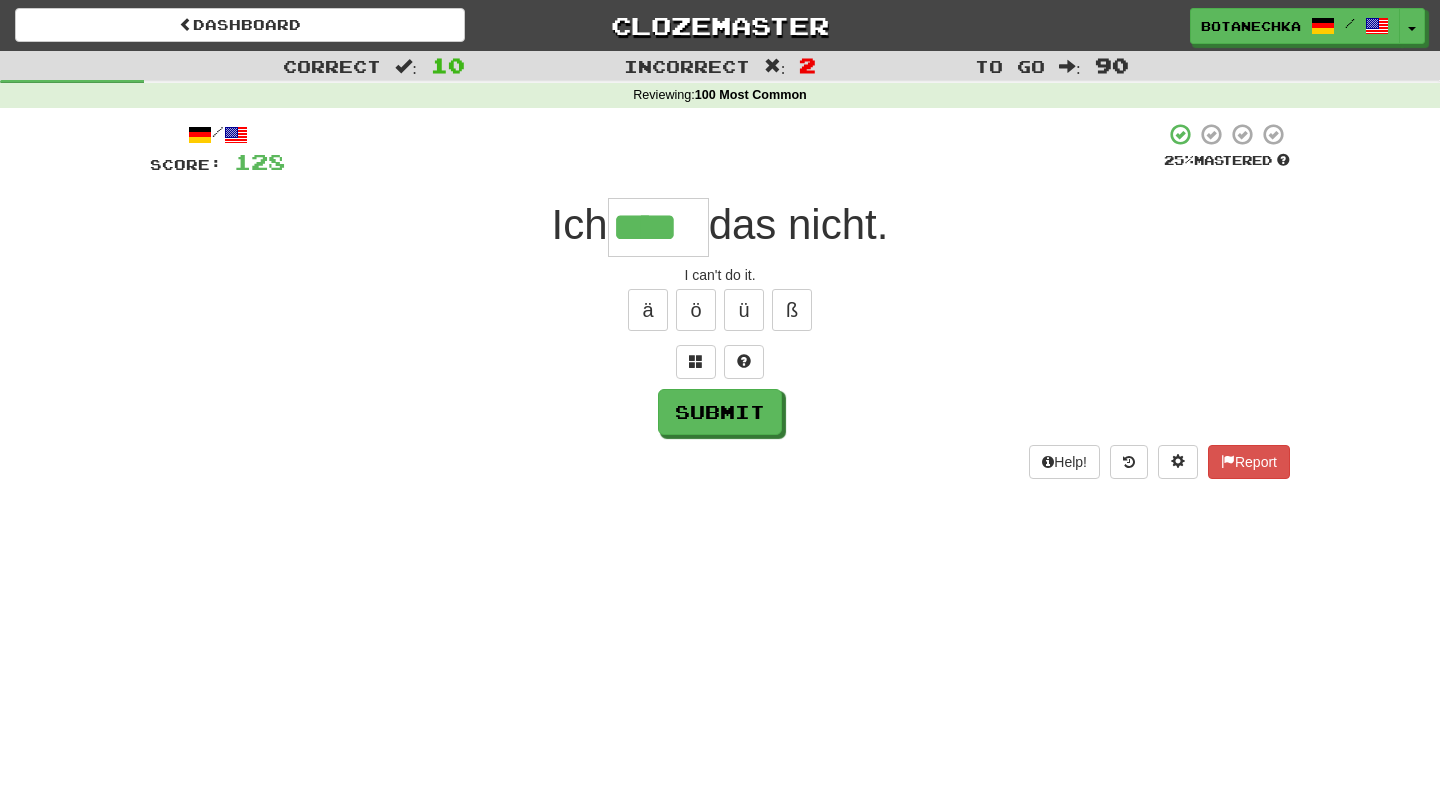 type on "****" 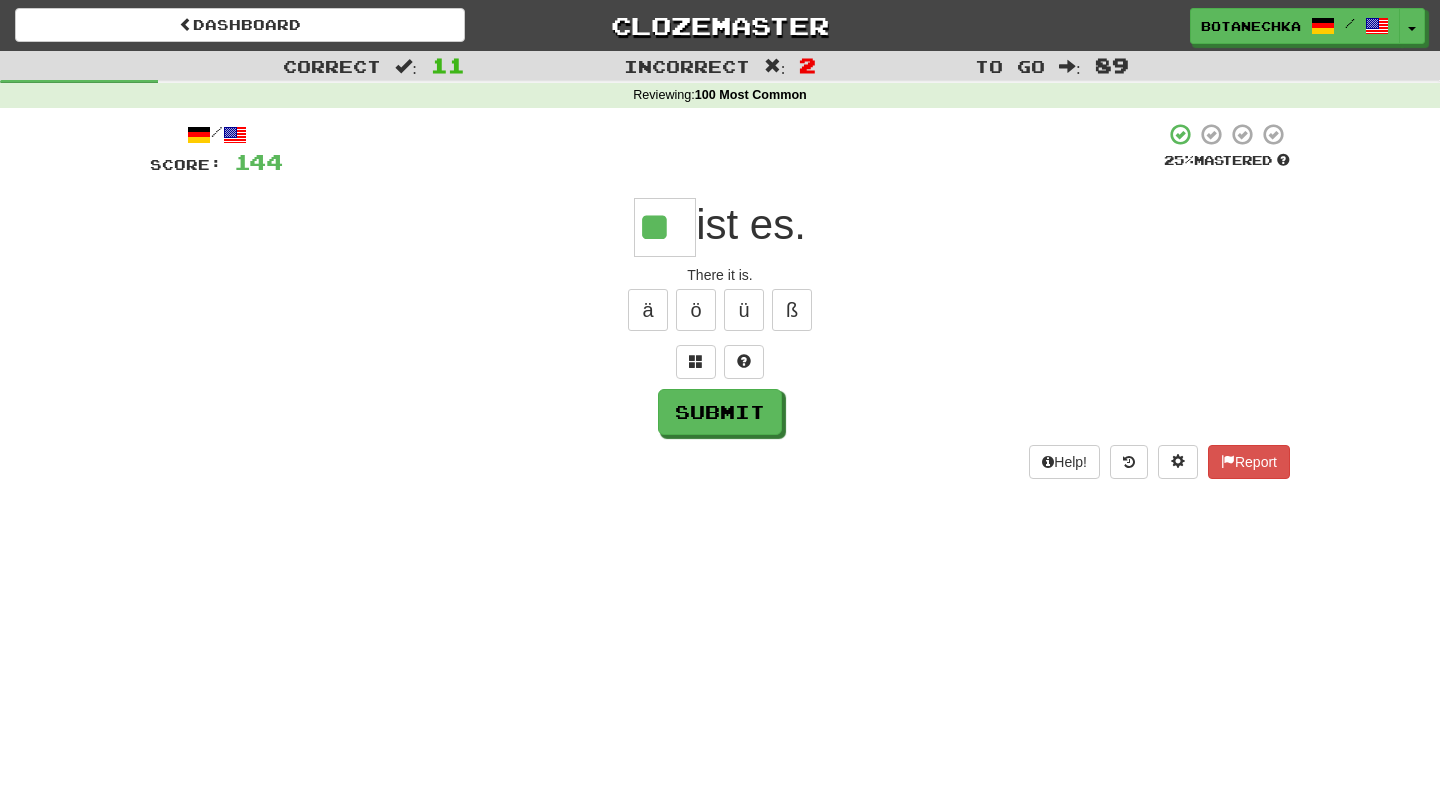 type on "**" 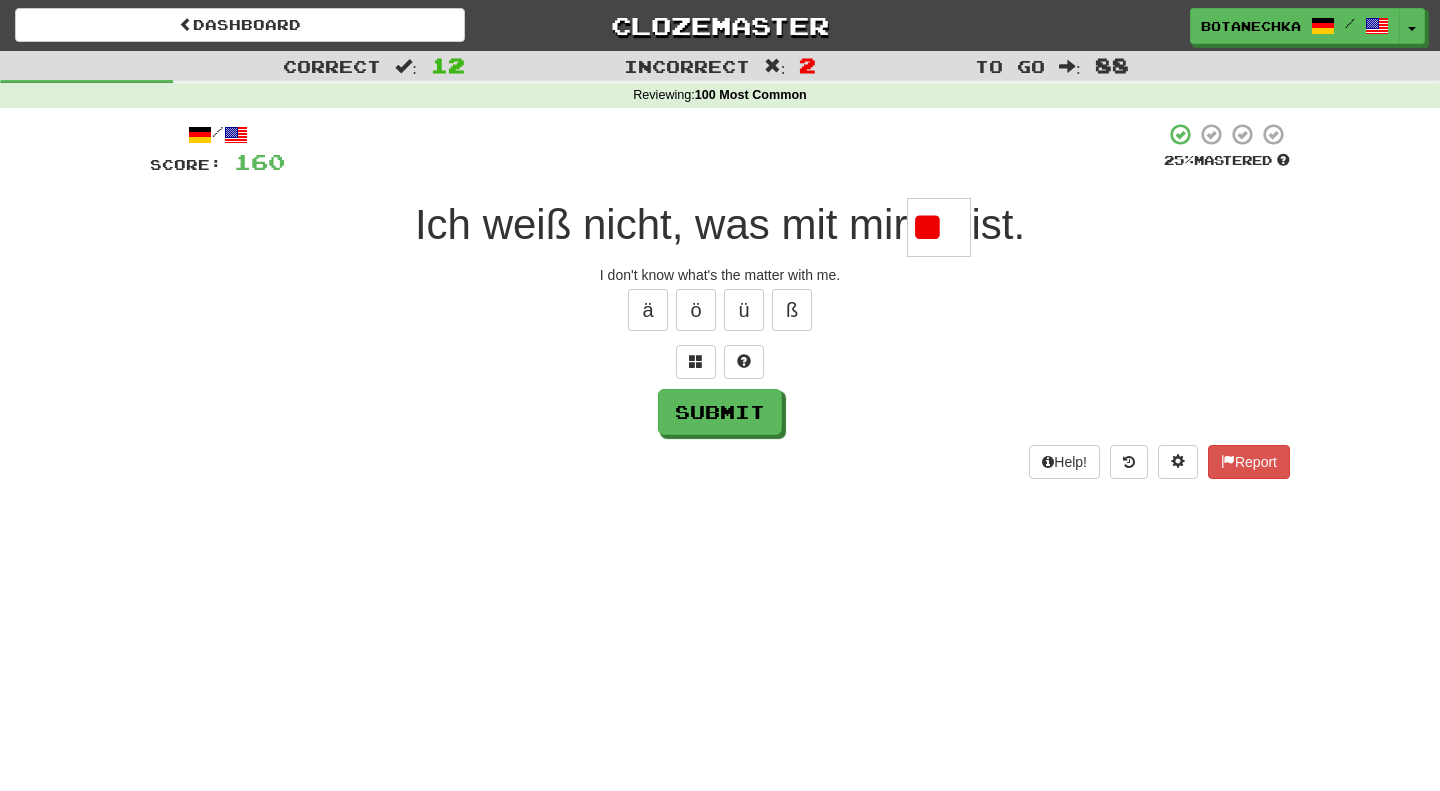 type on "*" 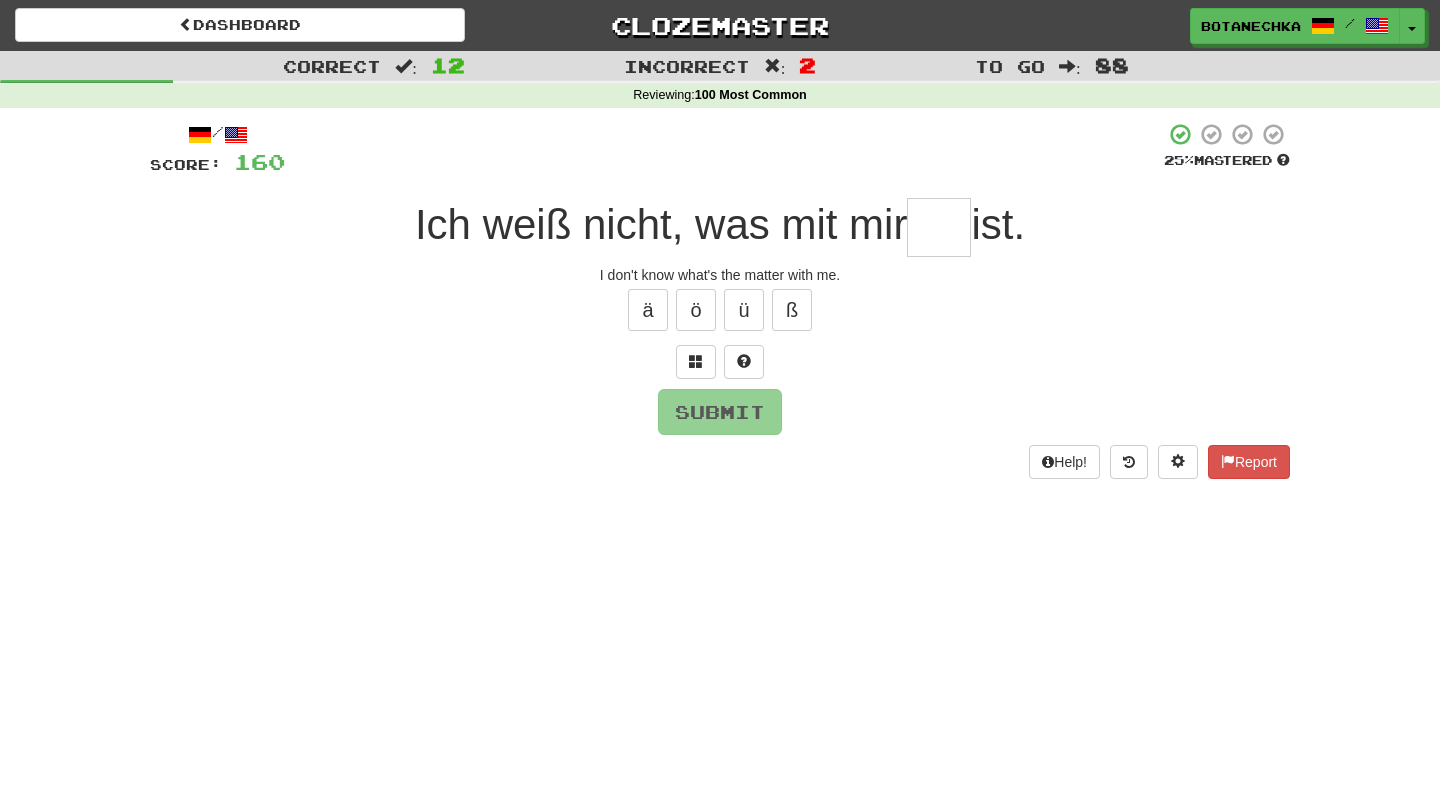 type on "*" 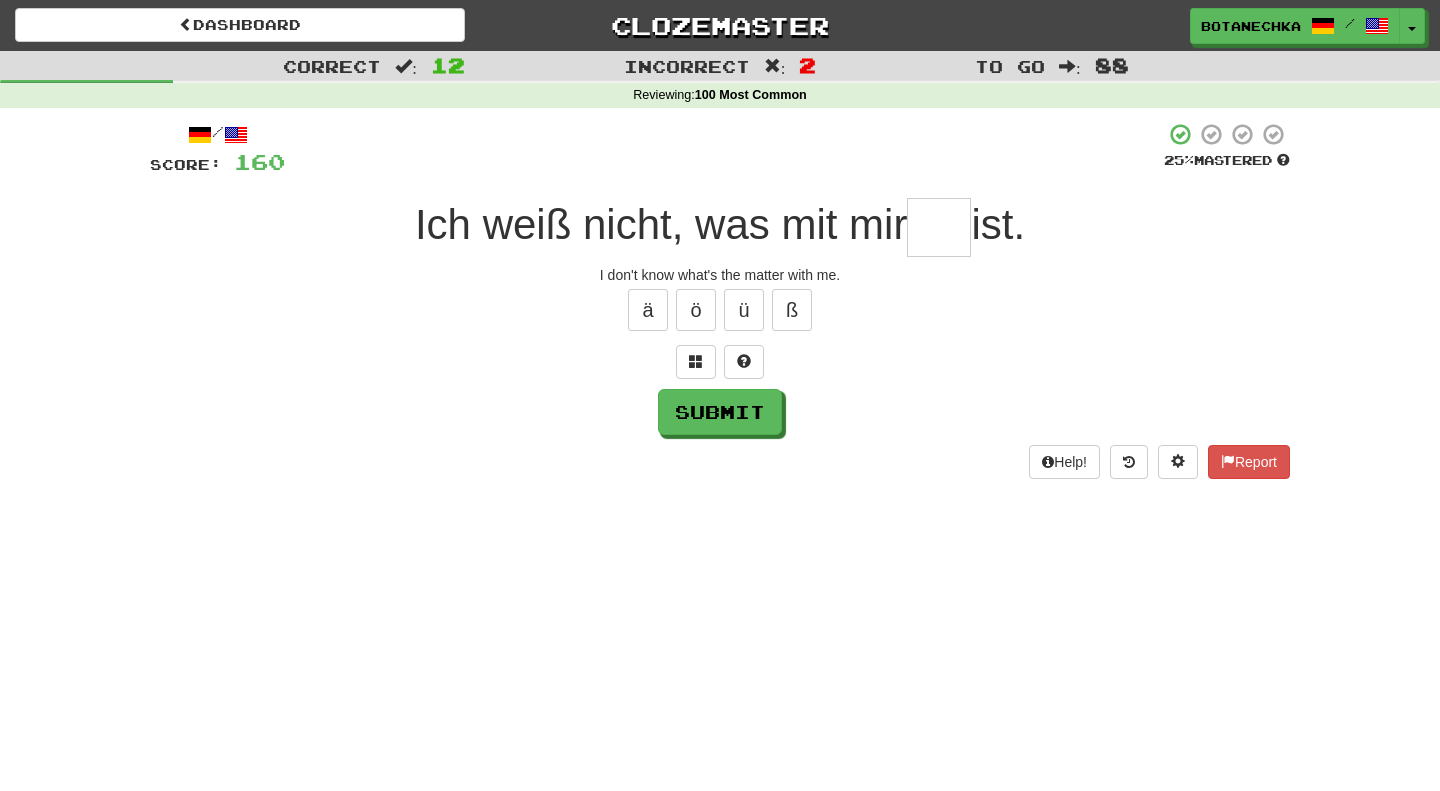 type on "*" 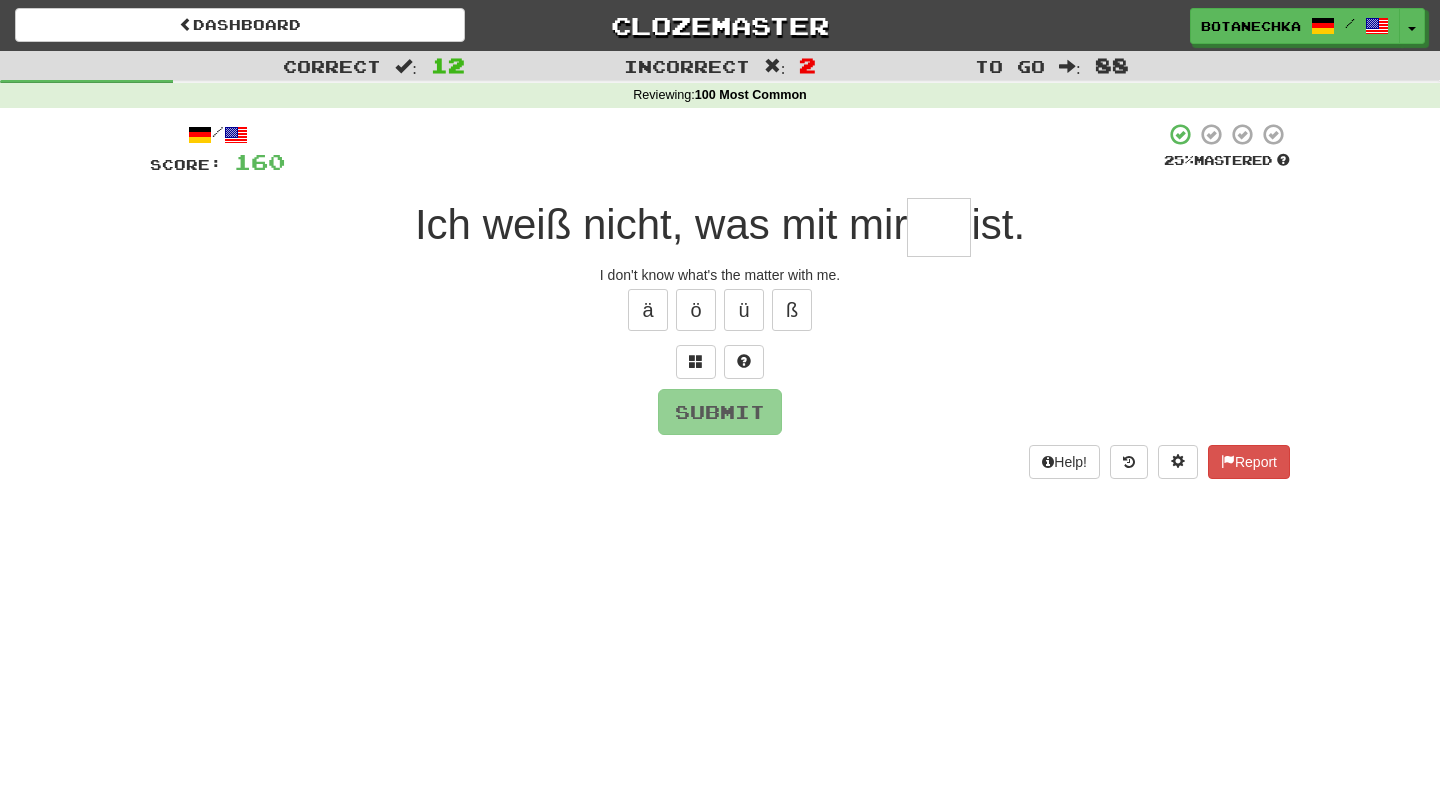type on "*" 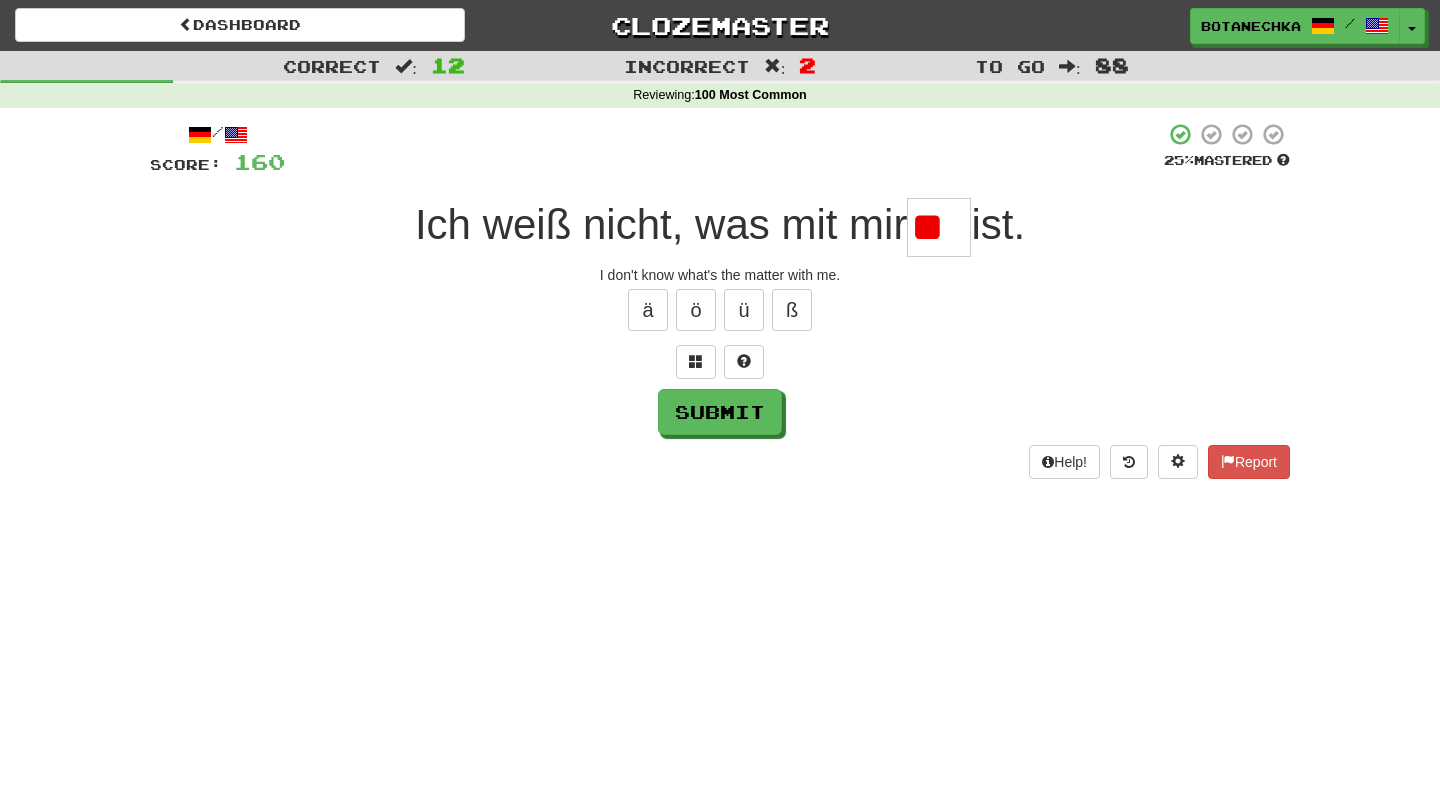 type on "*" 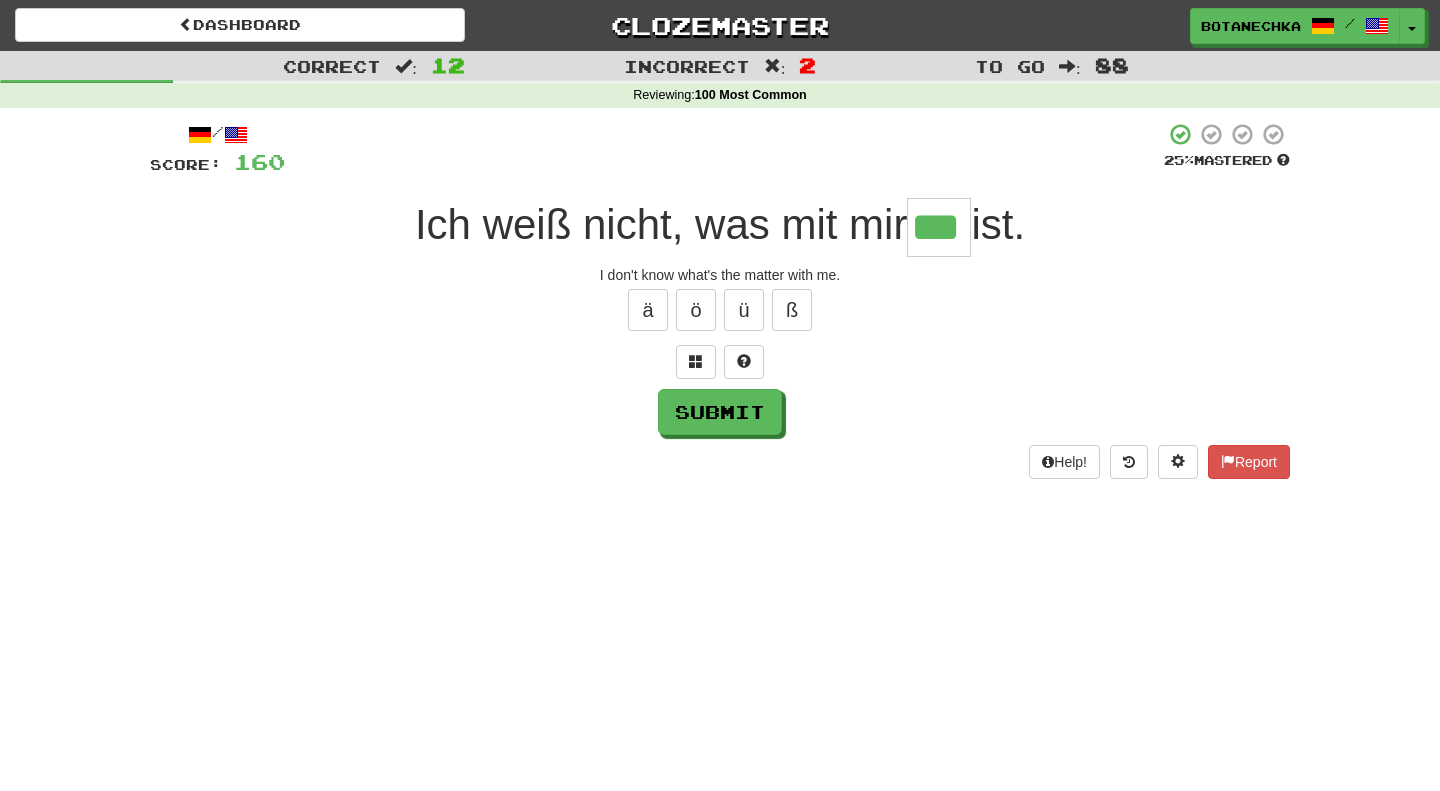 type on "***" 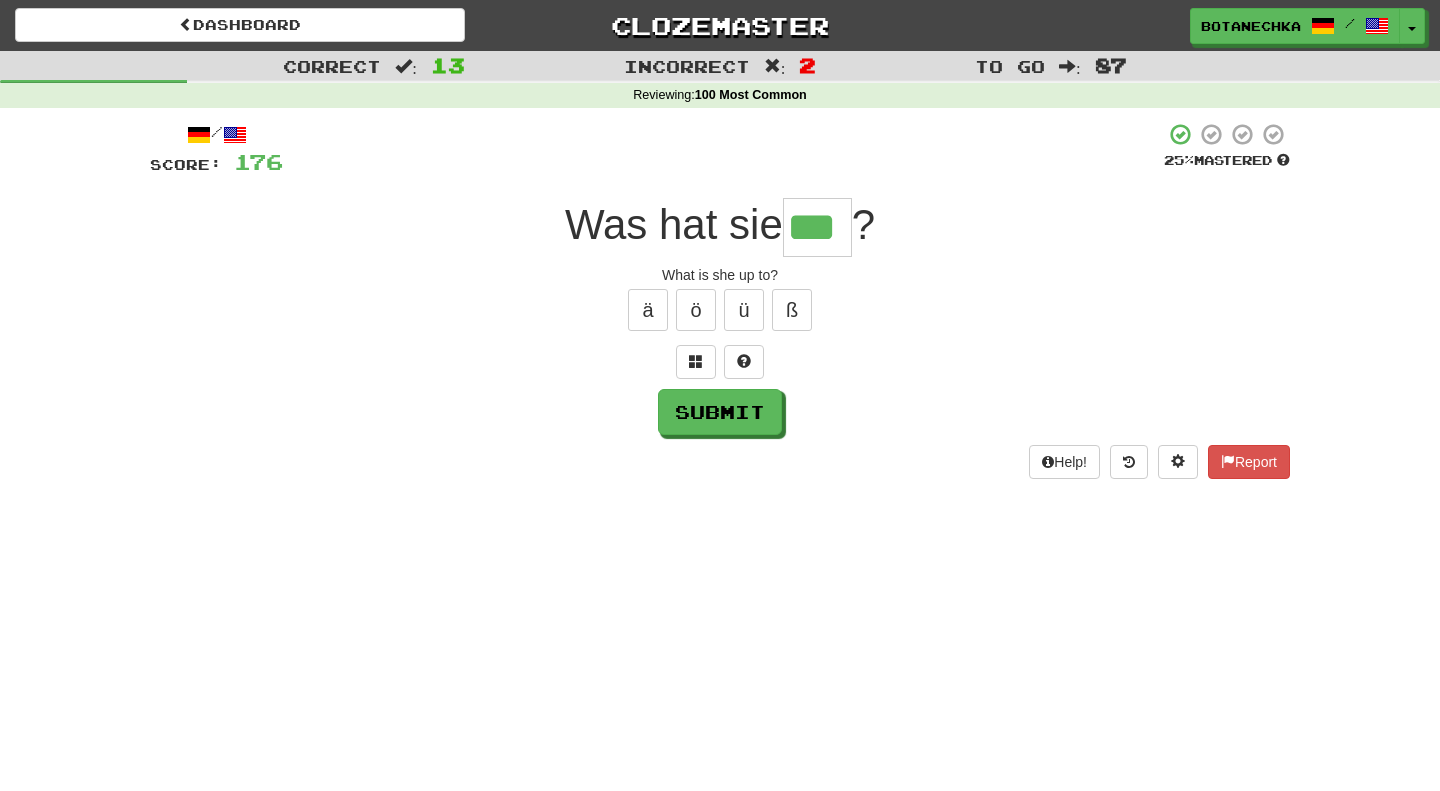 type on "***" 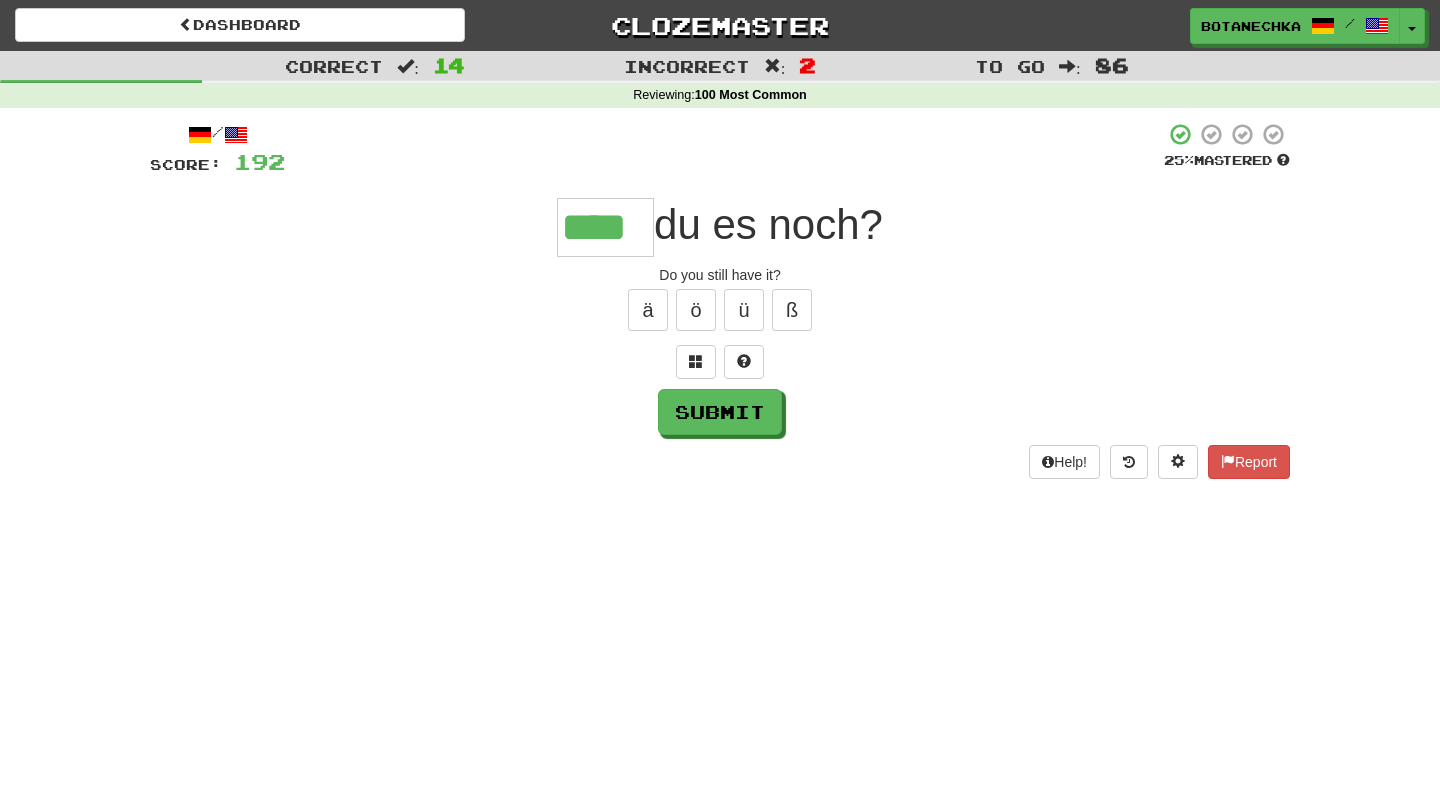type on "****" 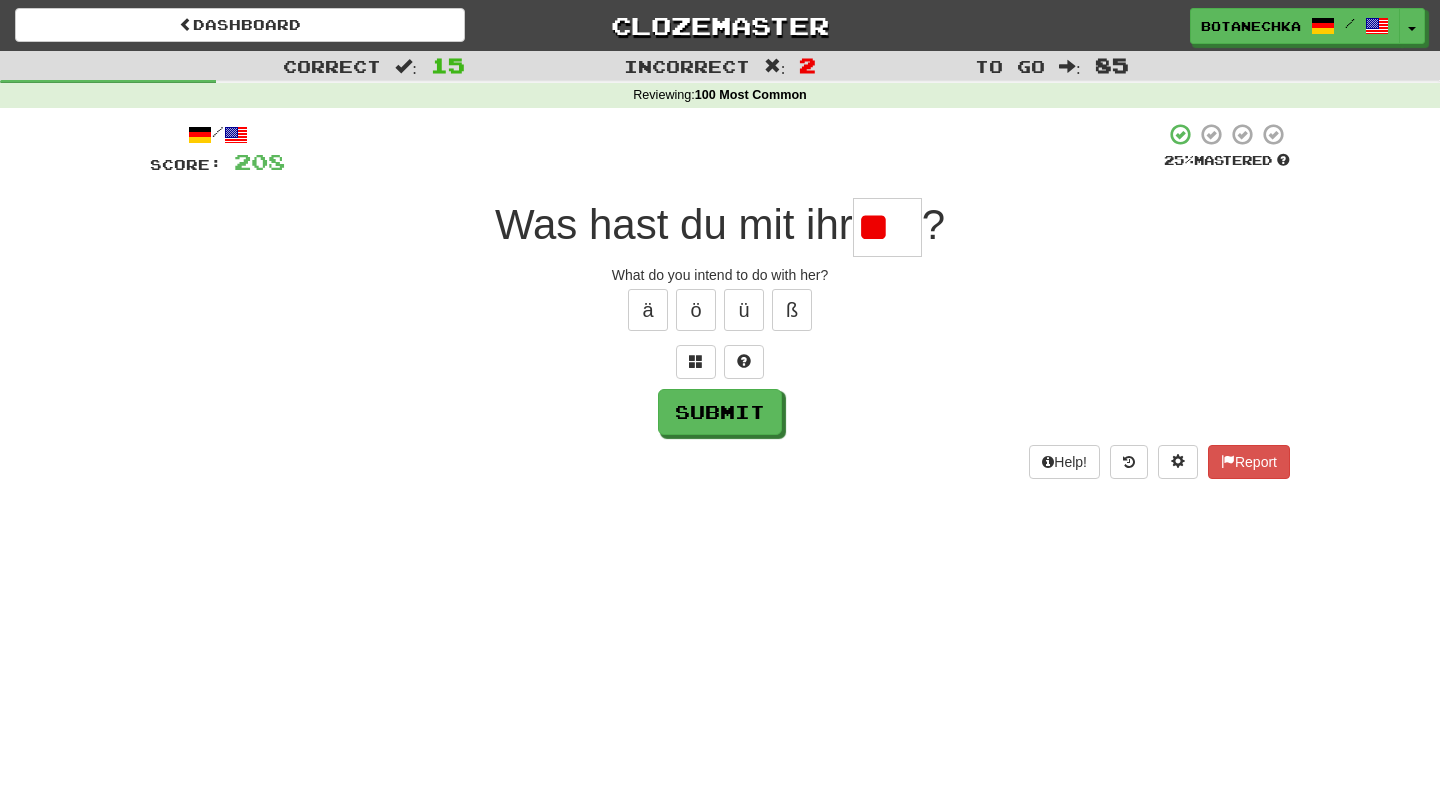 type on "*" 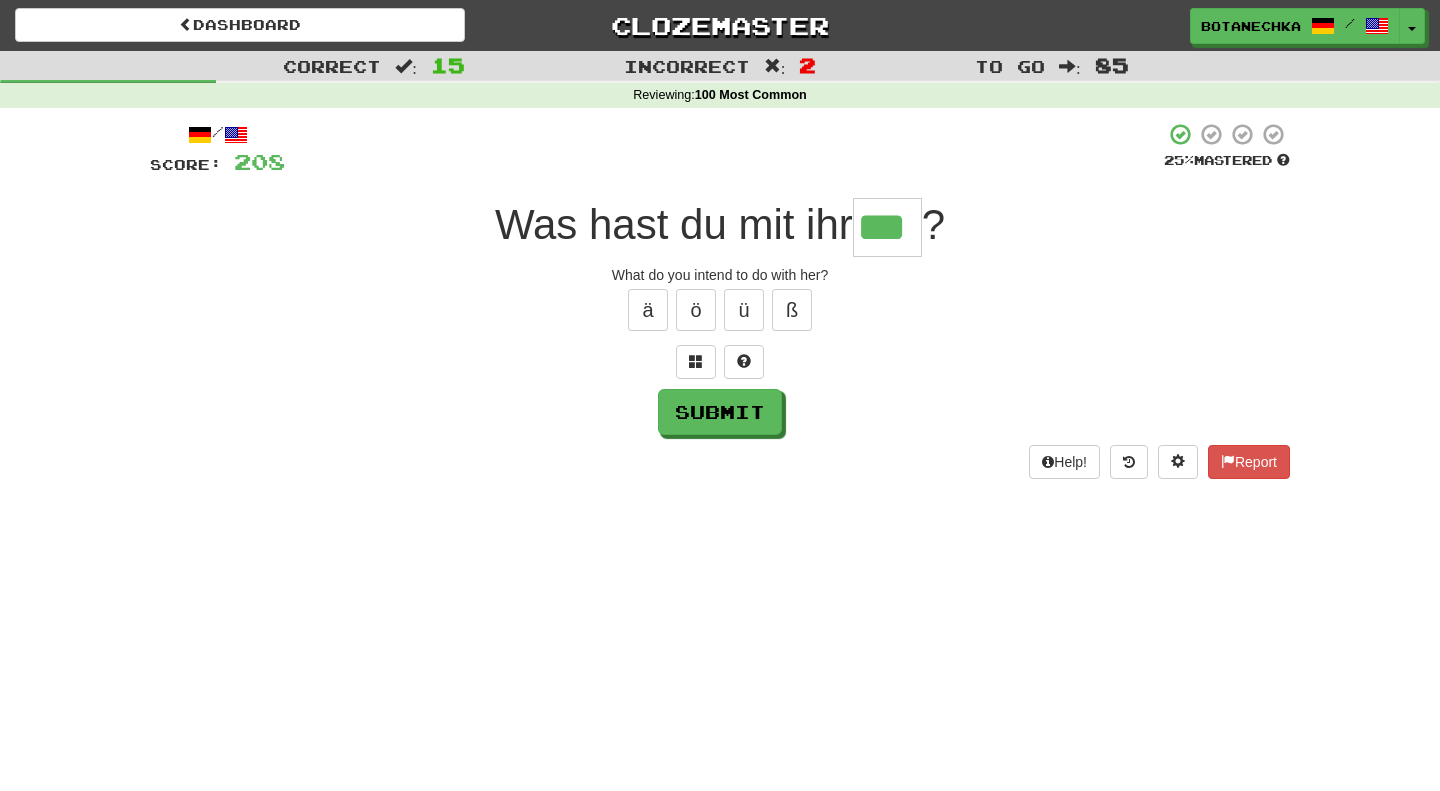 type on "***" 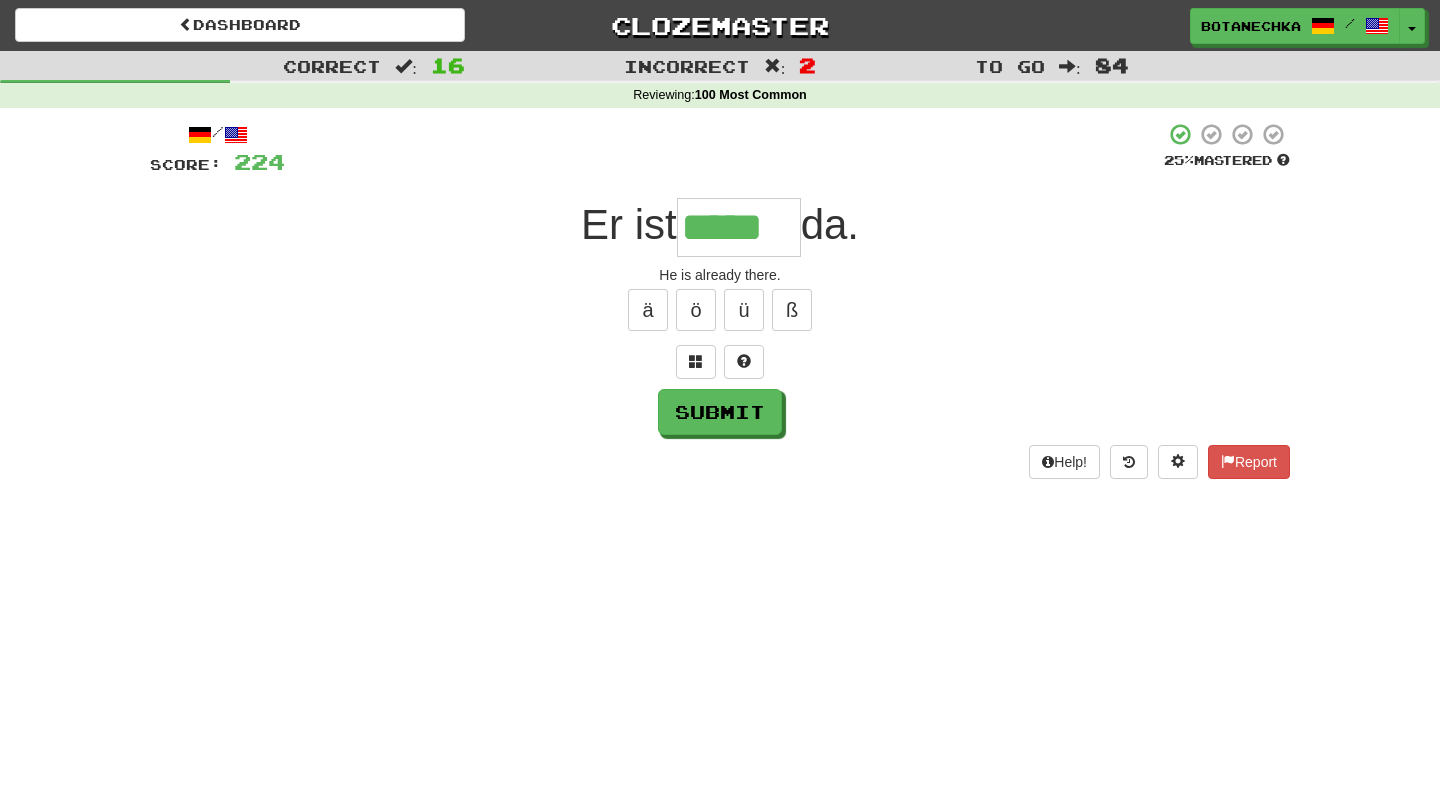 type on "*****" 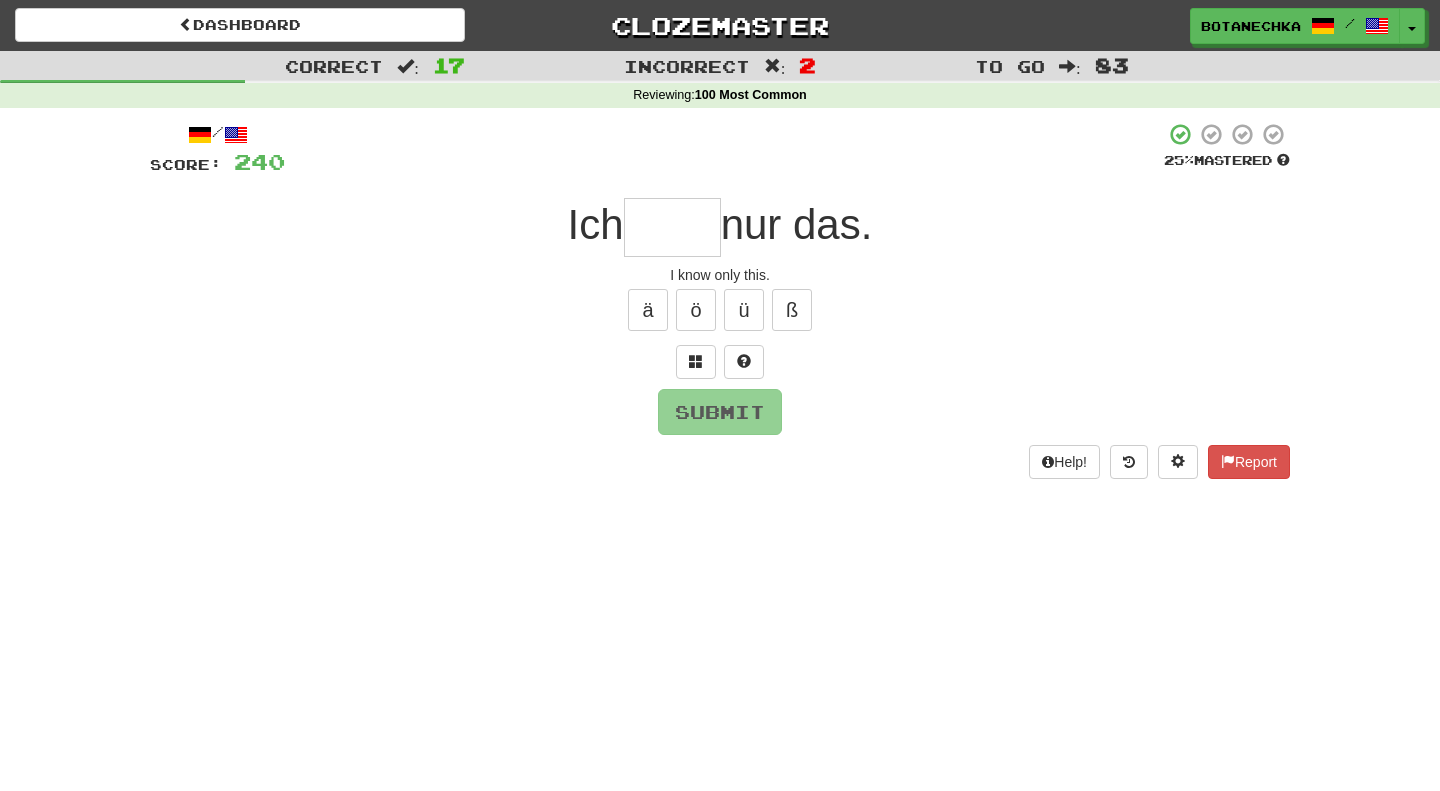 type on "*" 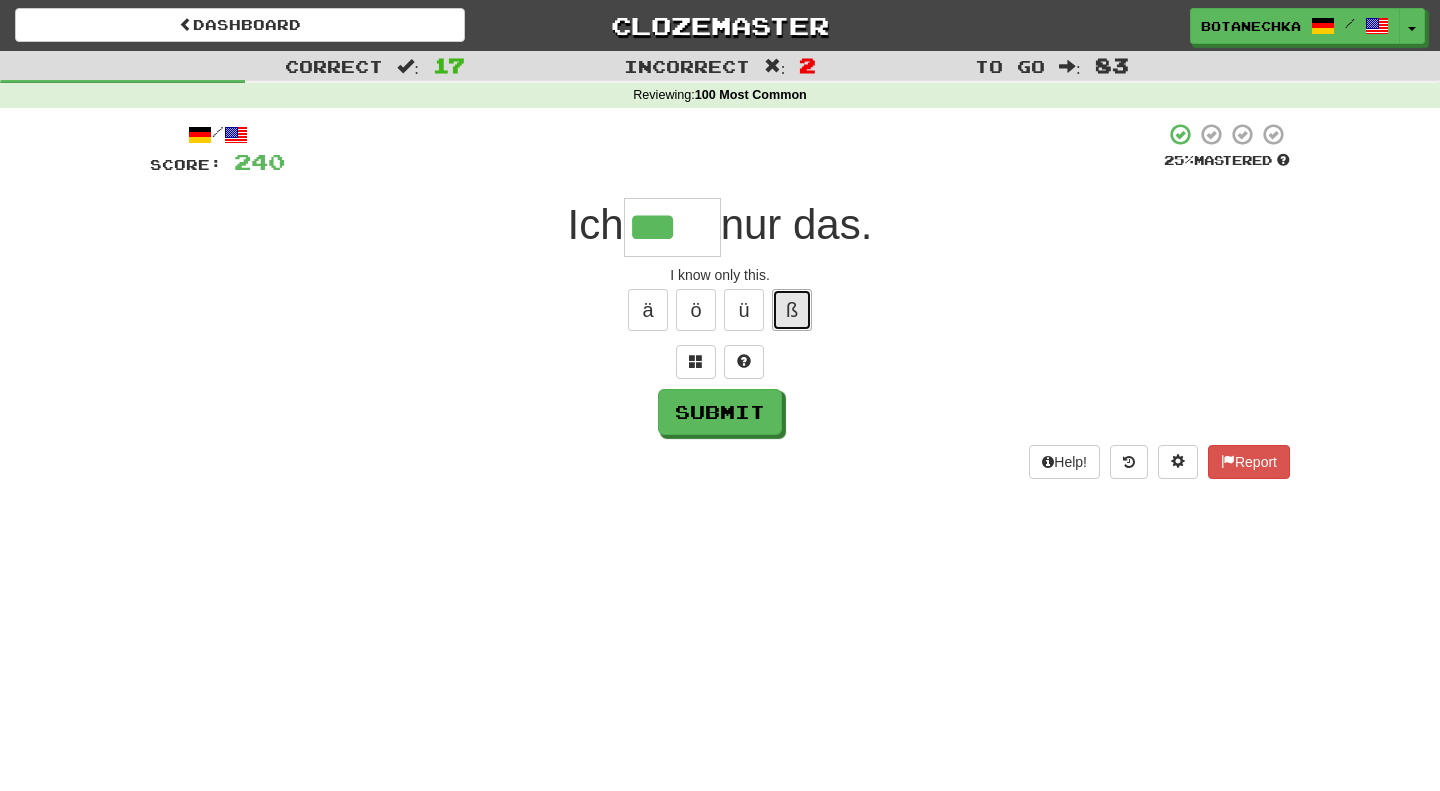 click on "ß" at bounding box center [792, 310] 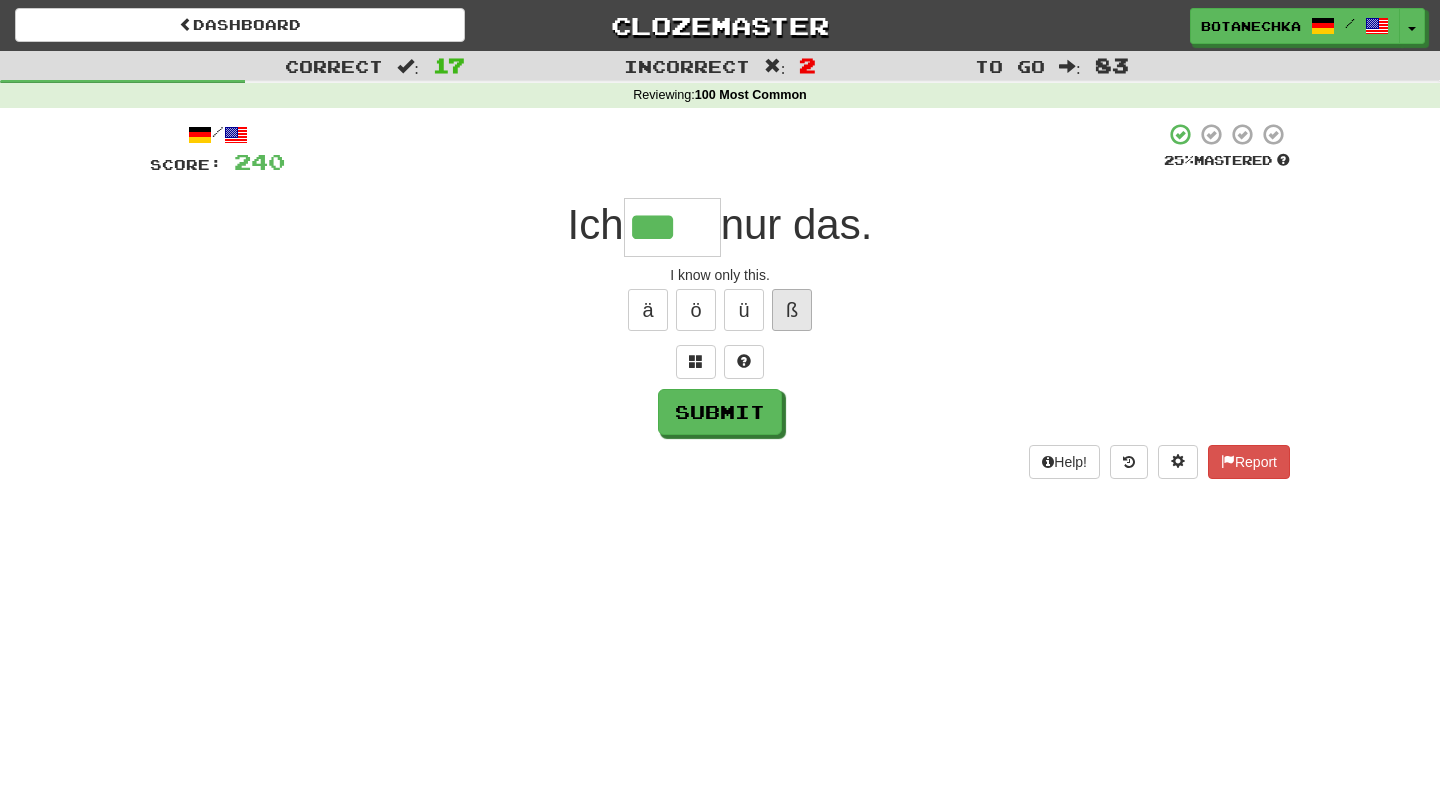 type on "****" 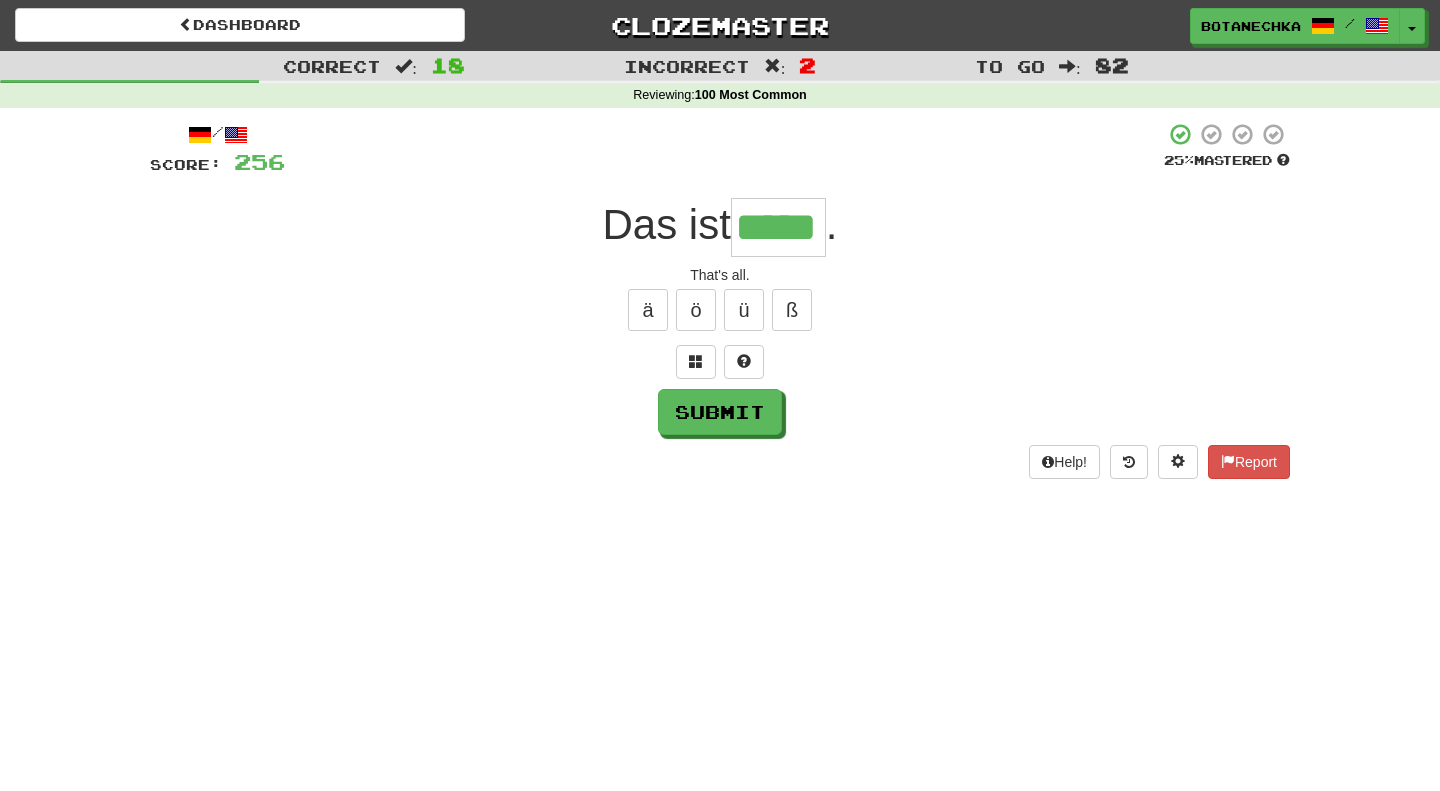 type on "*****" 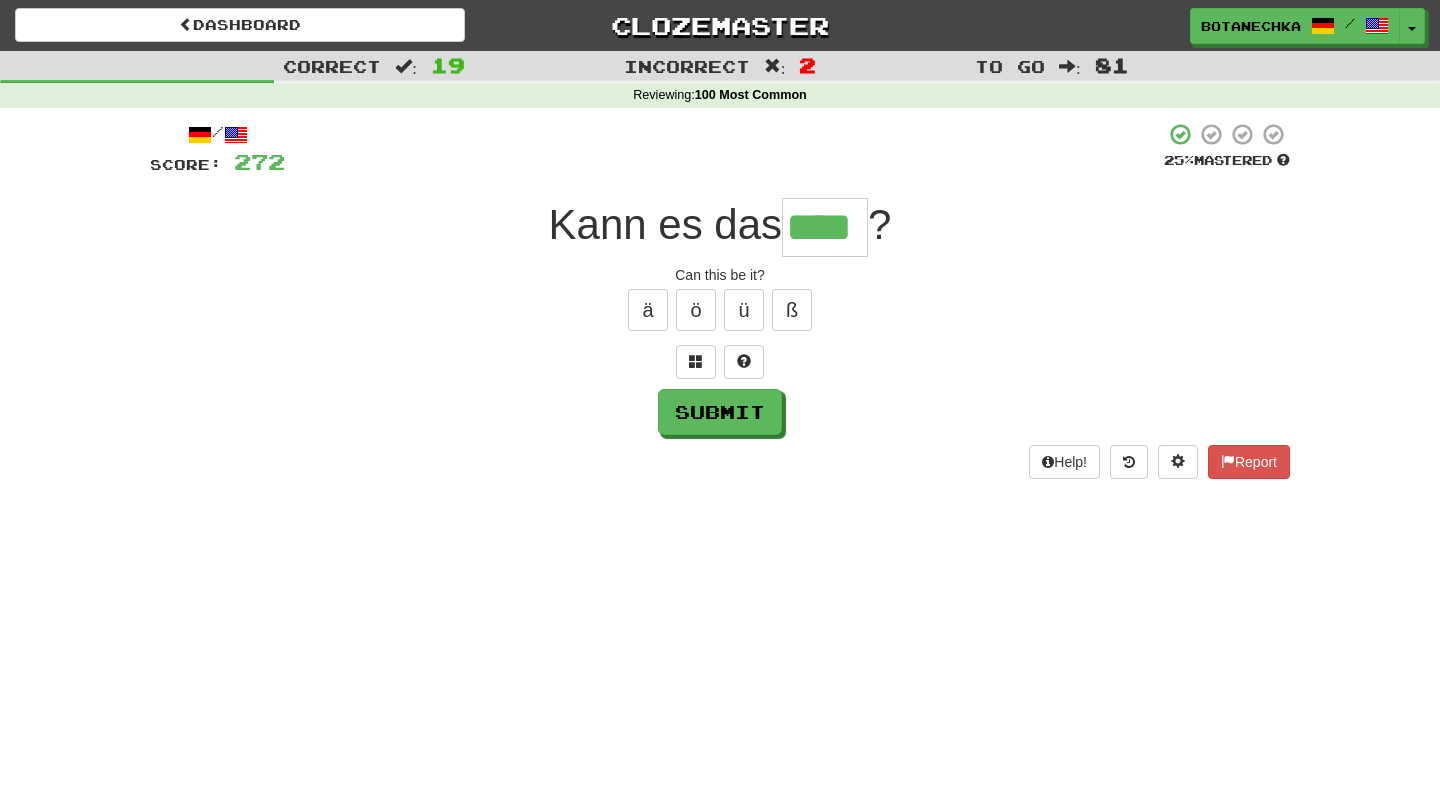 type on "****" 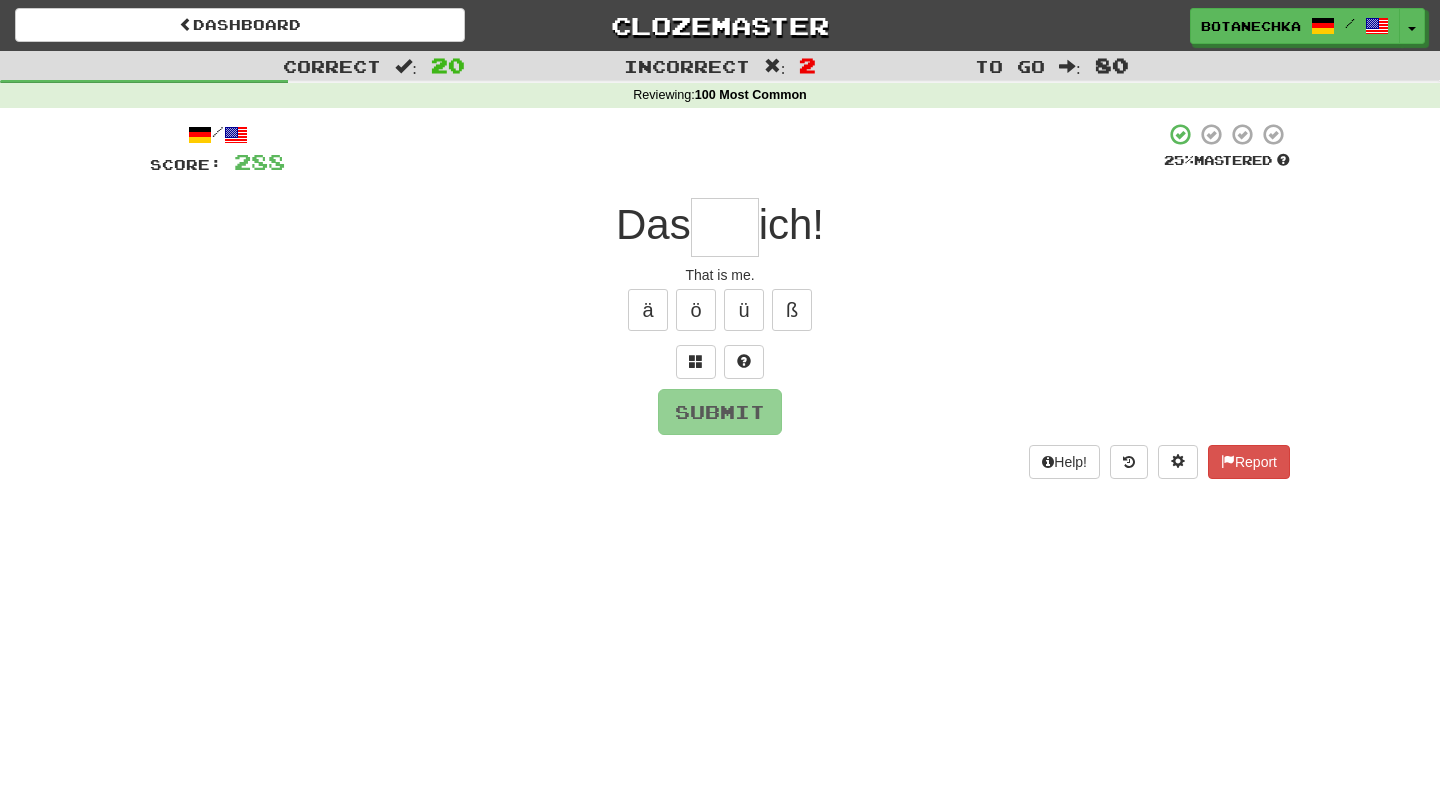 click at bounding box center [725, 227] 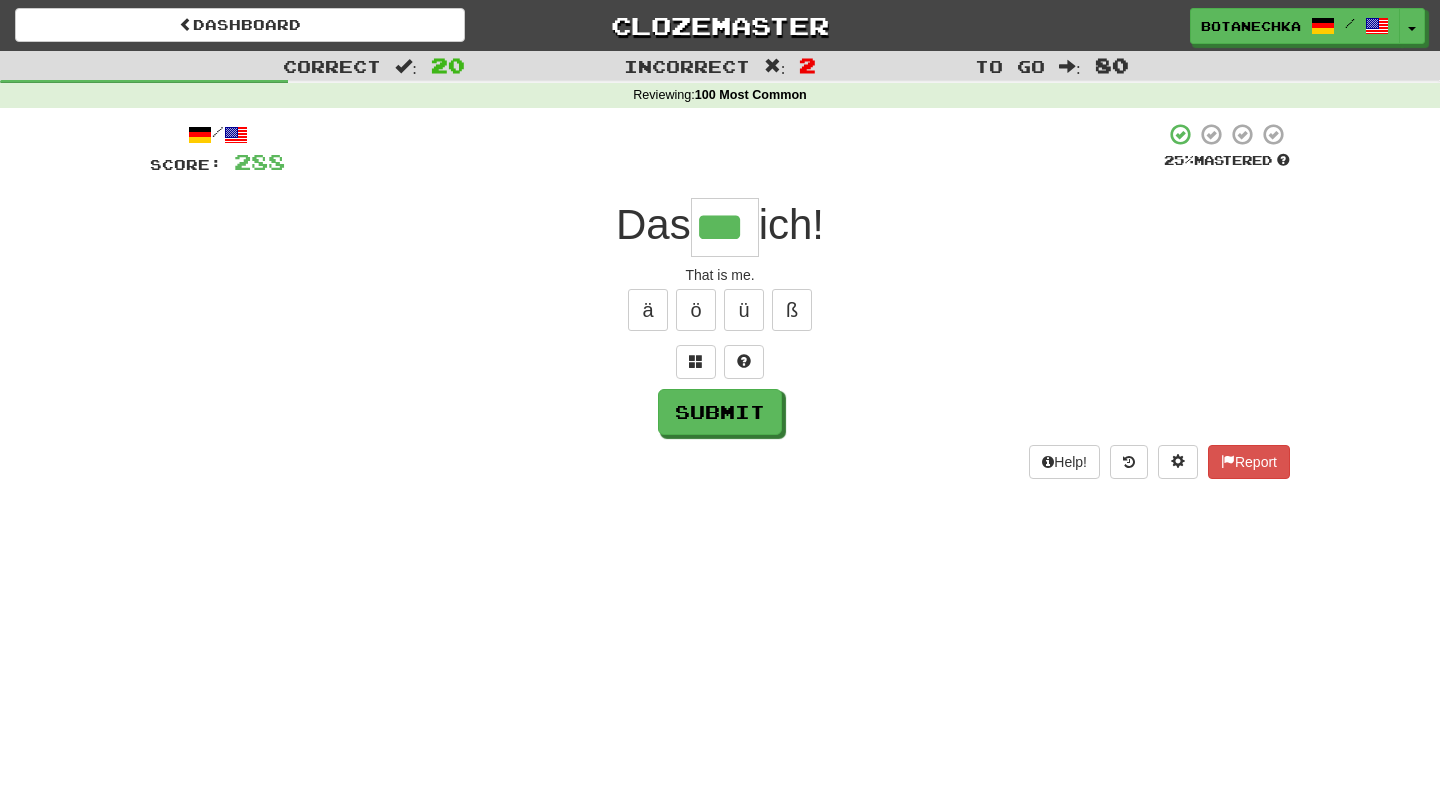 type on "***" 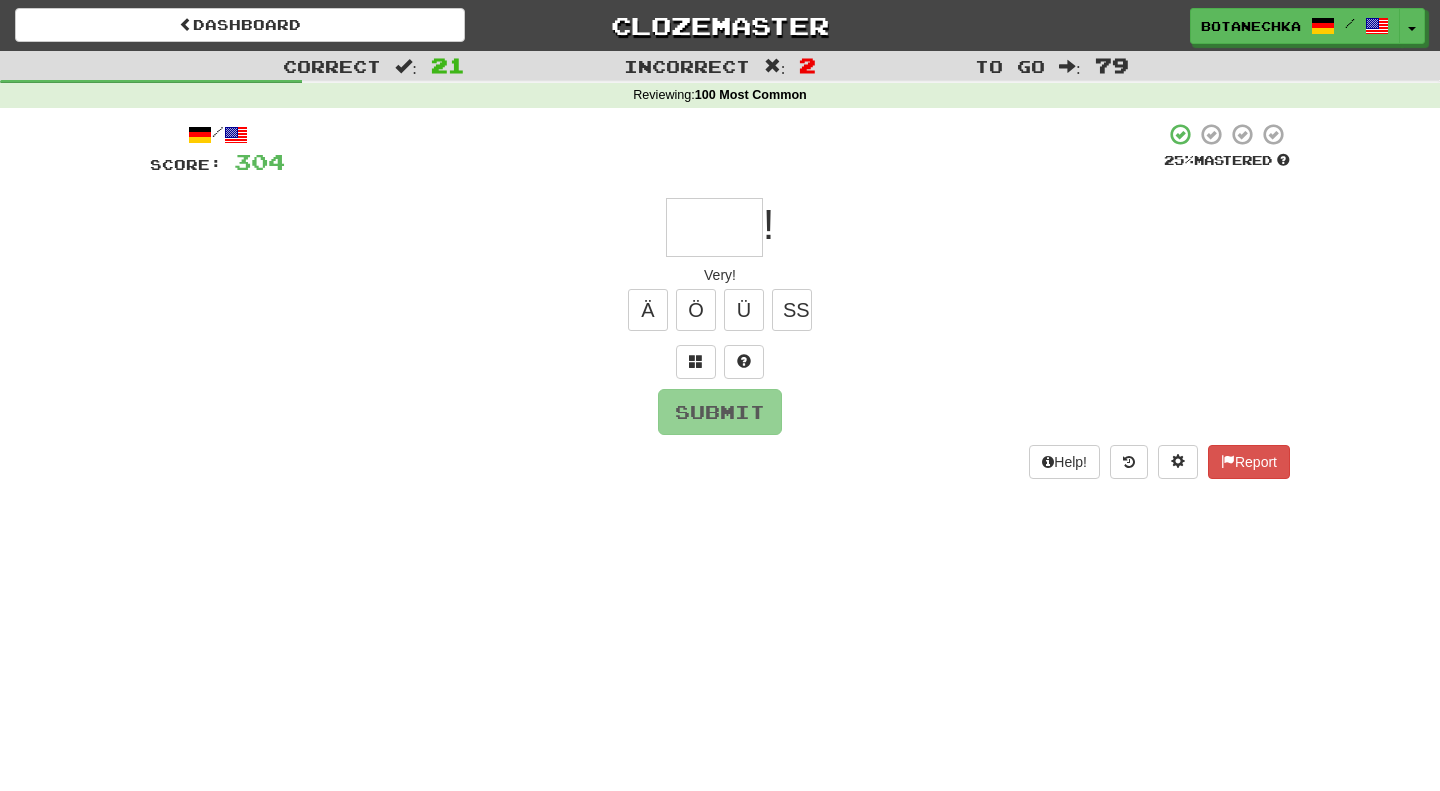 type on "*" 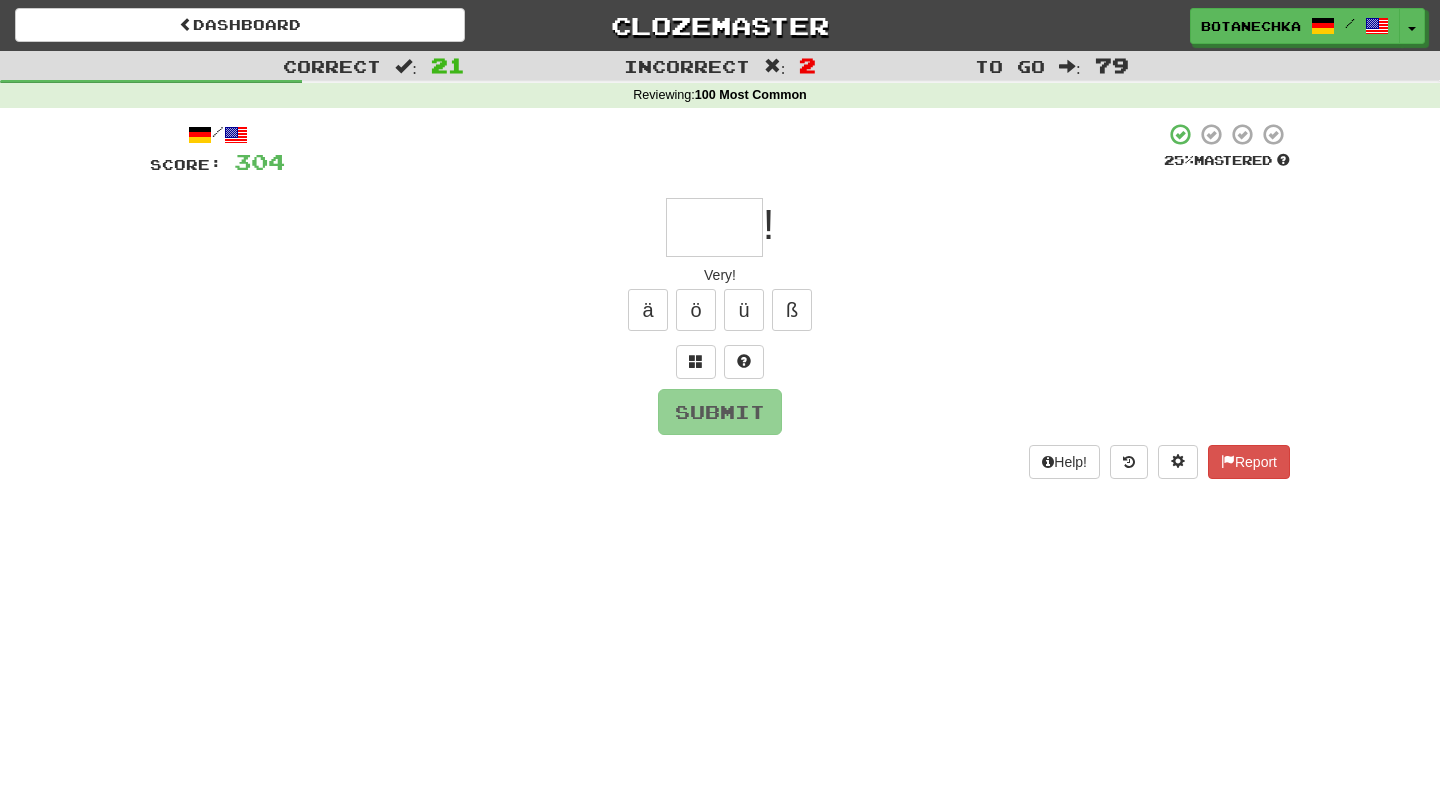 type on "*" 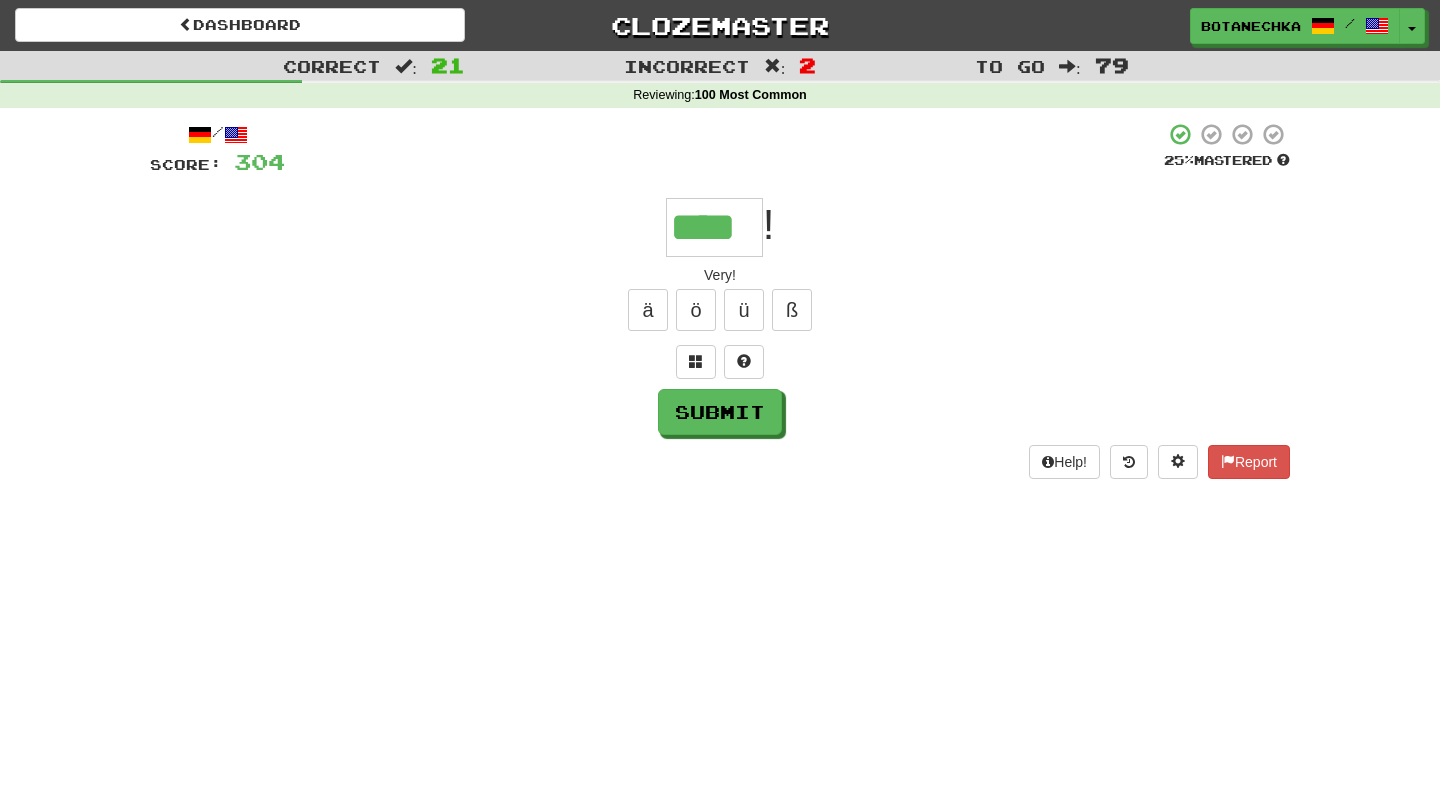 type on "****" 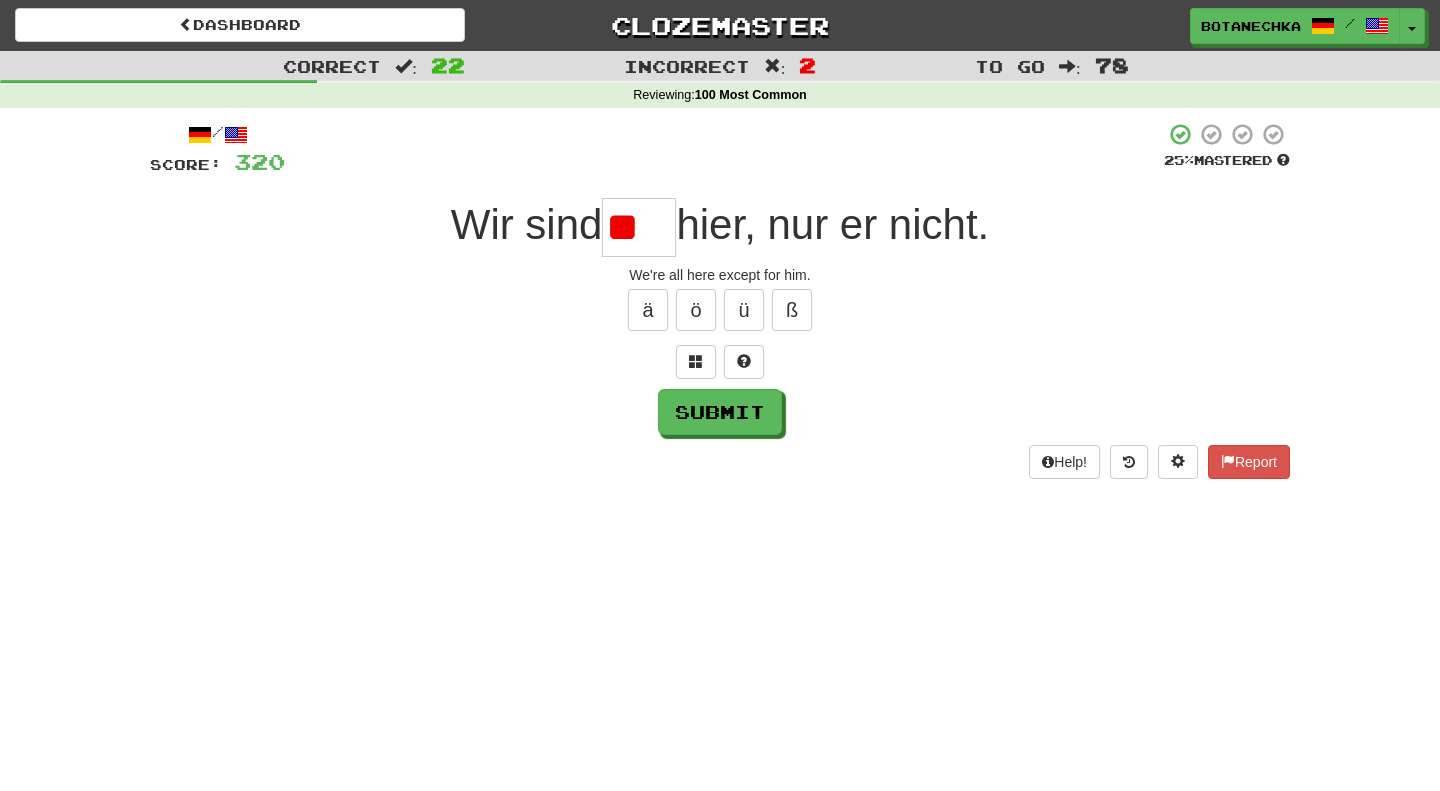 scroll, scrollTop: 0, scrollLeft: 0, axis: both 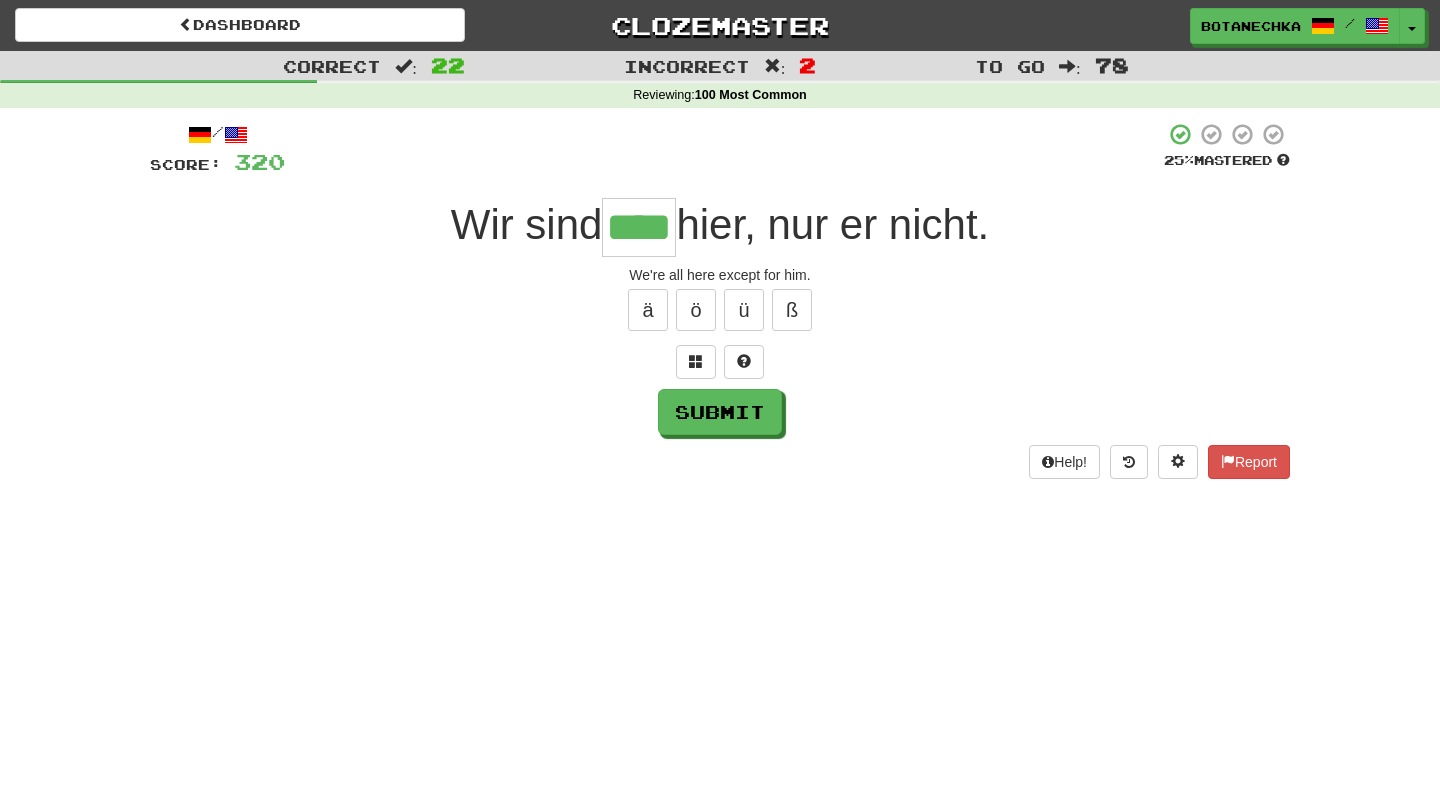 type on "****" 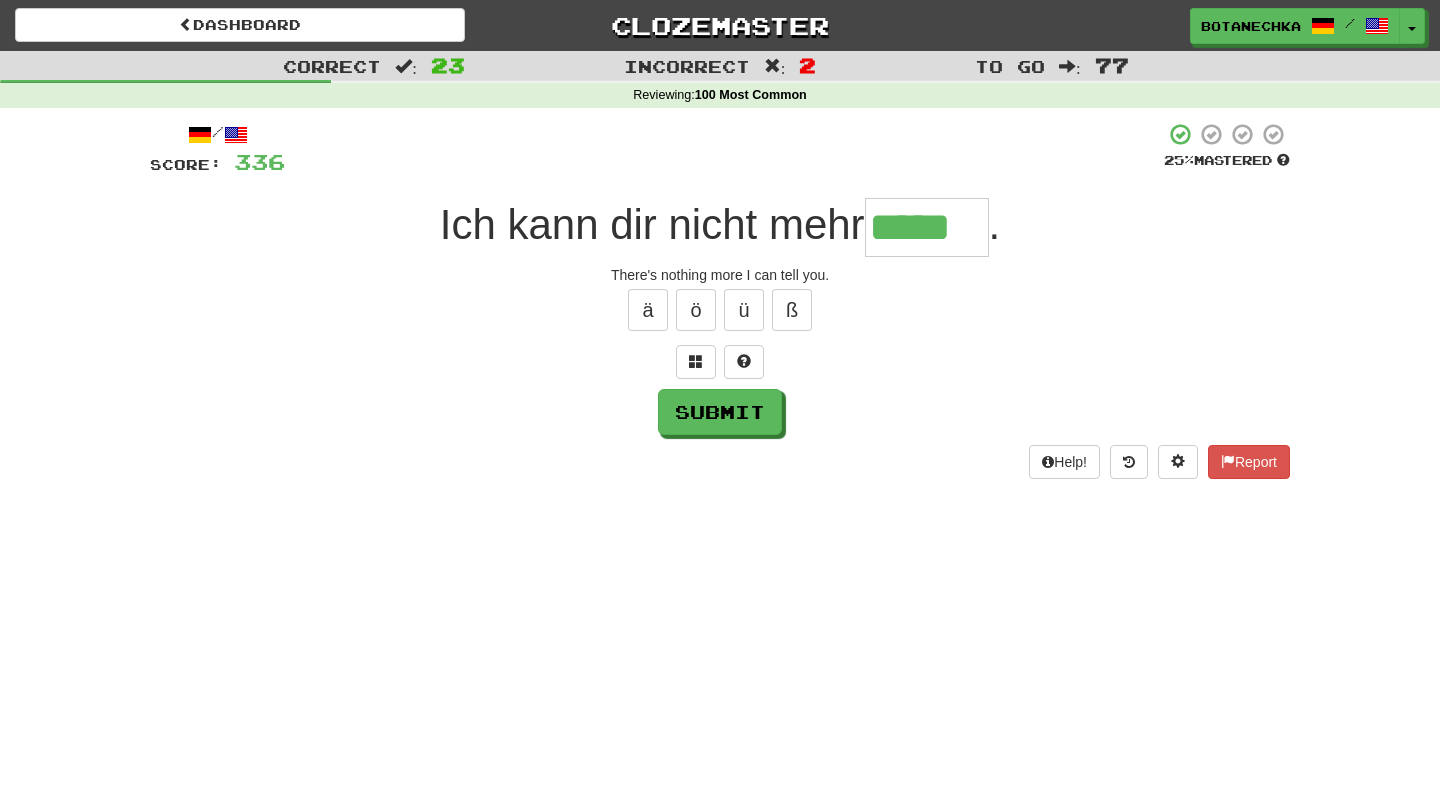 type on "*****" 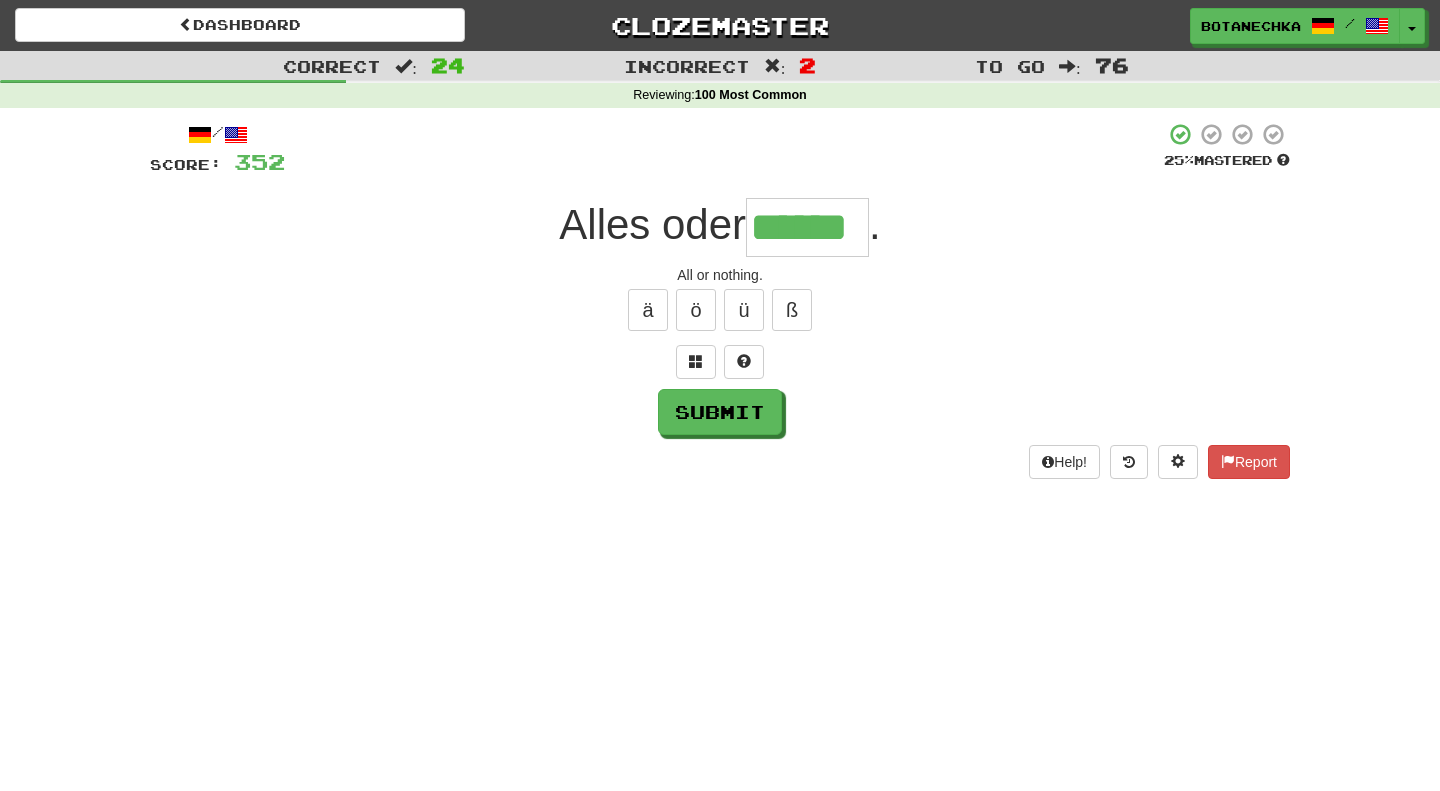 type on "******" 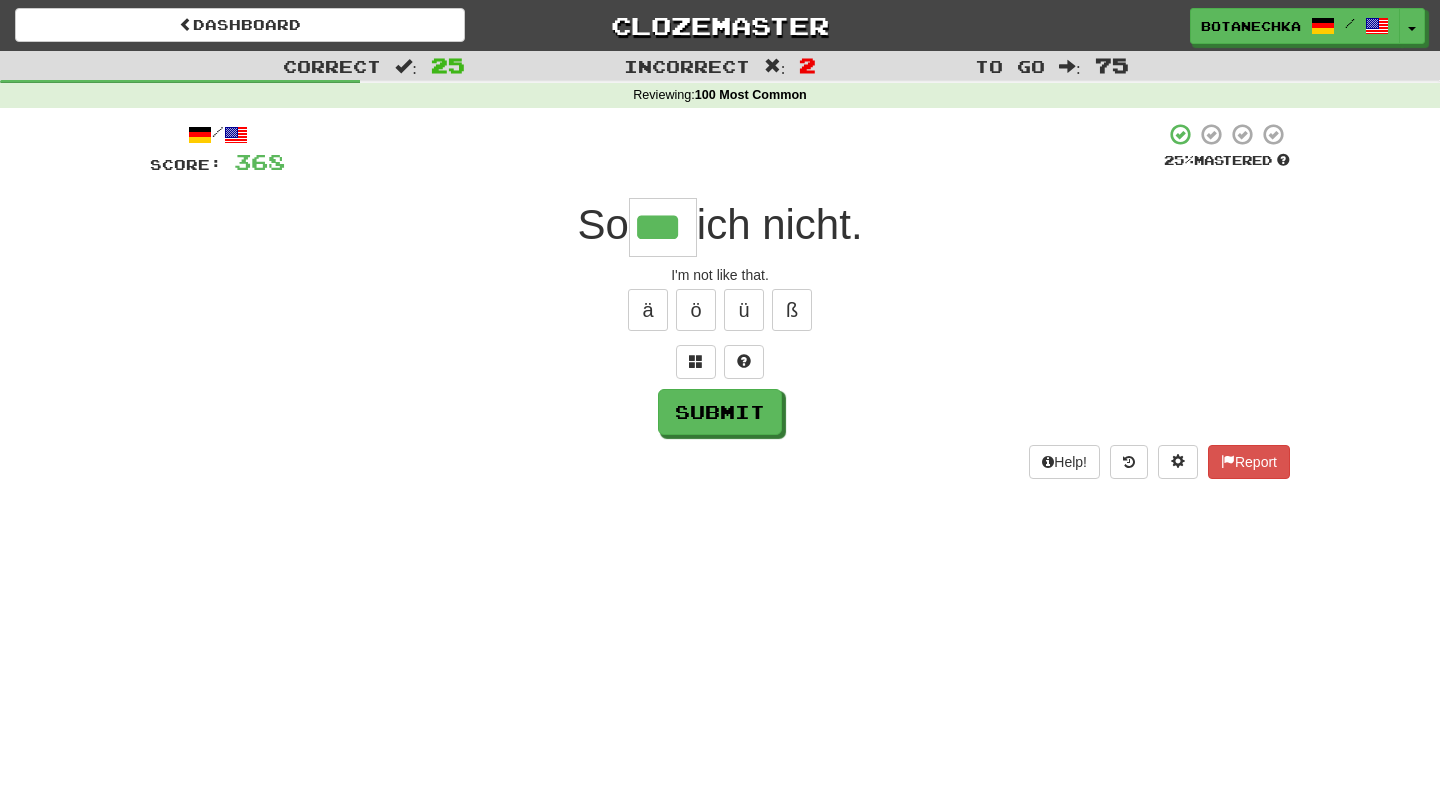 type on "***" 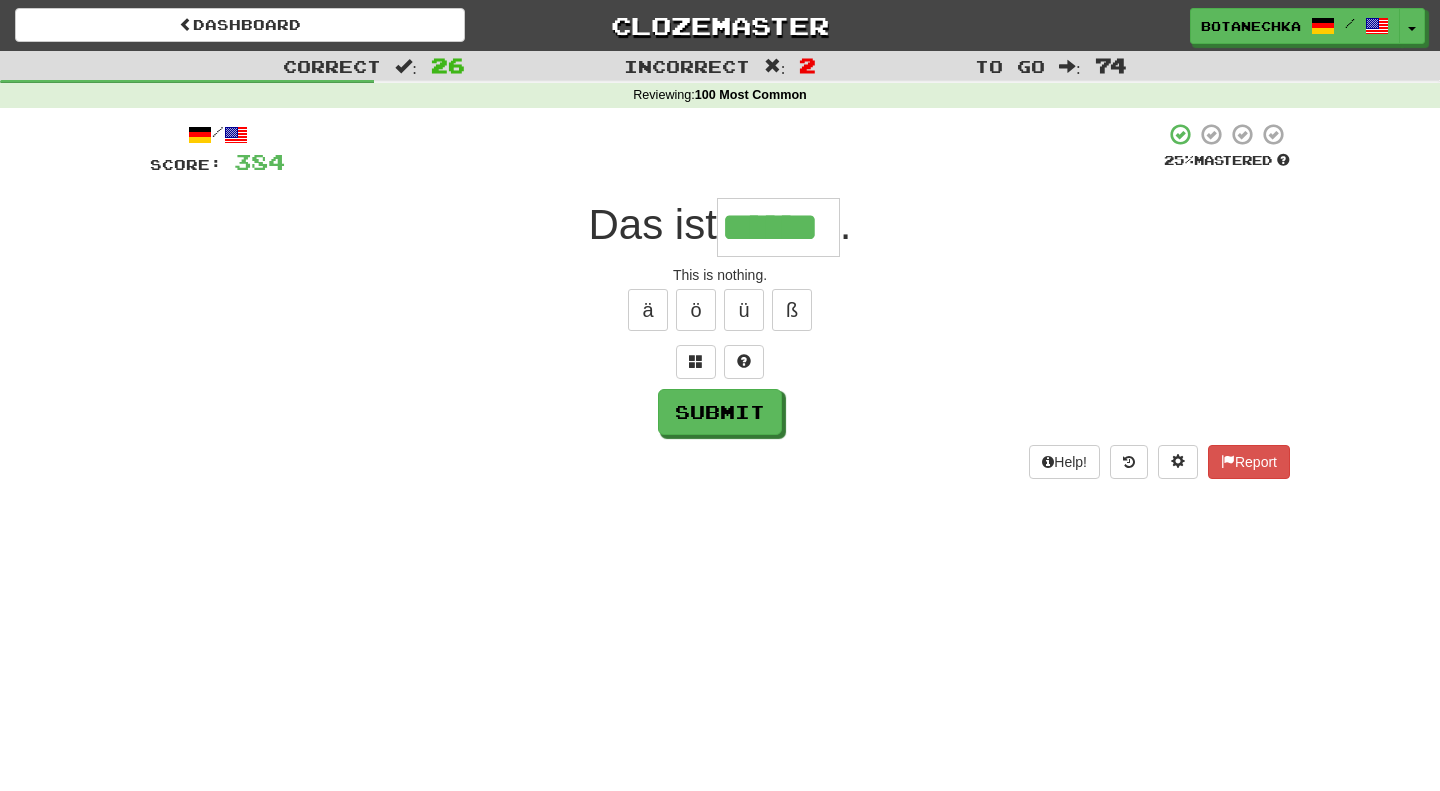 type on "******" 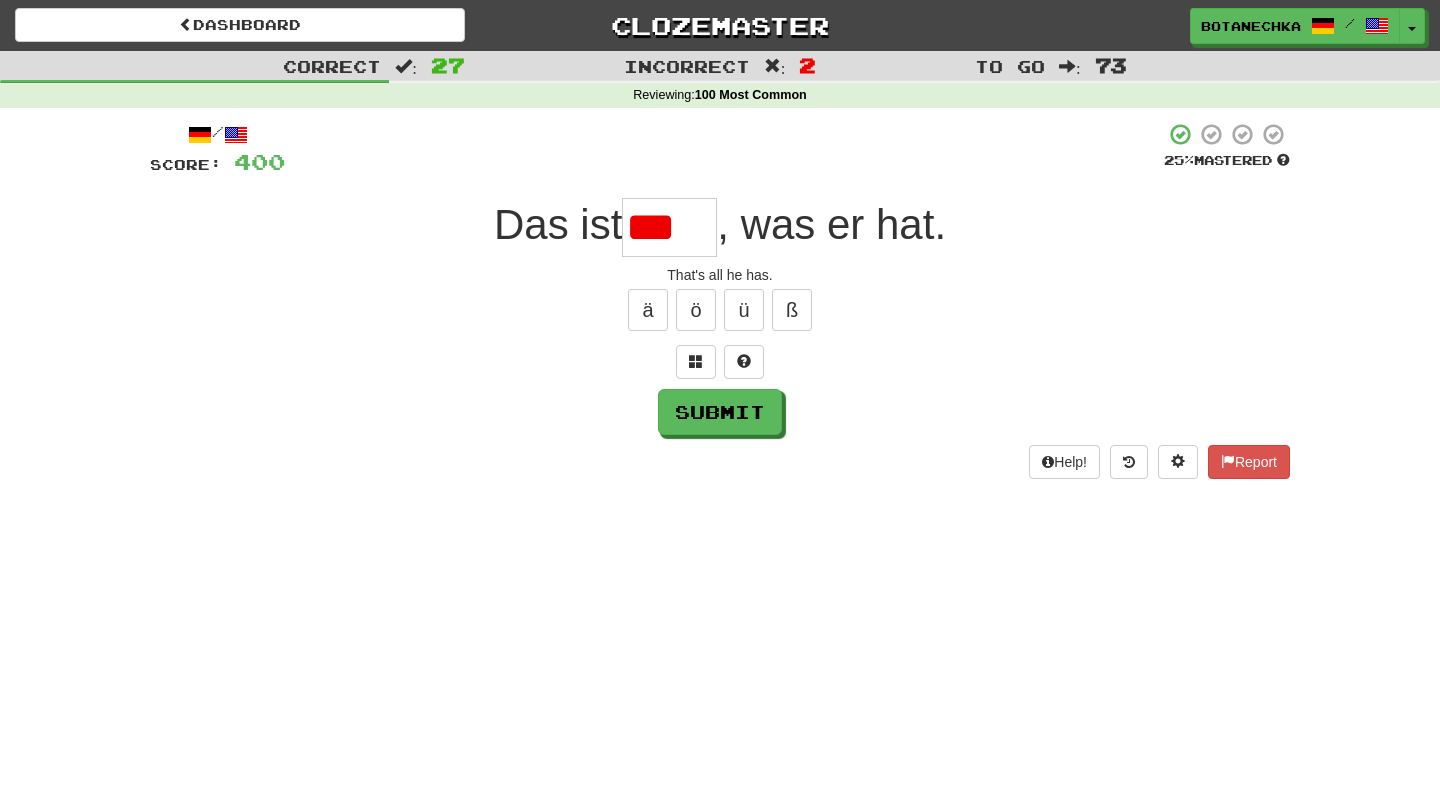 scroll, scrollTop: 0, scrollLeft: 0, axis: both 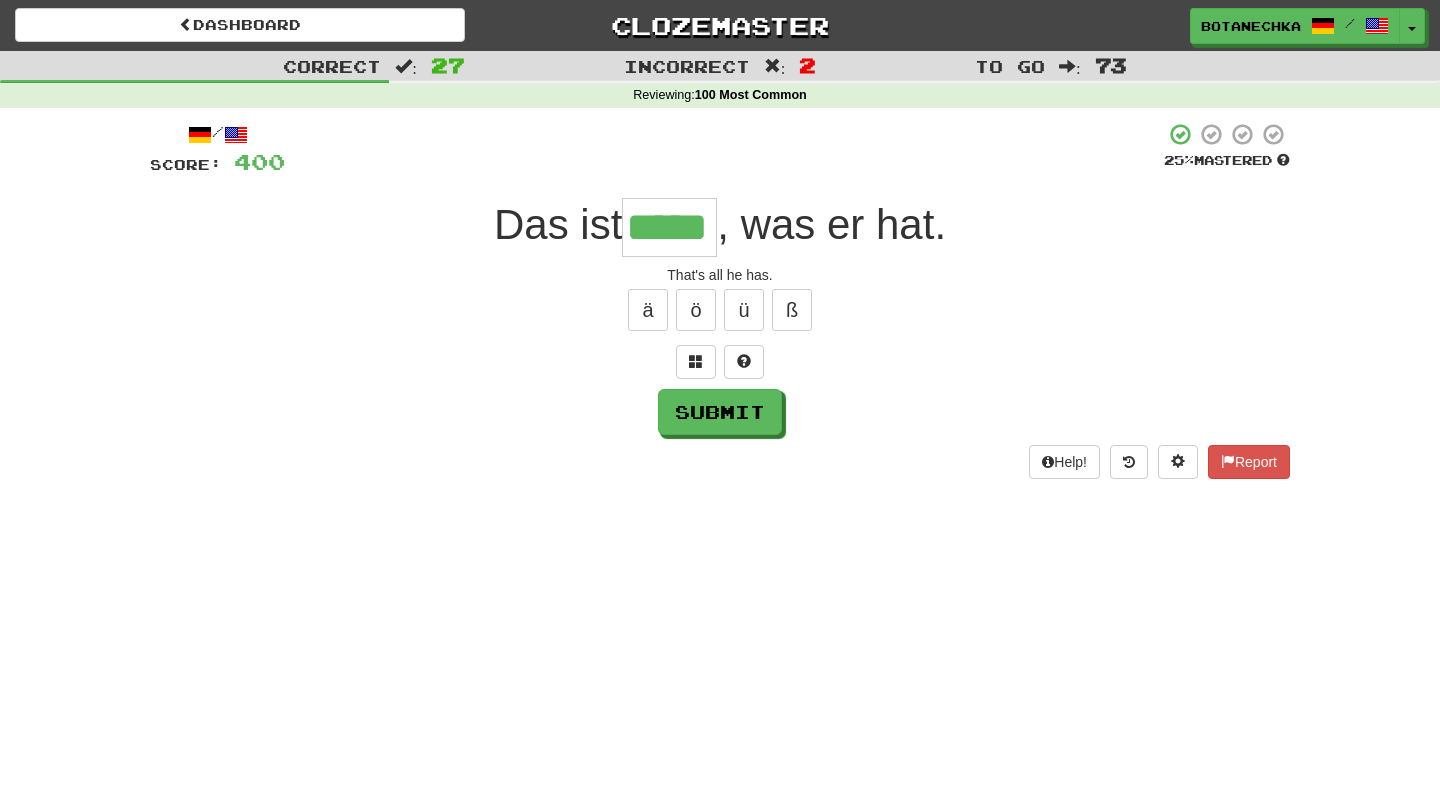 type on "*****" 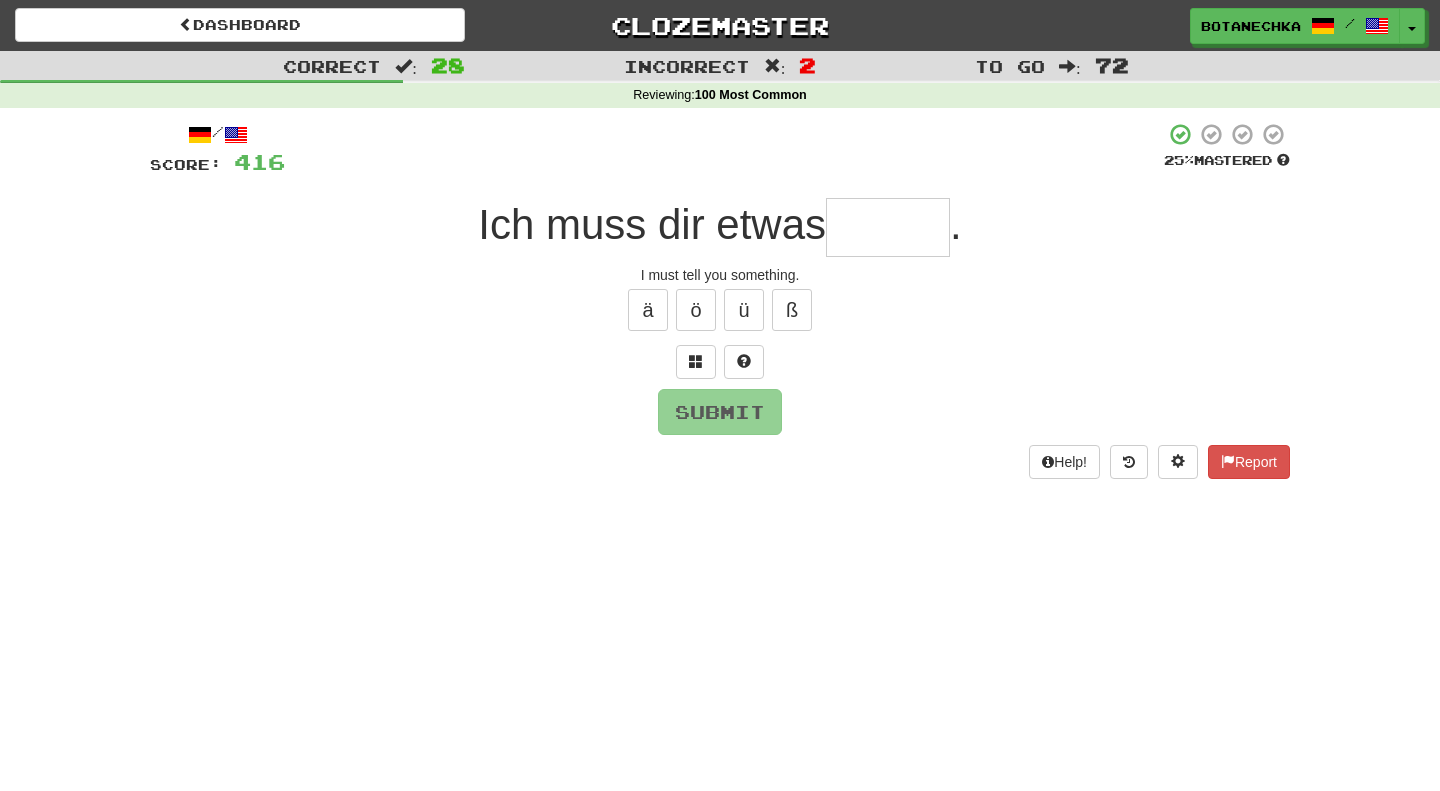 click at bounding box center [888, 227] 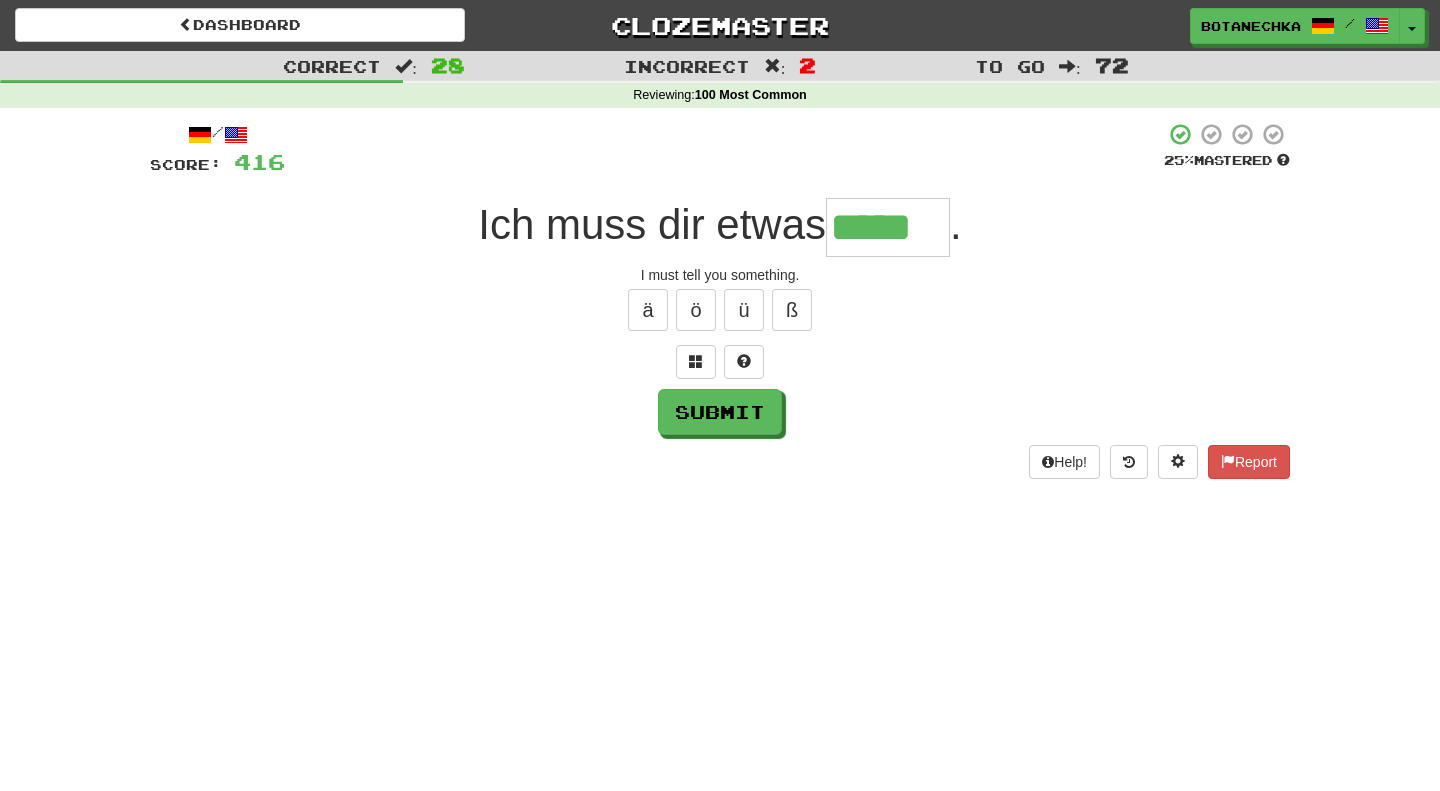 type on "*****" 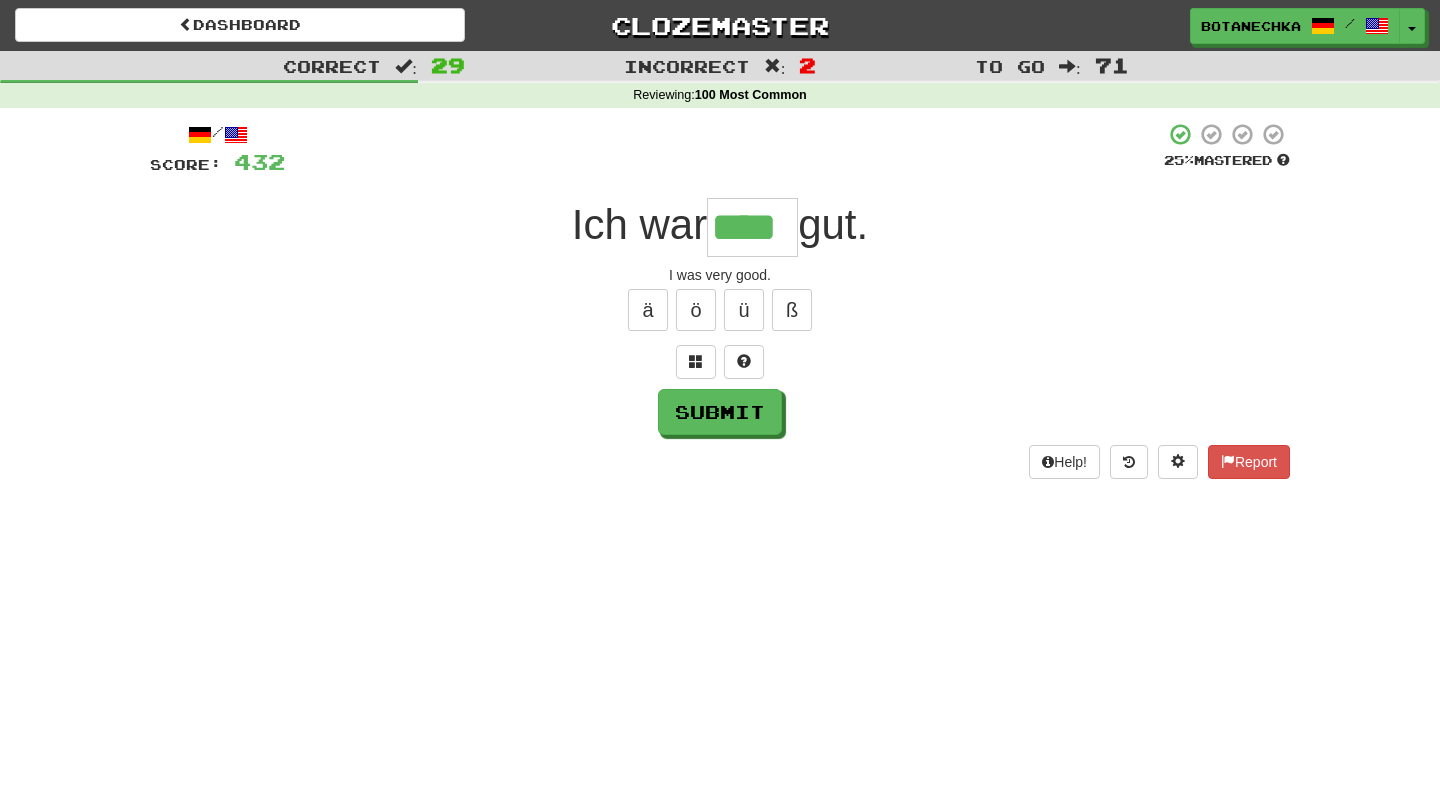 type on "****" 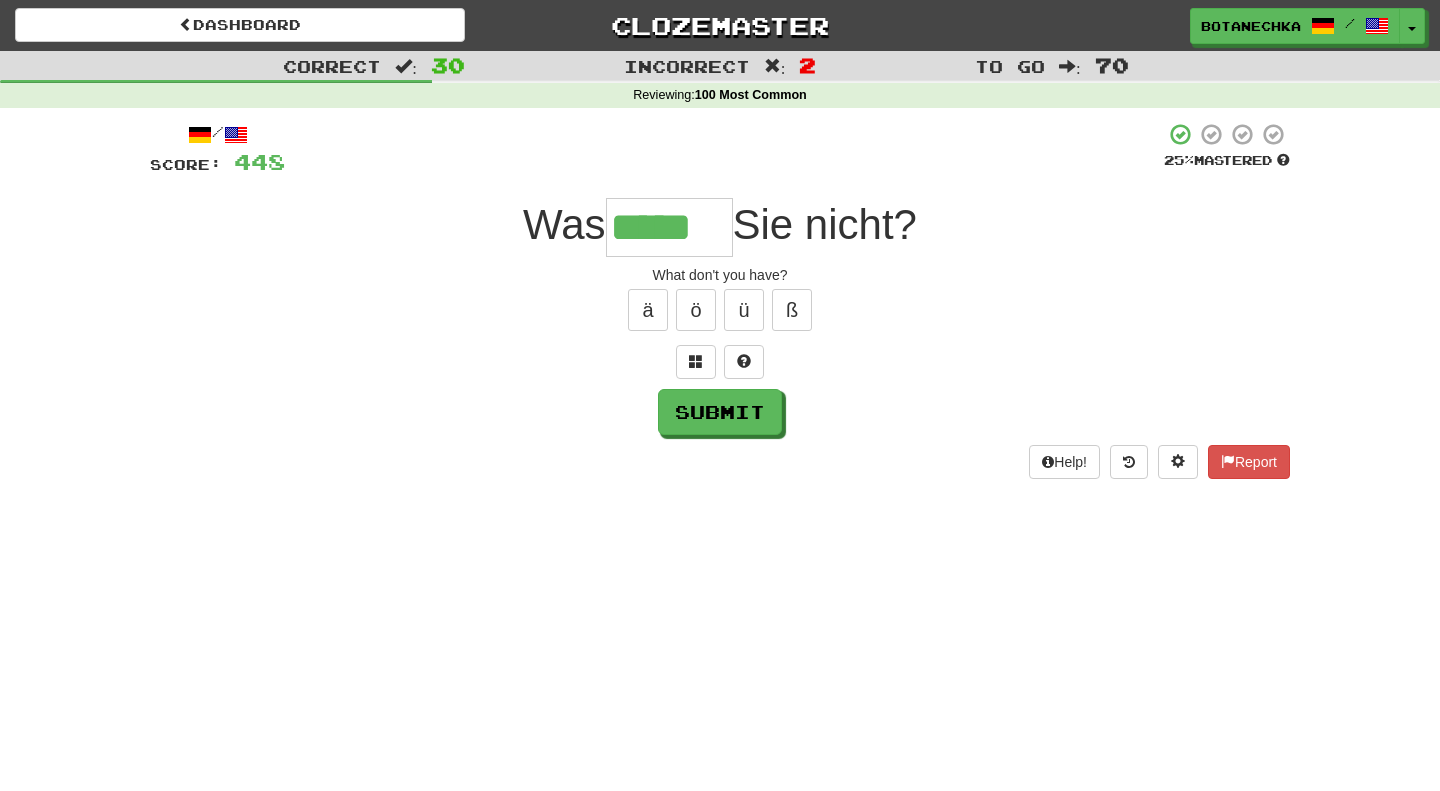 type on "*****" 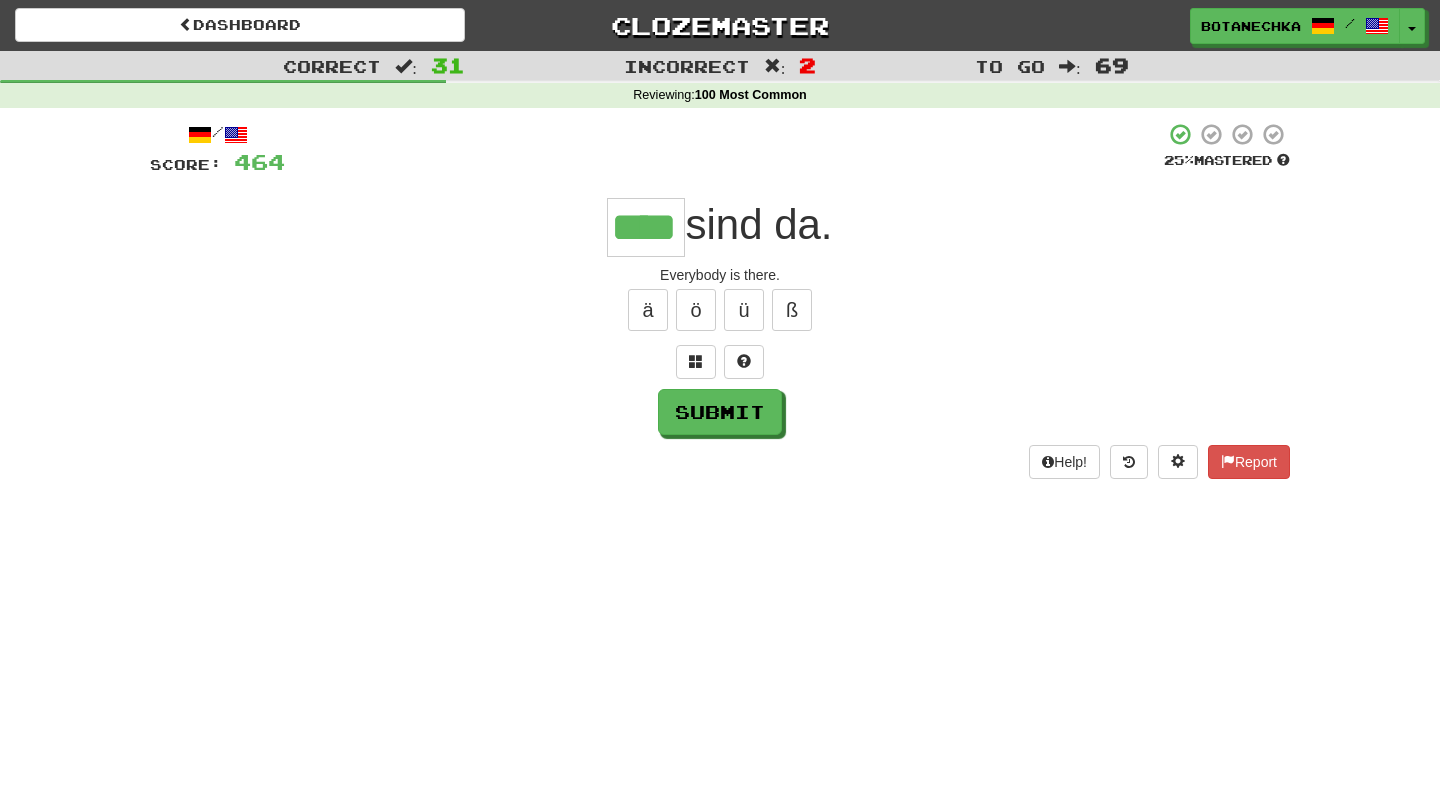 type on "****" 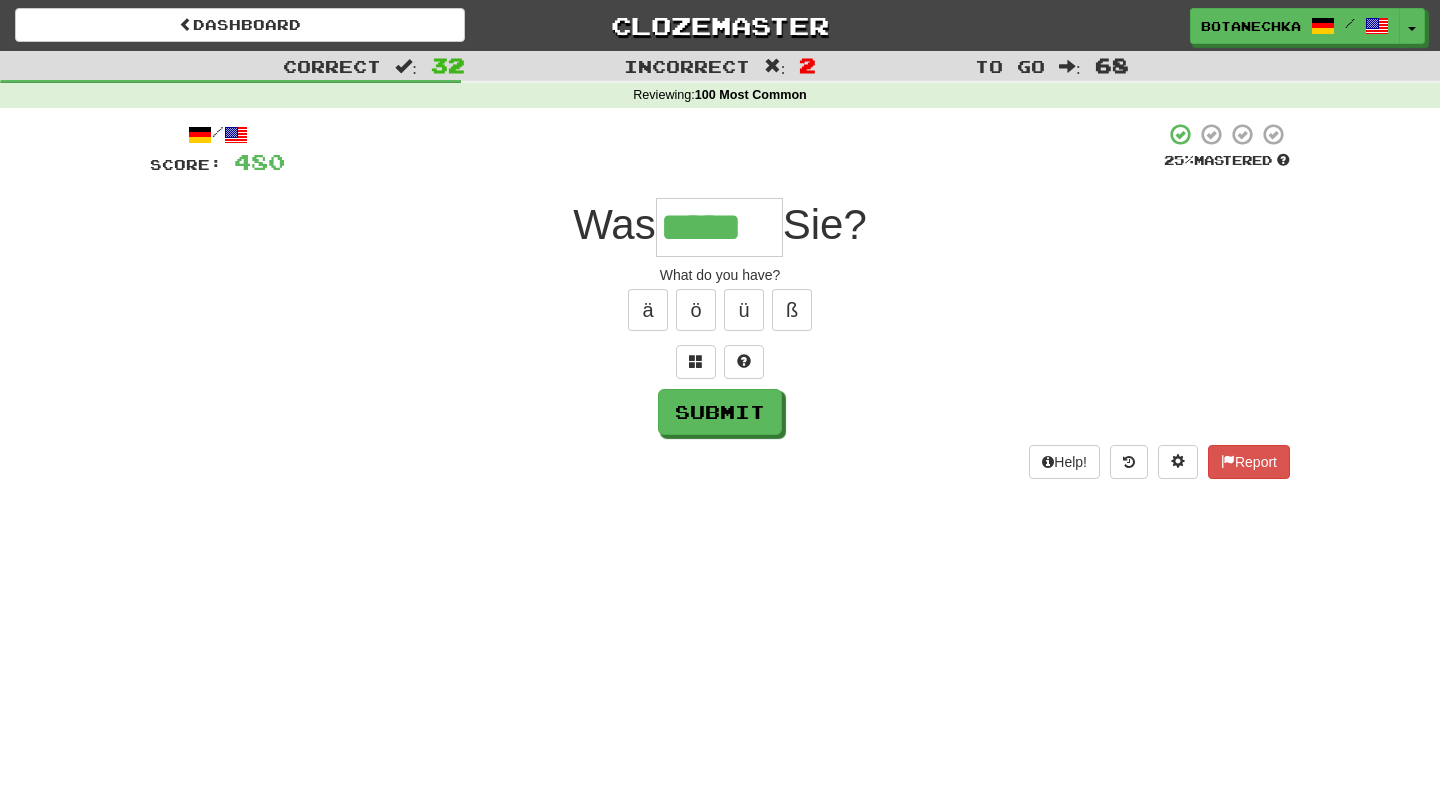 type on "*****" 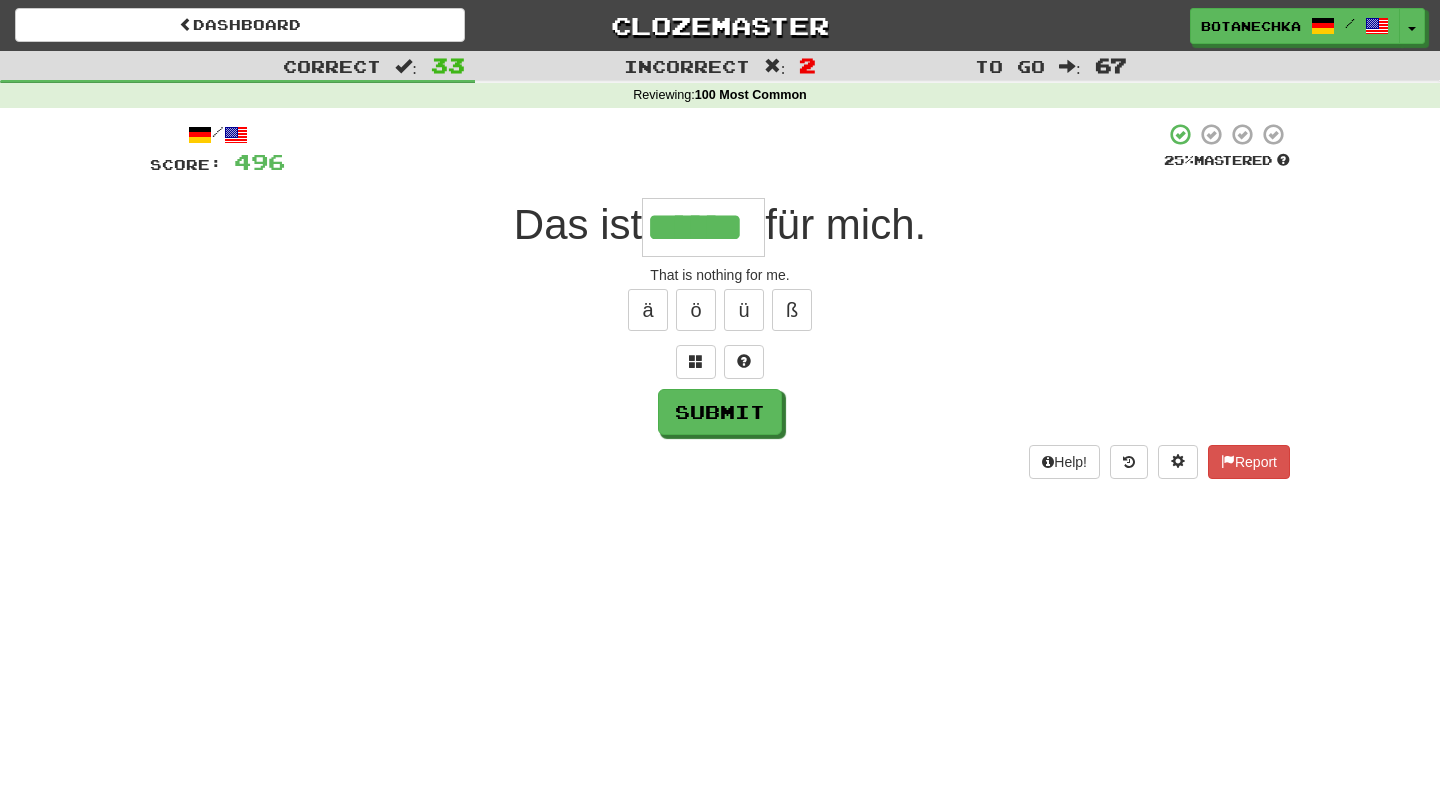 type on "******" 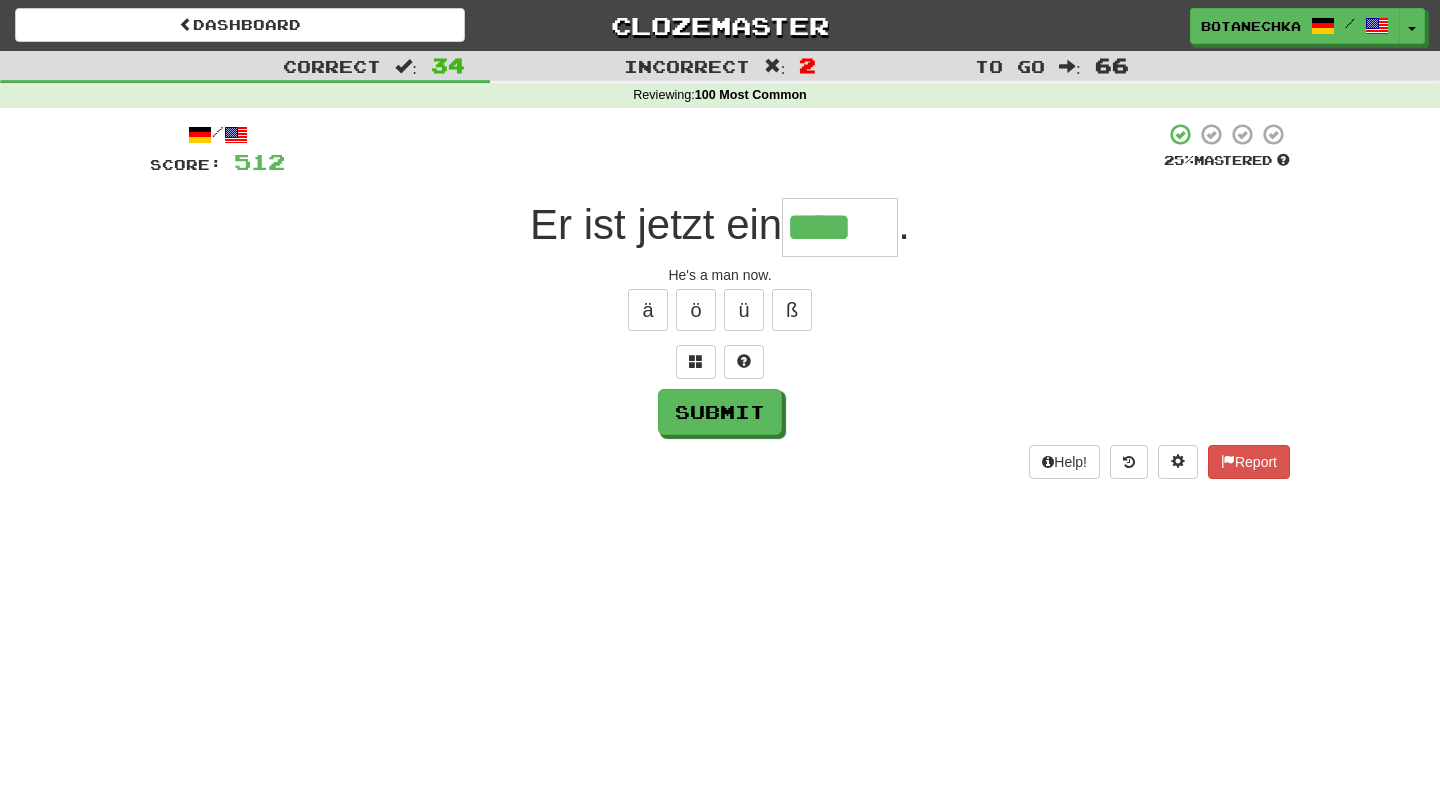 type on "****" 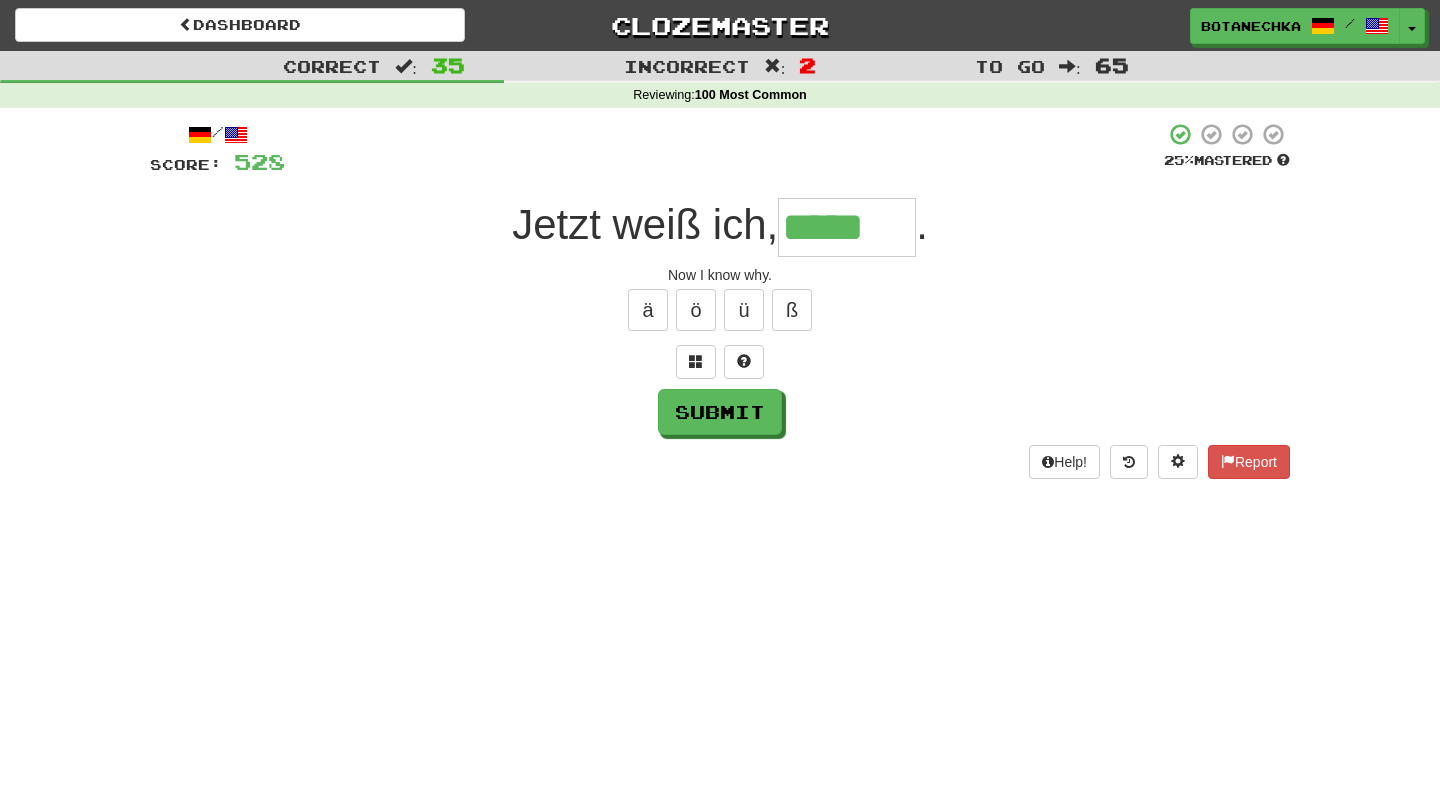 type on "*****" 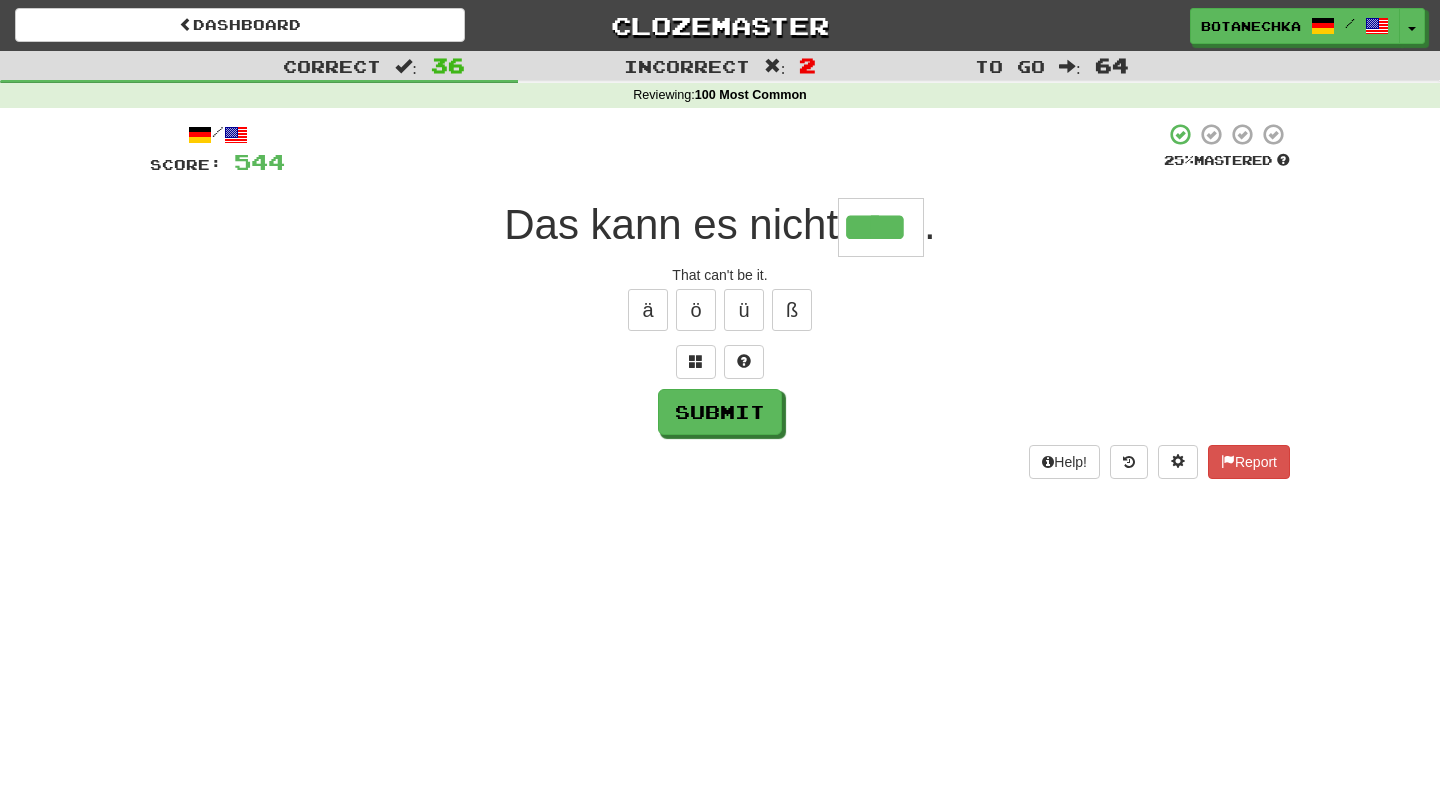 type on "****" 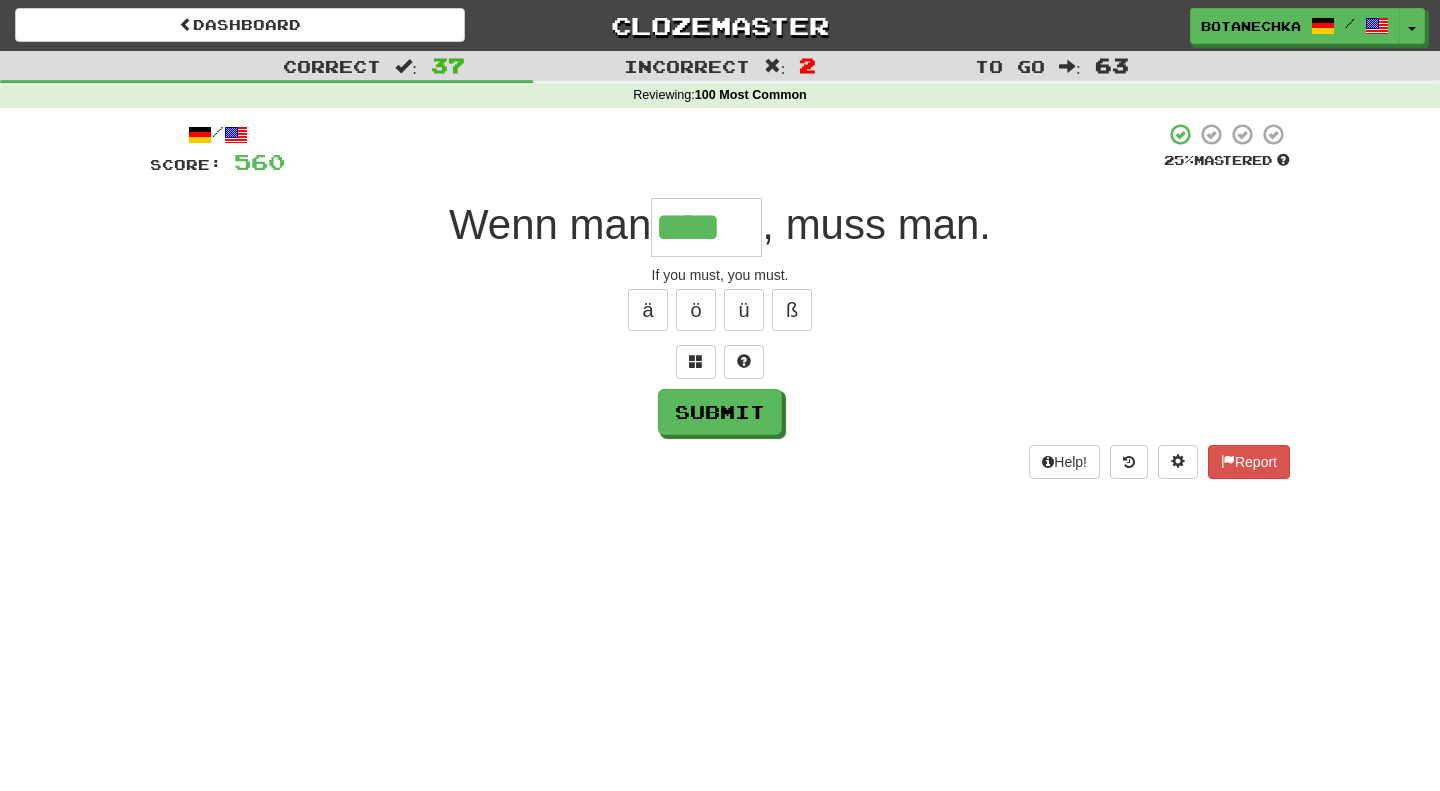 type on "****" 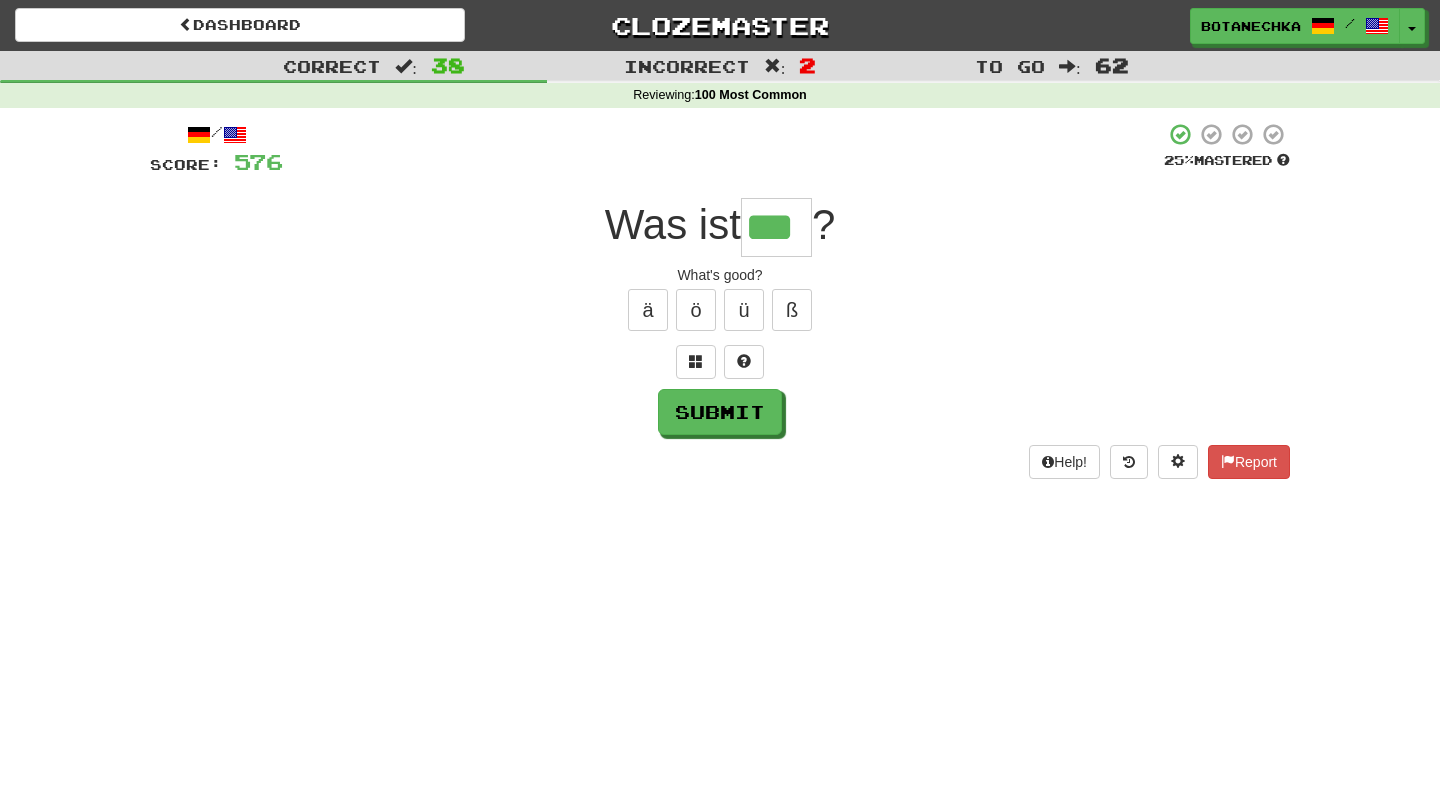 type on "***" 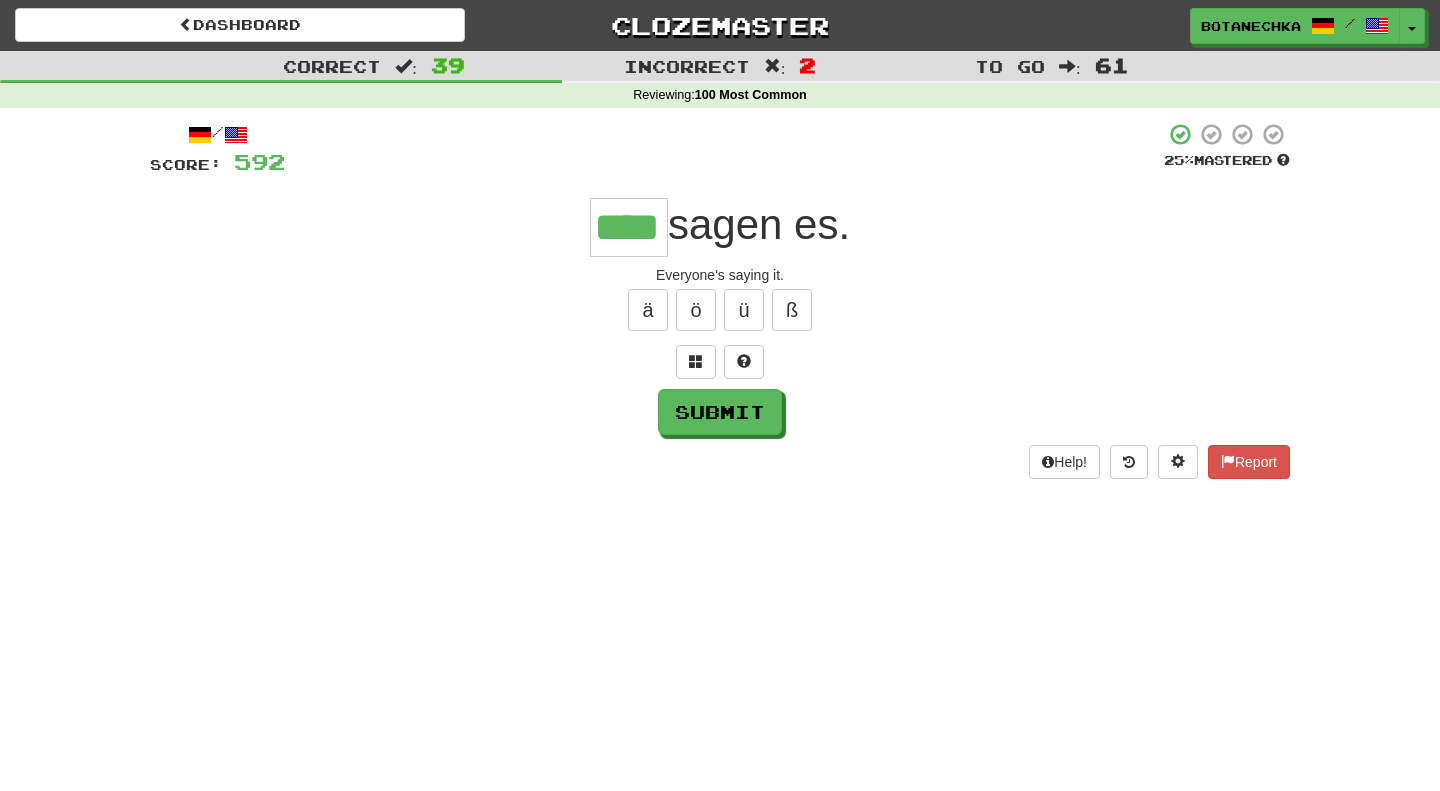 type on "****" 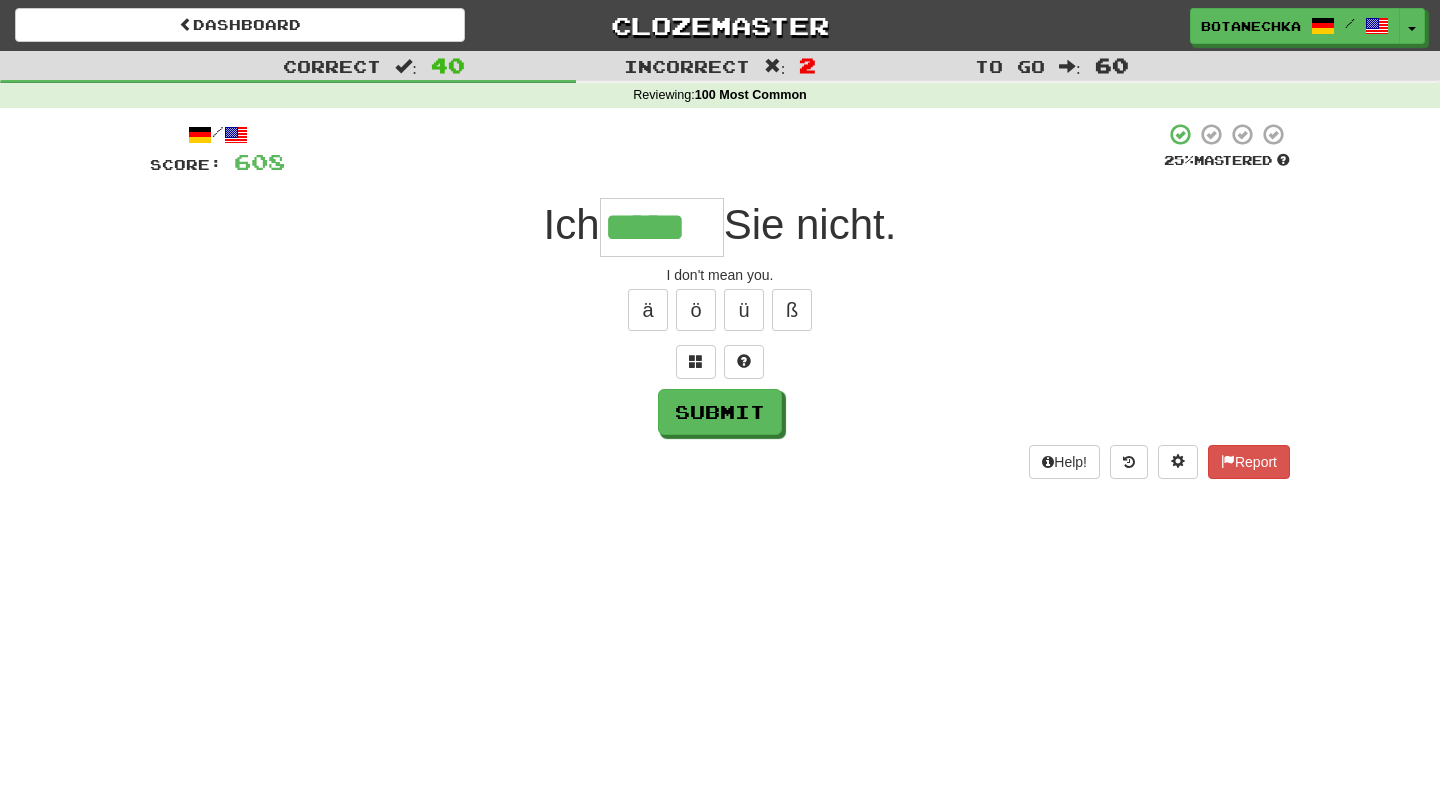 type on "*****" 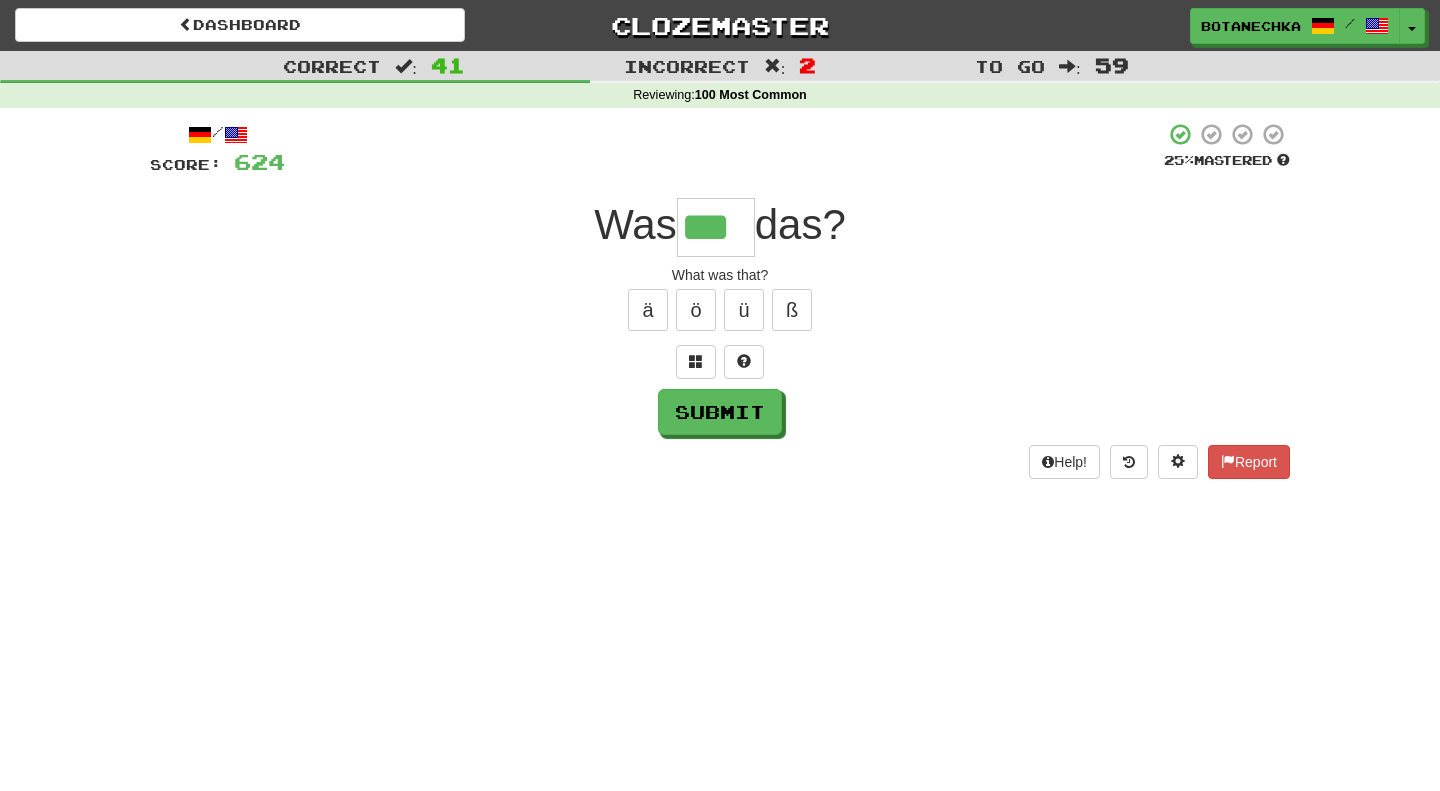 type on "***" 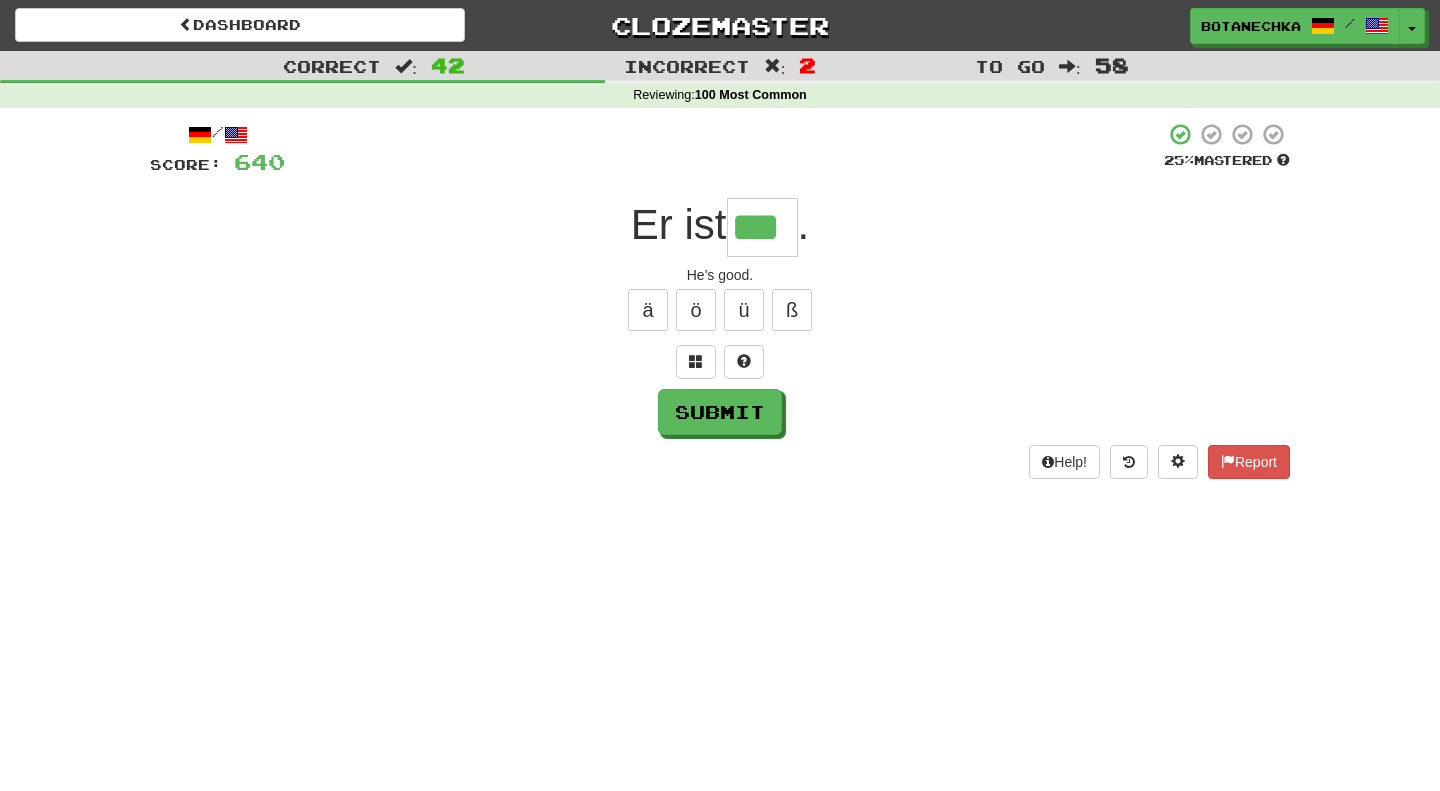 type on "***" 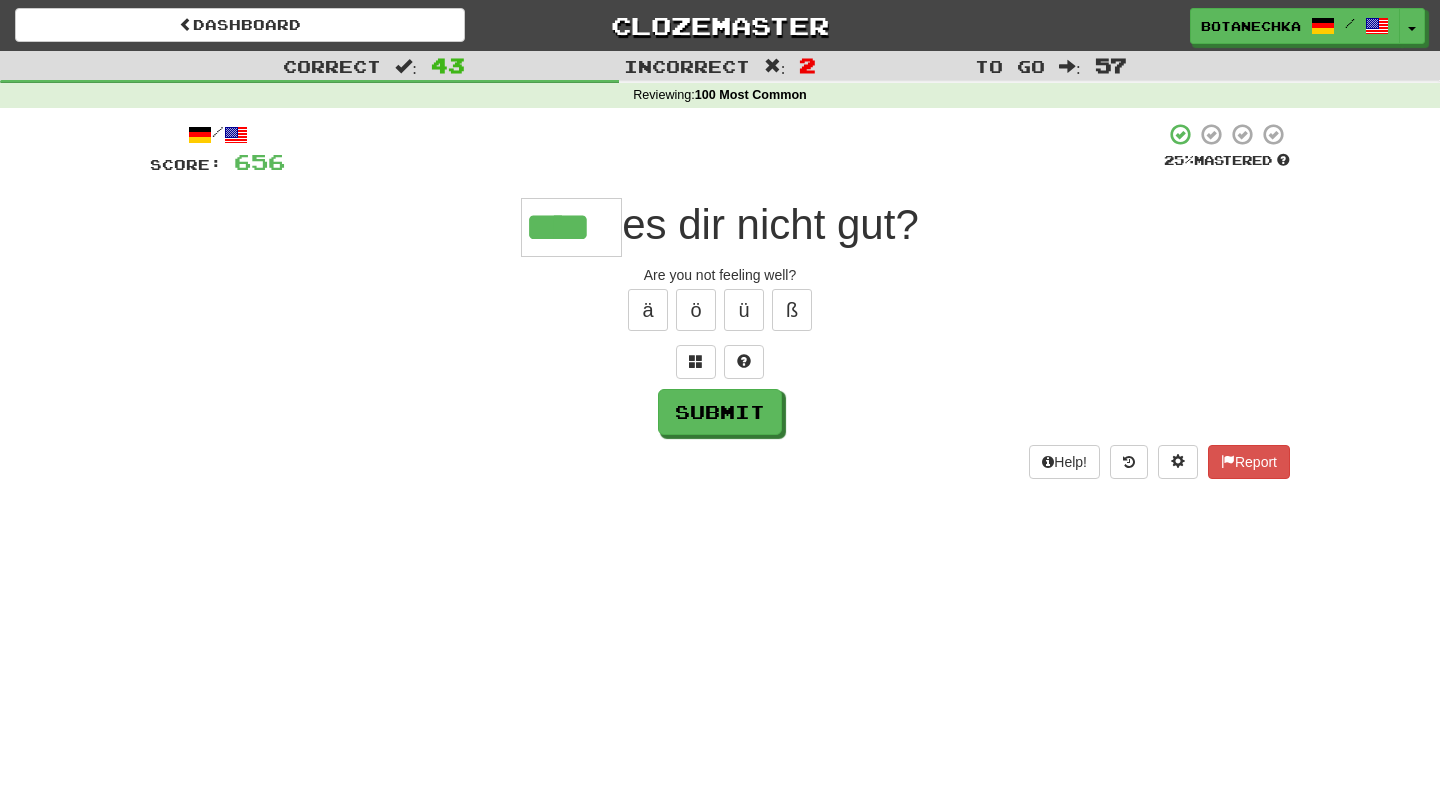 type on "****" 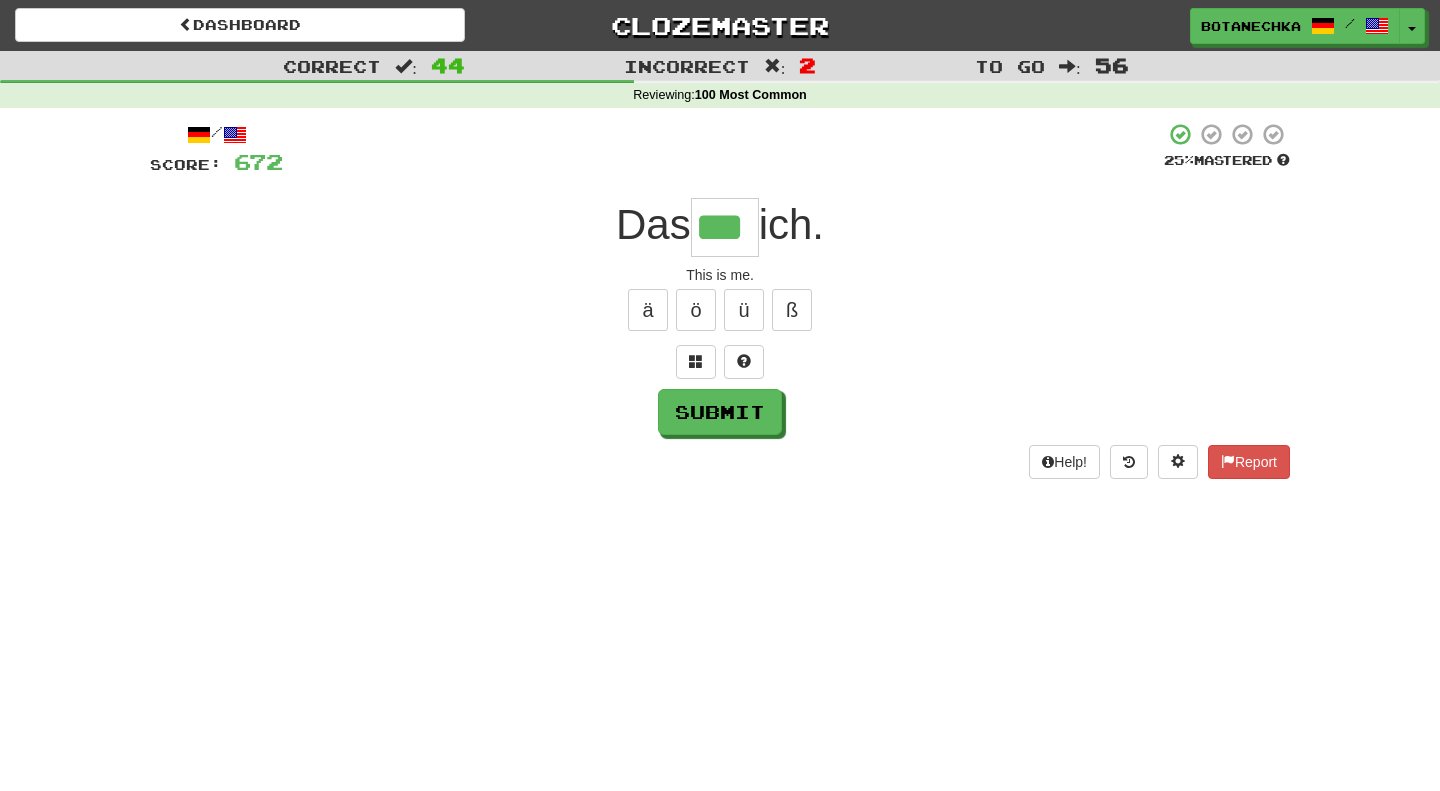 type on "***" 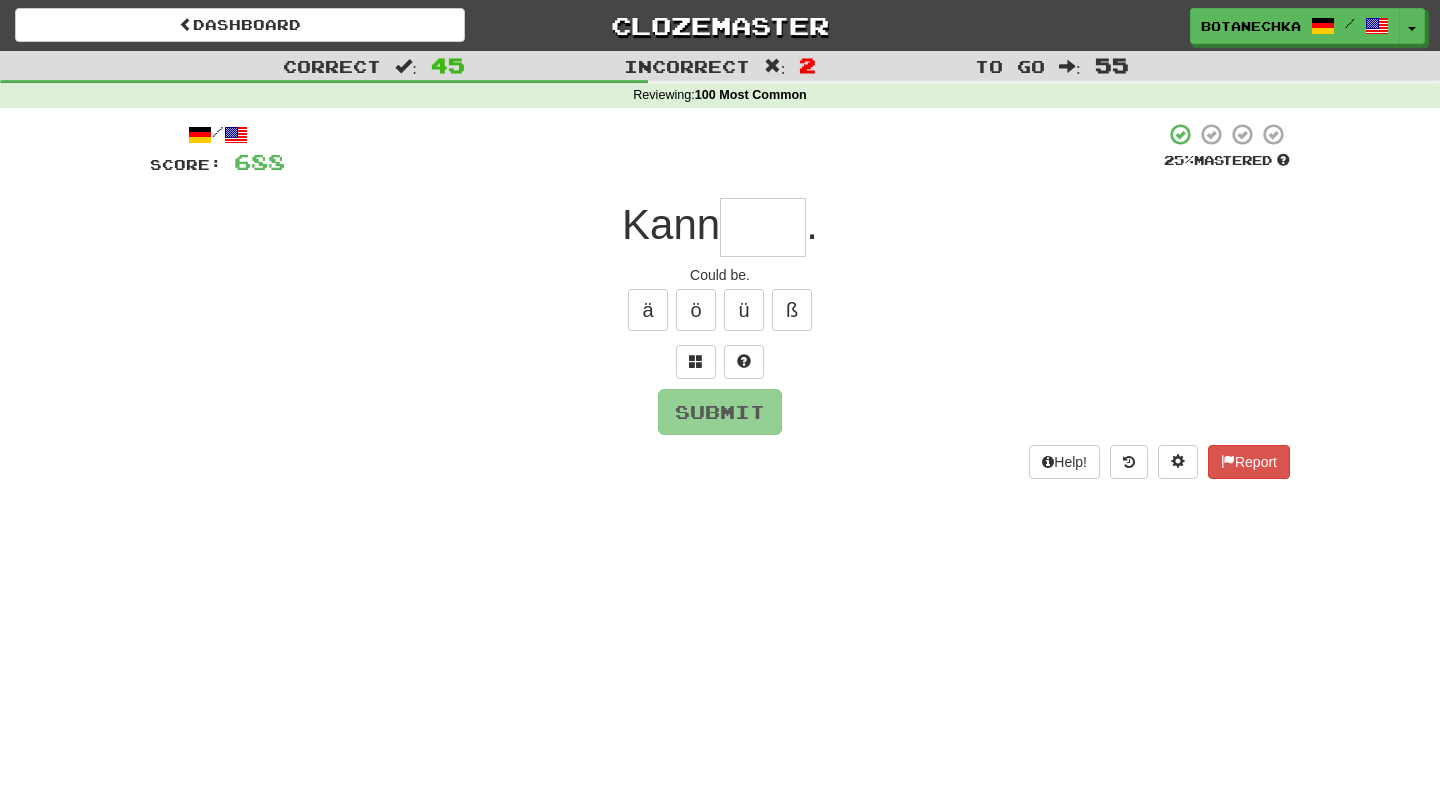 click at bounding box center (763, 227) 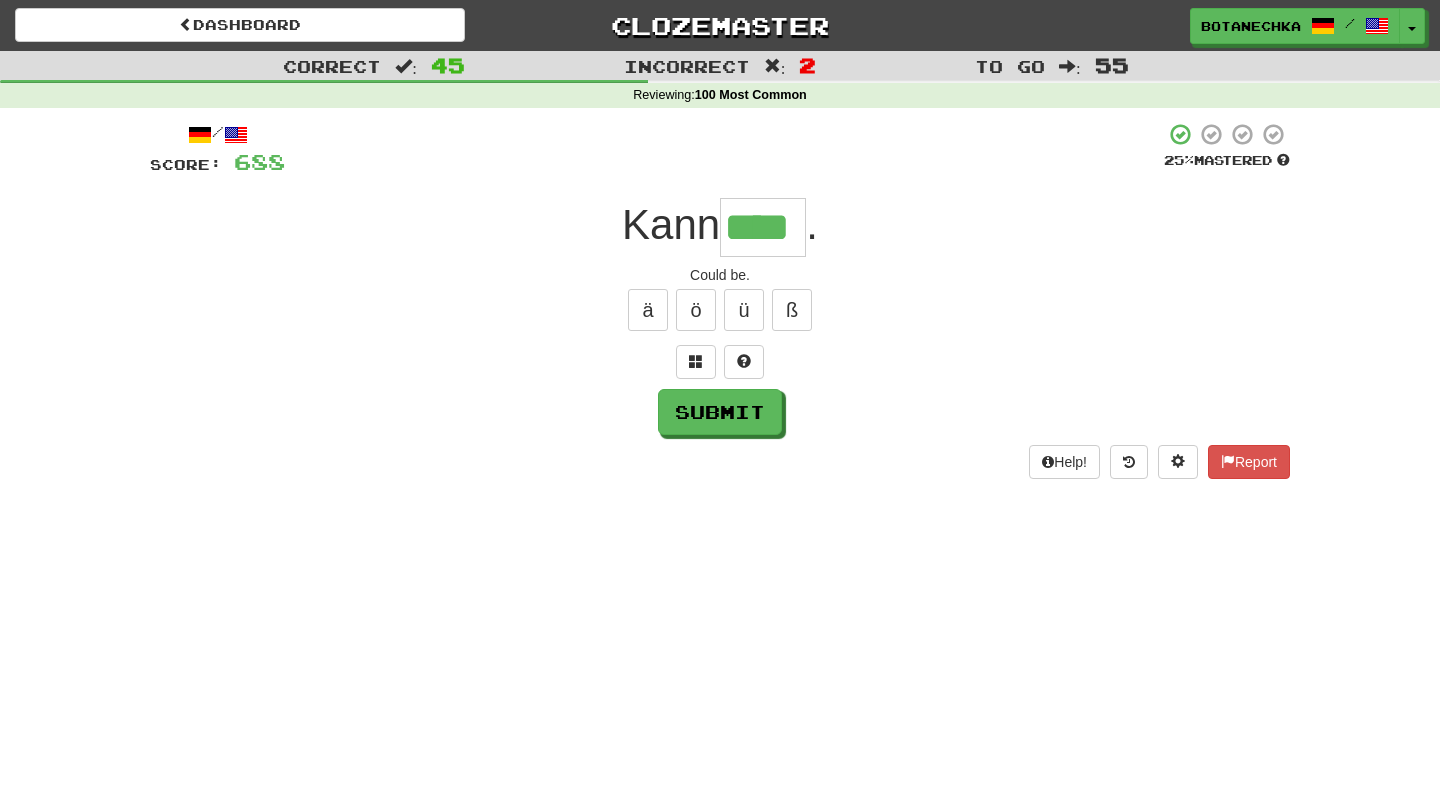 type on "****" 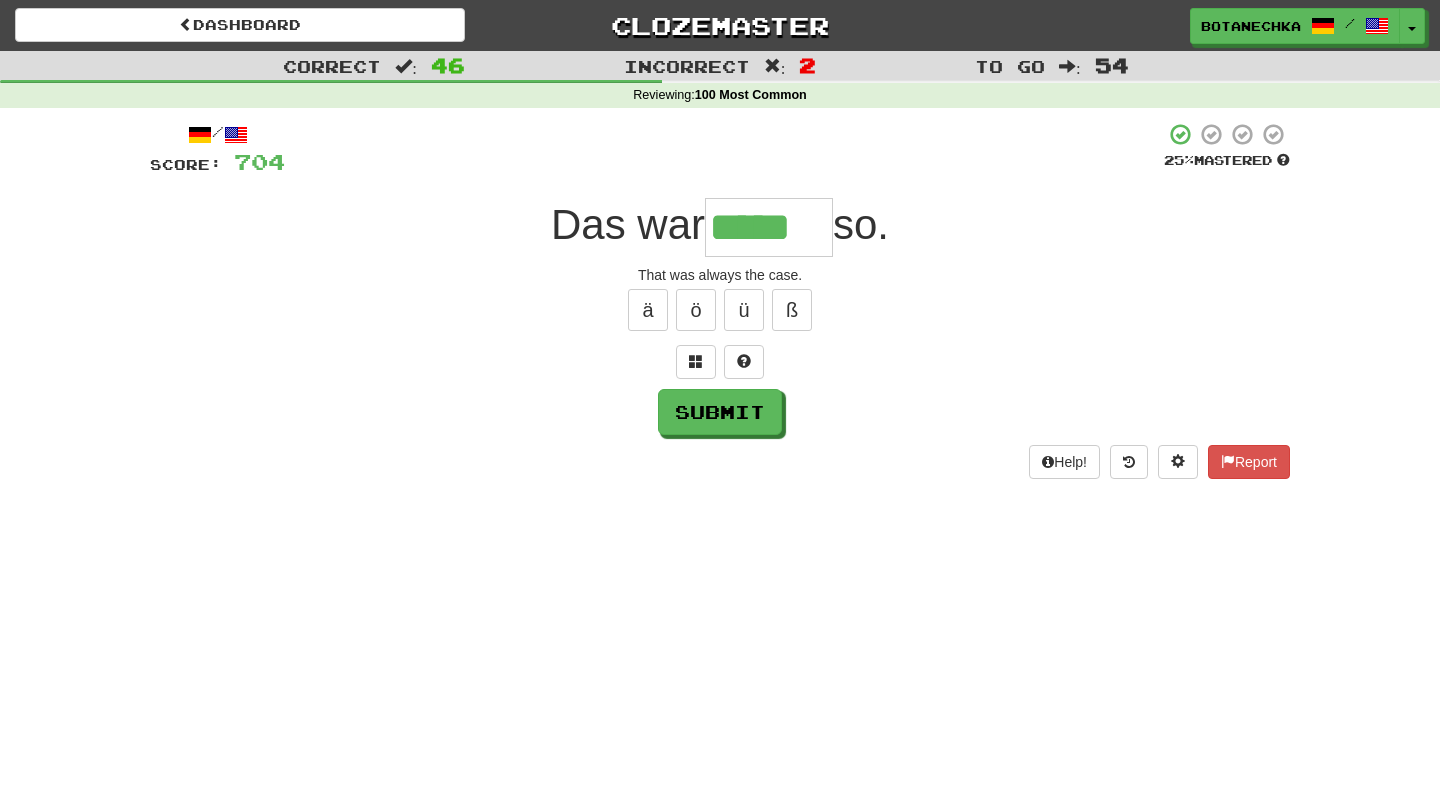 type on "*****" 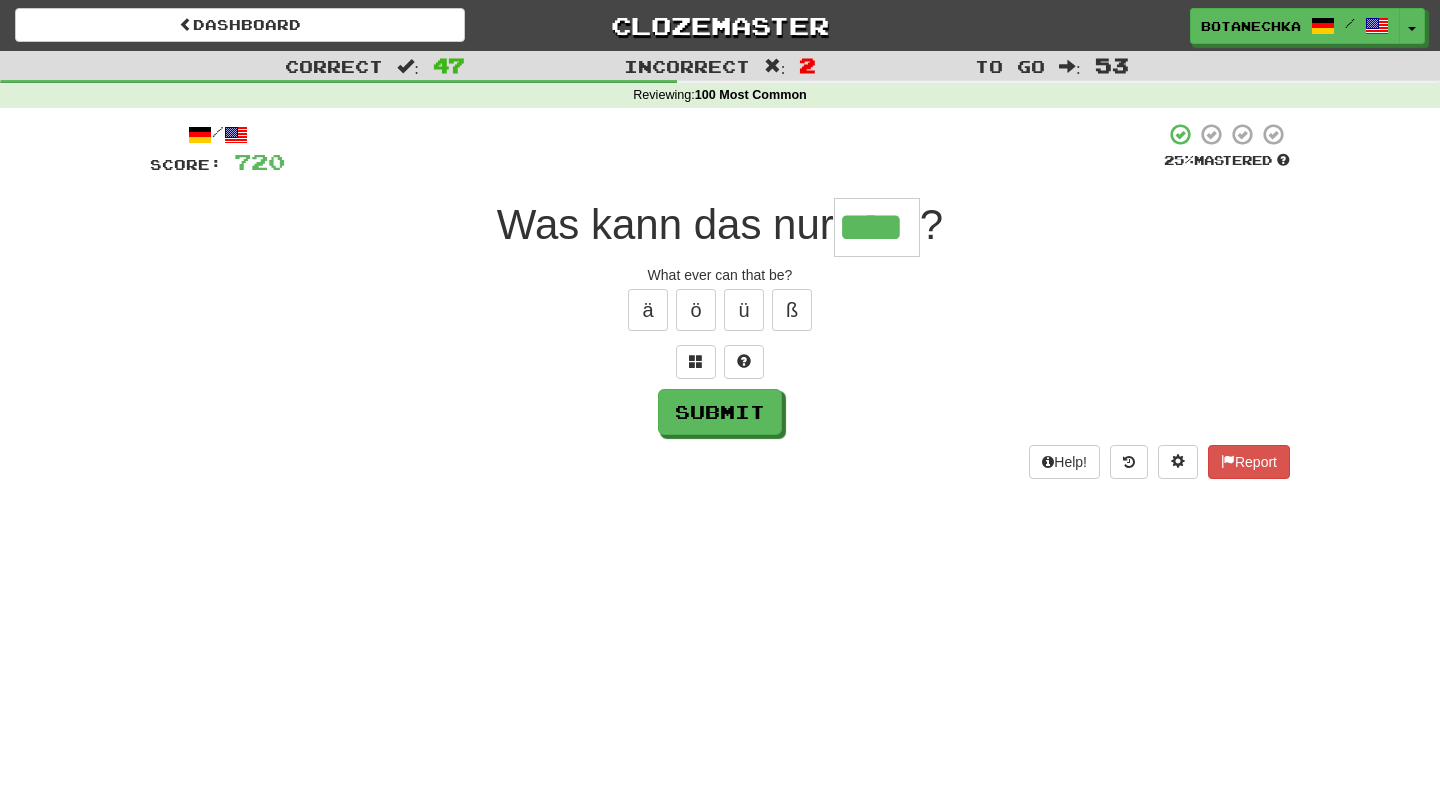 type on "****" 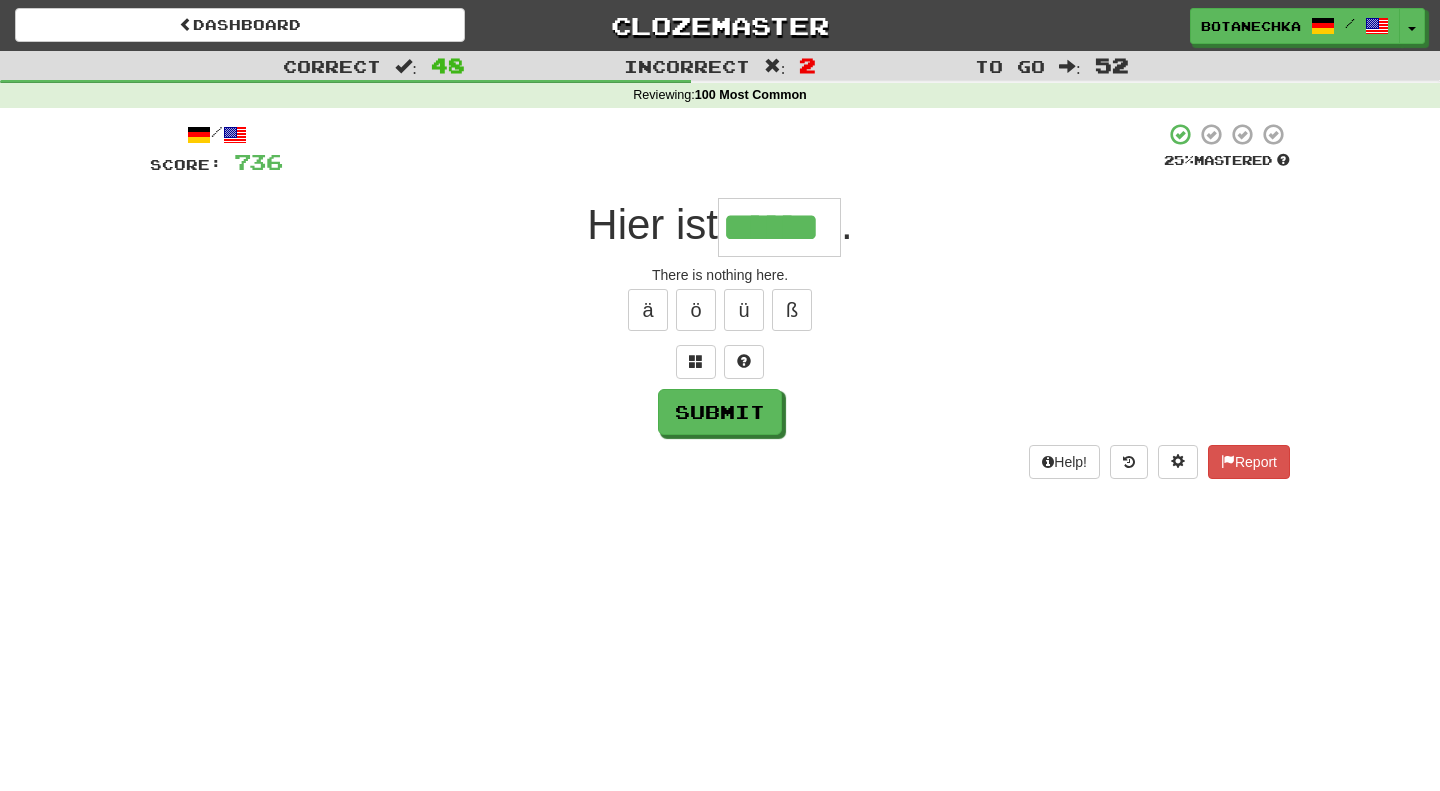 type on "******" 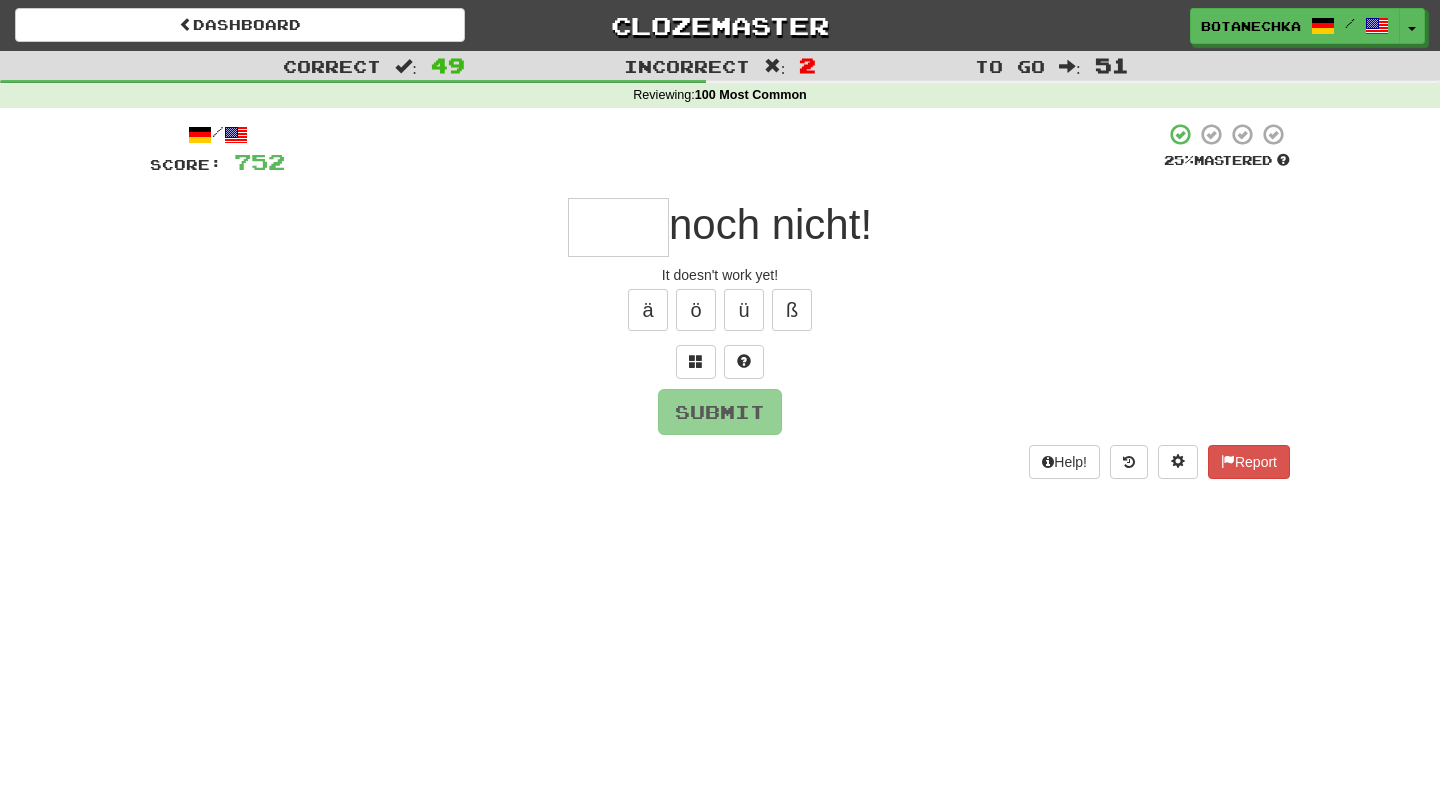 type on "*" 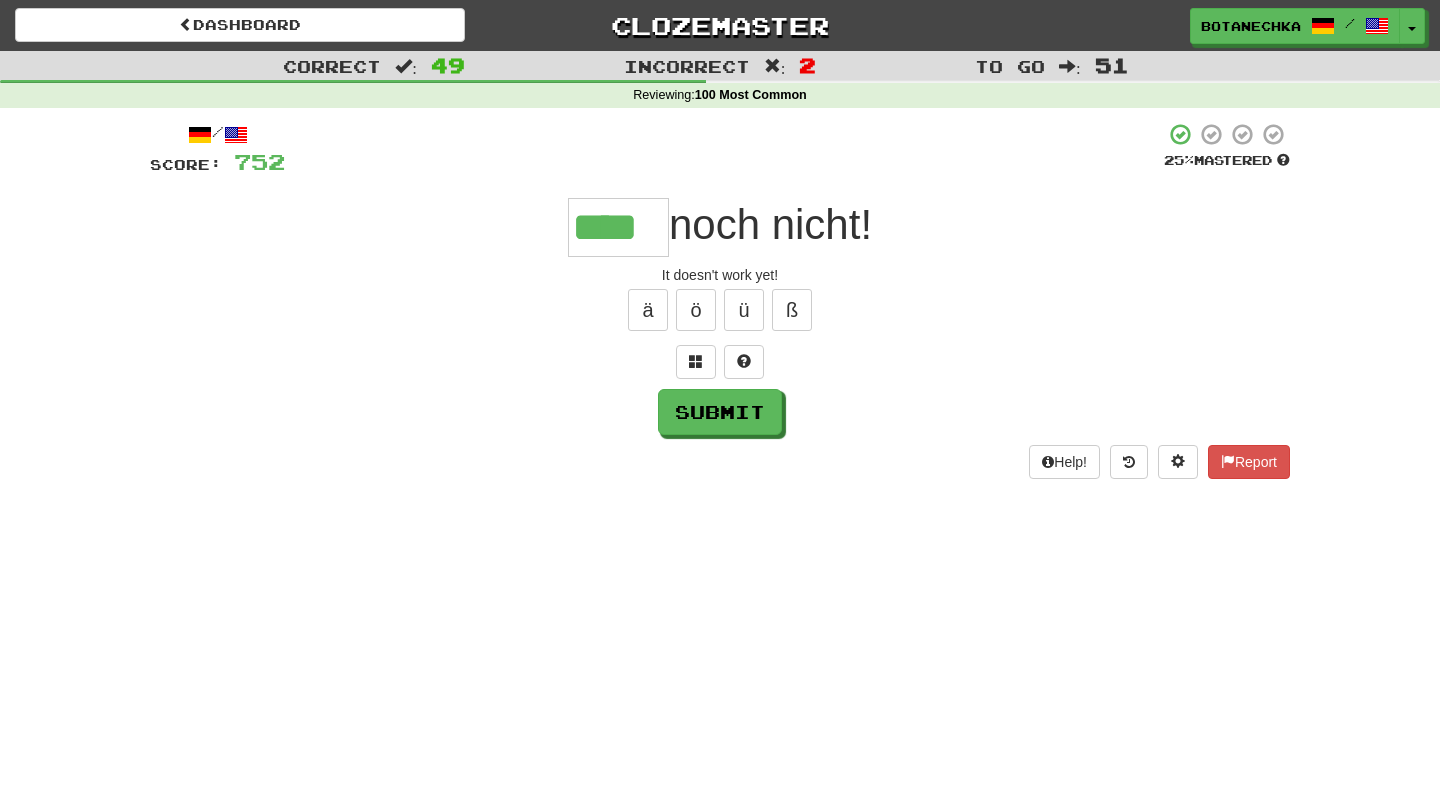 type on "****" 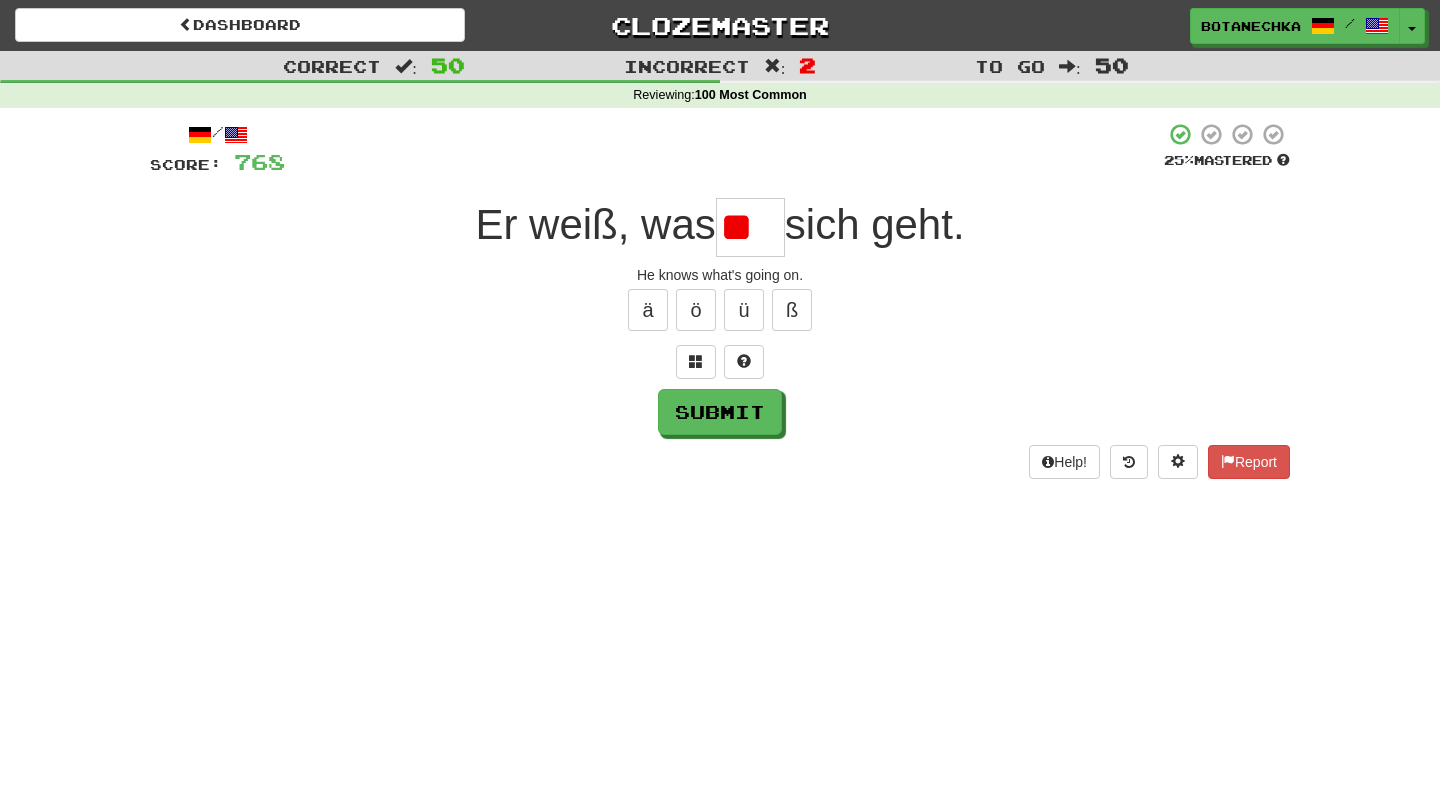 type on "*" 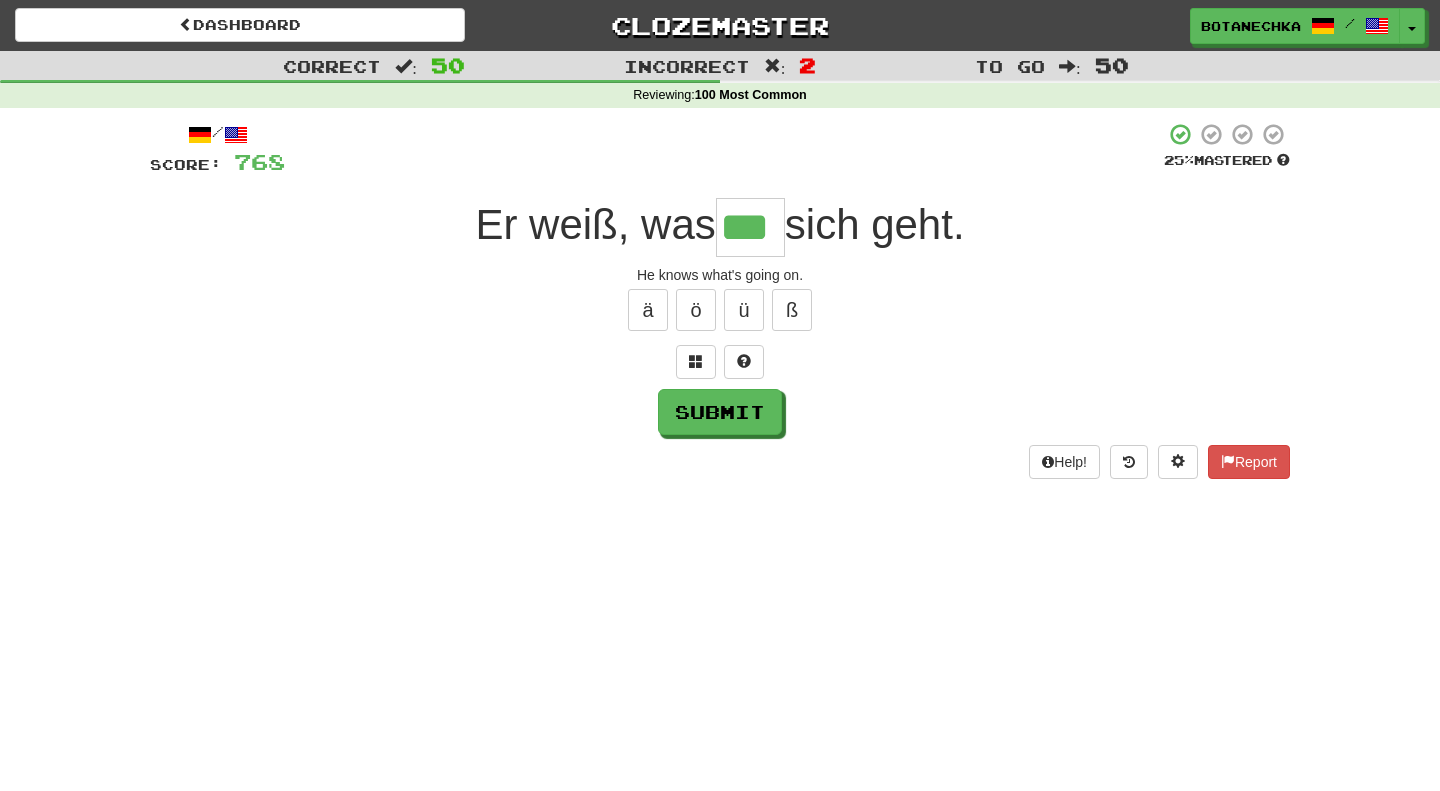 type on "***" 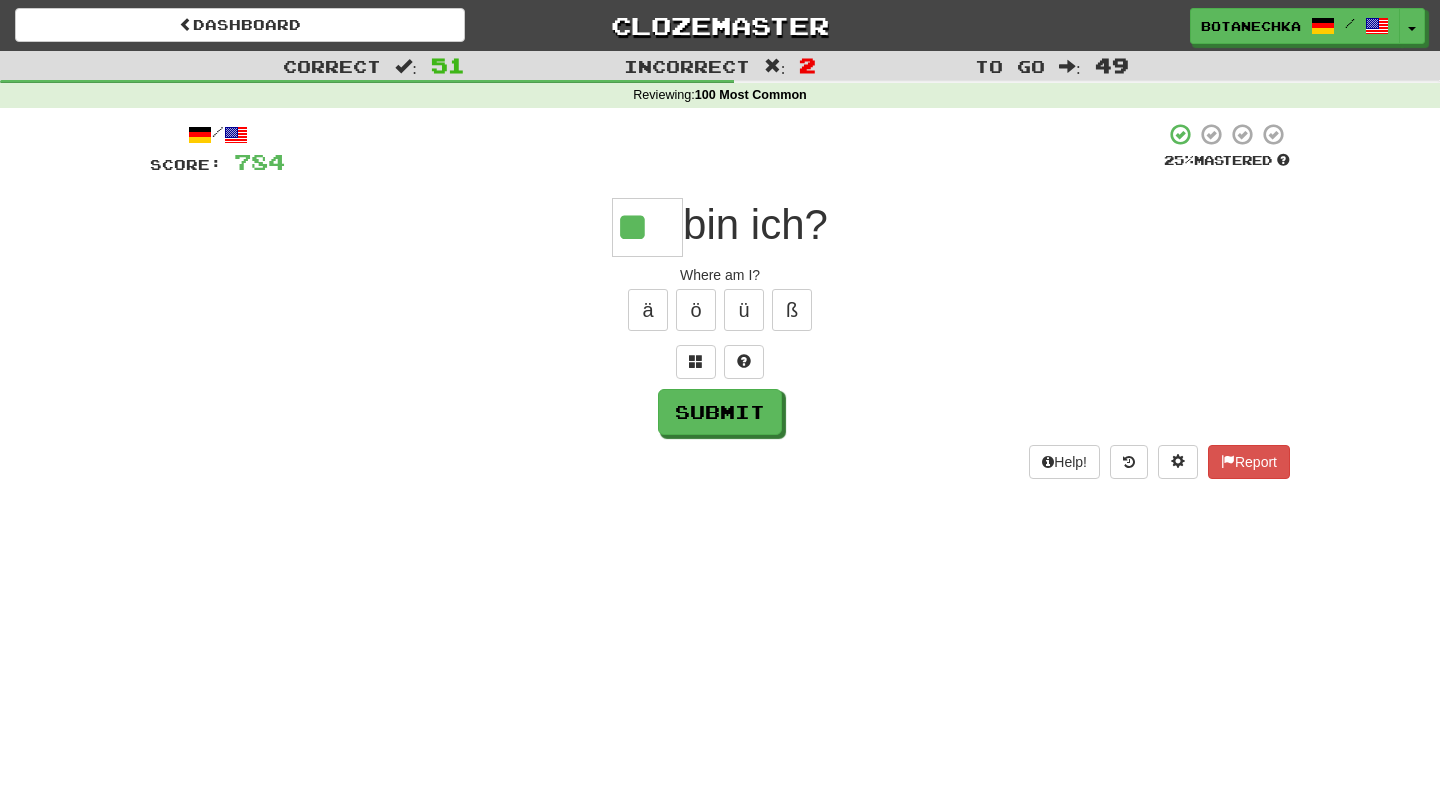 type on "**" 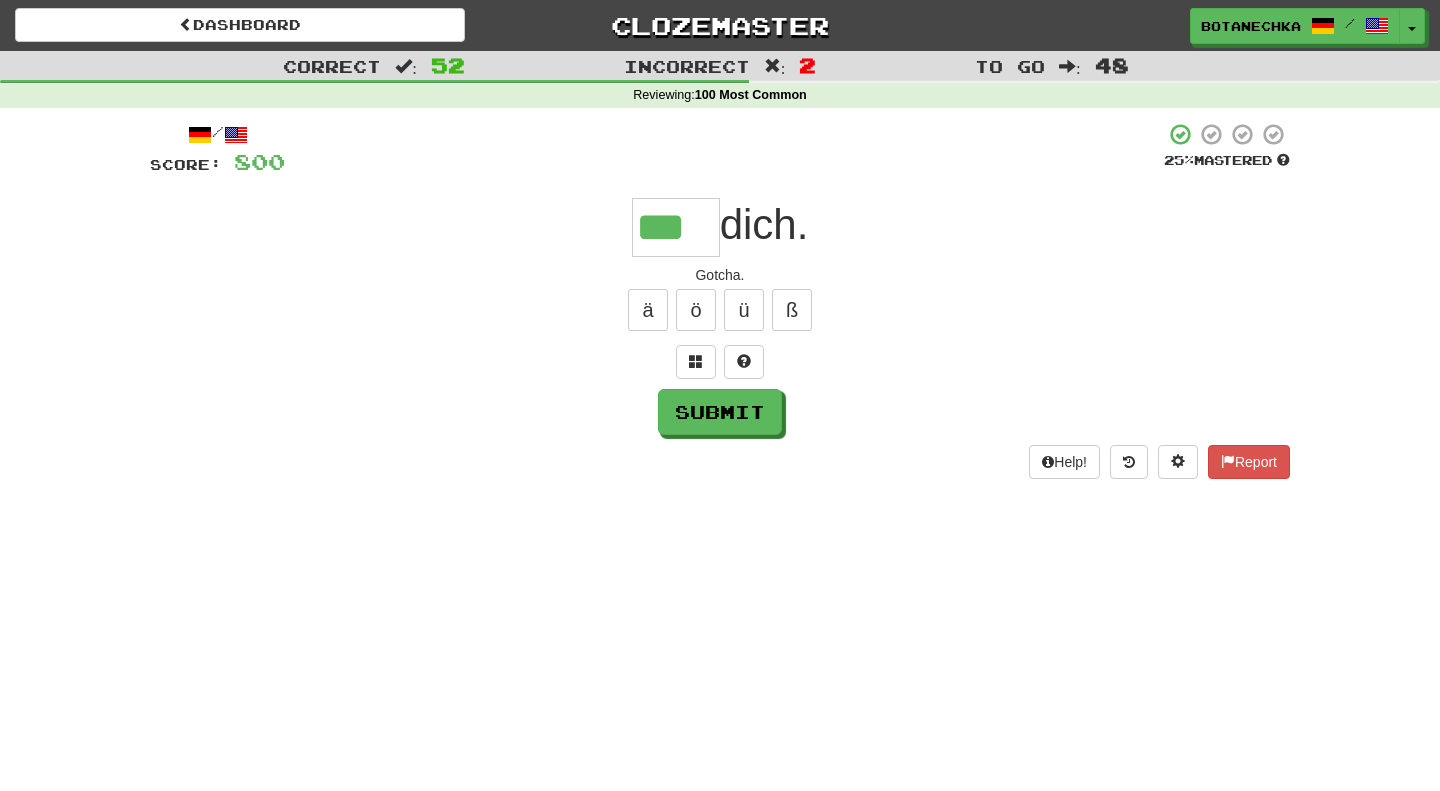 type on "***" 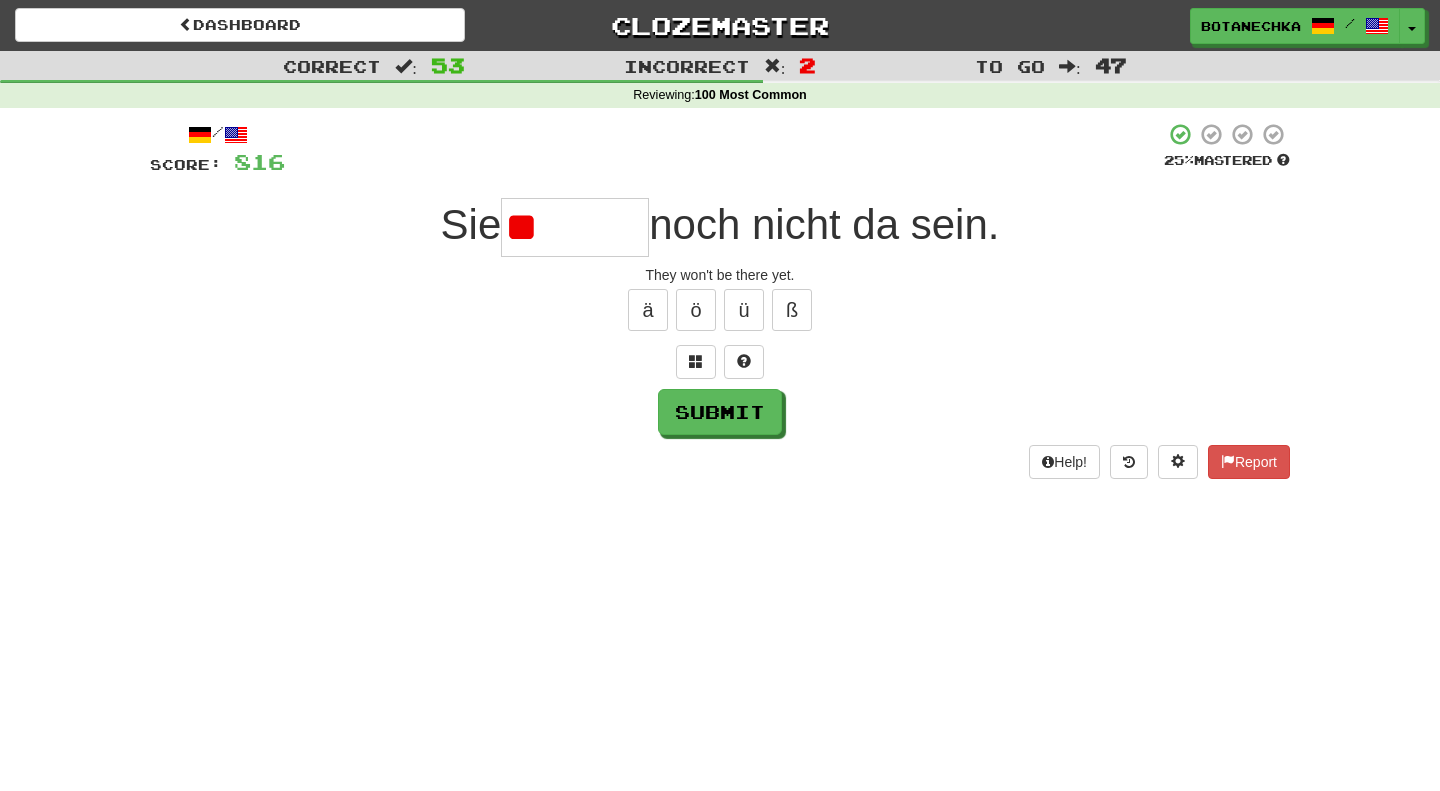 type on "*" 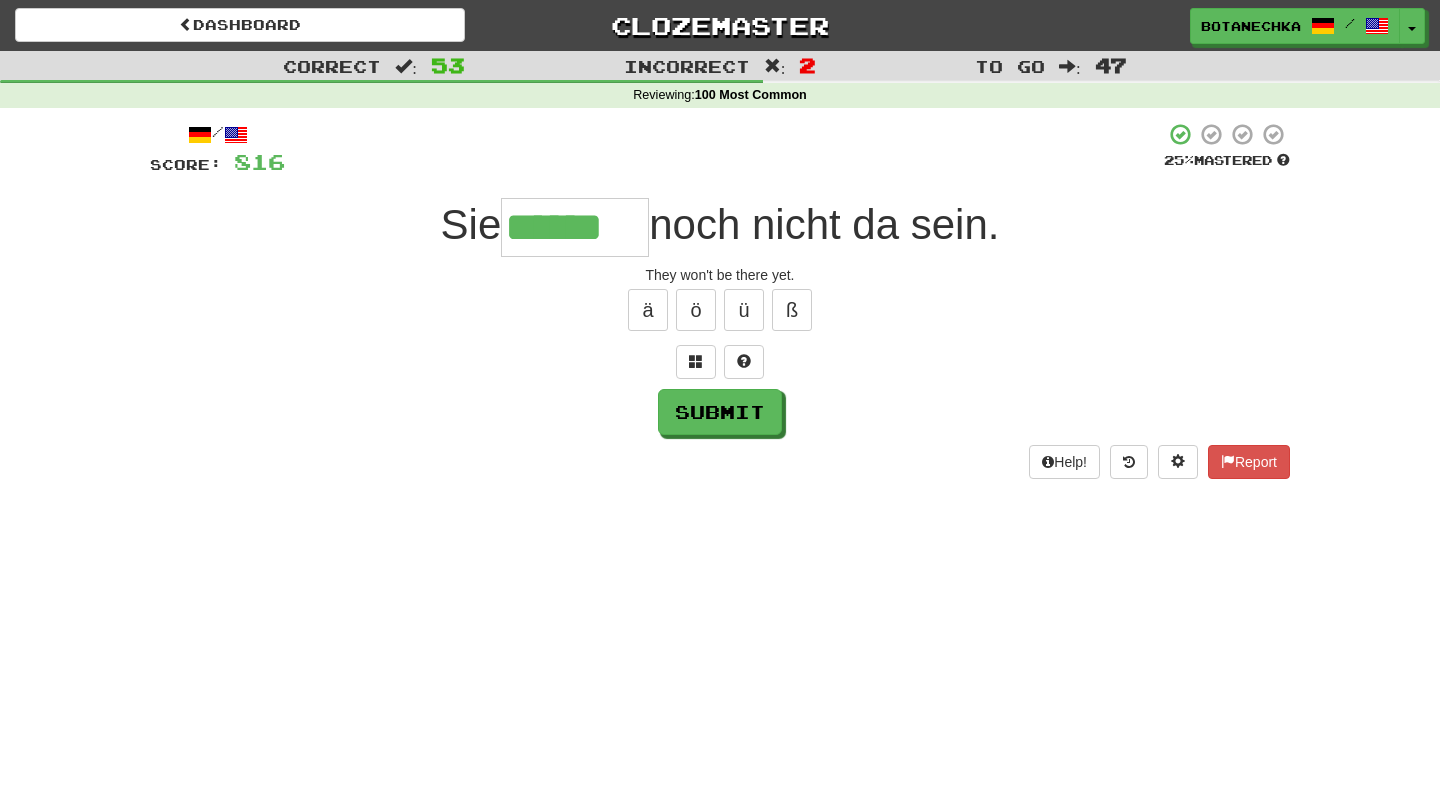 type on "******" 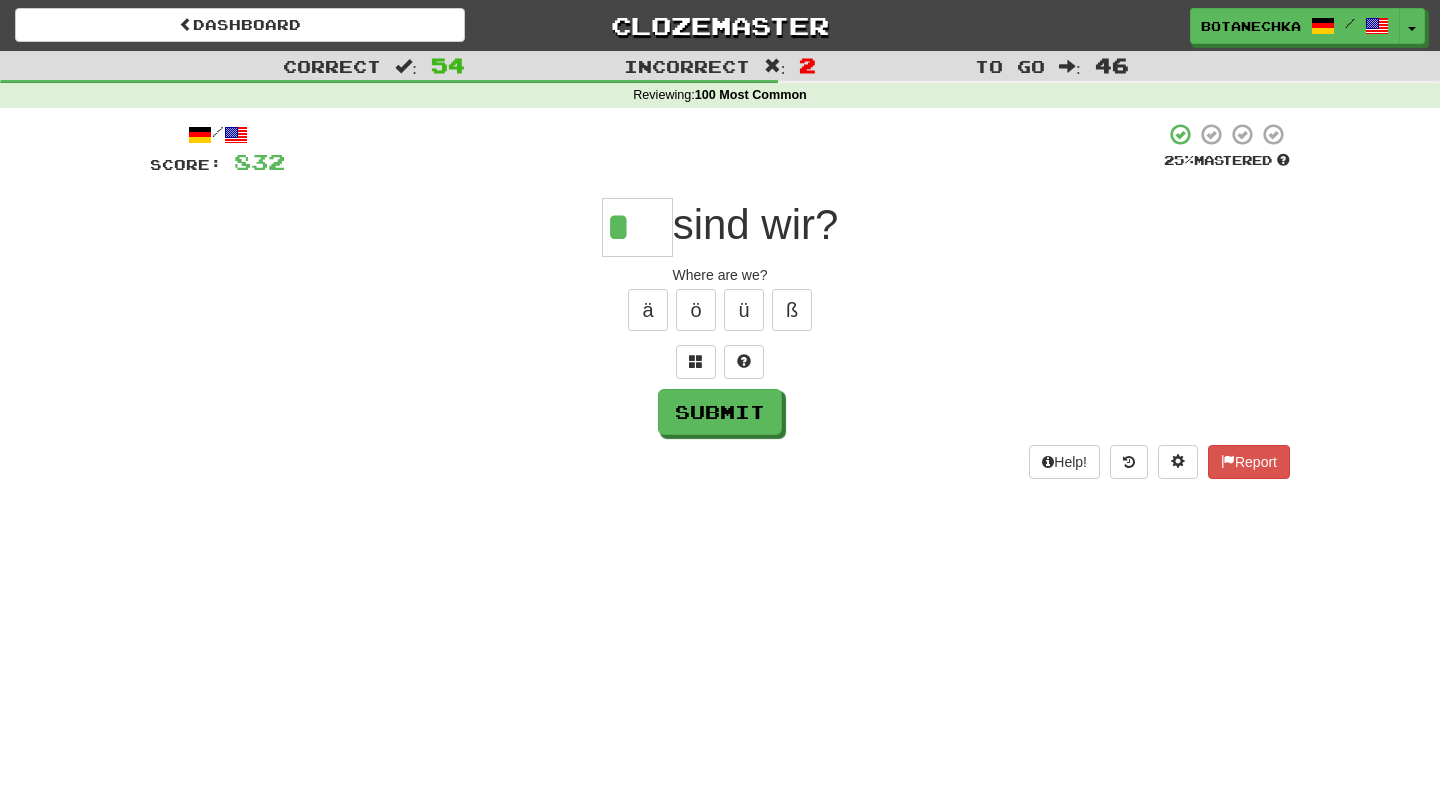 scroll, scrollTop: 0, scrollLeft: 0, axis: both 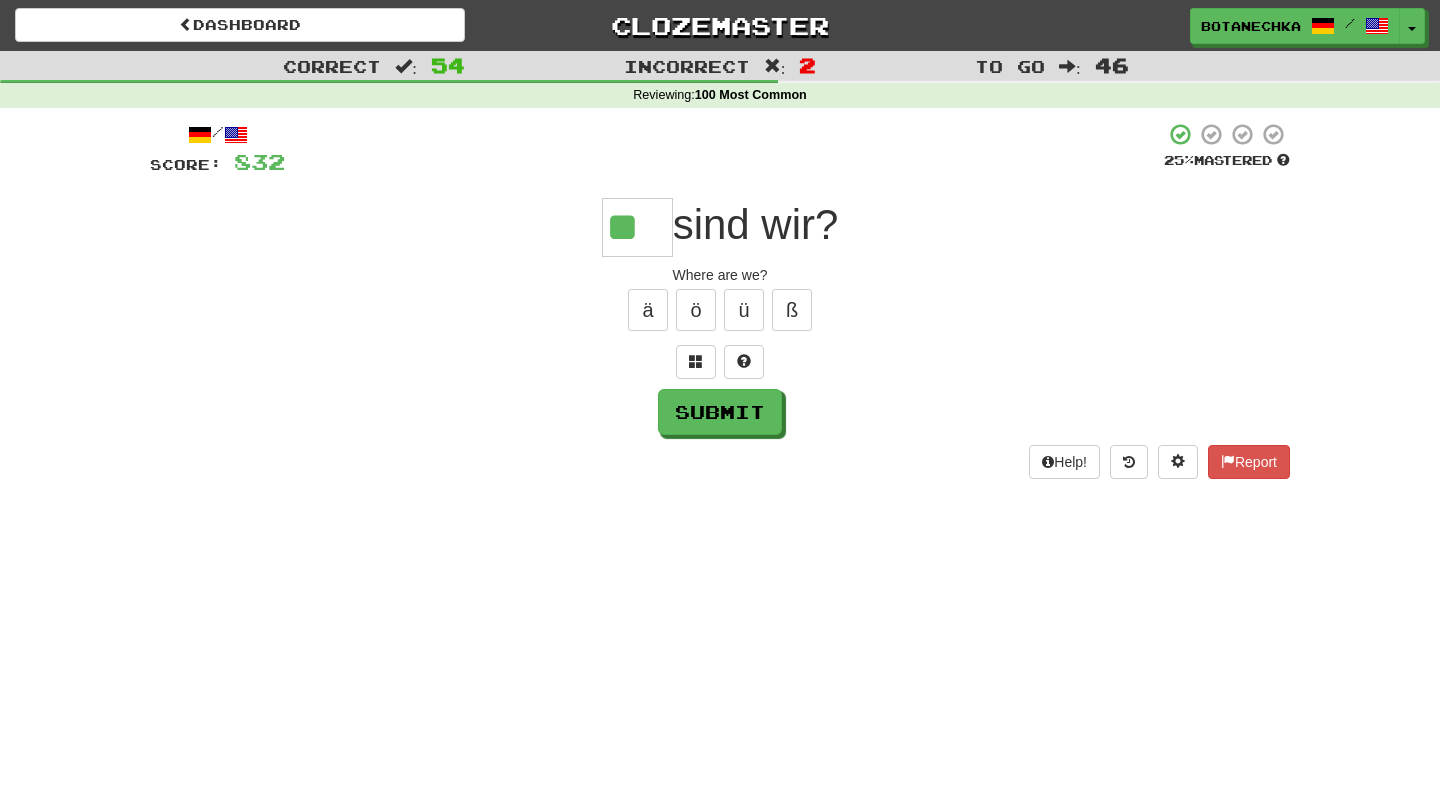 type on "**" 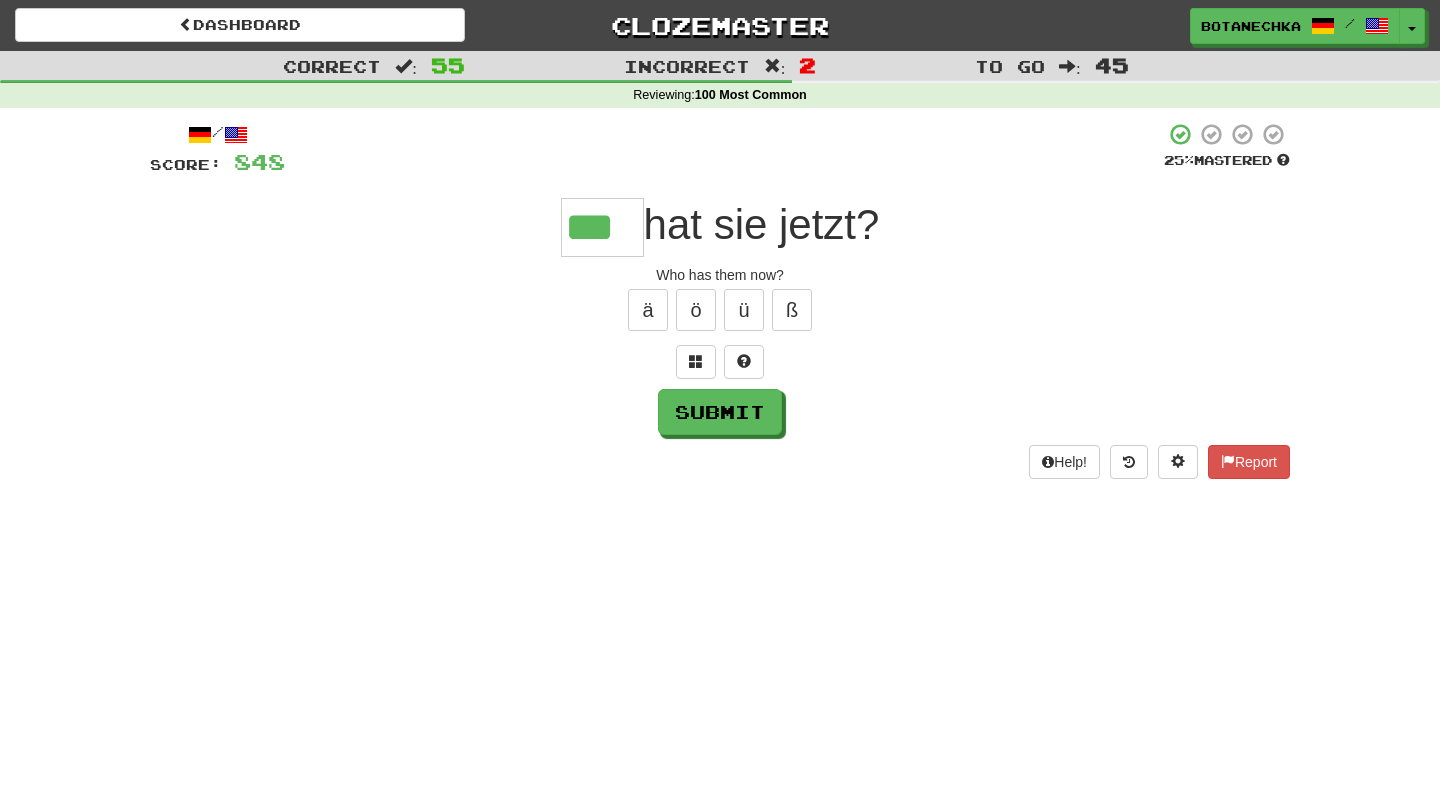 type on "***" 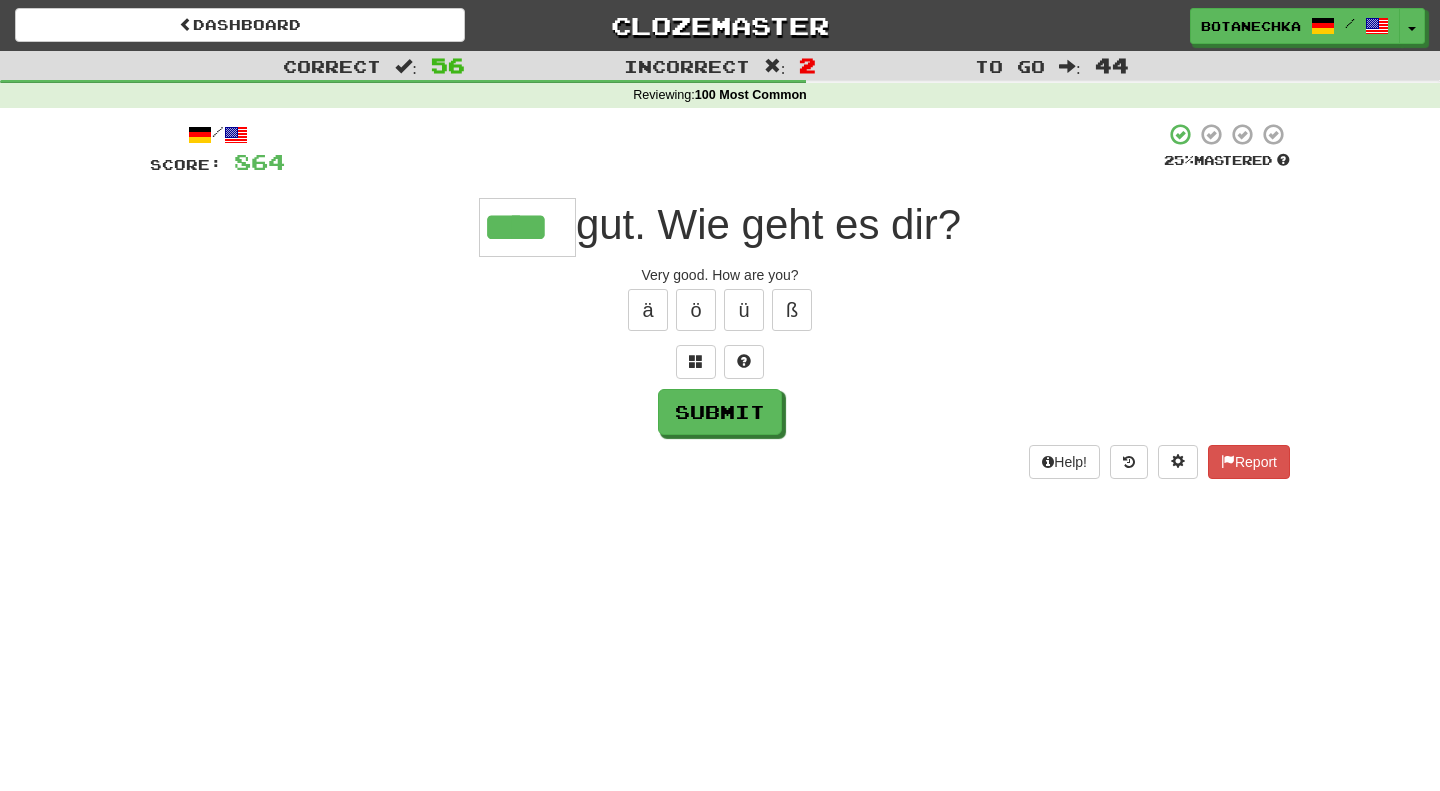 type on "****" 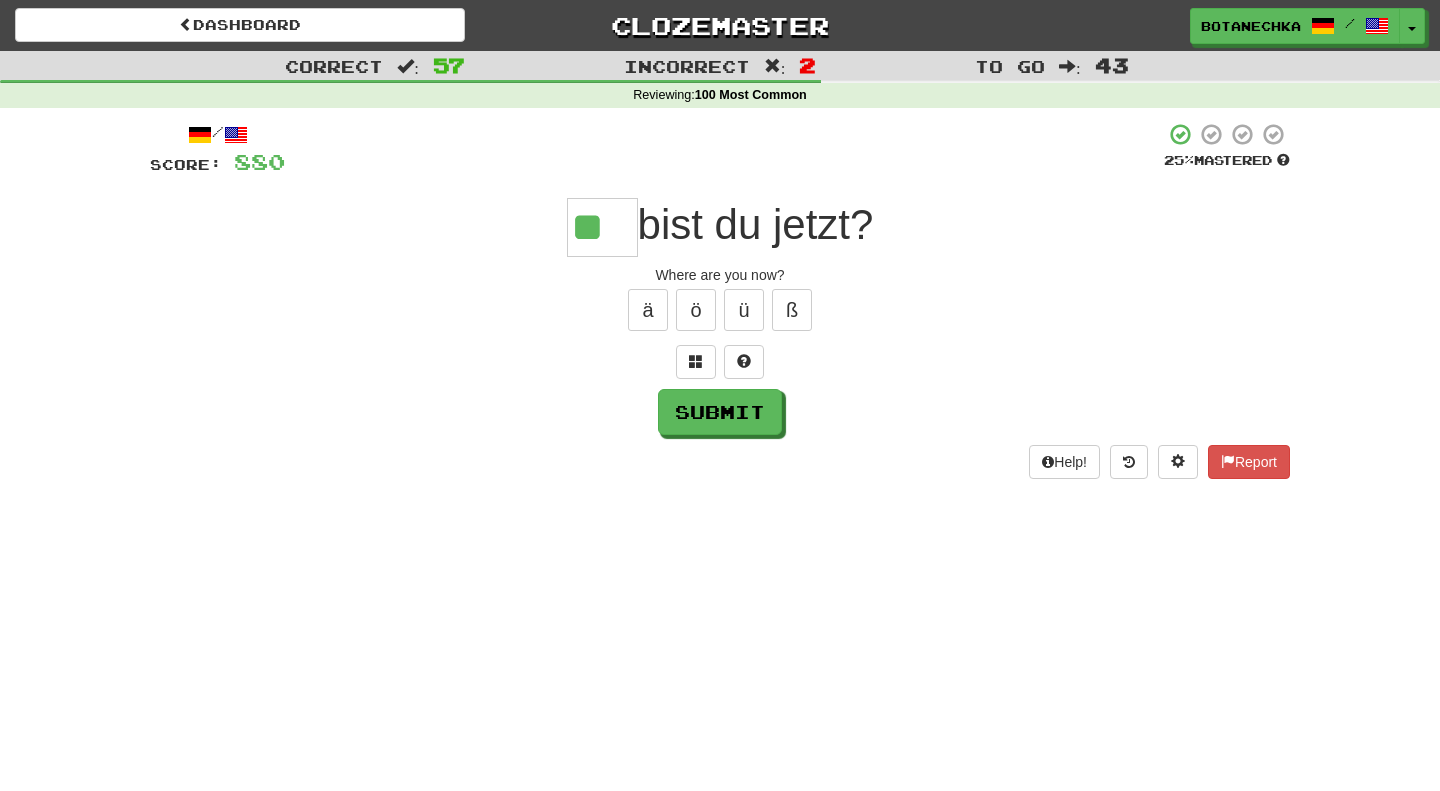 type on "**" 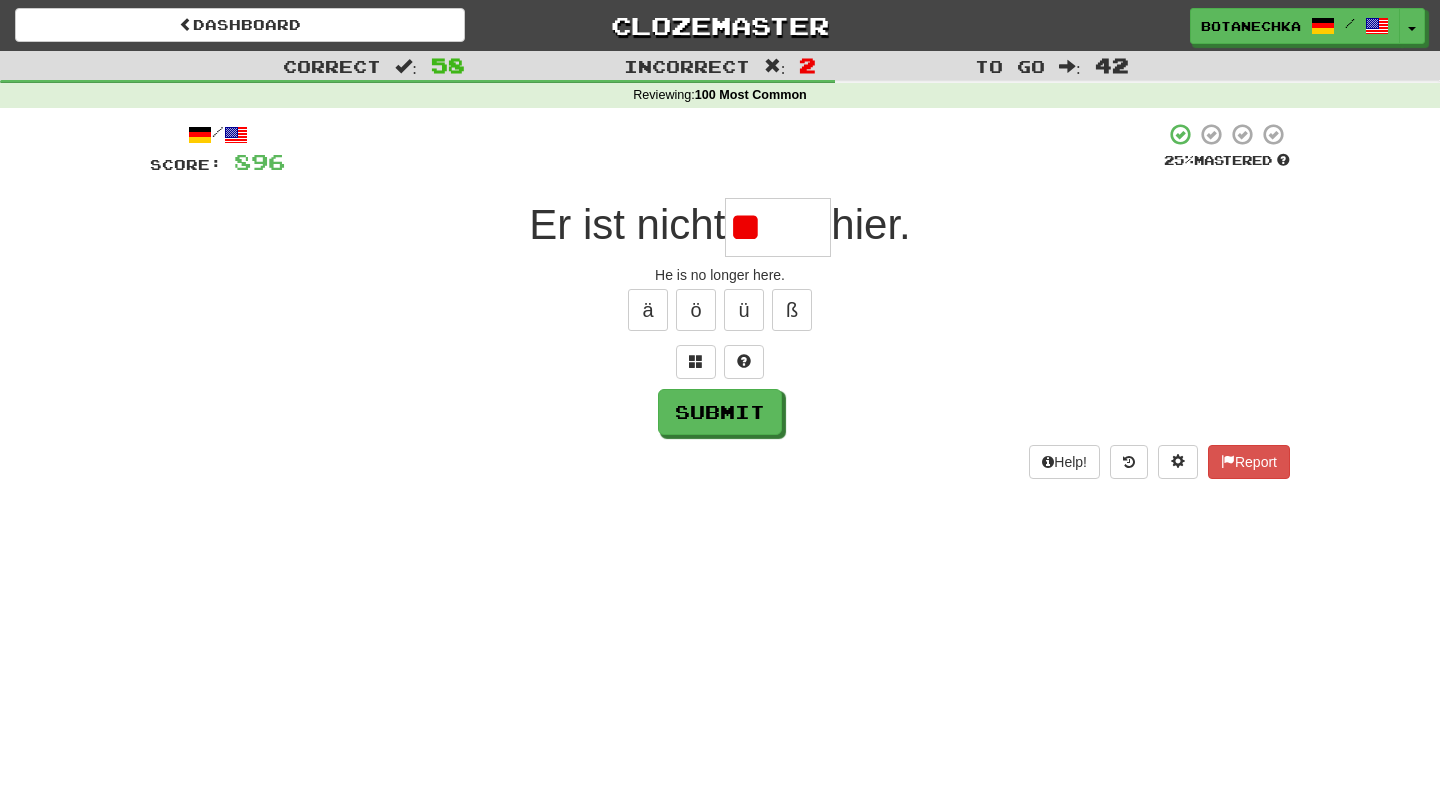 type on "*" 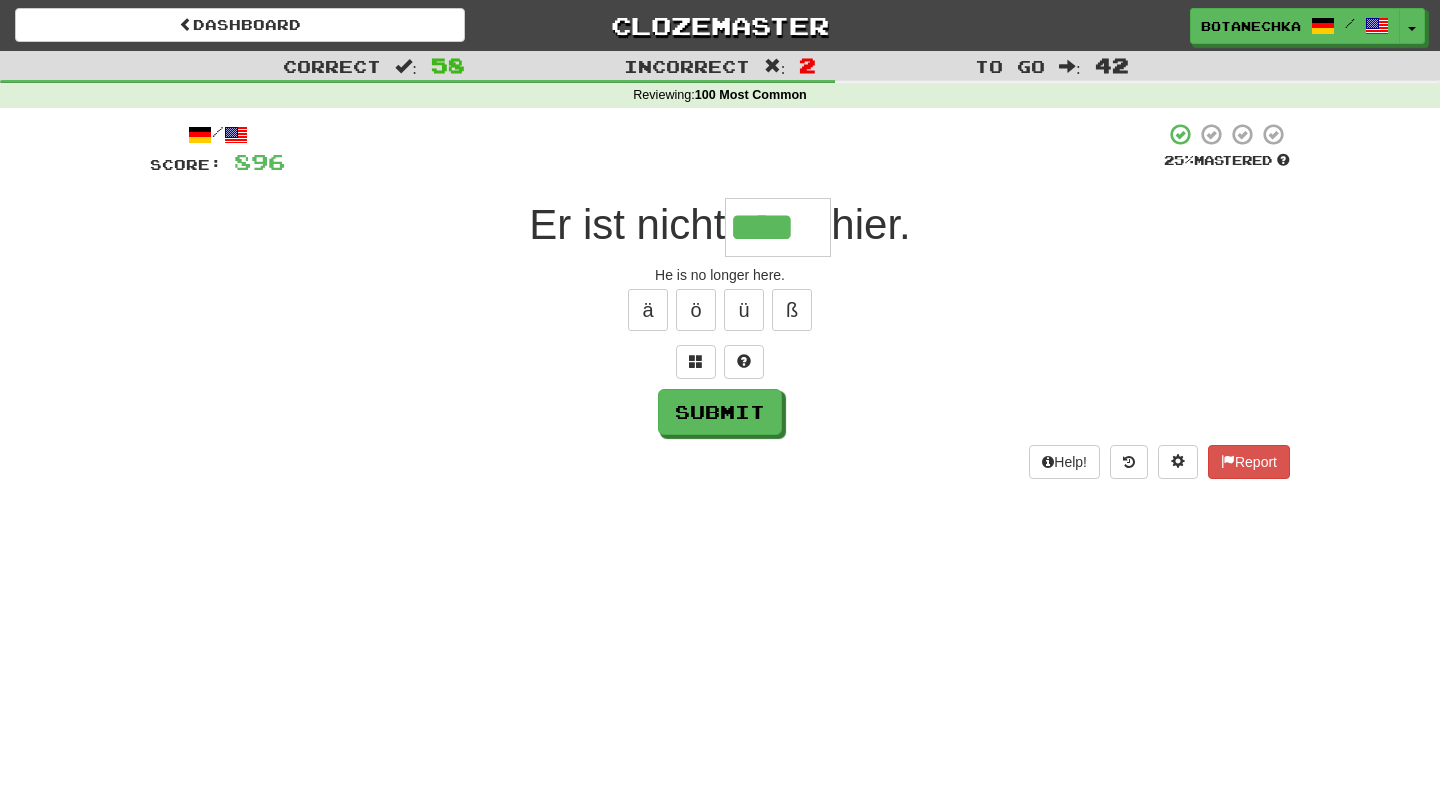 type on "****" 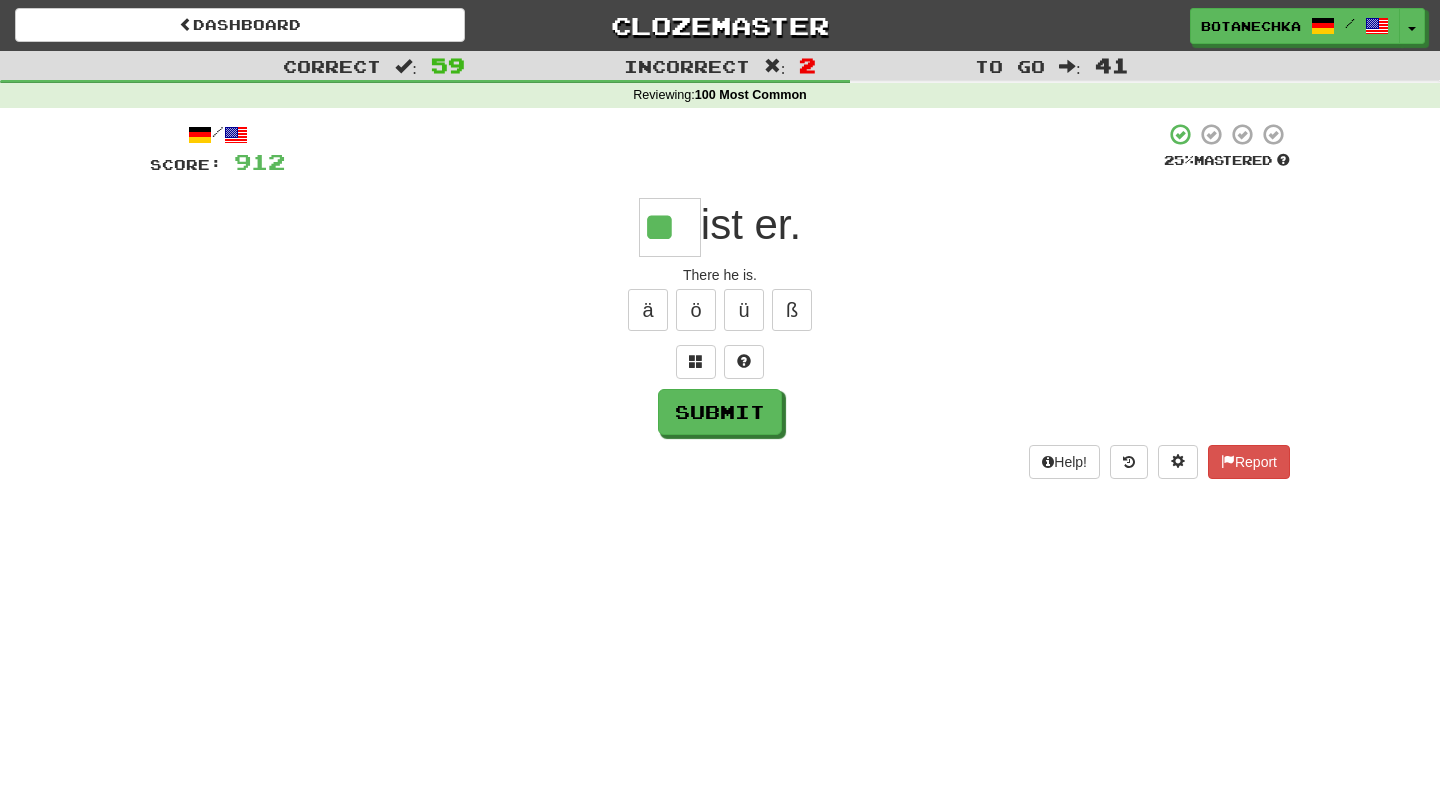 type on "**" 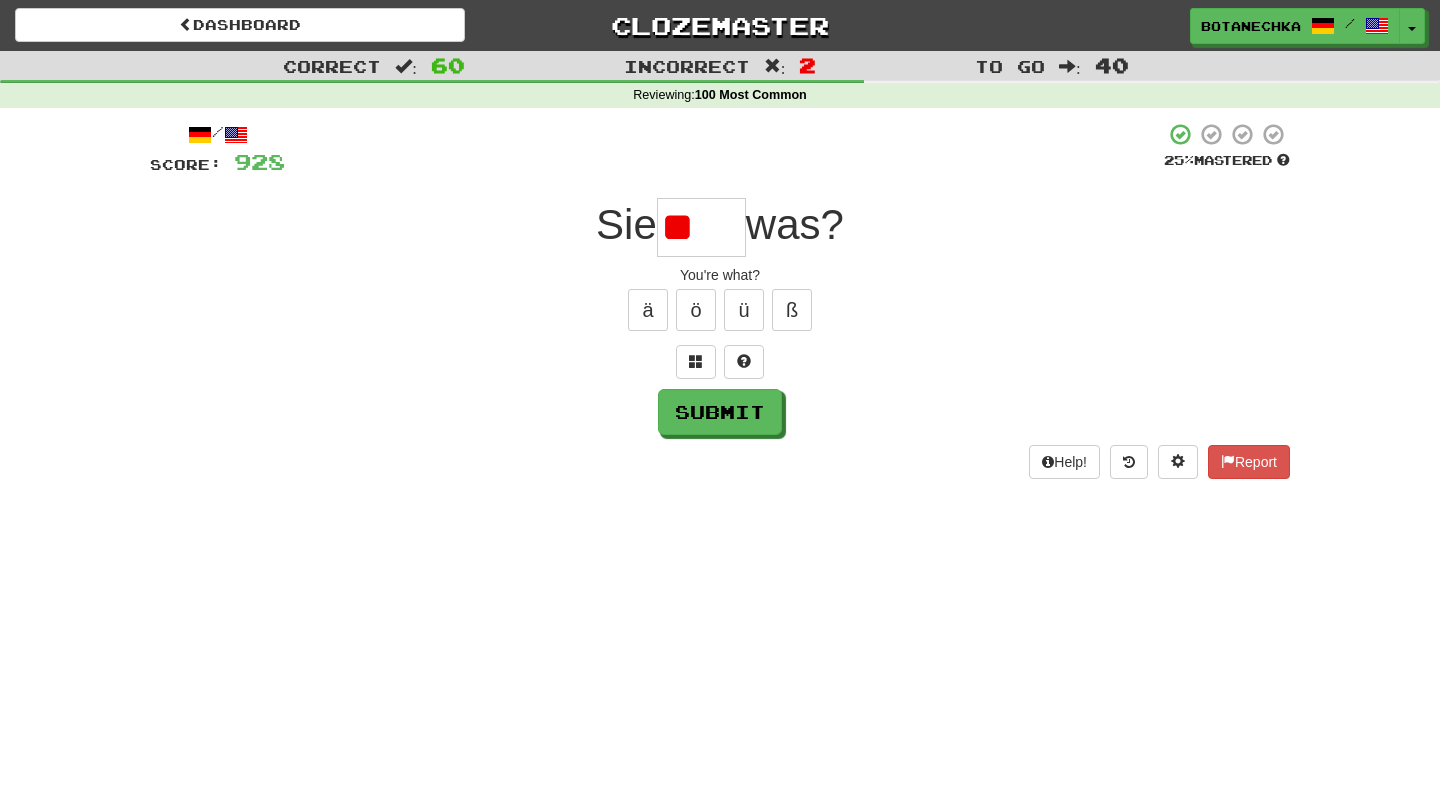 type on "*" 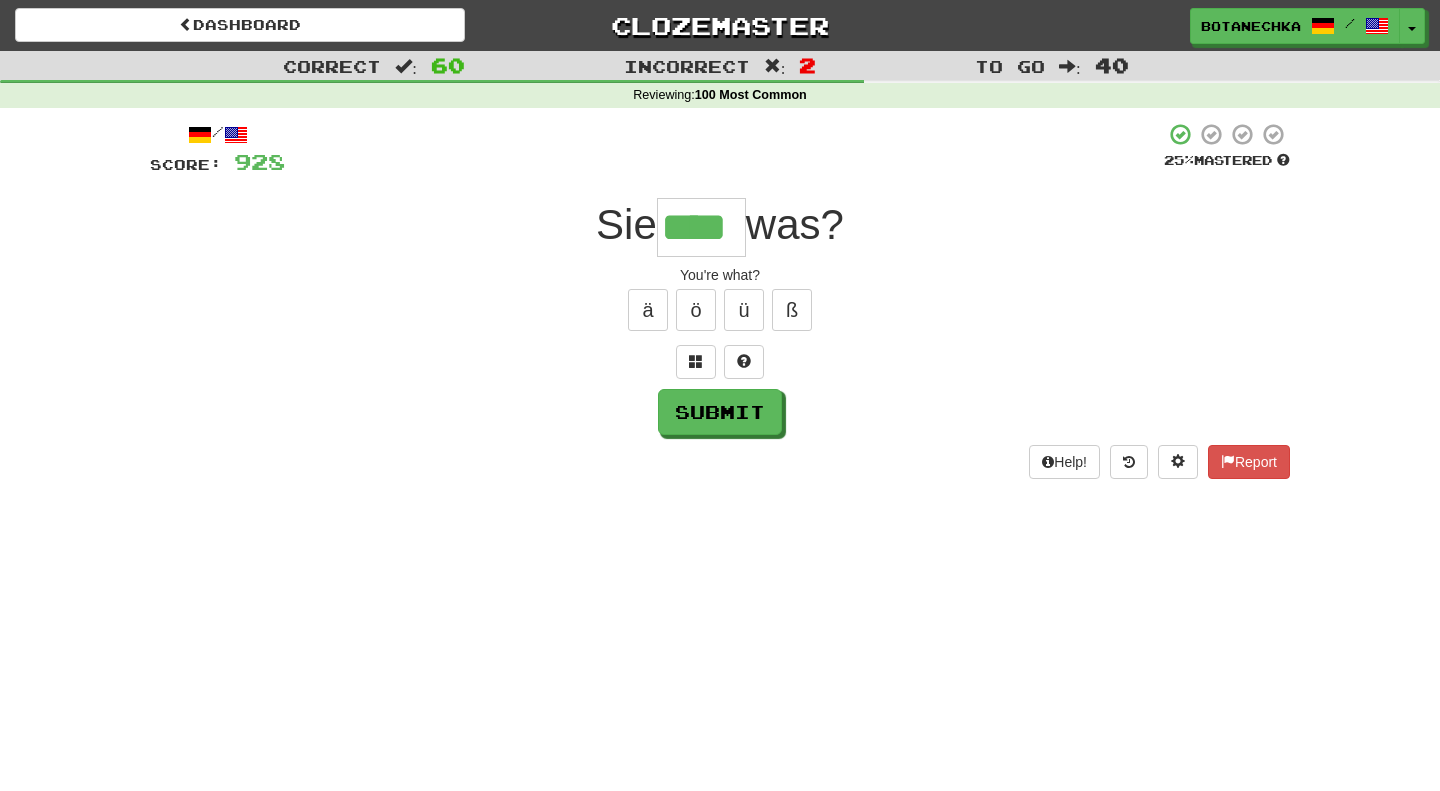 type on "****" 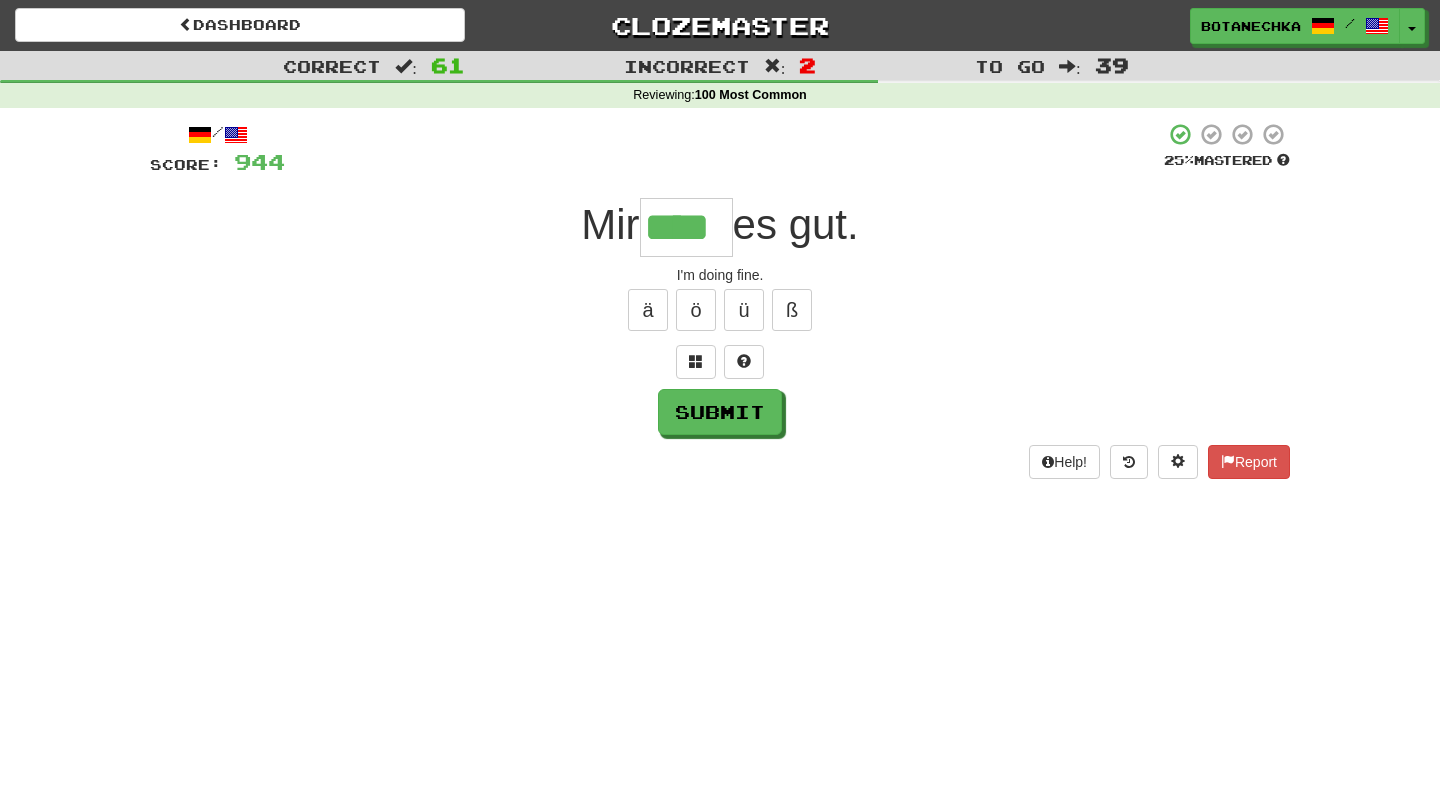 type on "****" 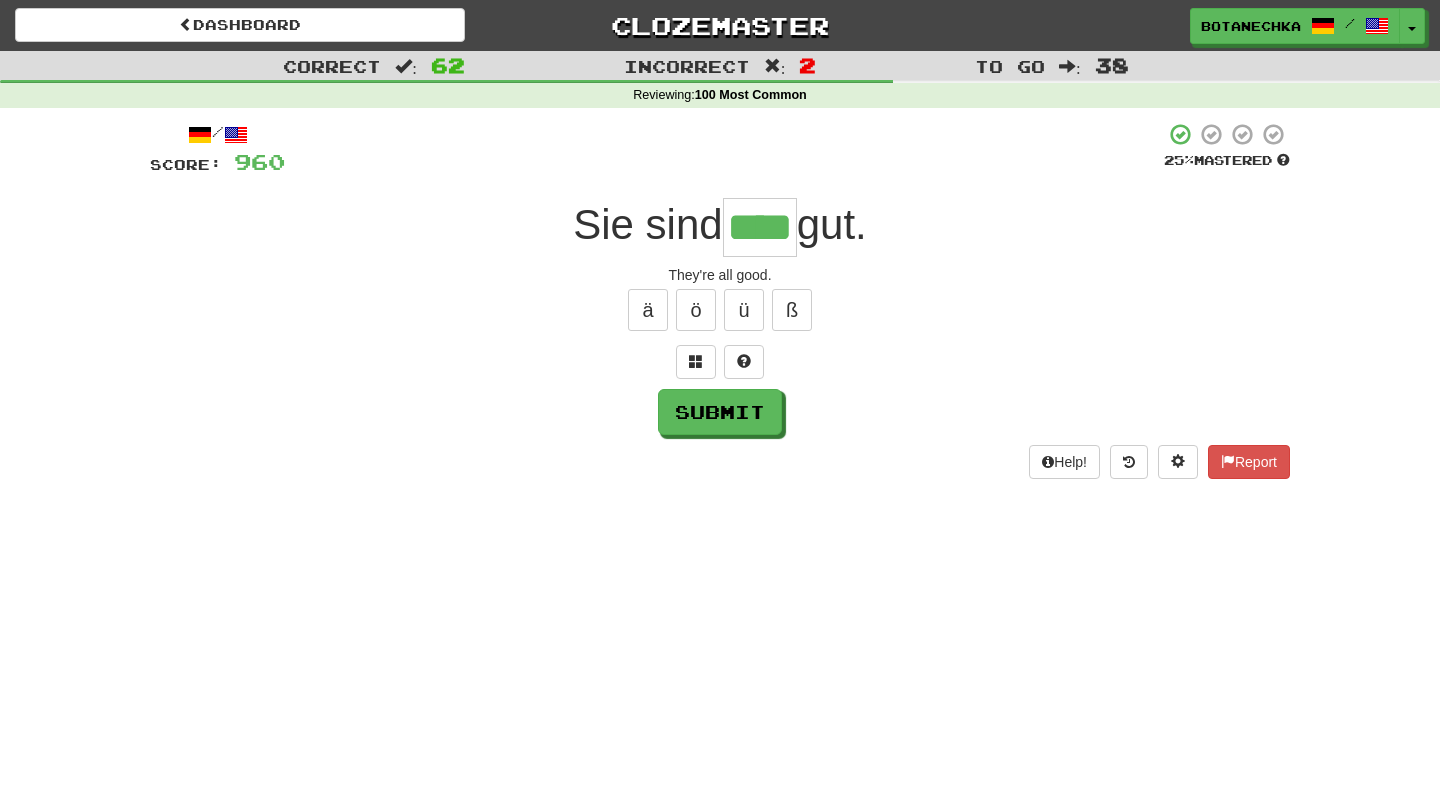 type on "****" 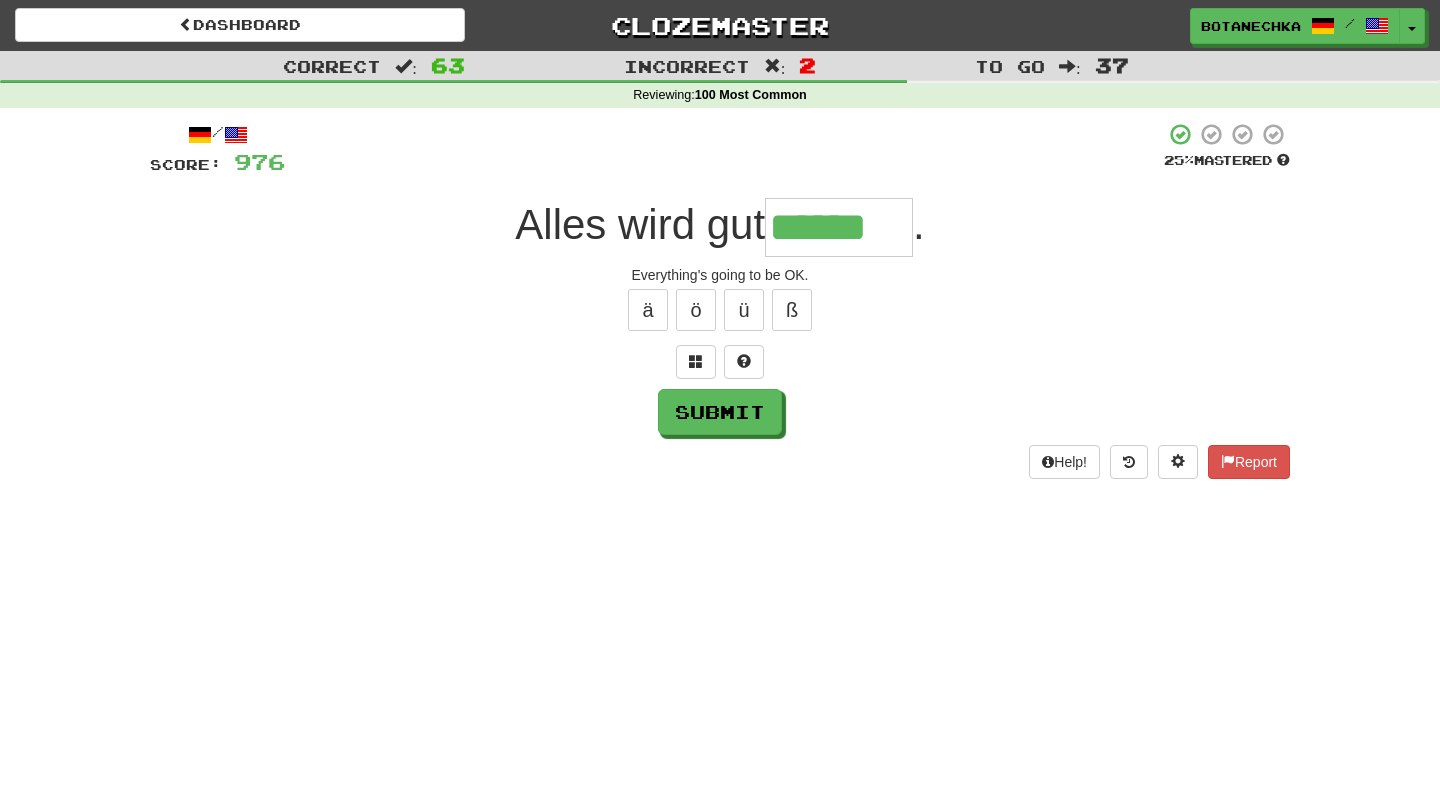 type on "******" 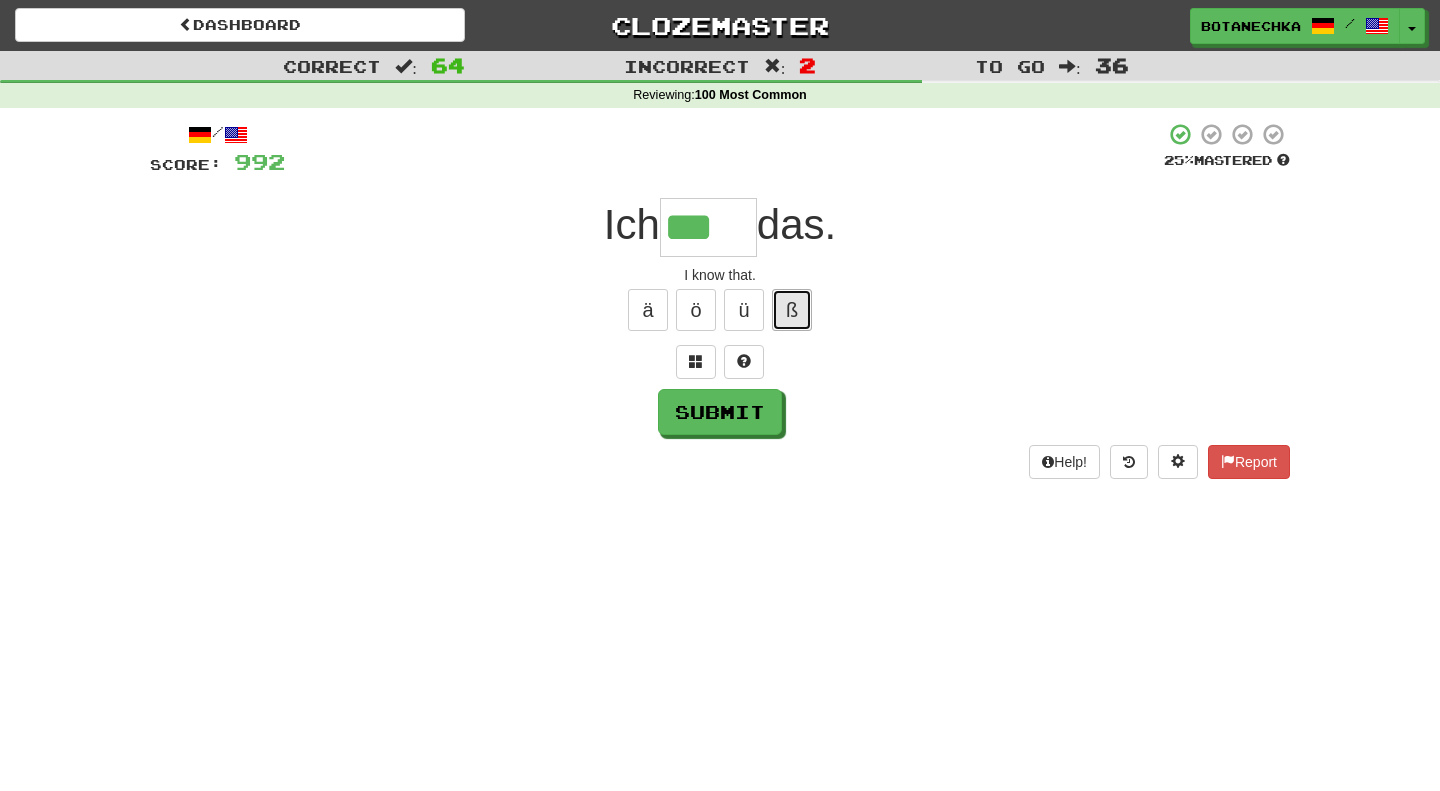 click on "ß" at bounding box center (792, 310) 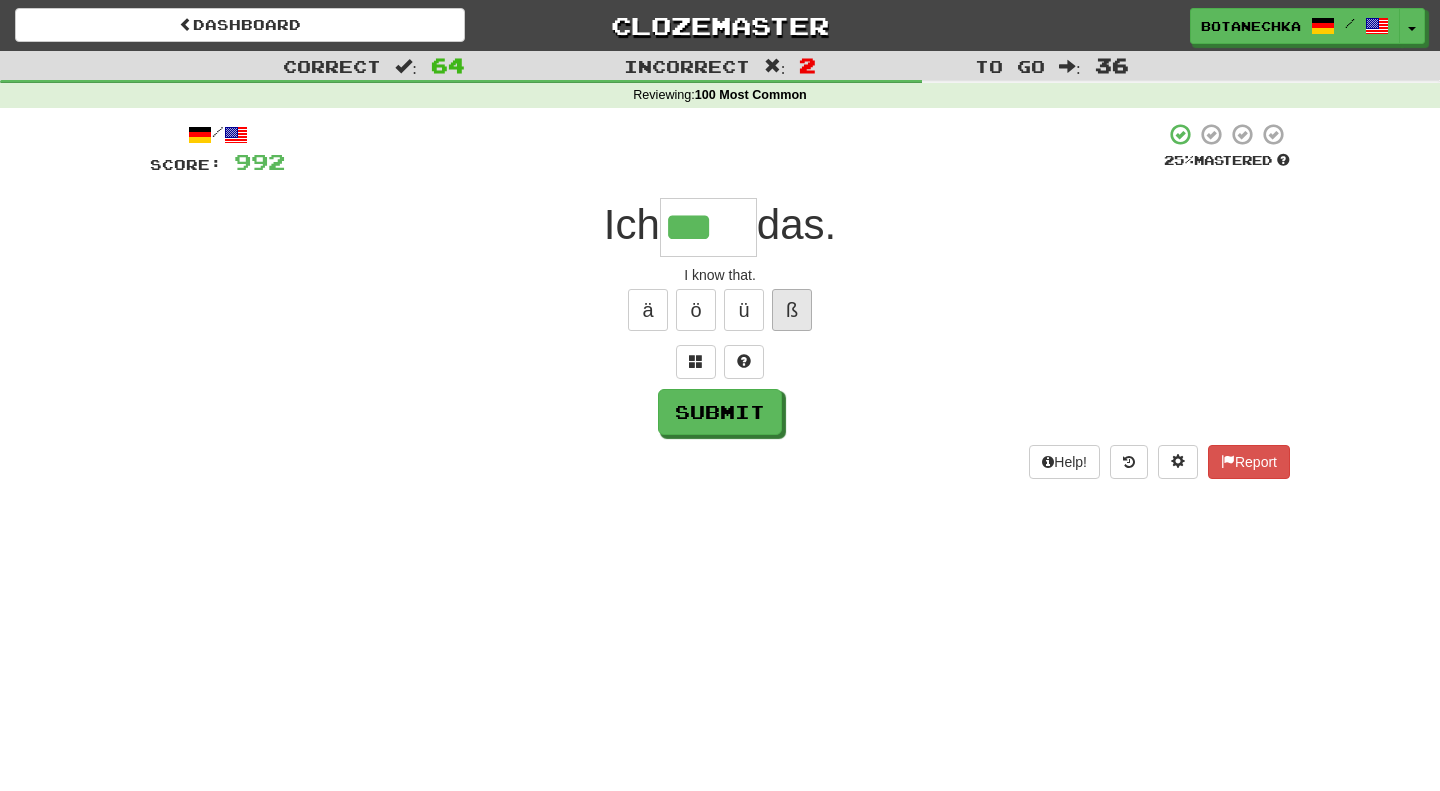 type on "****" 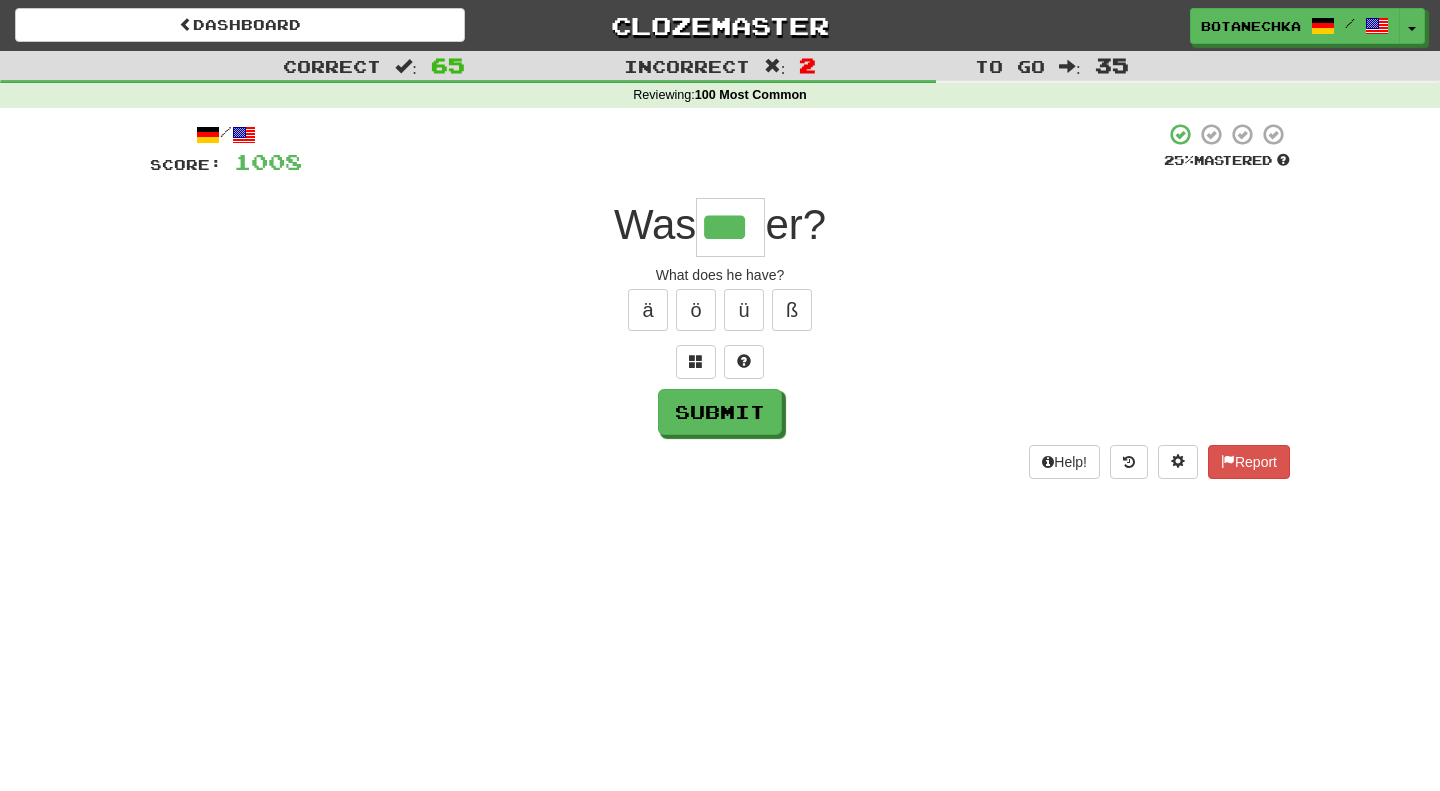 type on "***" 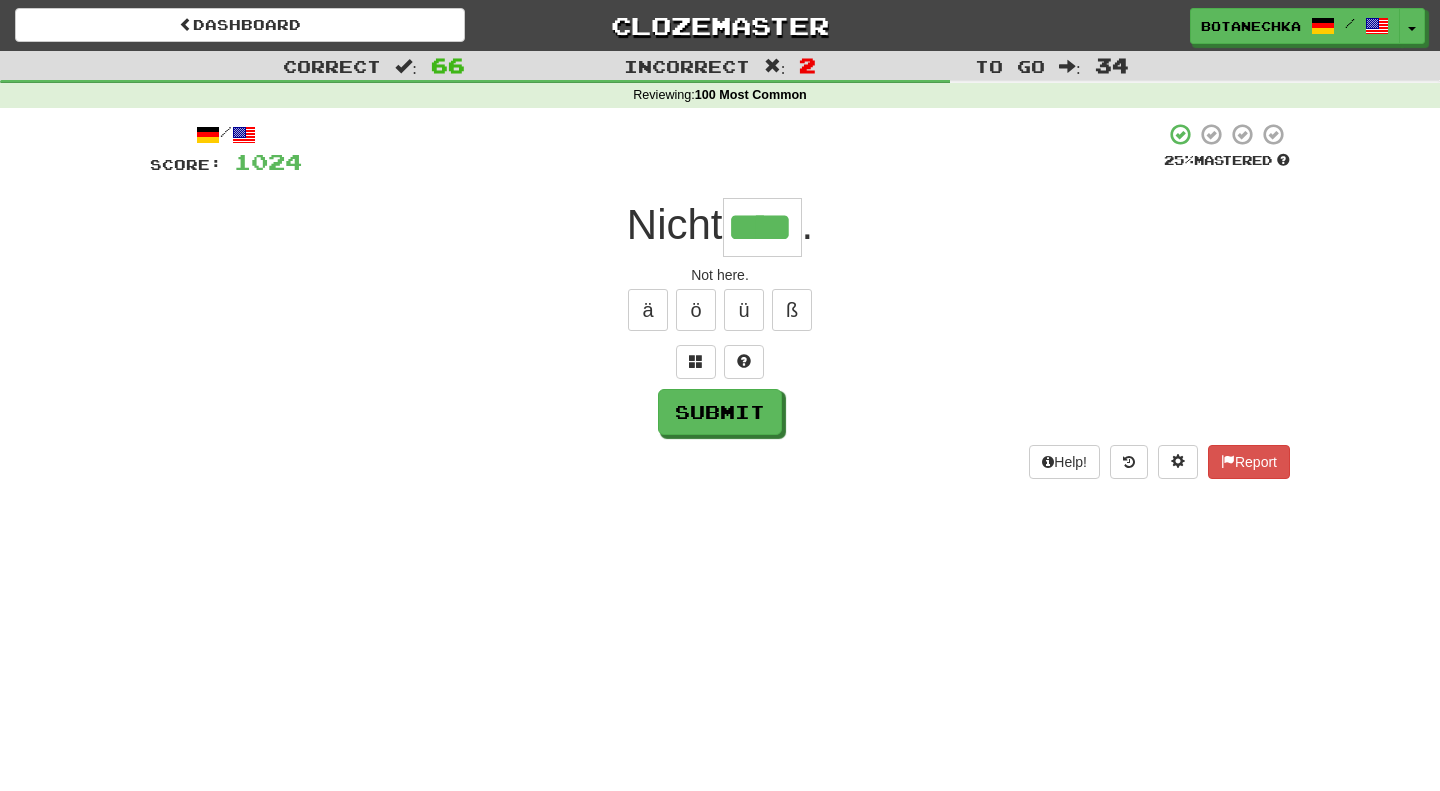type on "****" 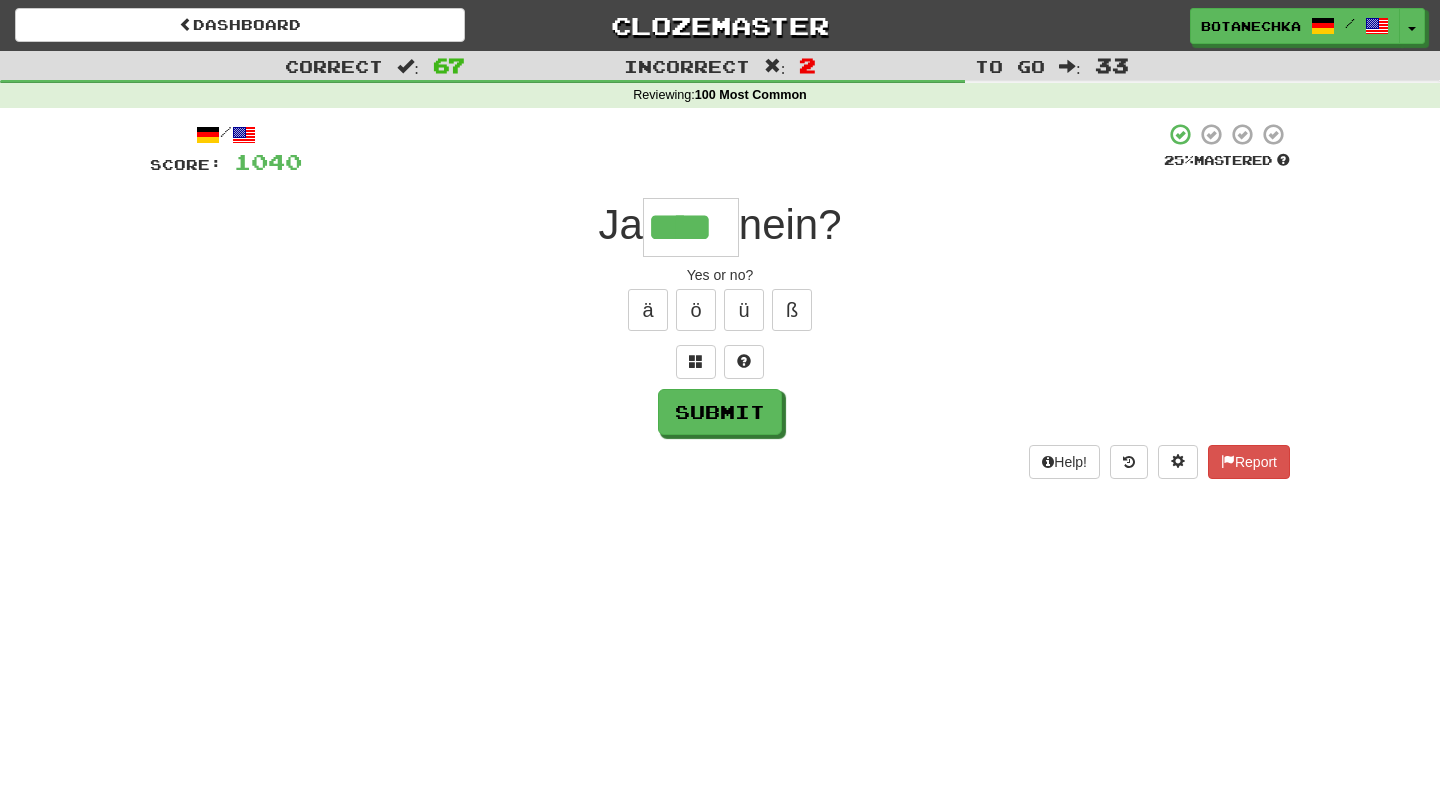 type on "****" 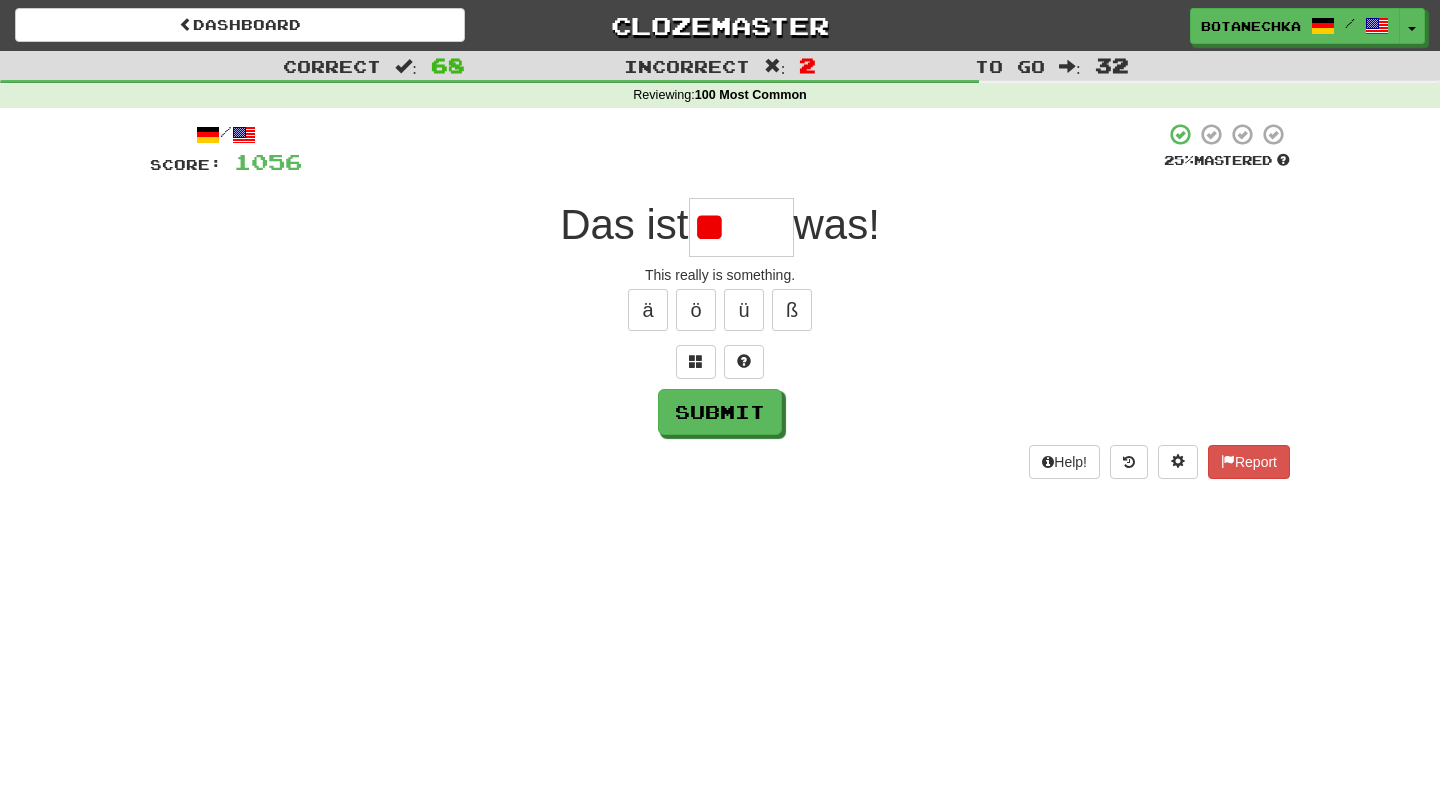 type on "*" 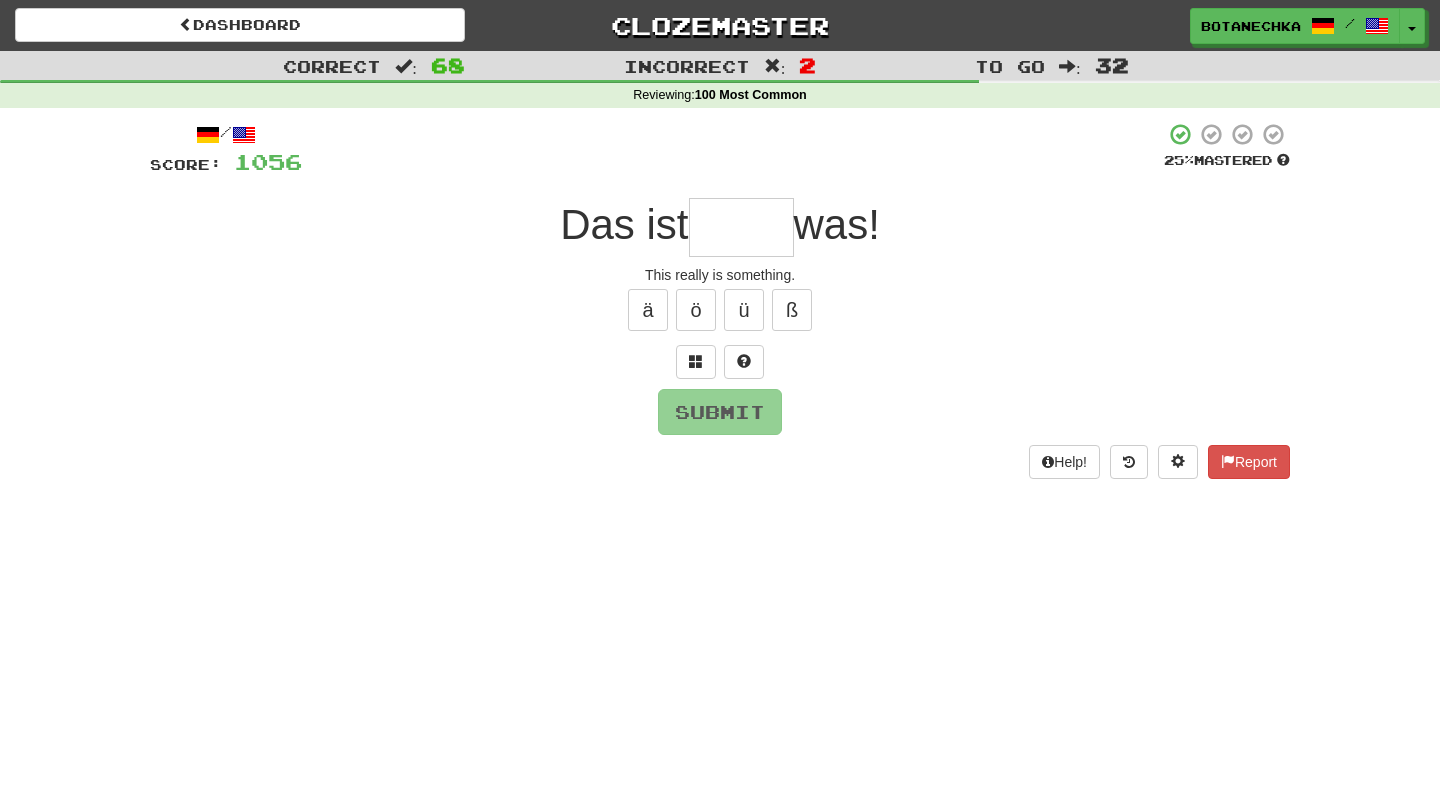 type on "*" 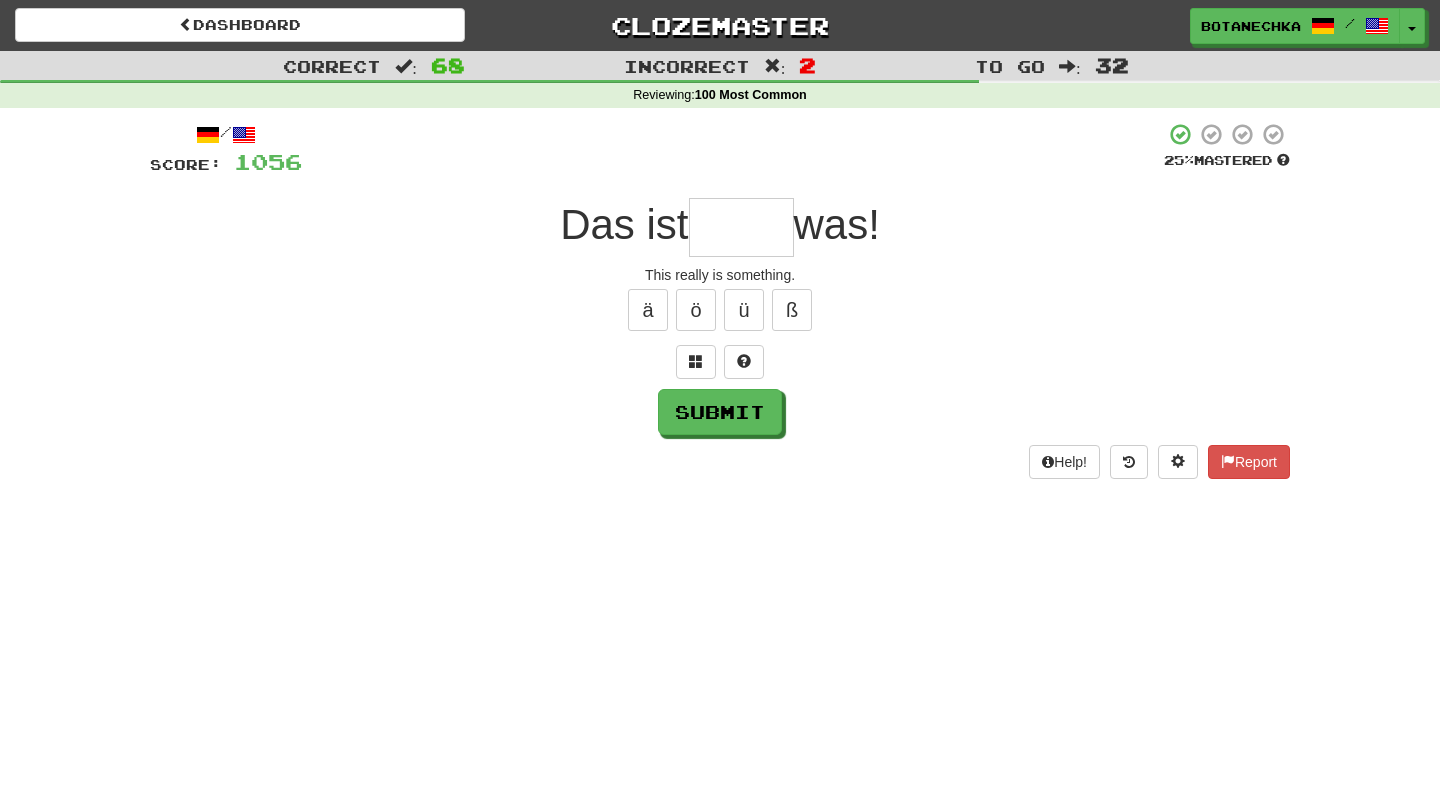 type on "*" 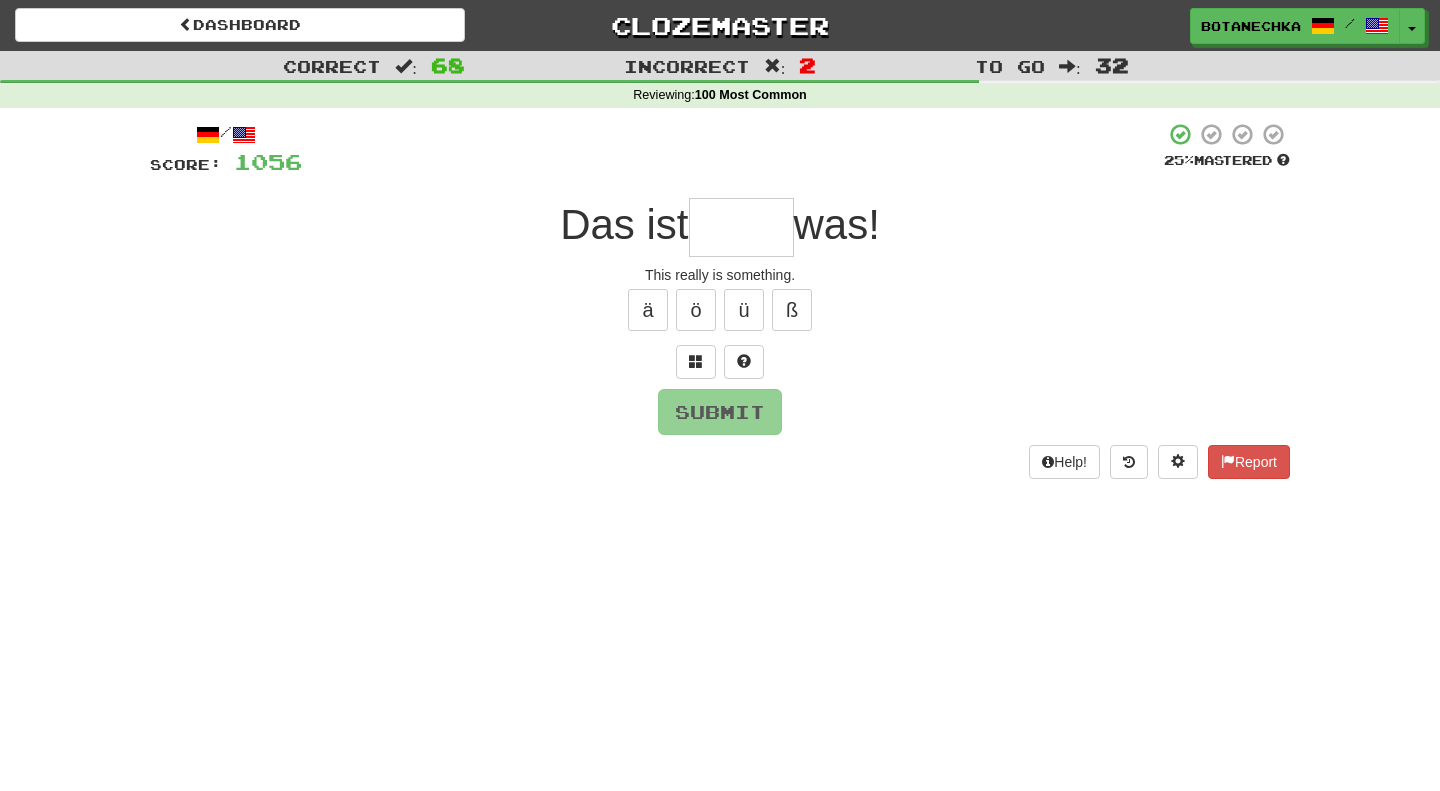 type on "*" 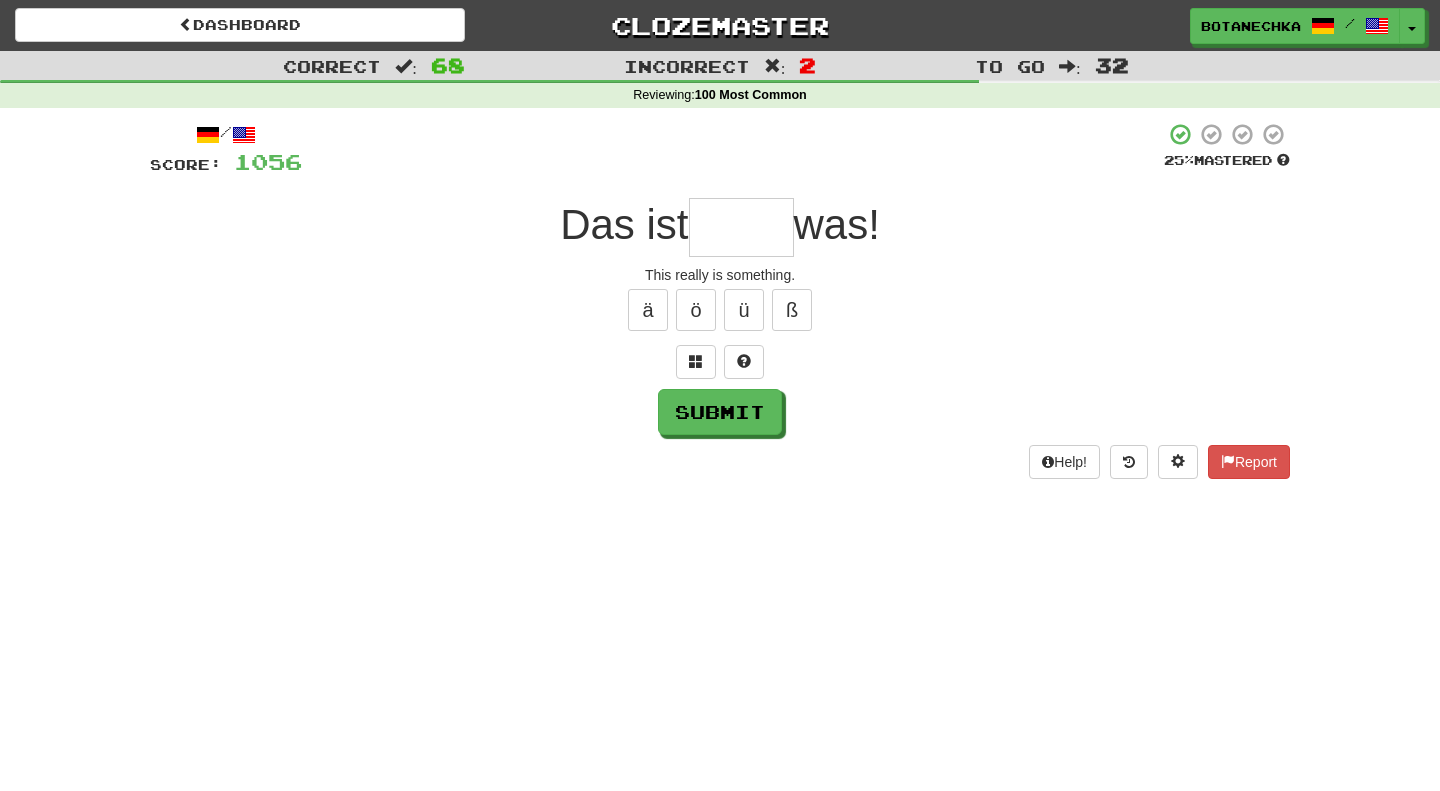 type on "*" 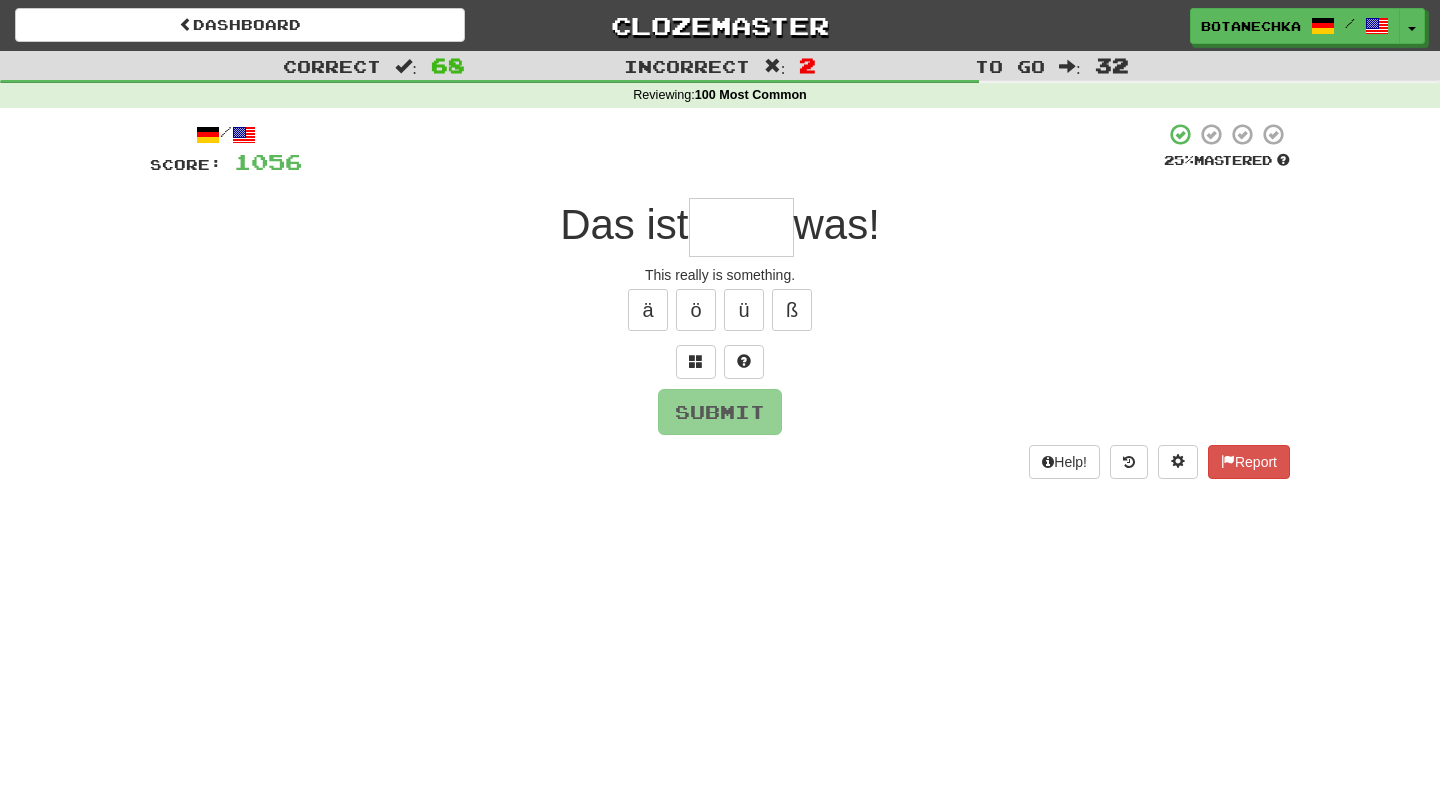 type on "*" 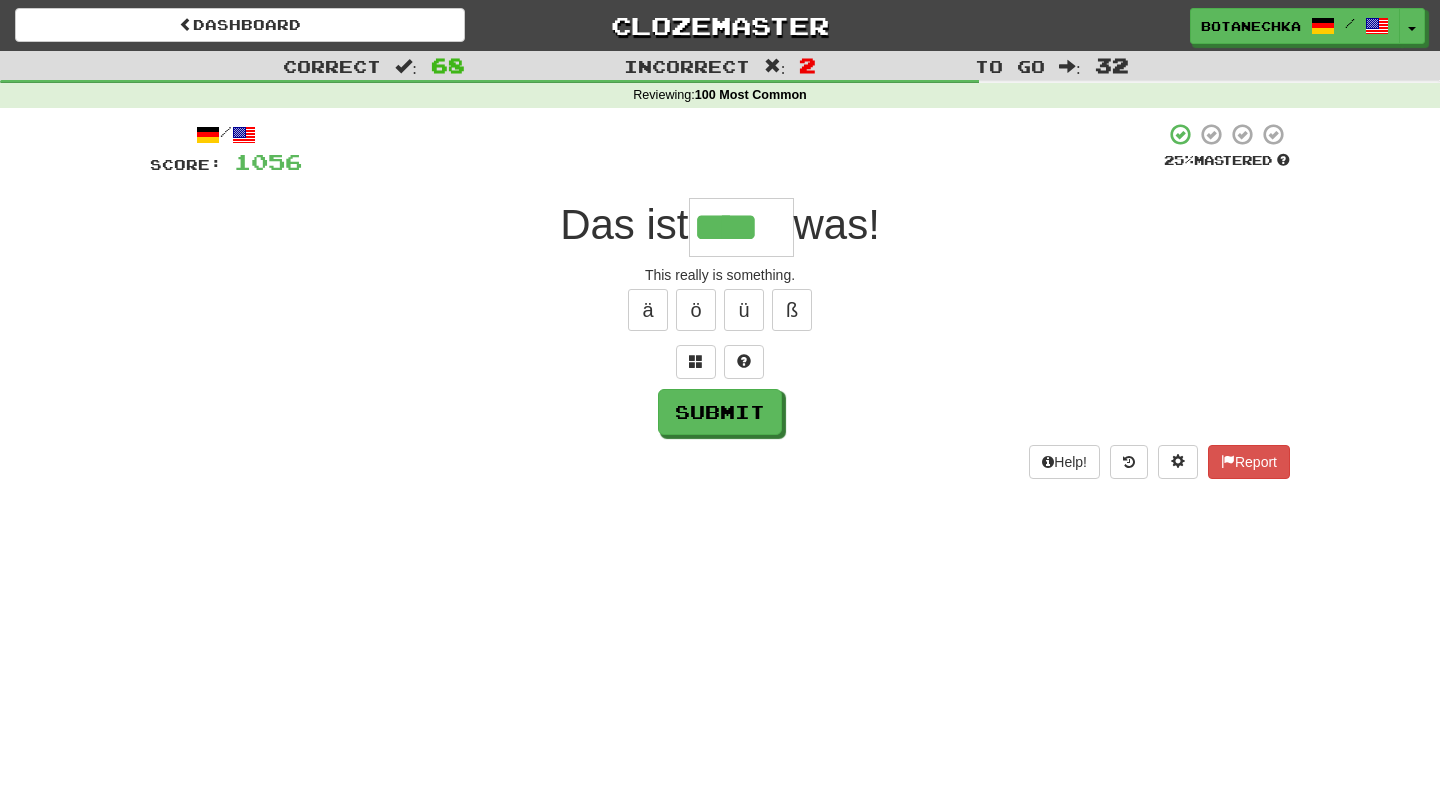 type on "****" 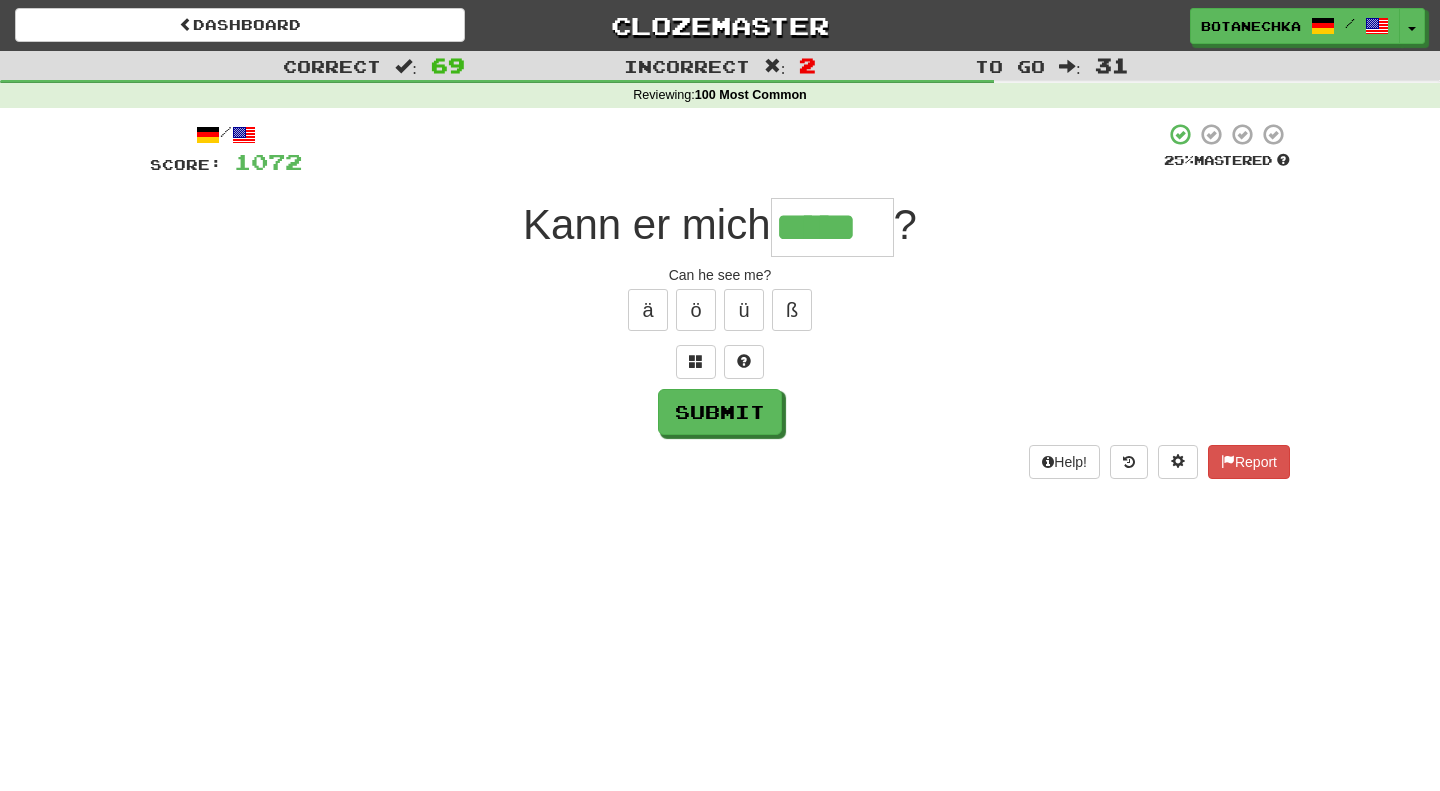 type on "*****" 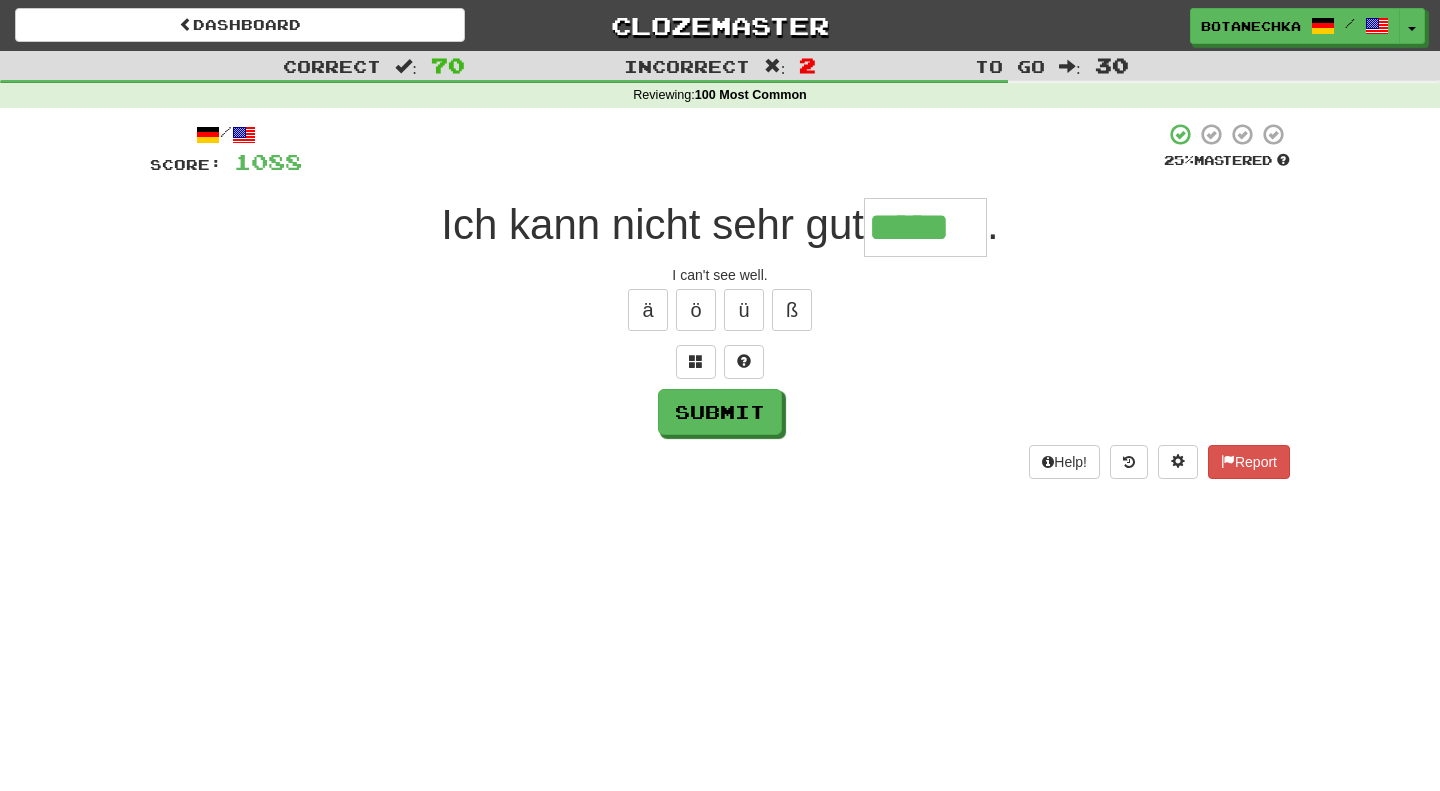 type on "*****" 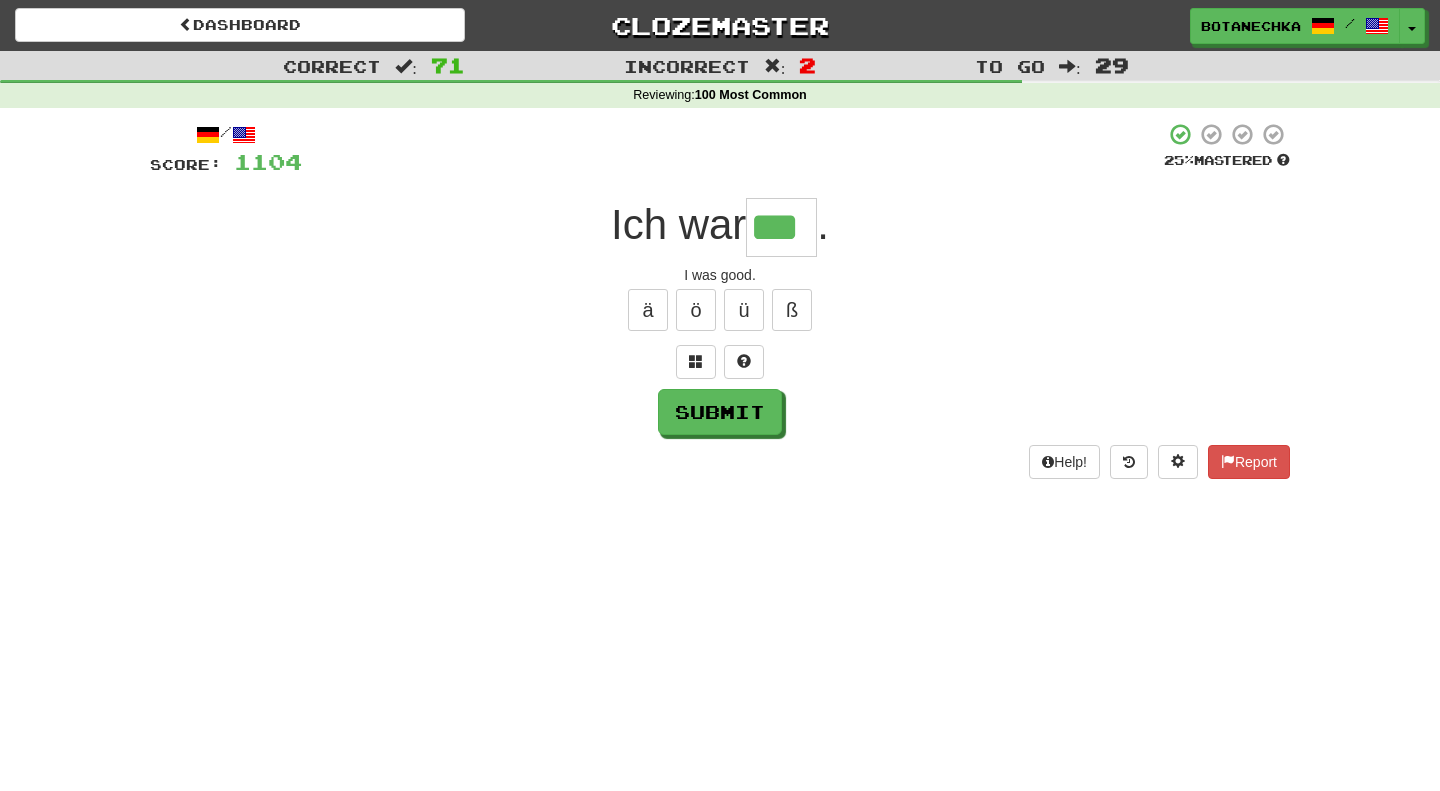 type on "***" 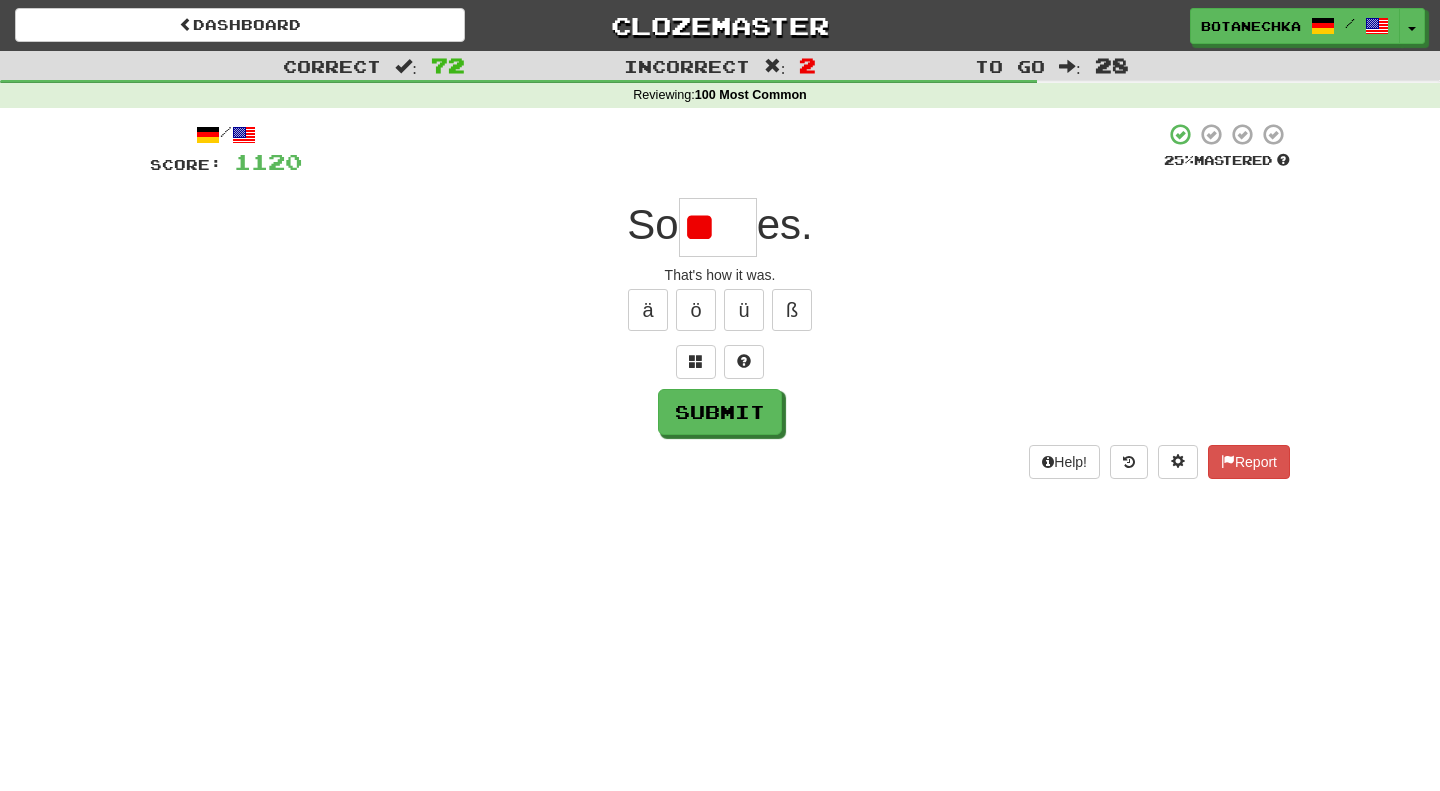 scroll, scrollTop: 0, scrollLeft: 0, axis: both 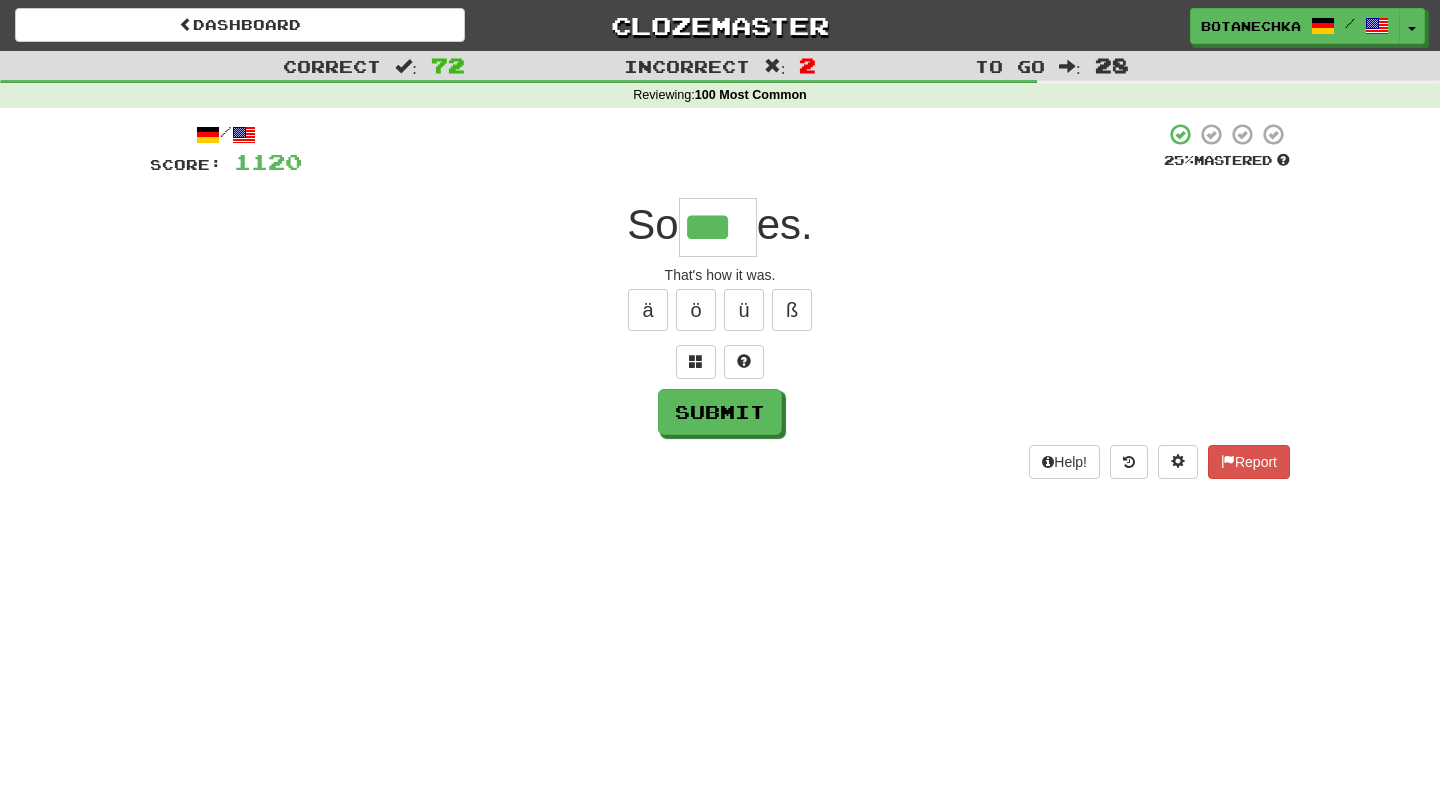 type on "***" 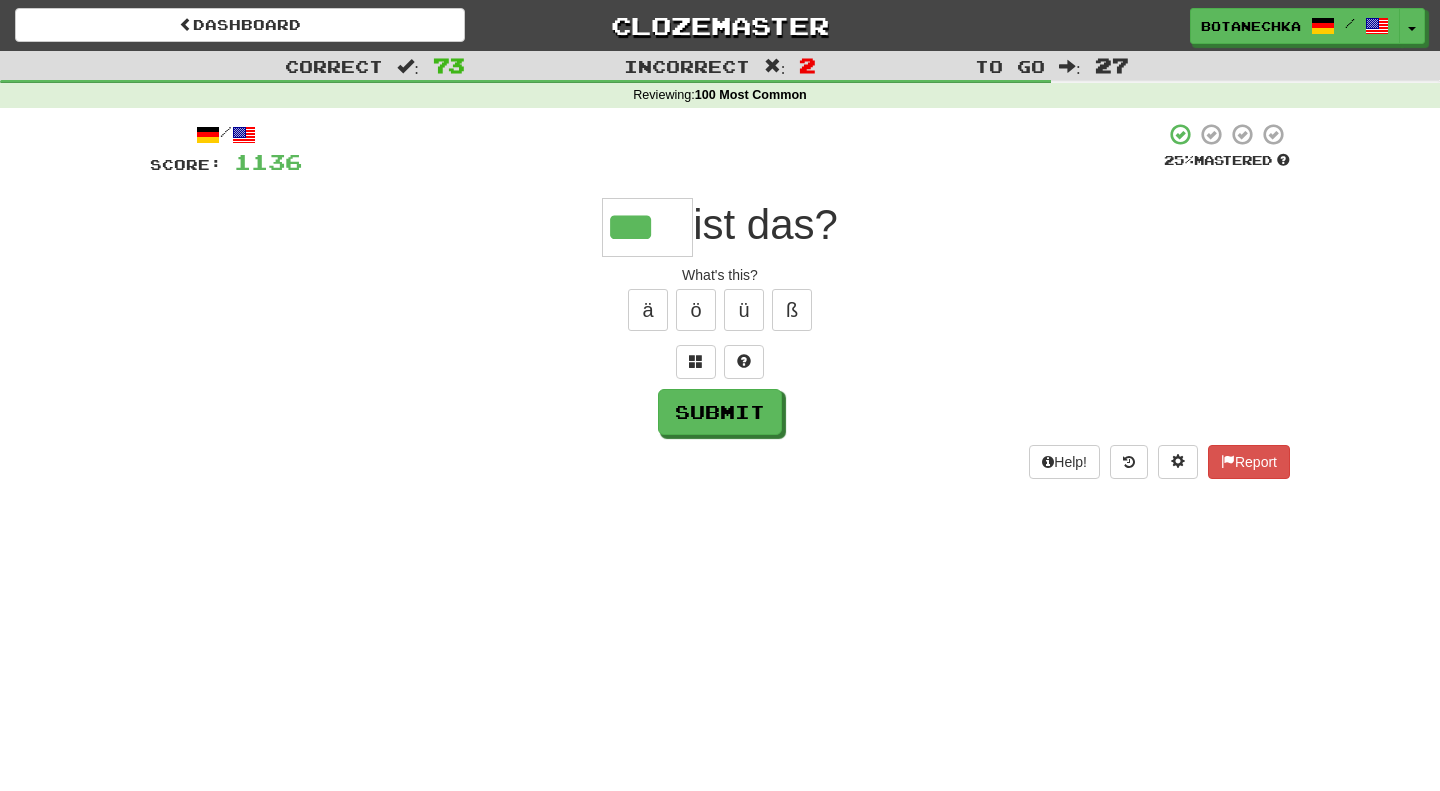 type on "***" 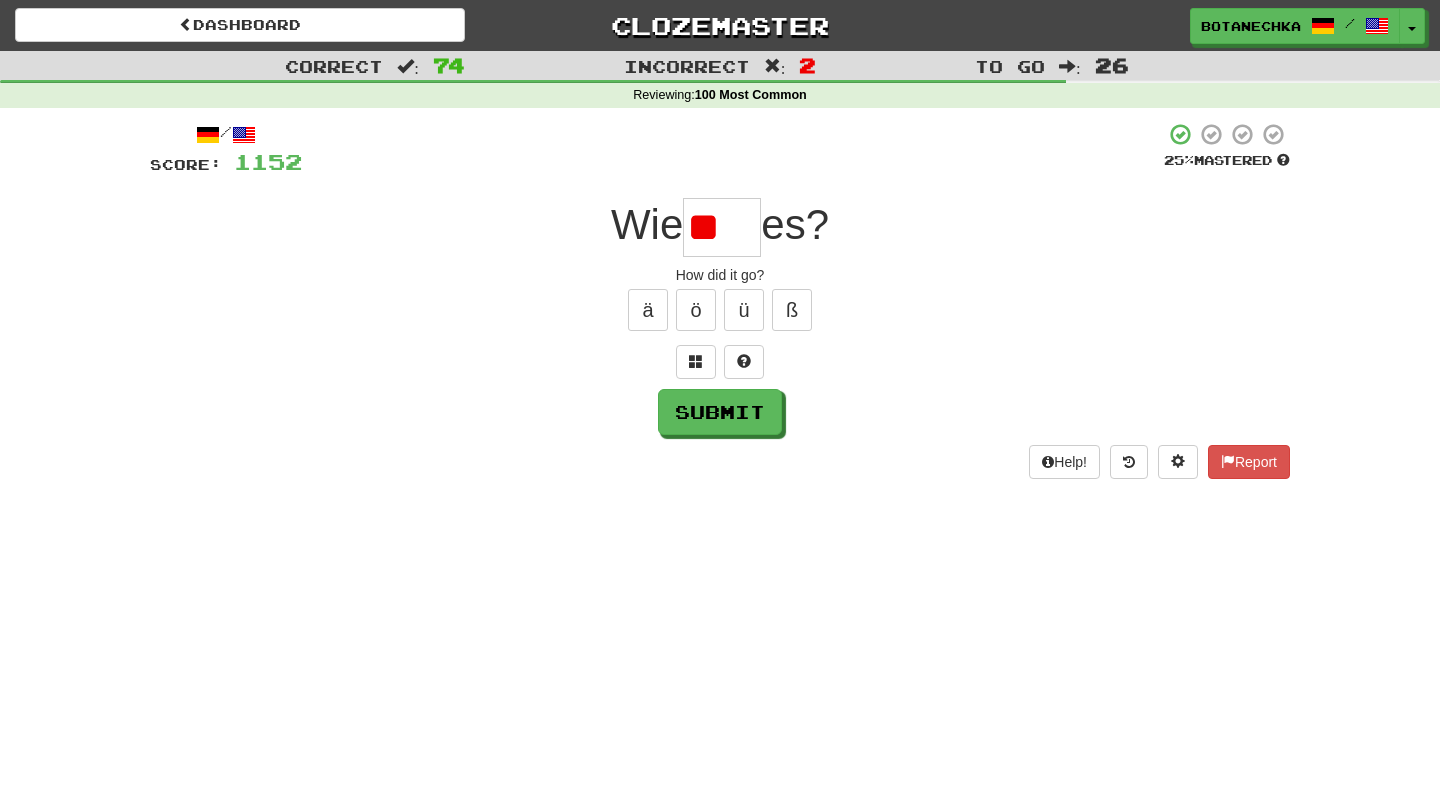 type on "*" 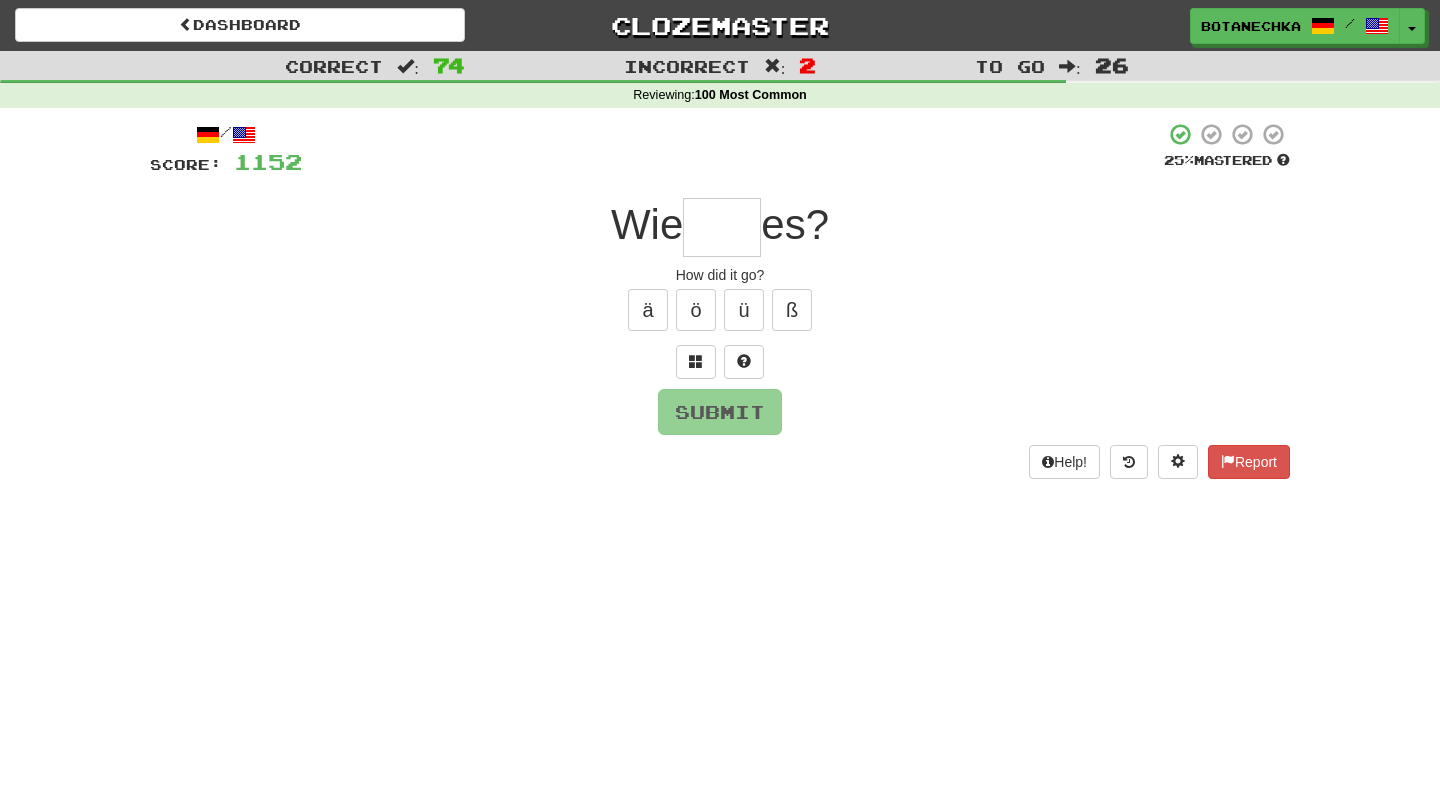 type on "*" 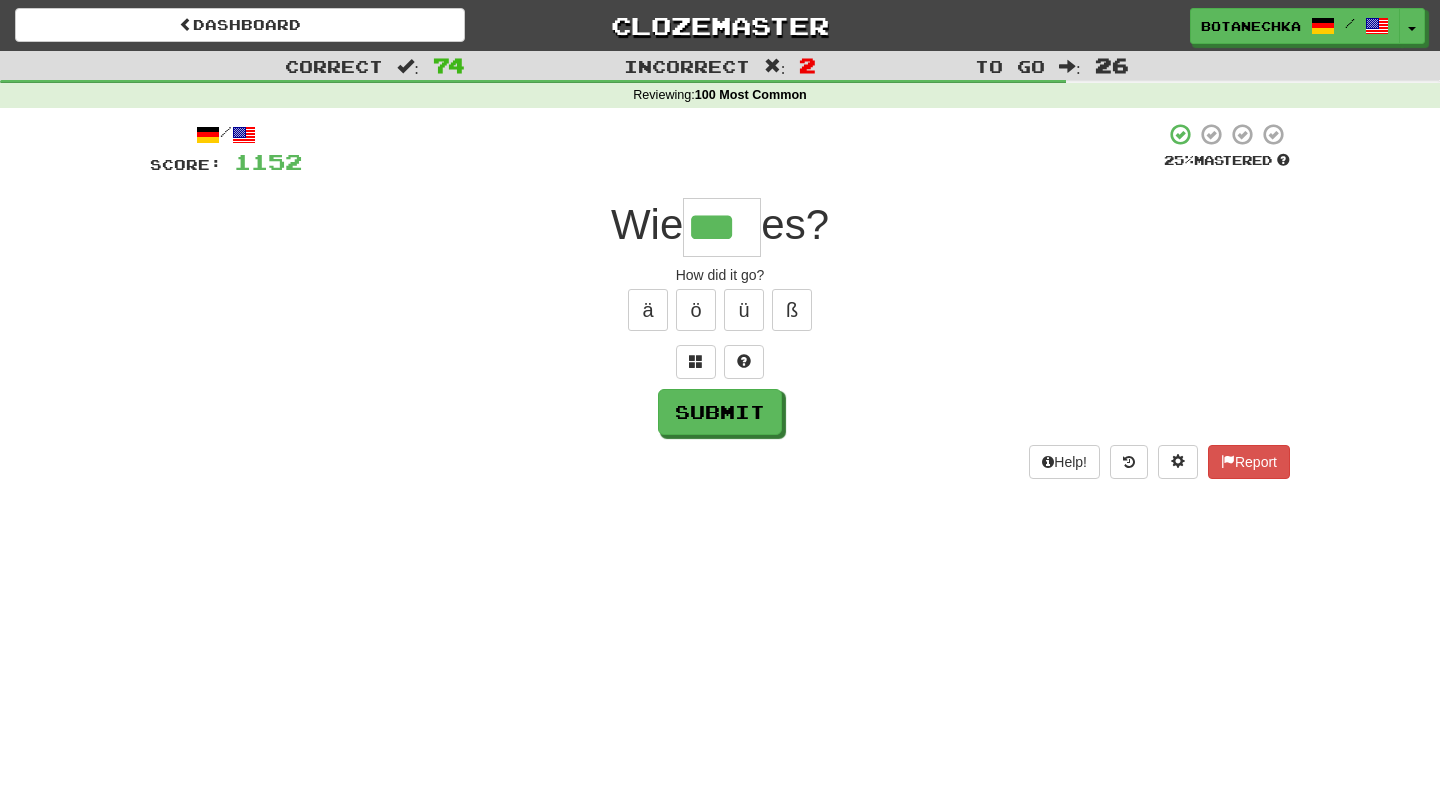 type on "***" 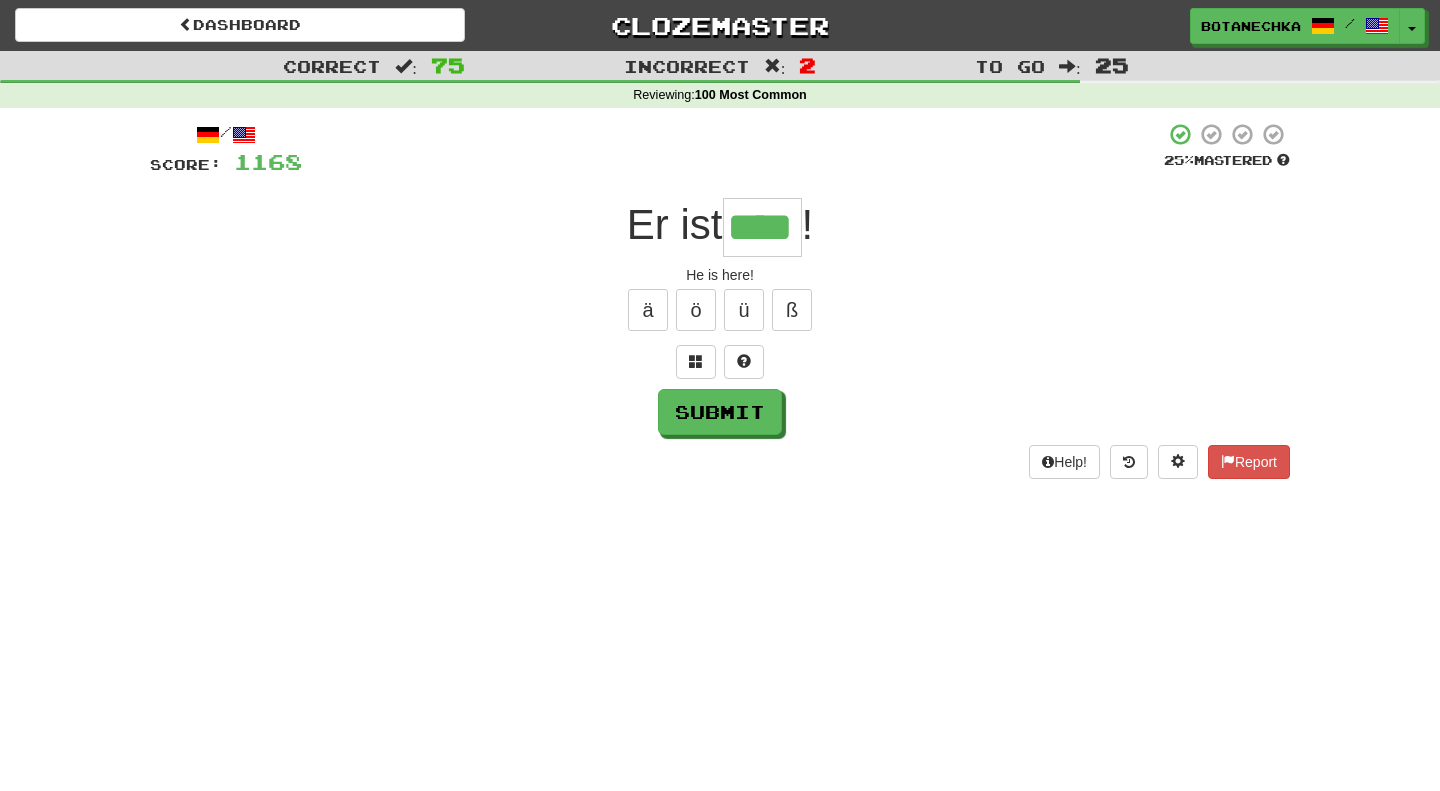 type on "****" 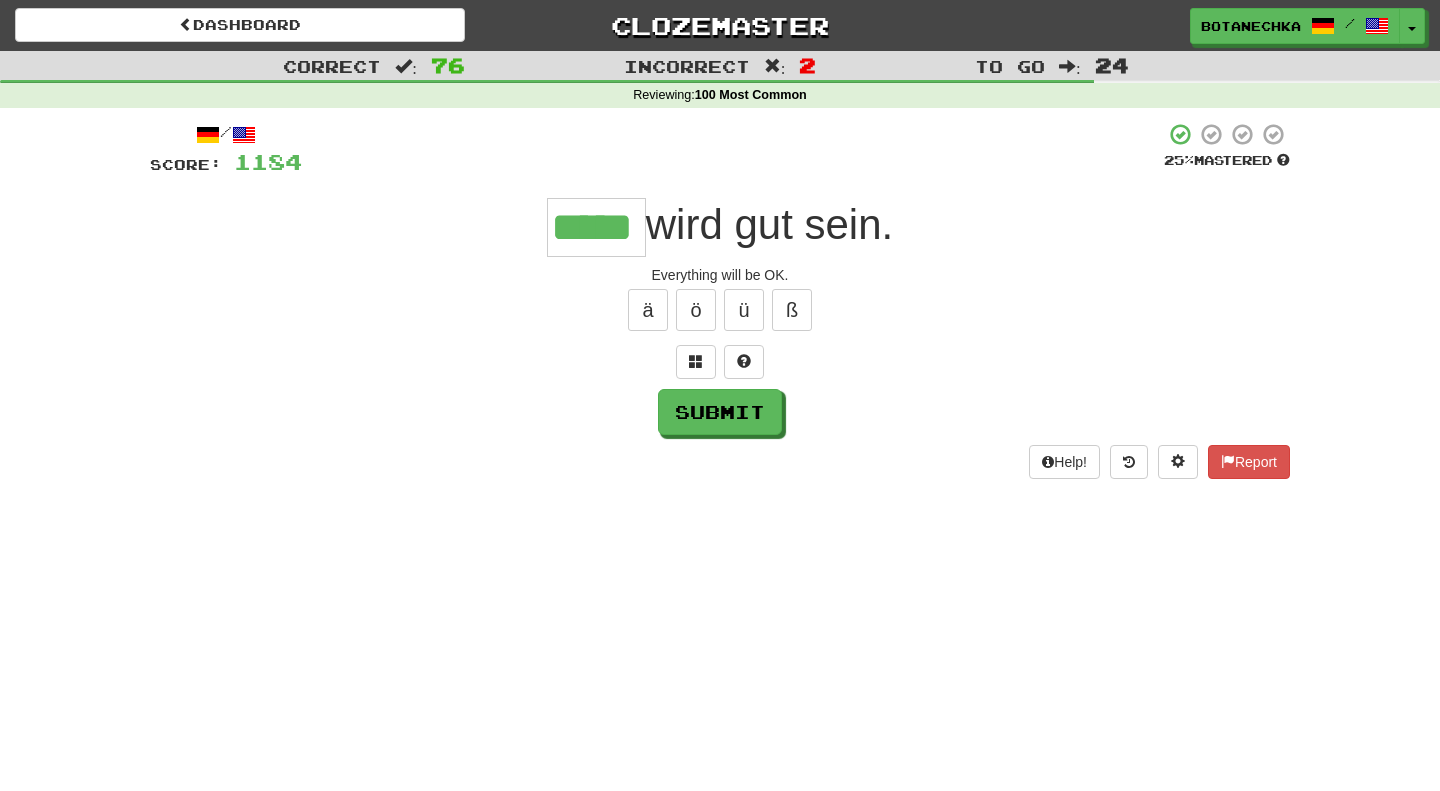 type on "*****" 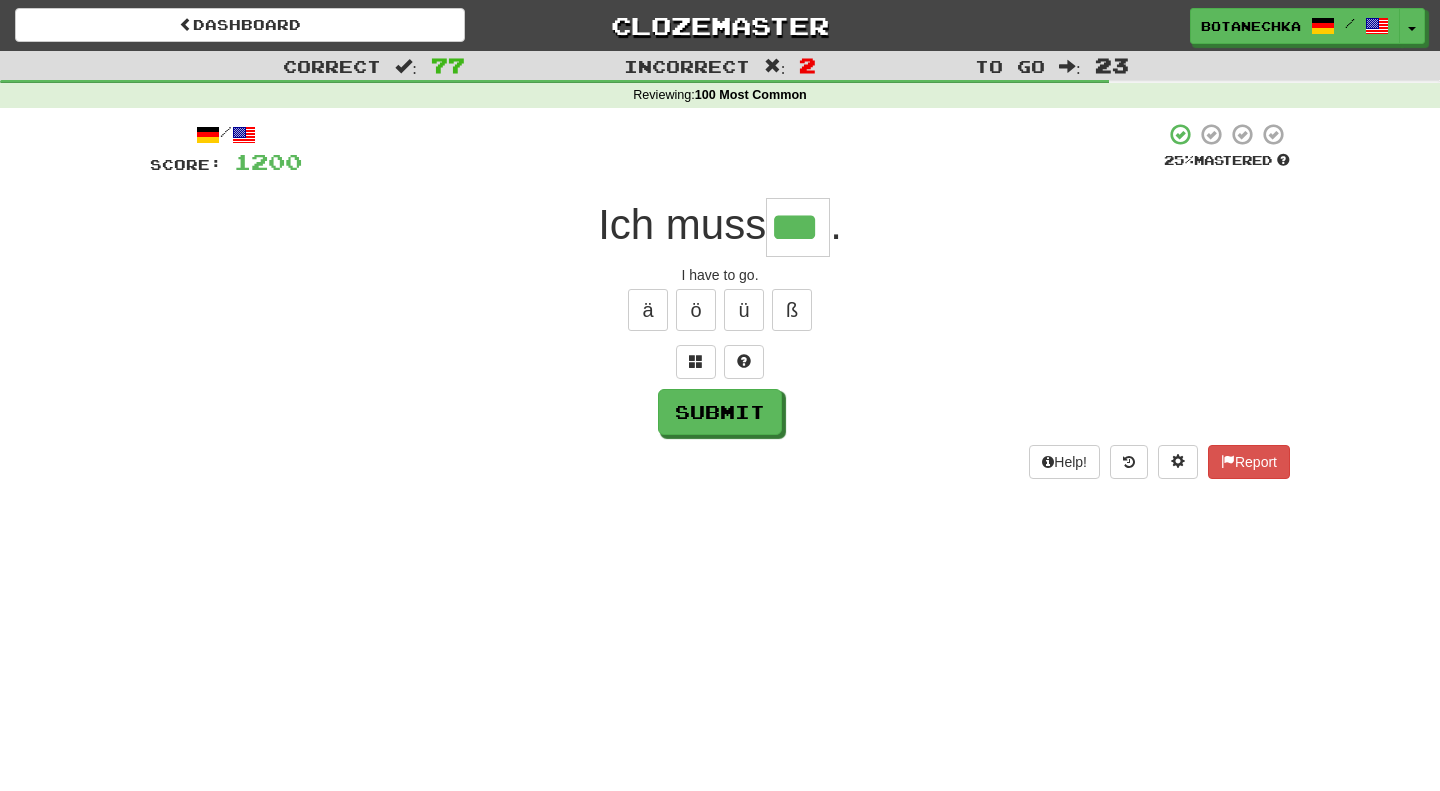 type on "***" 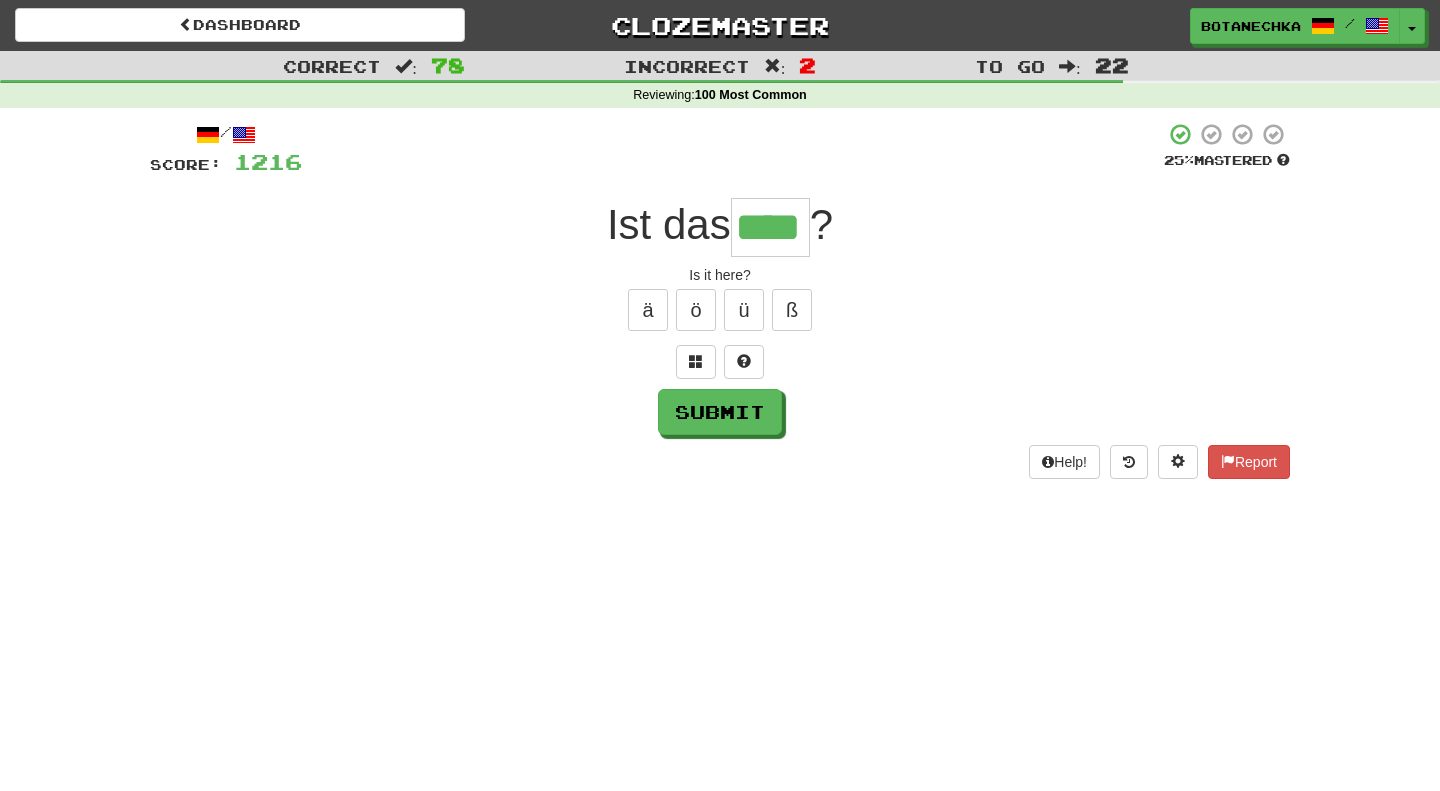 type on "****" 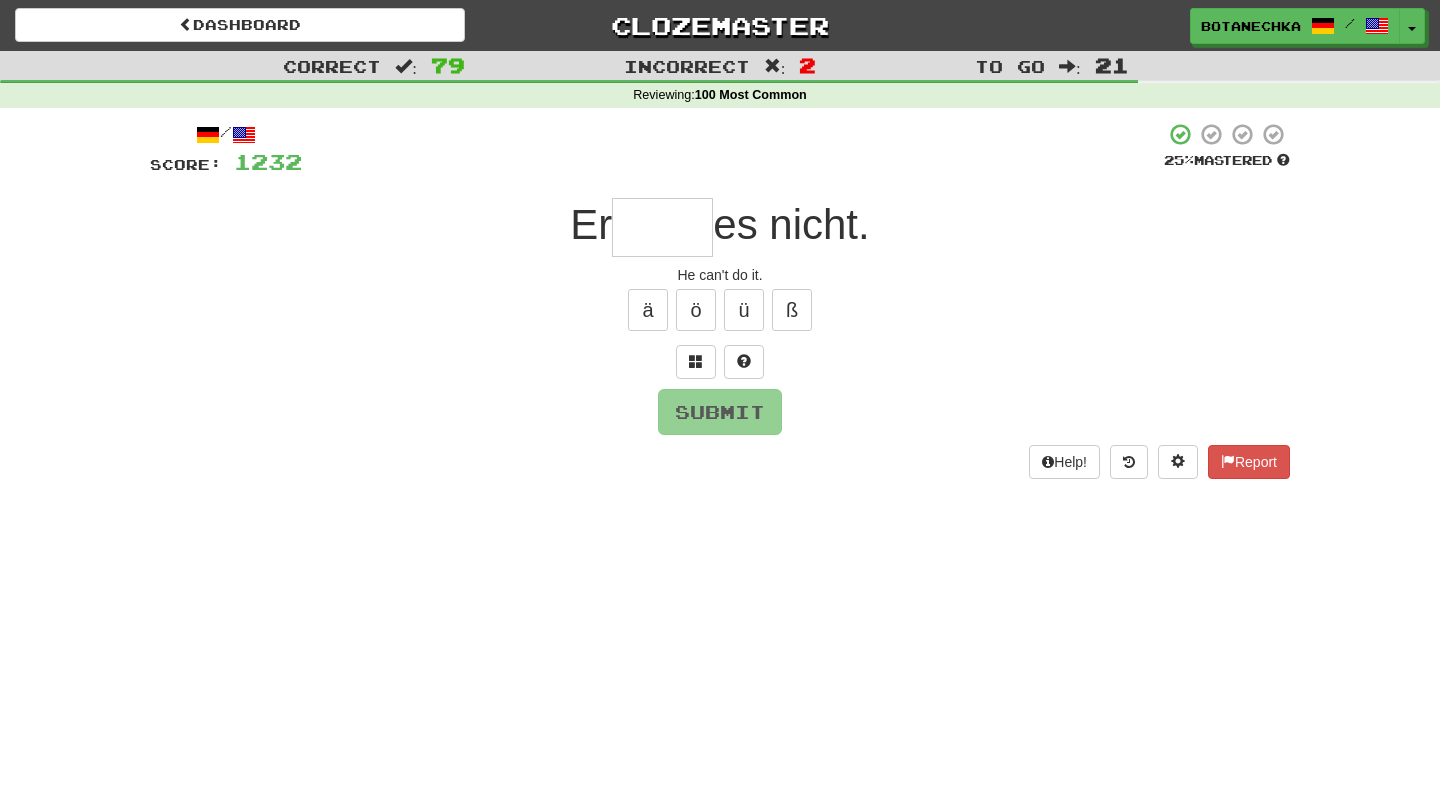 type on "*" 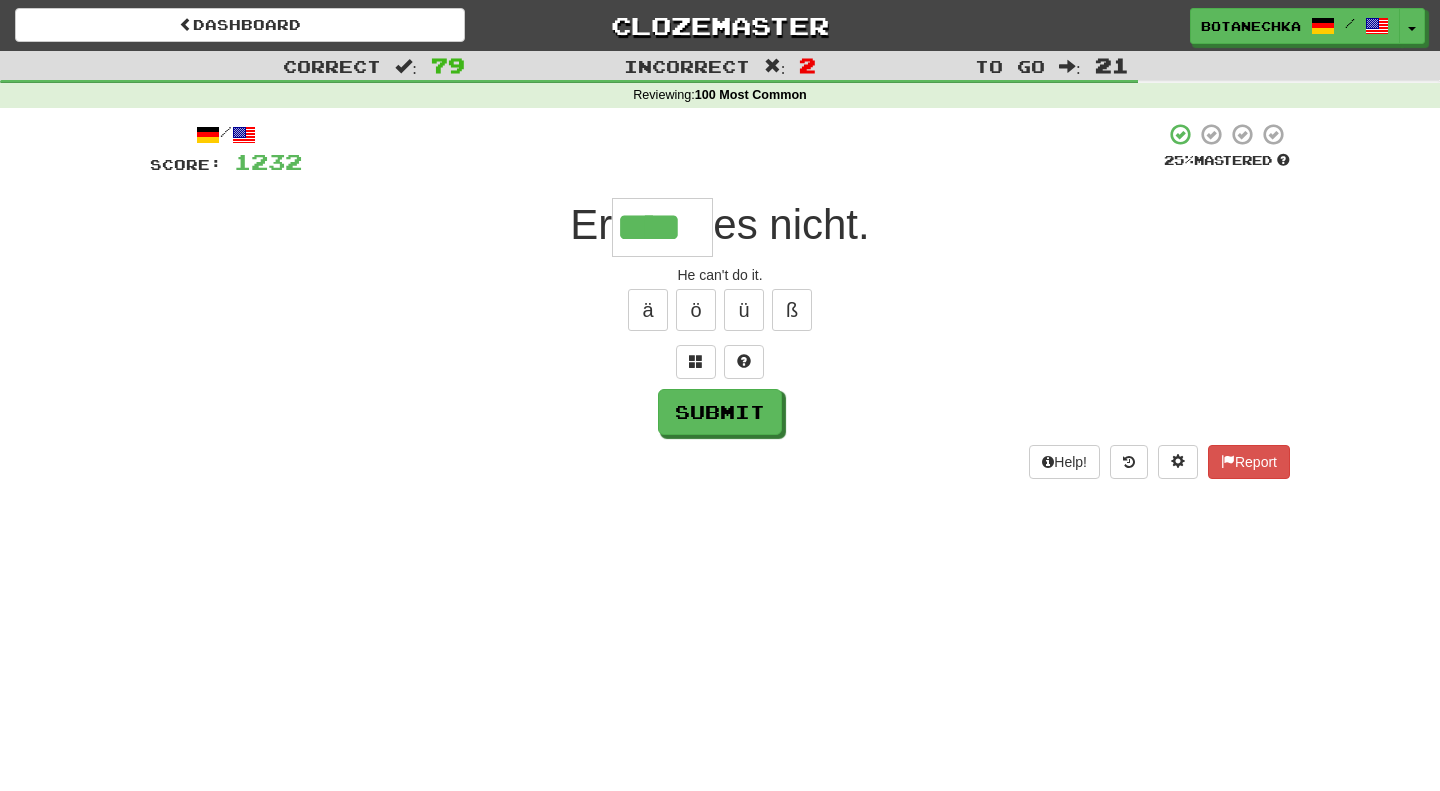type on "****" 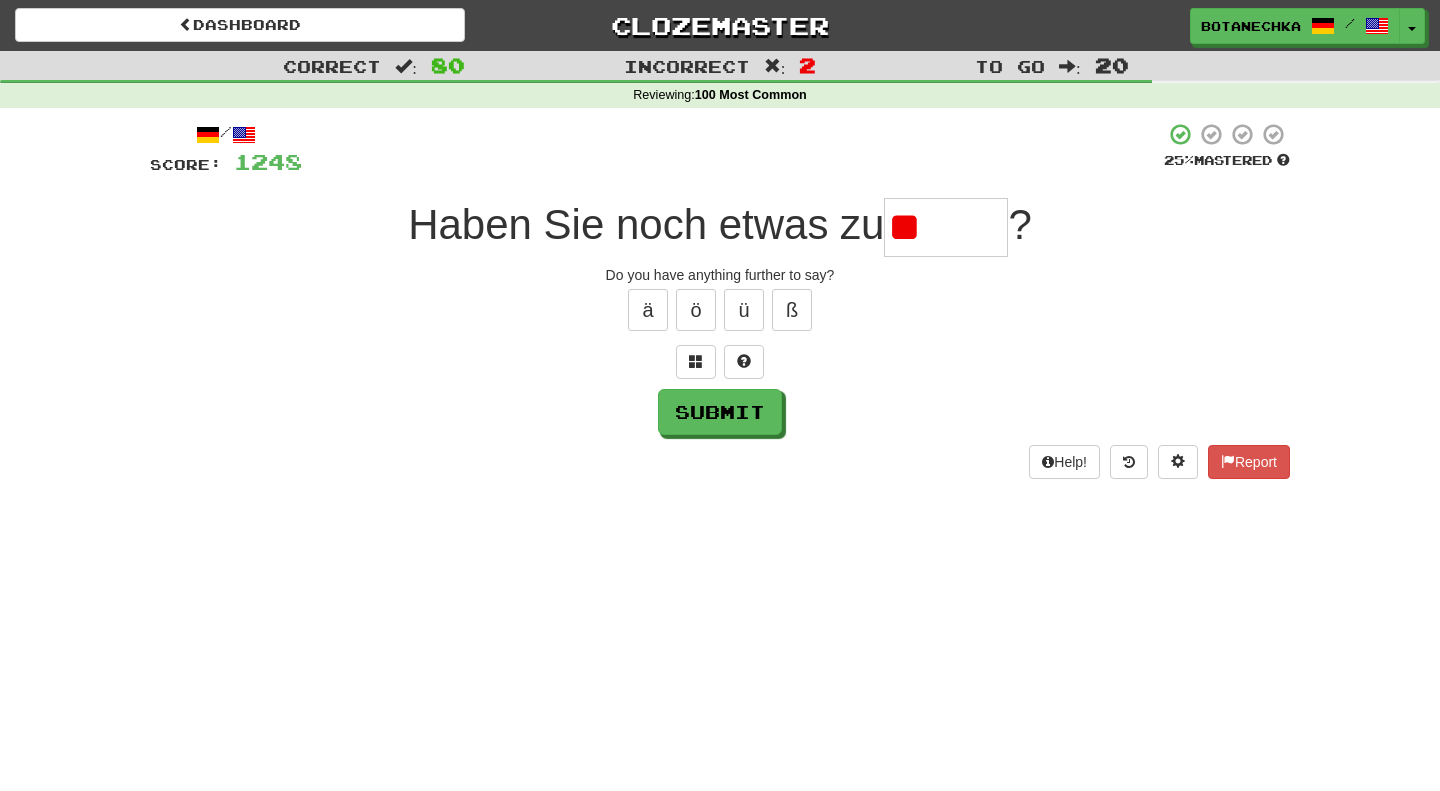type on "*" 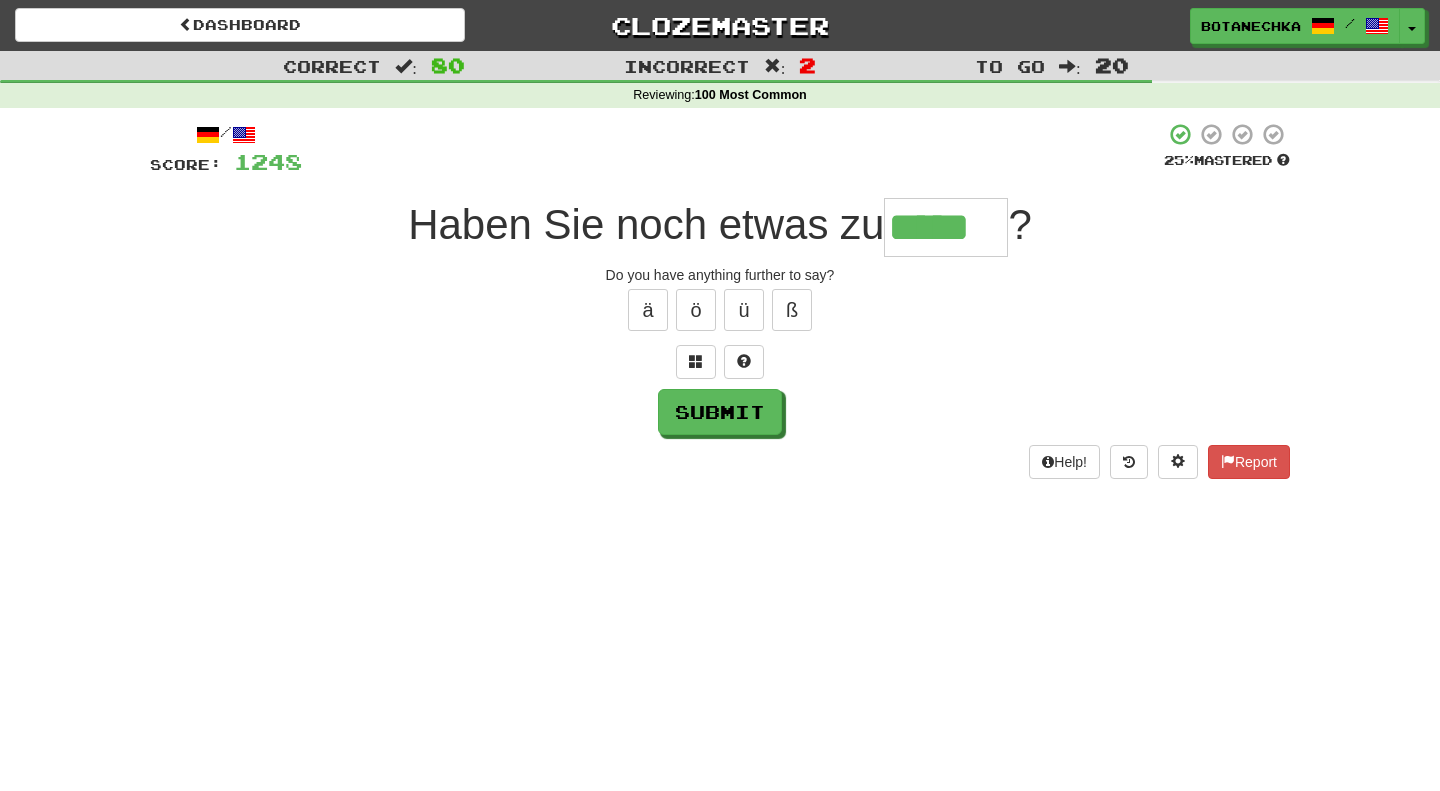 type on "*****" 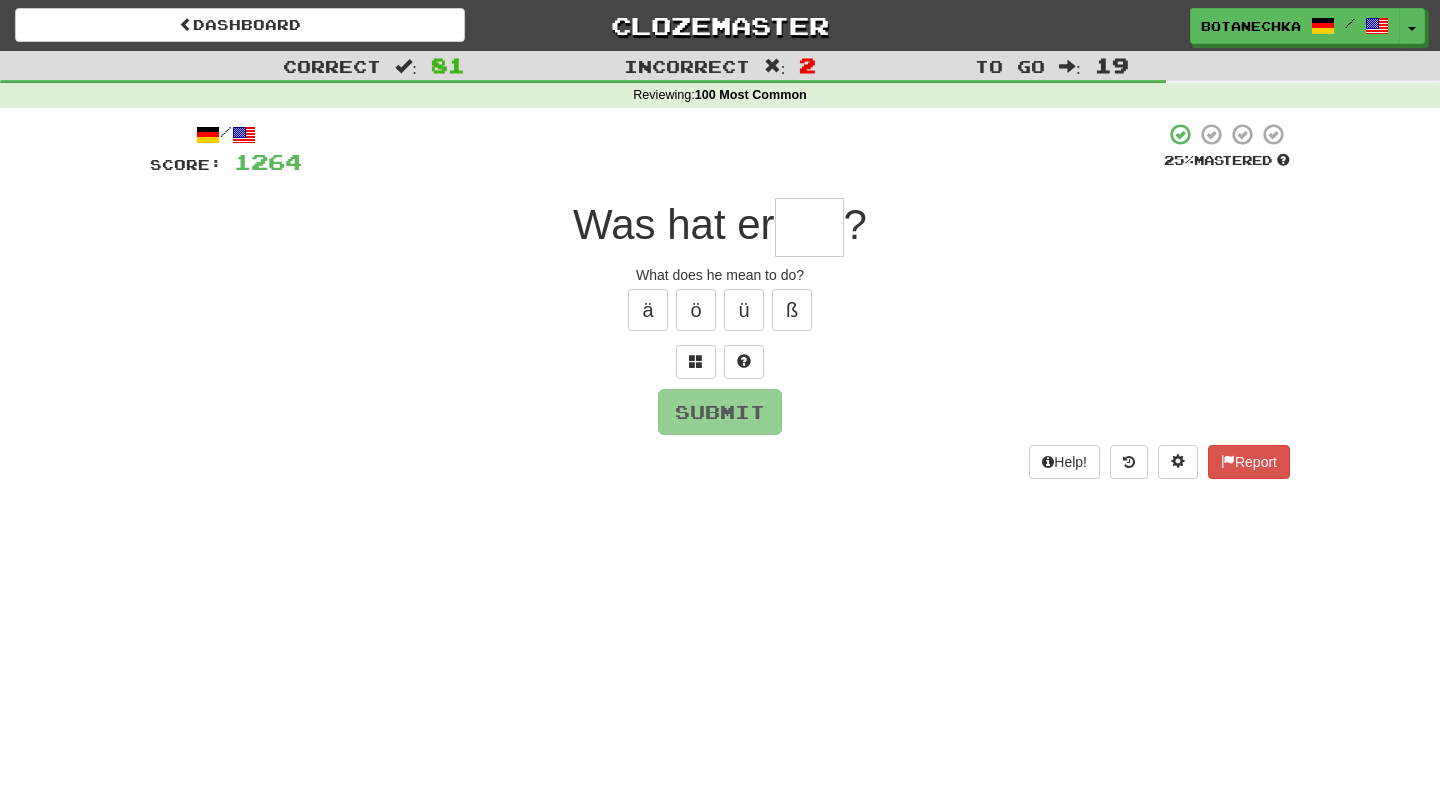 type on "*" 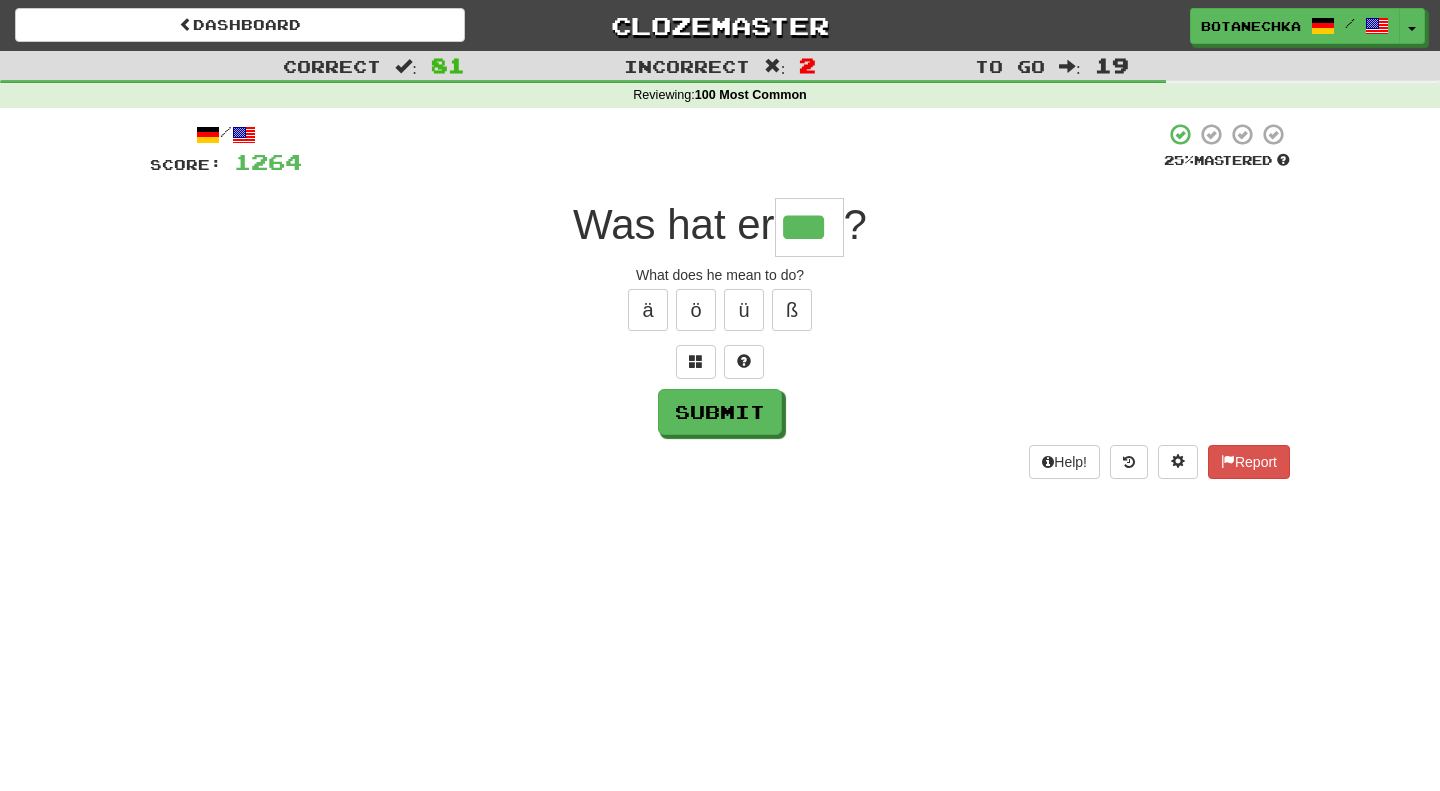 type on "***" 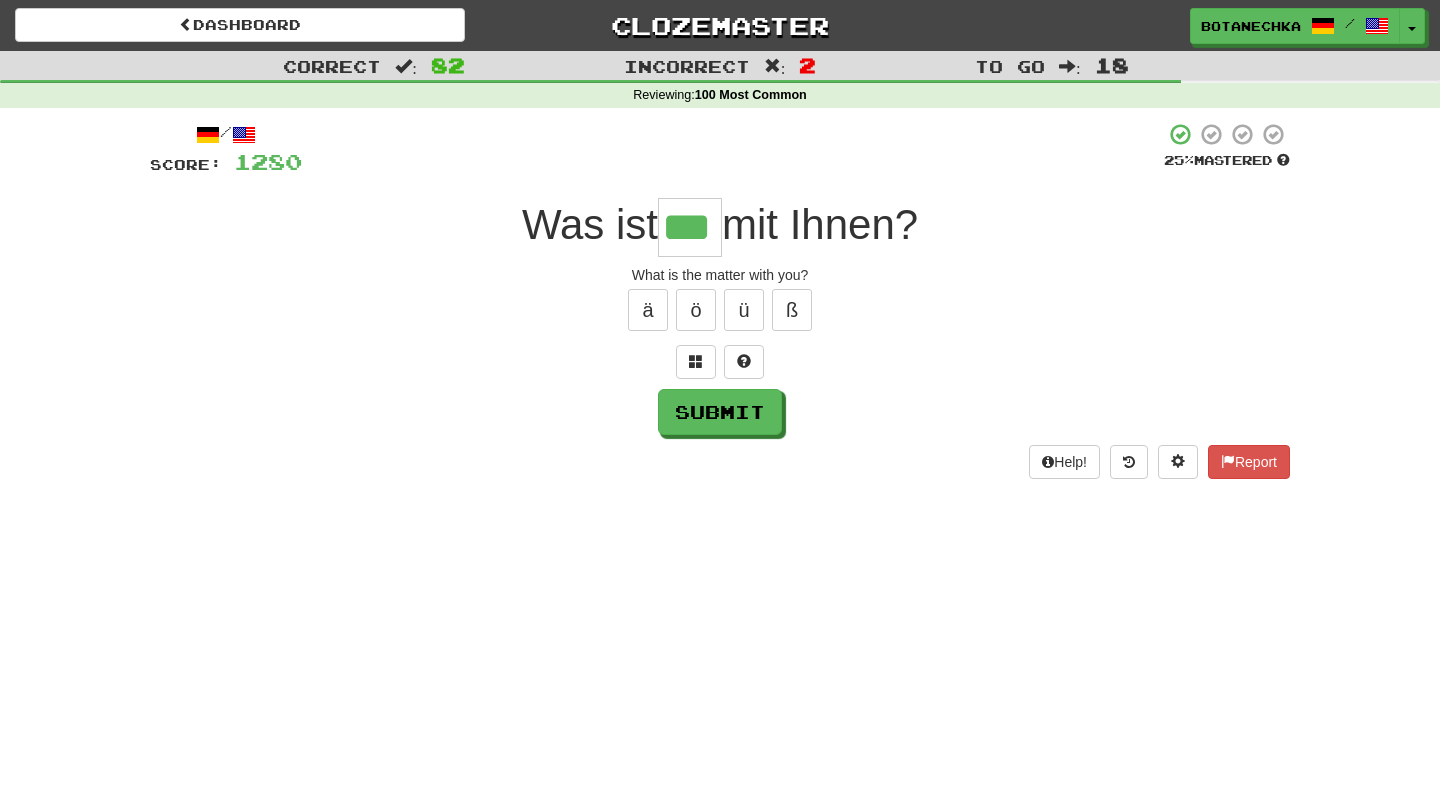 type on "***" 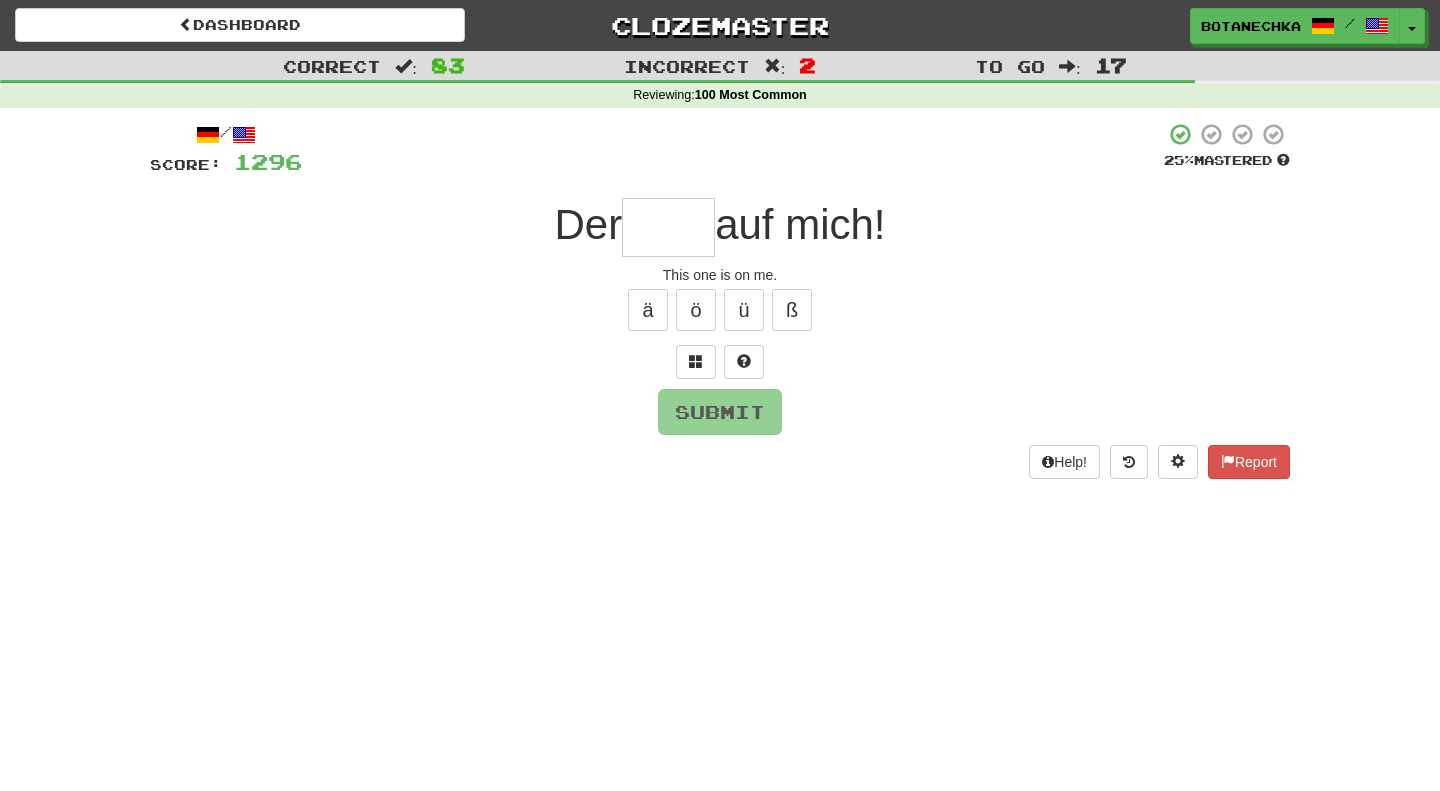 type on "*" 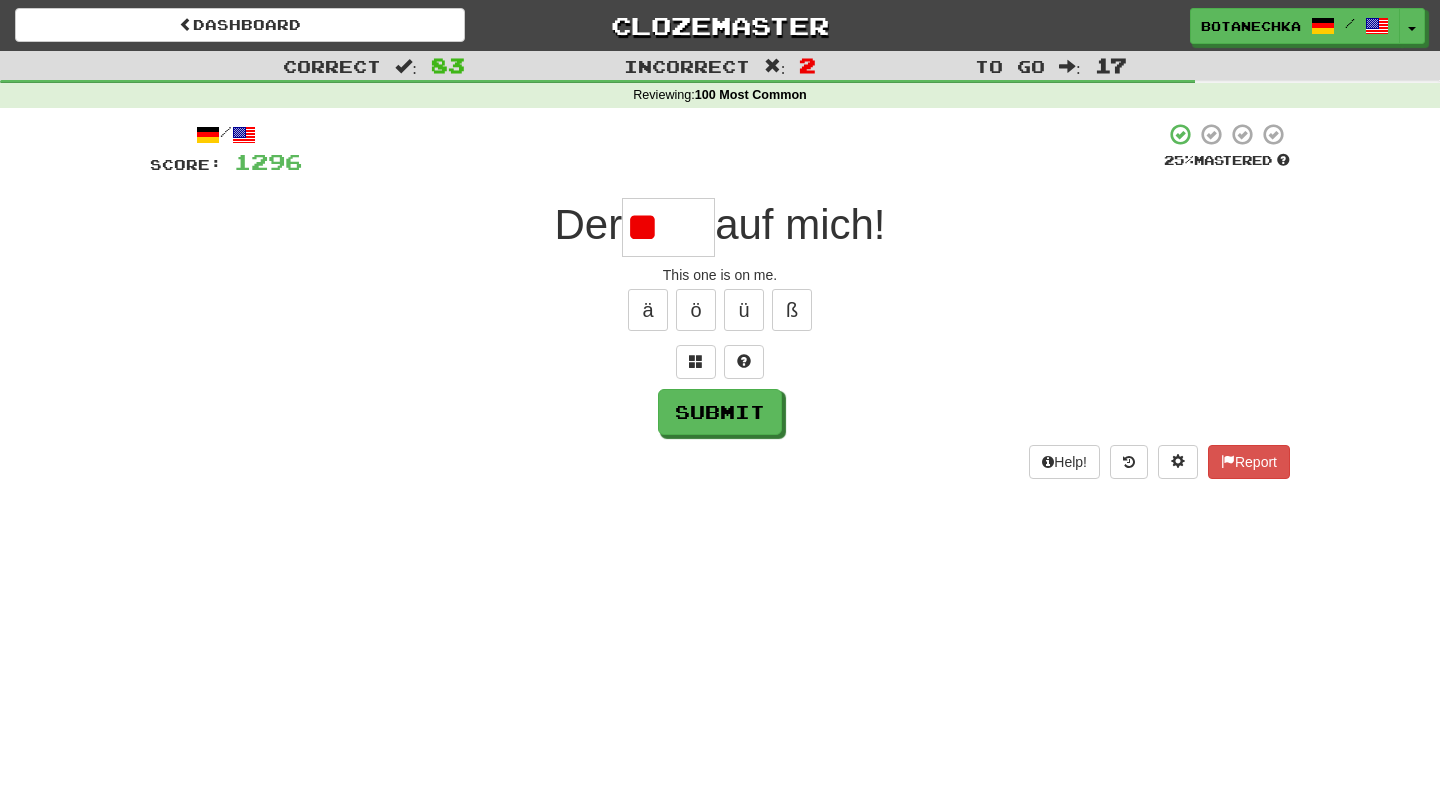 type on "*" 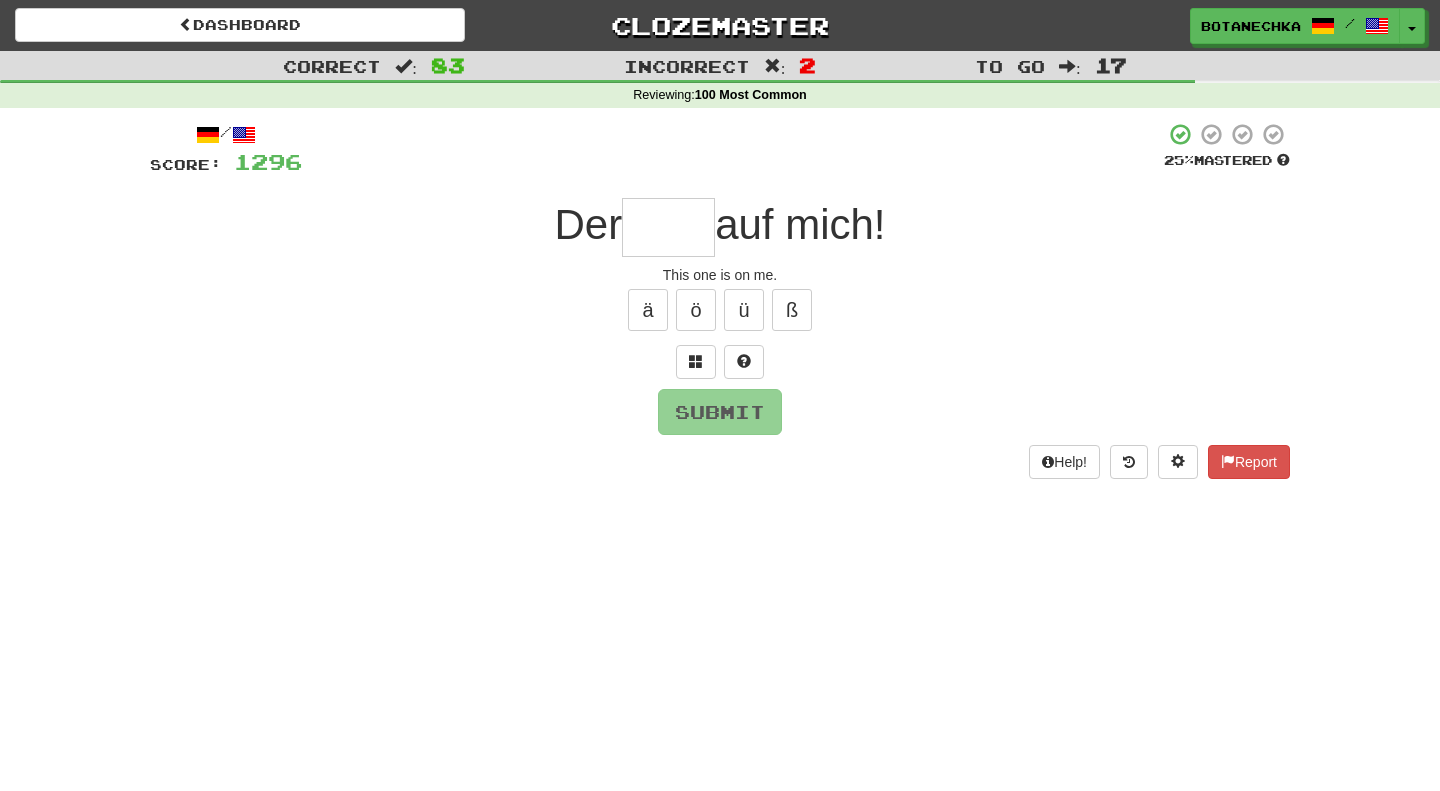 type on "*" 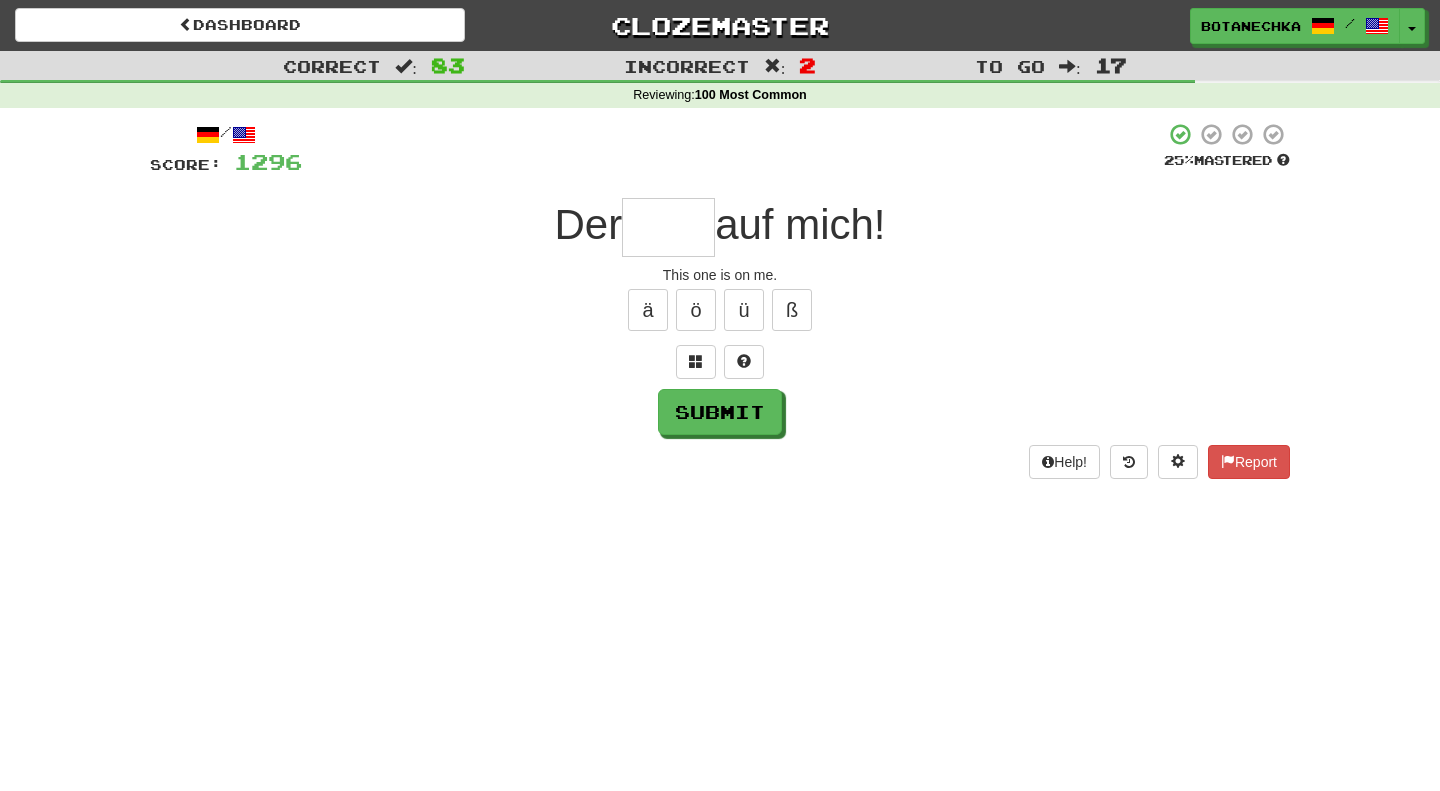 type on "*" 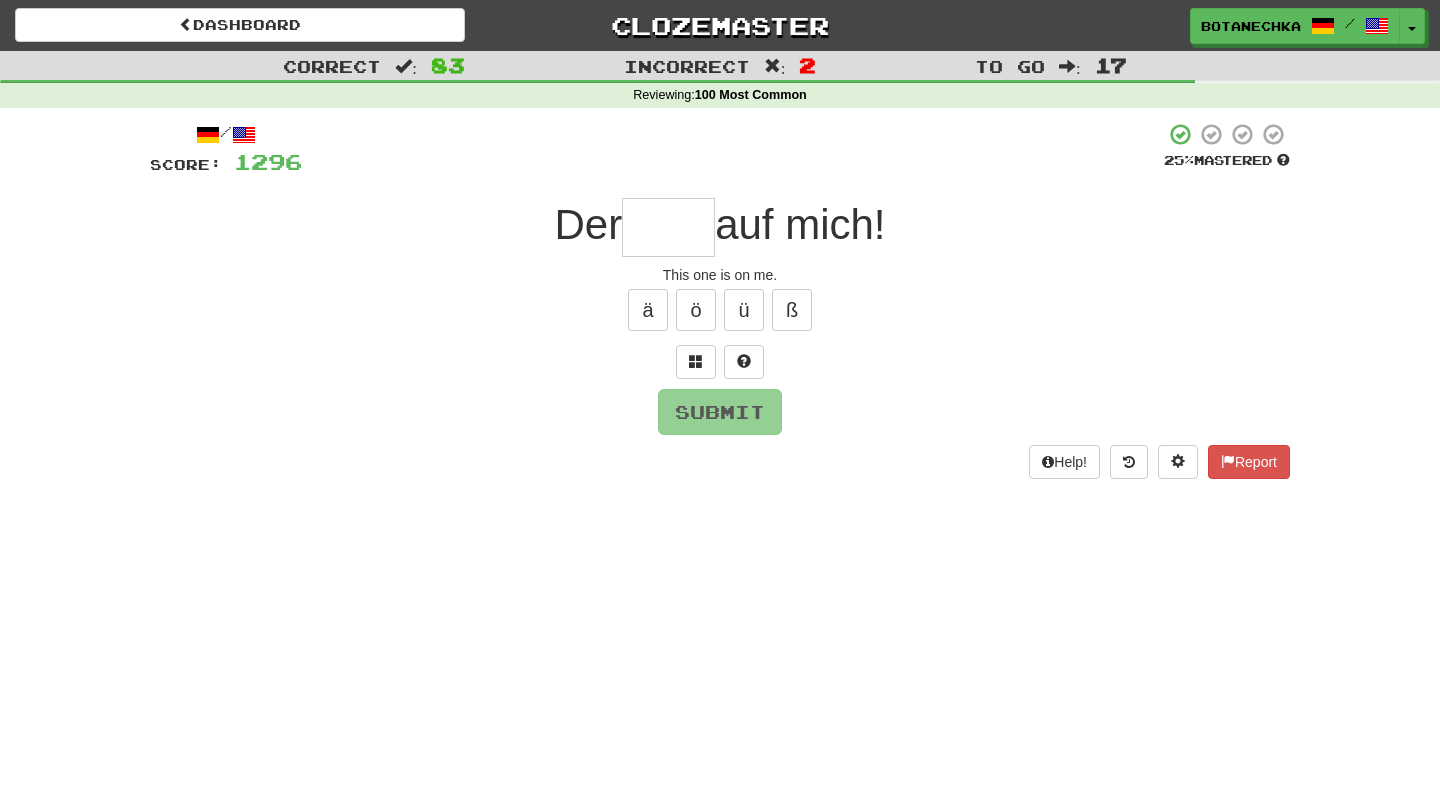 type on "*" 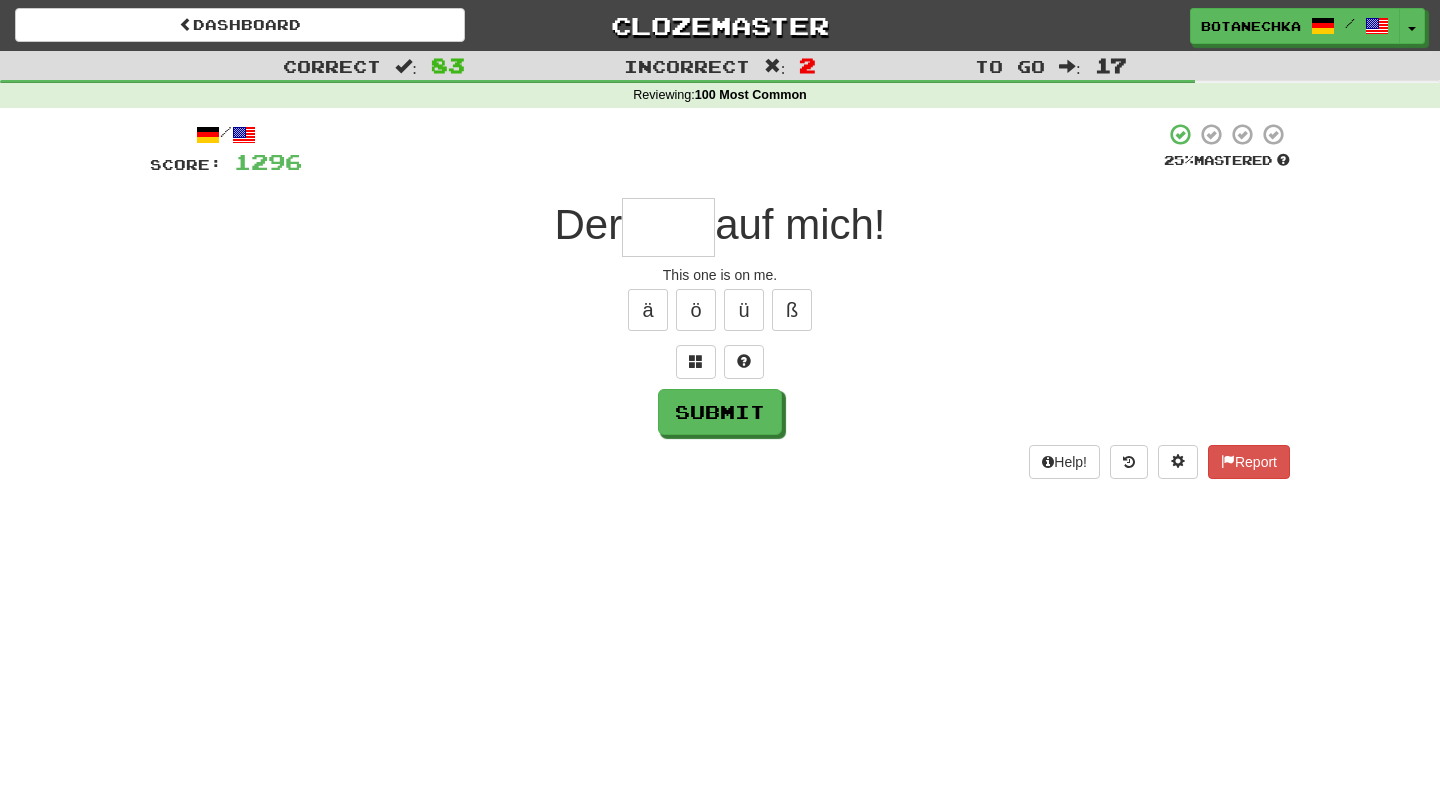 type on "*" 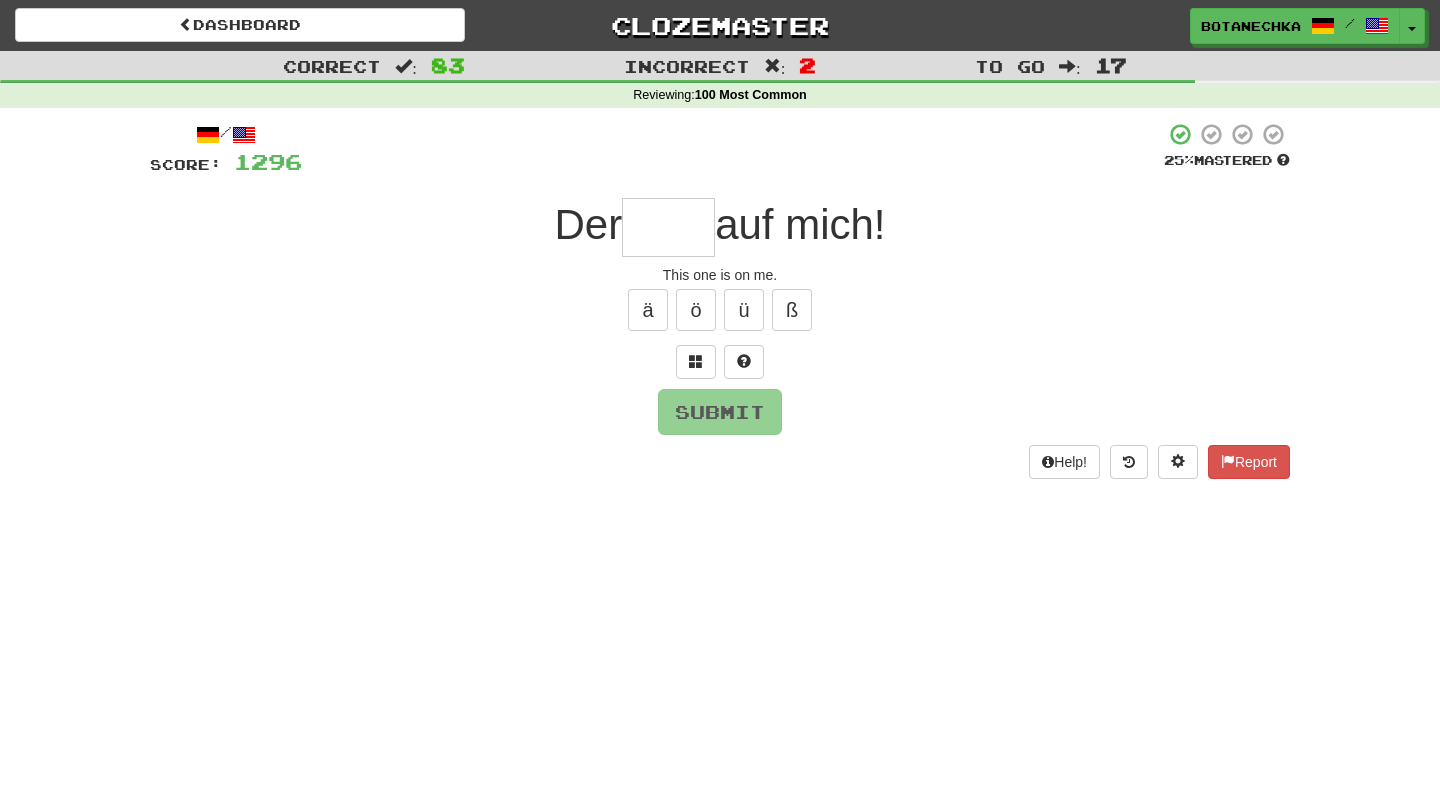 type on "*" 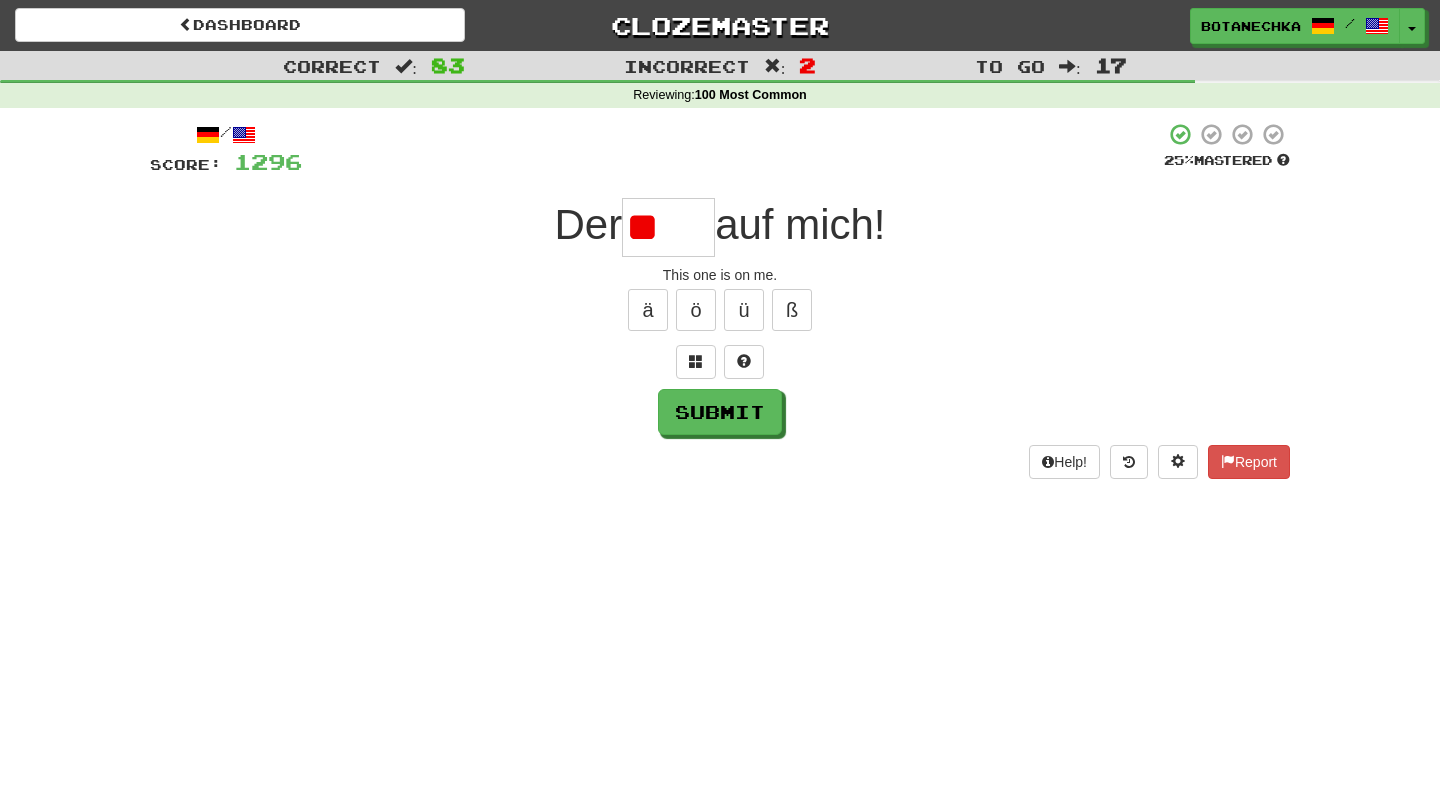 type on "*" 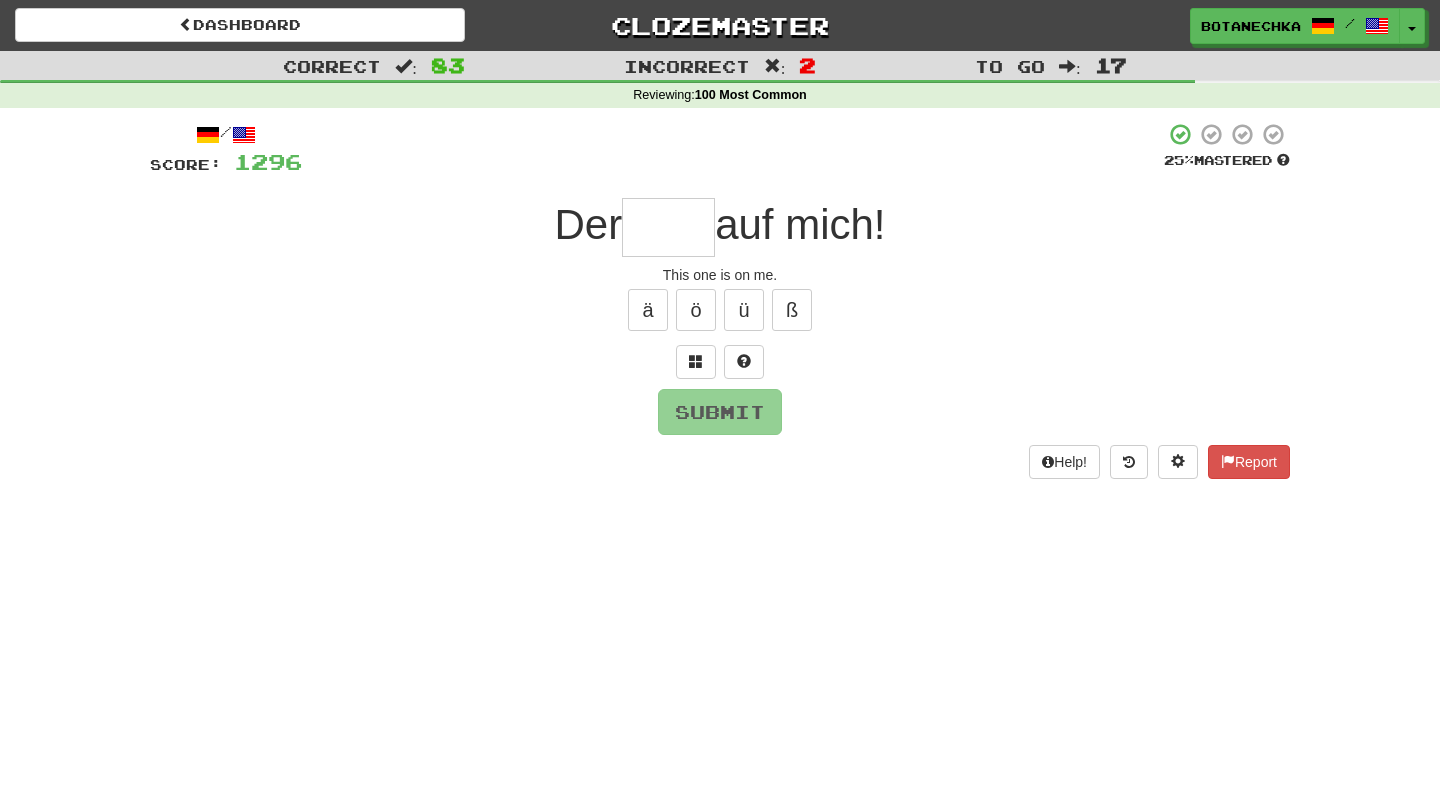type on "*" 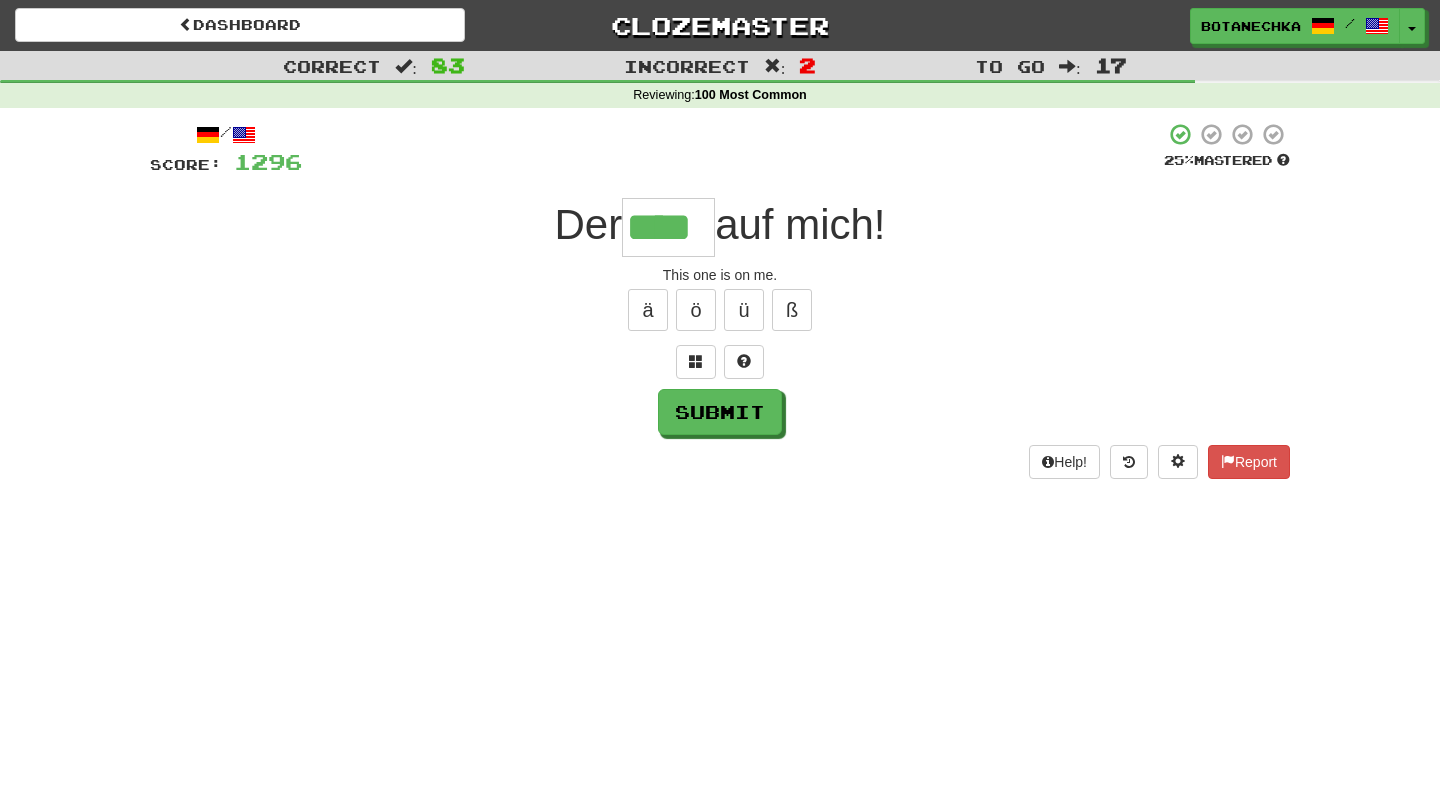 type on "****" 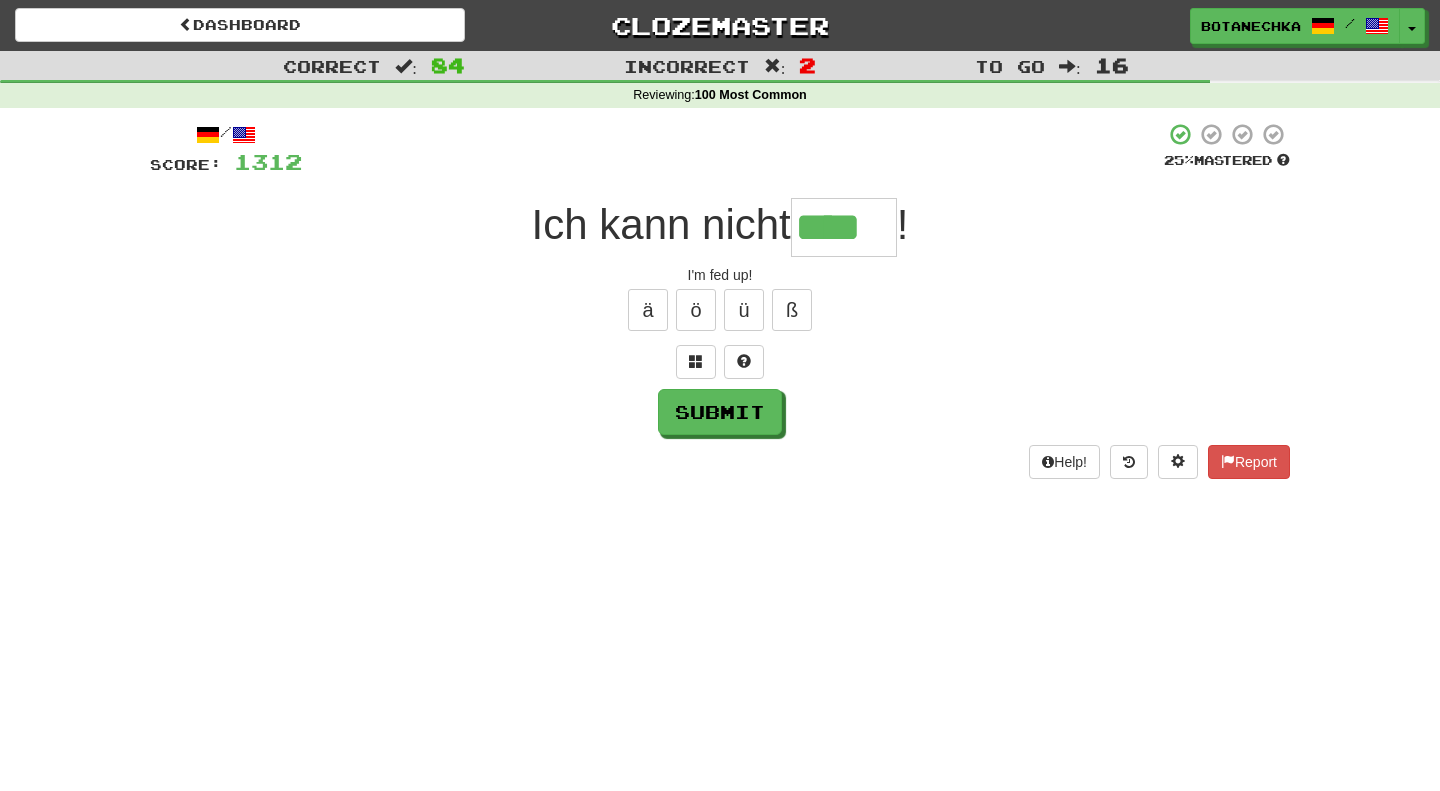 type on "****" 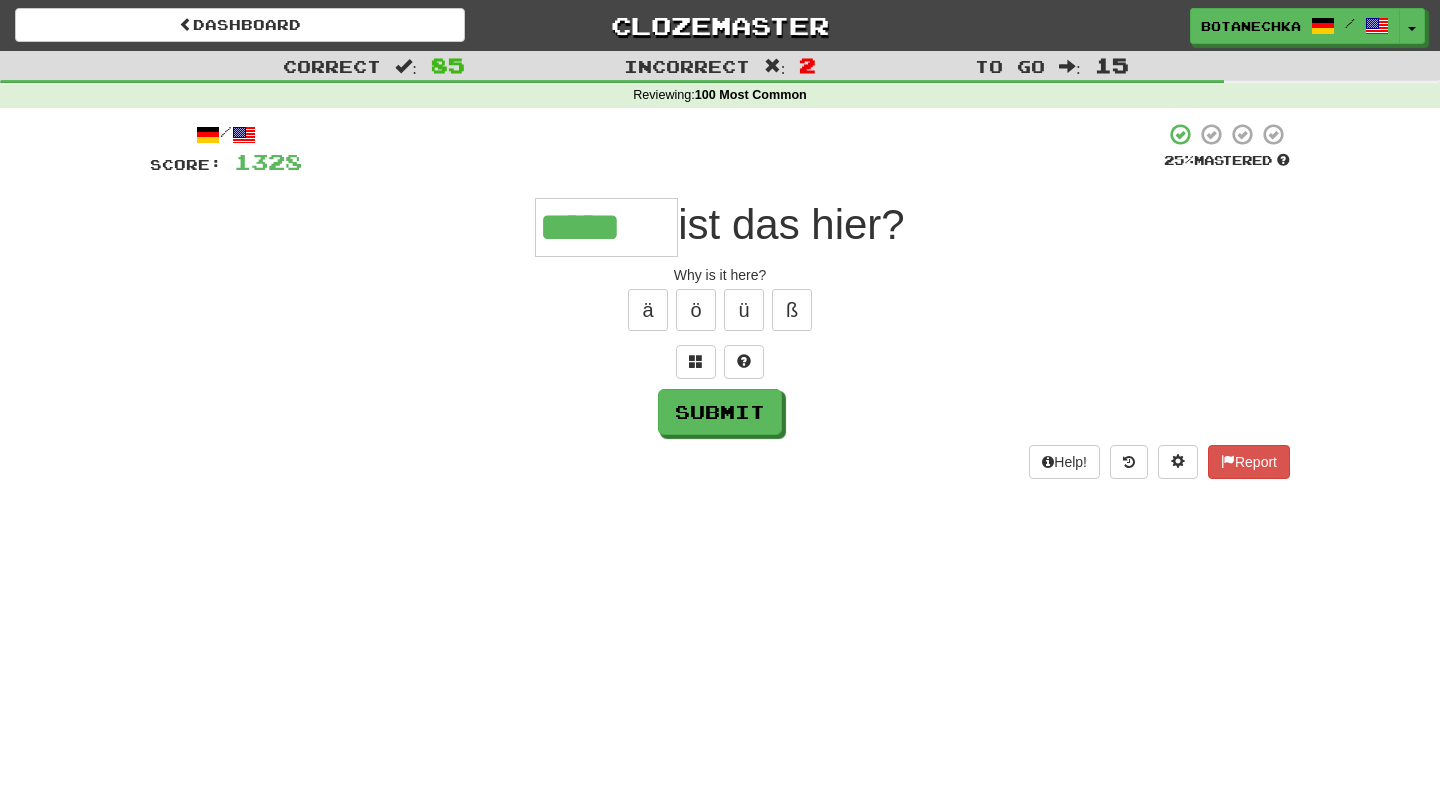 type on "*****" 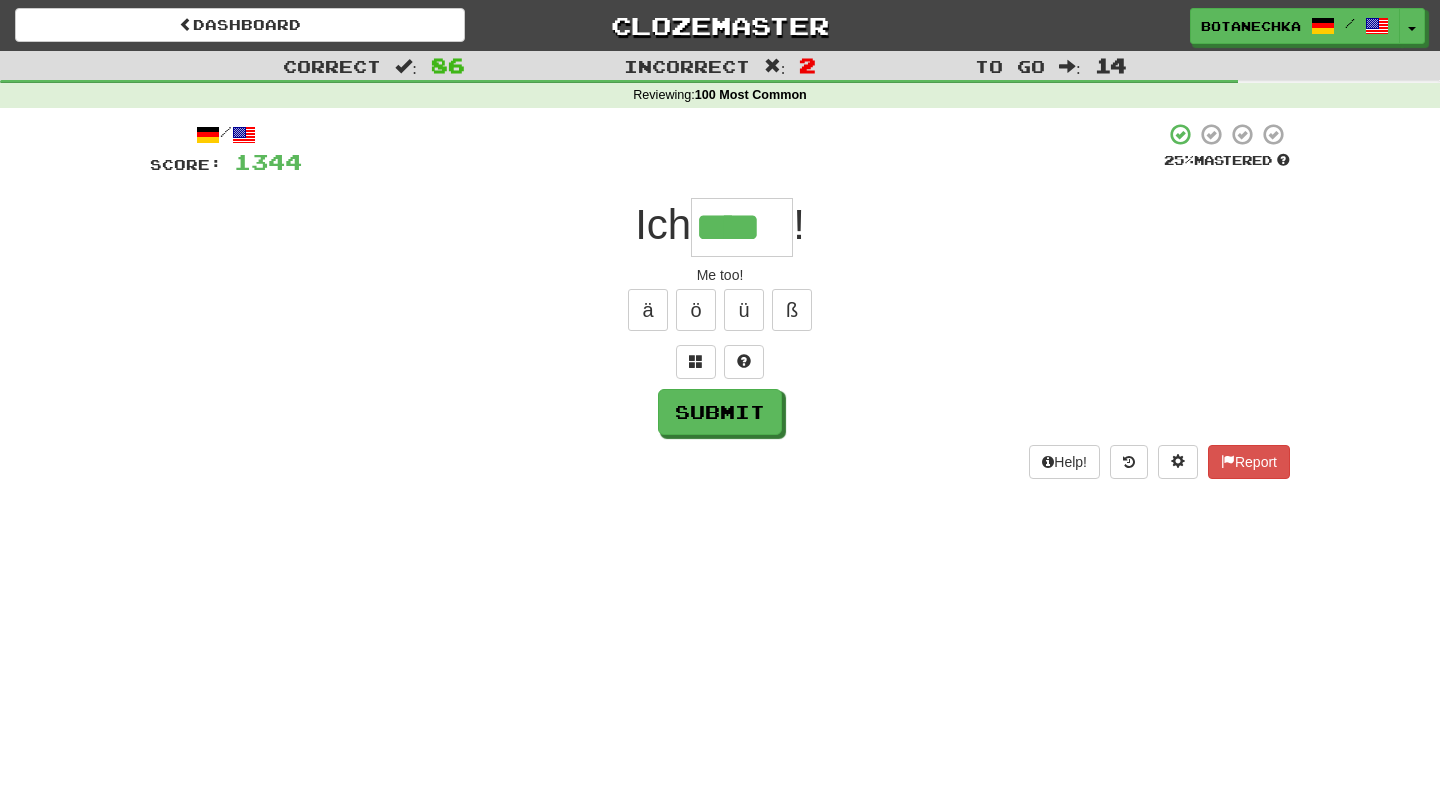 type on "****" 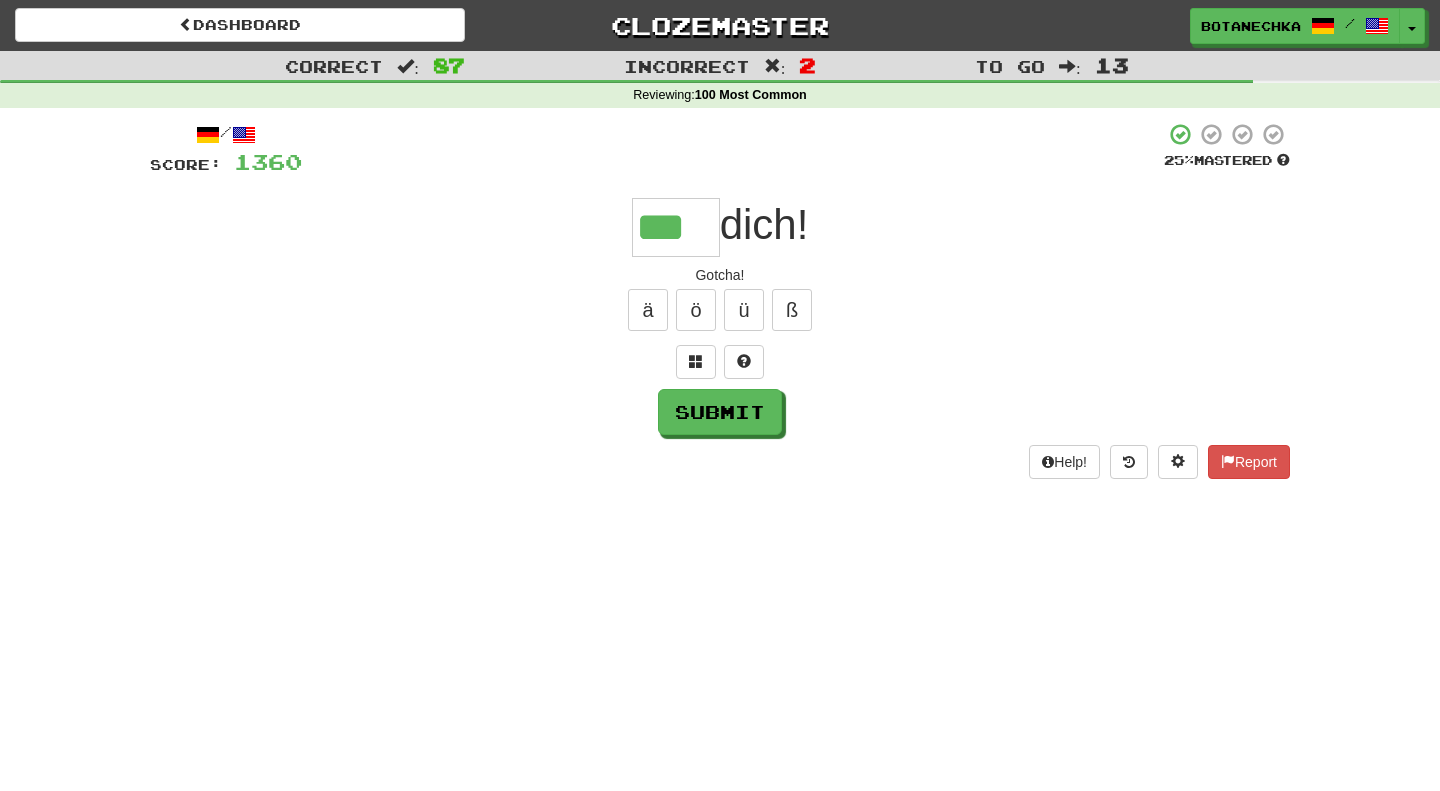 type on "***" 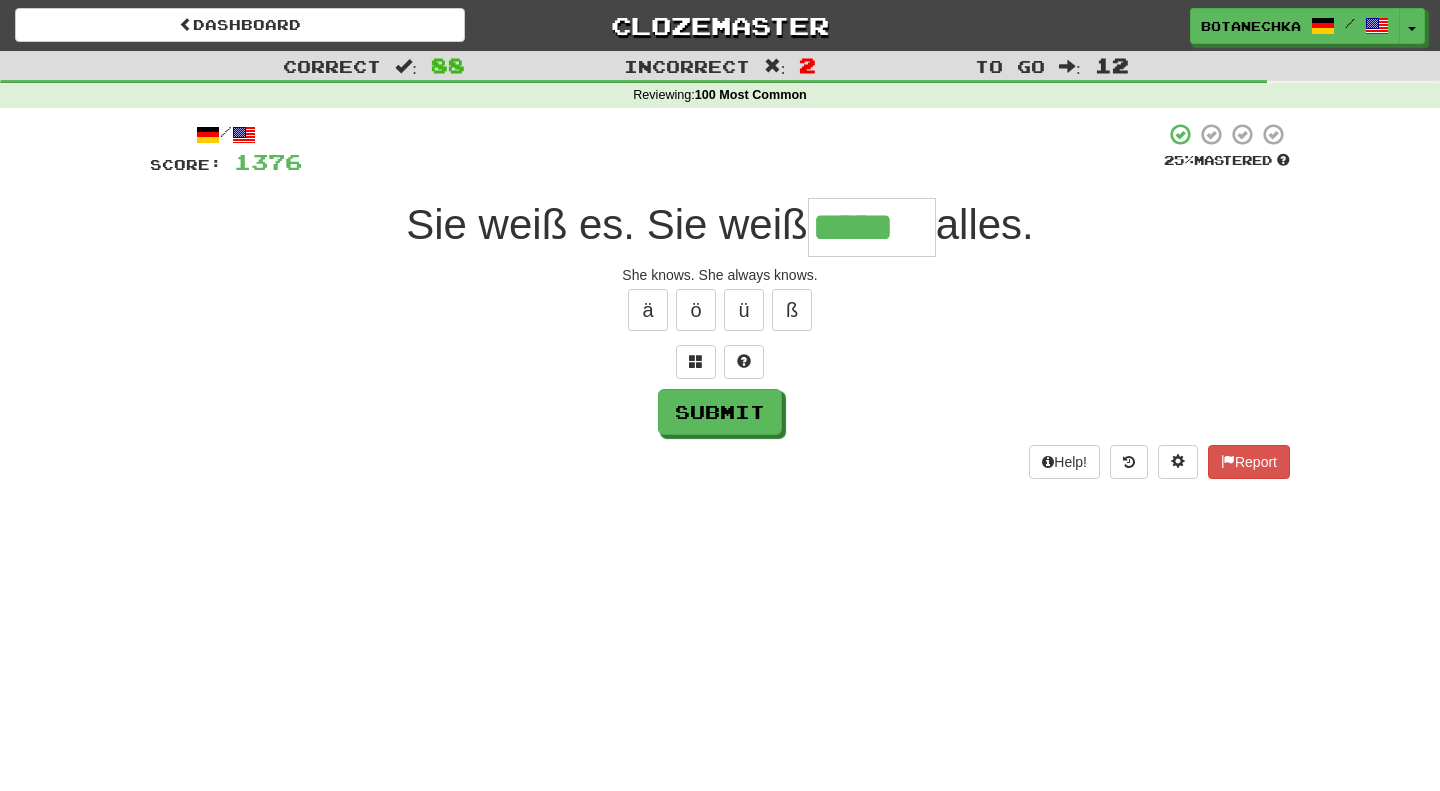 type on "*****" 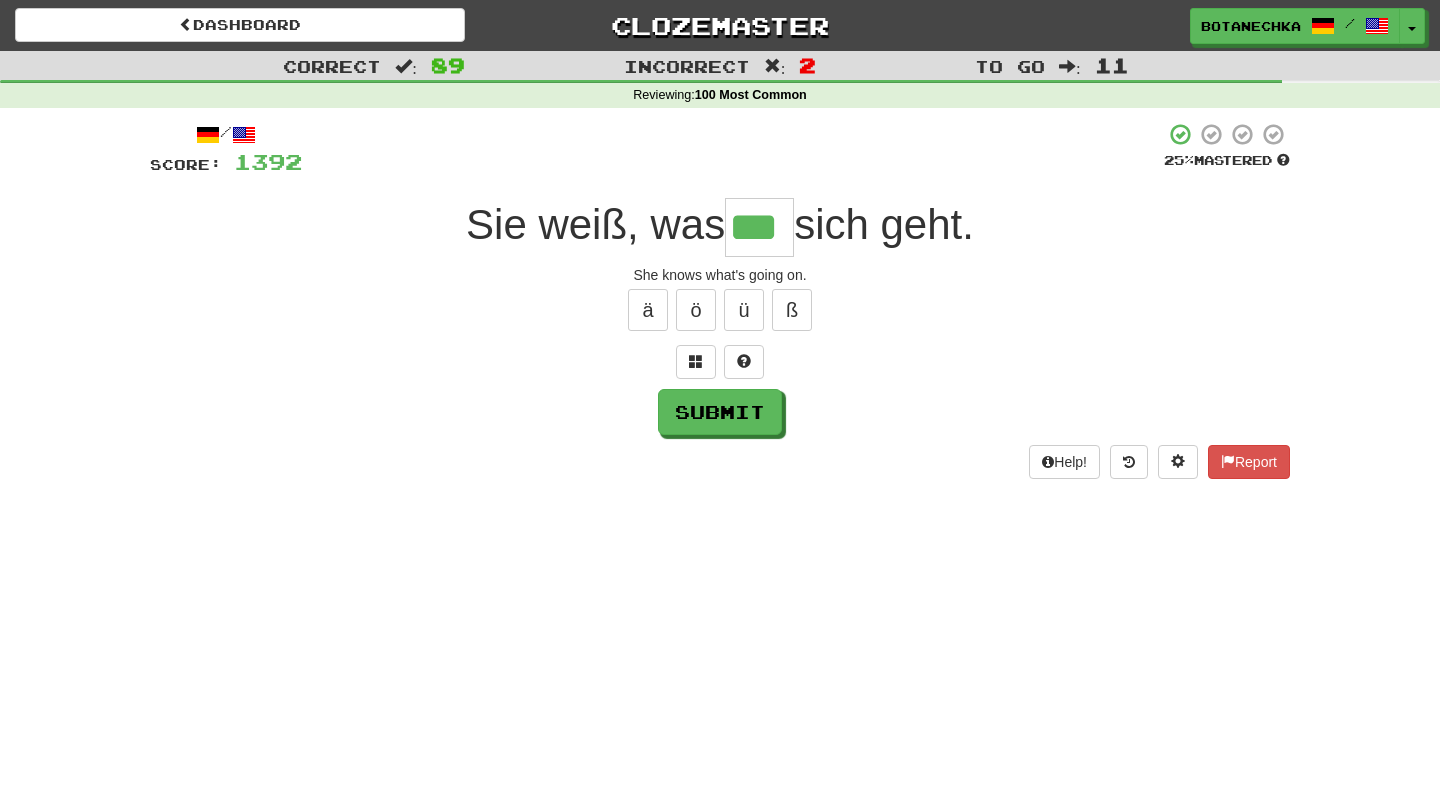 type on "***" 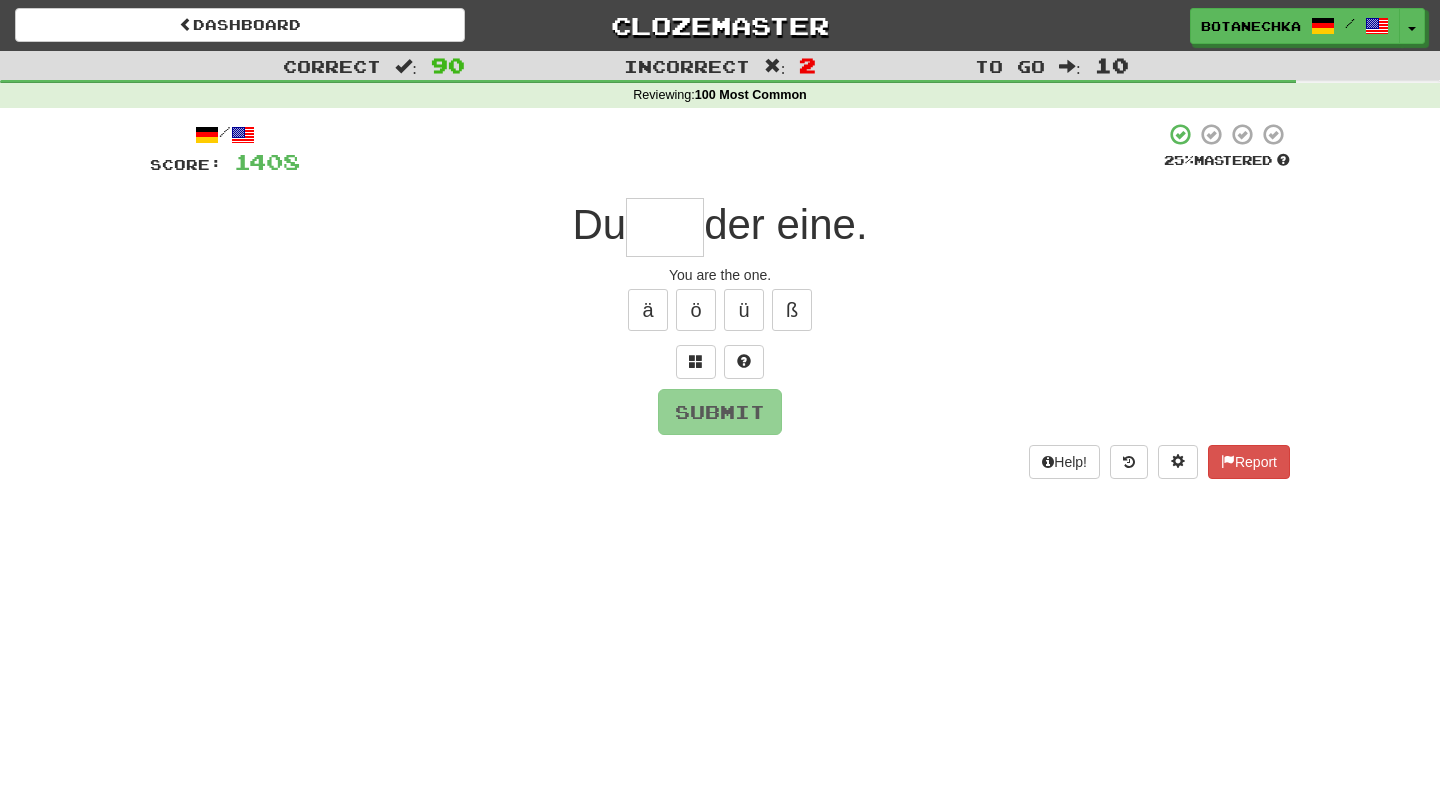type on "*" 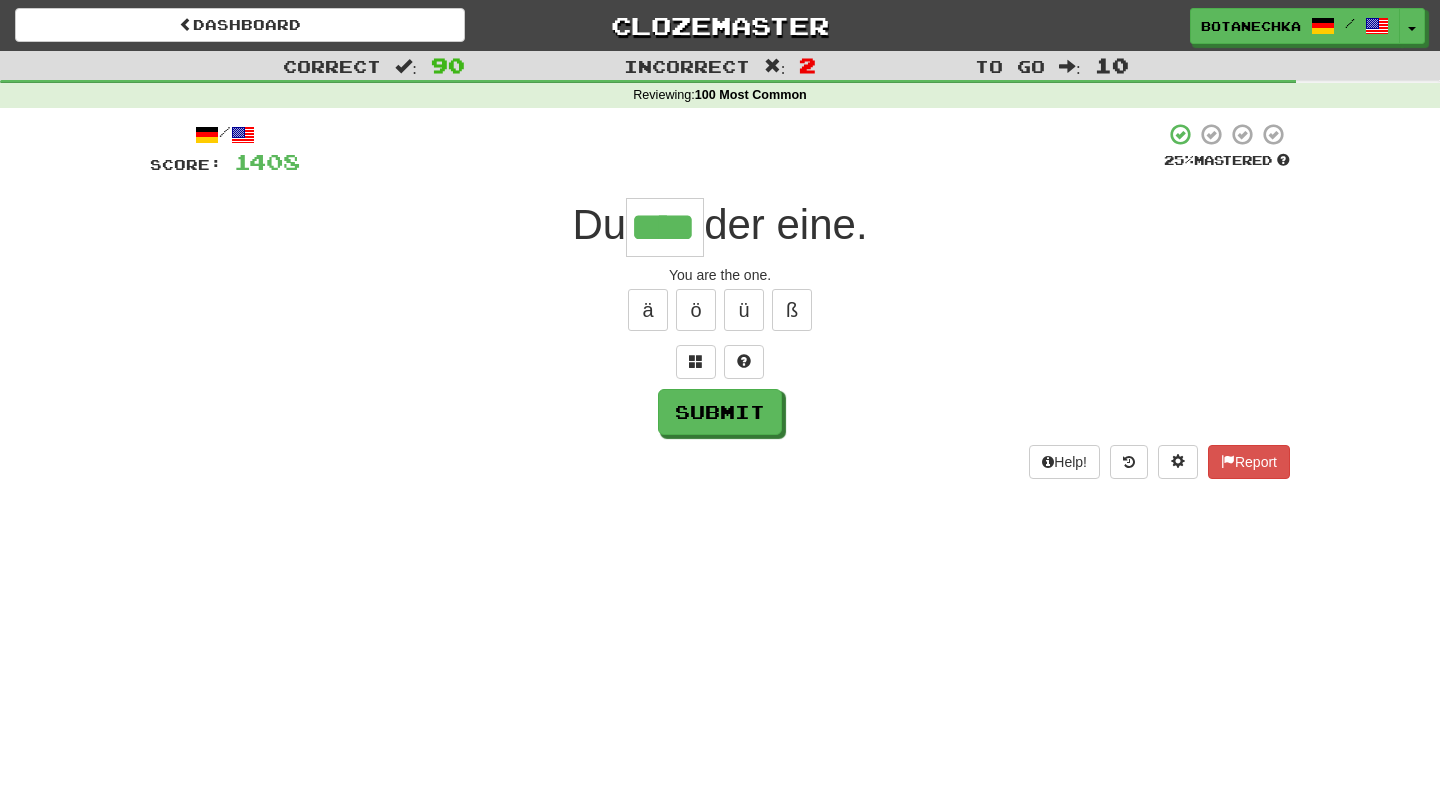 type on "****" 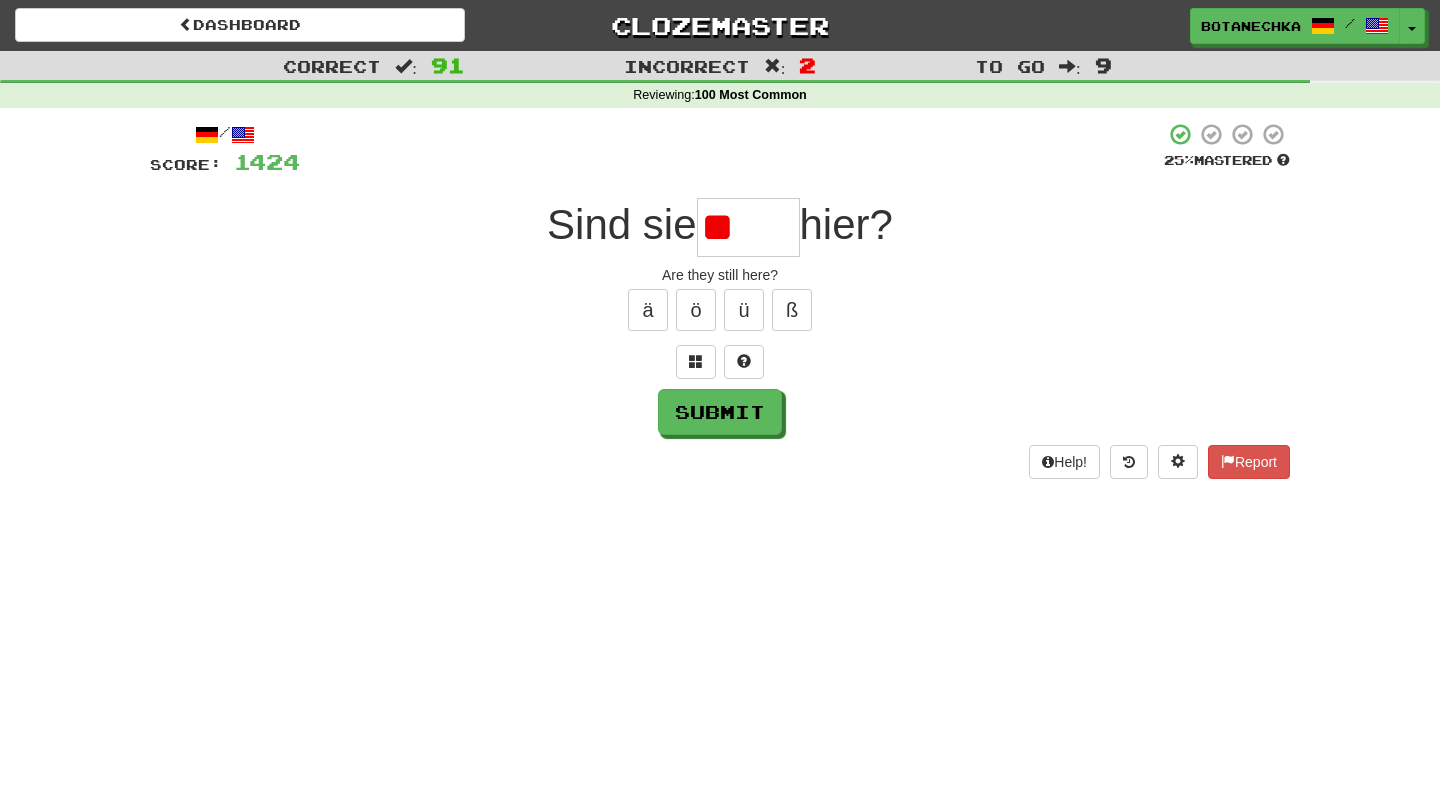 type on "*" 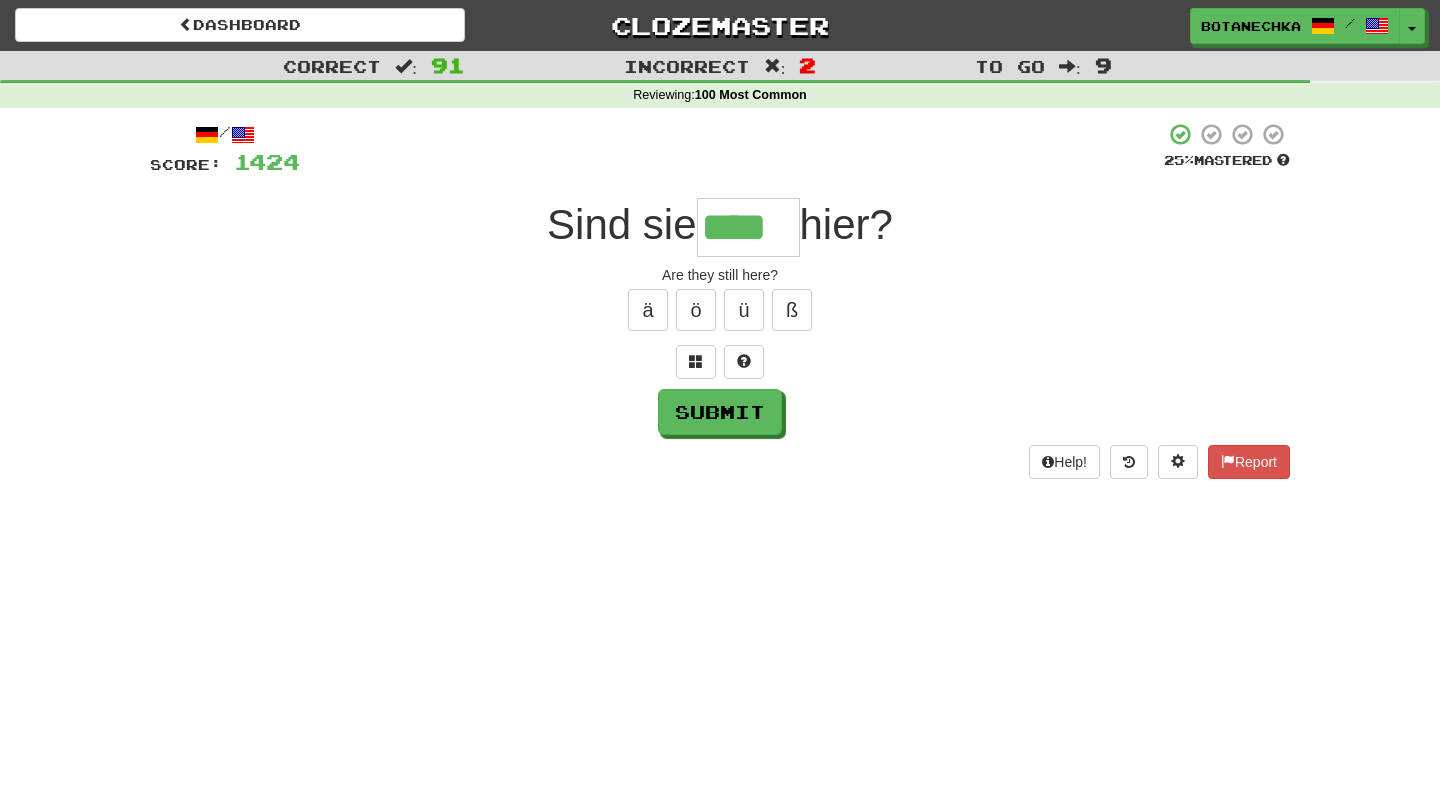 type on "****" 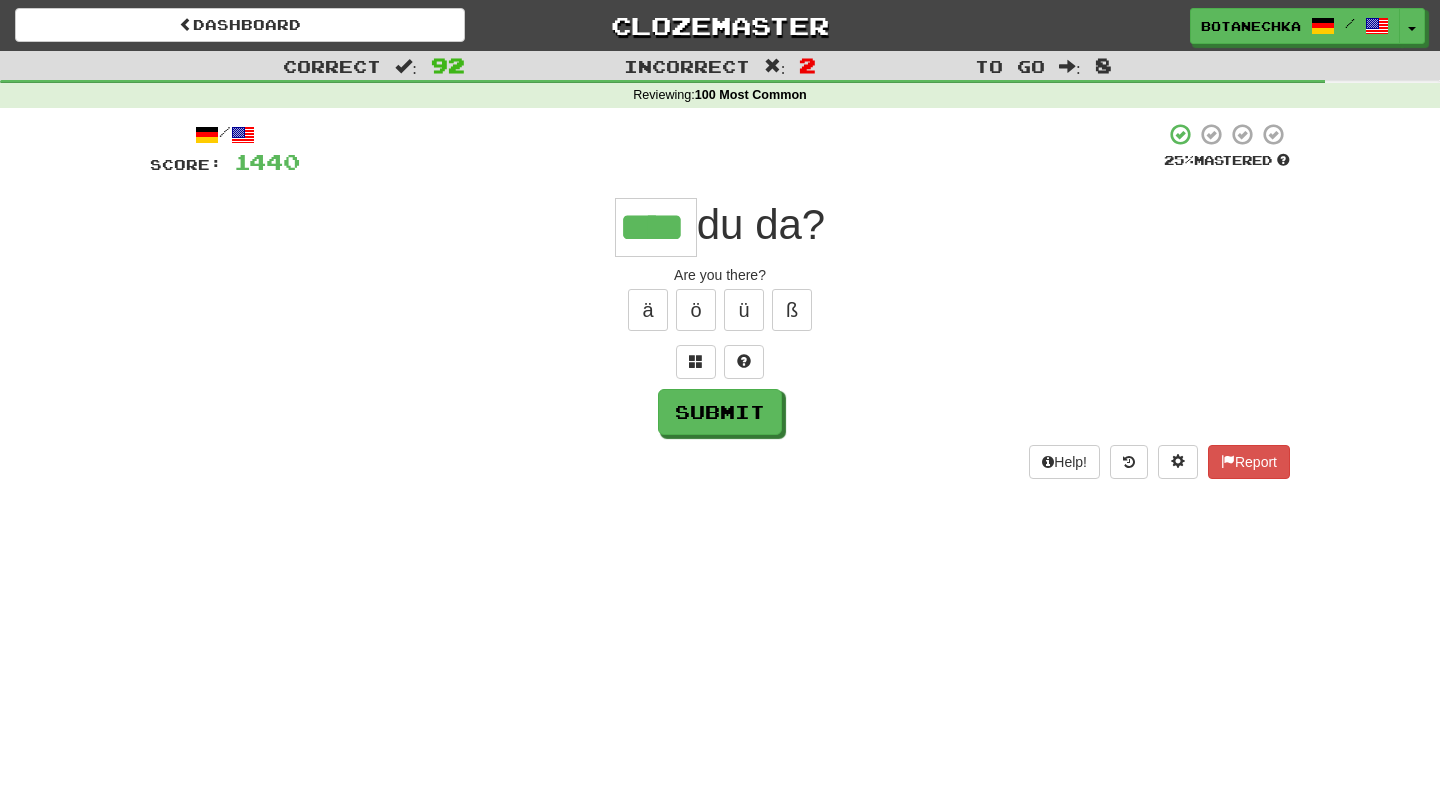 type on "****" 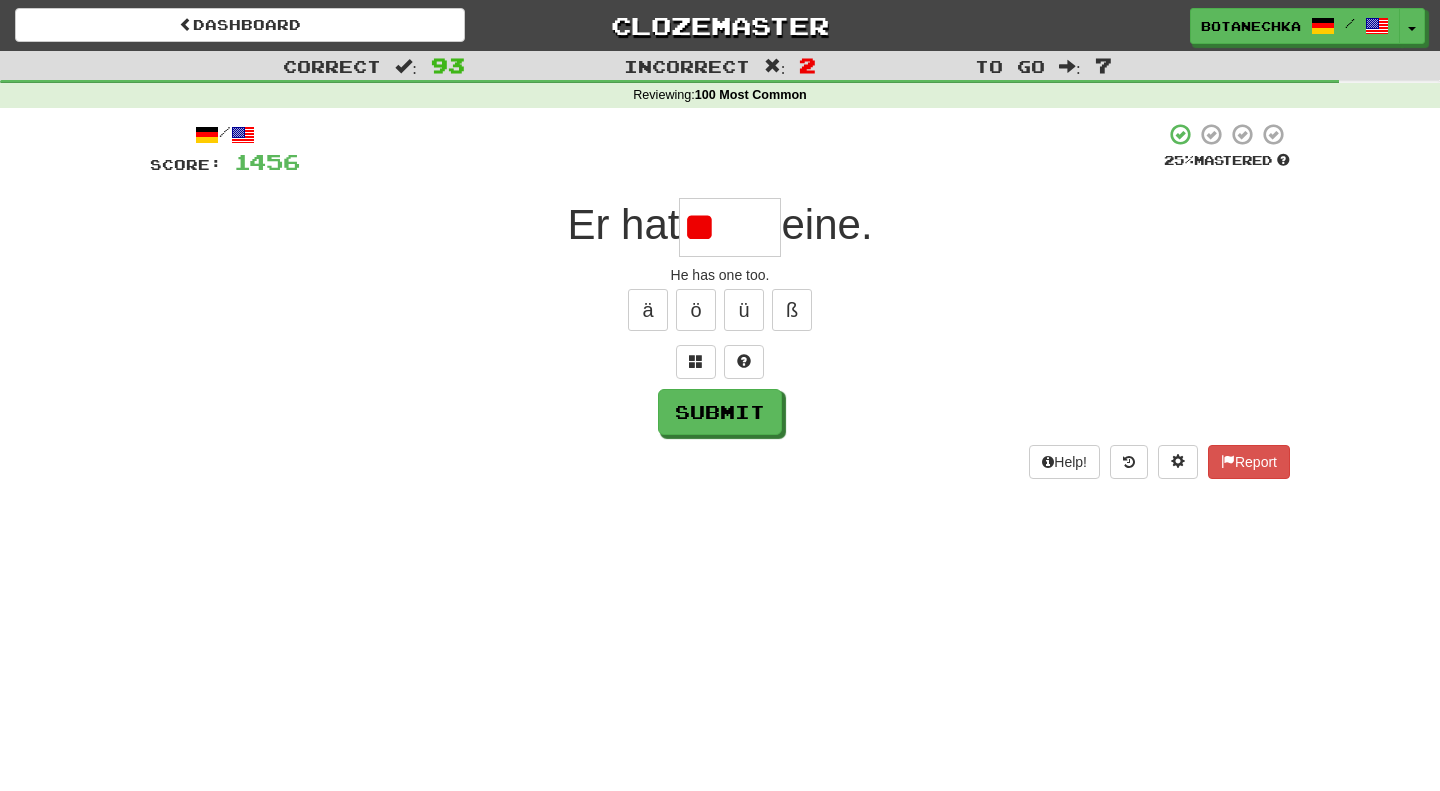 type on "*" 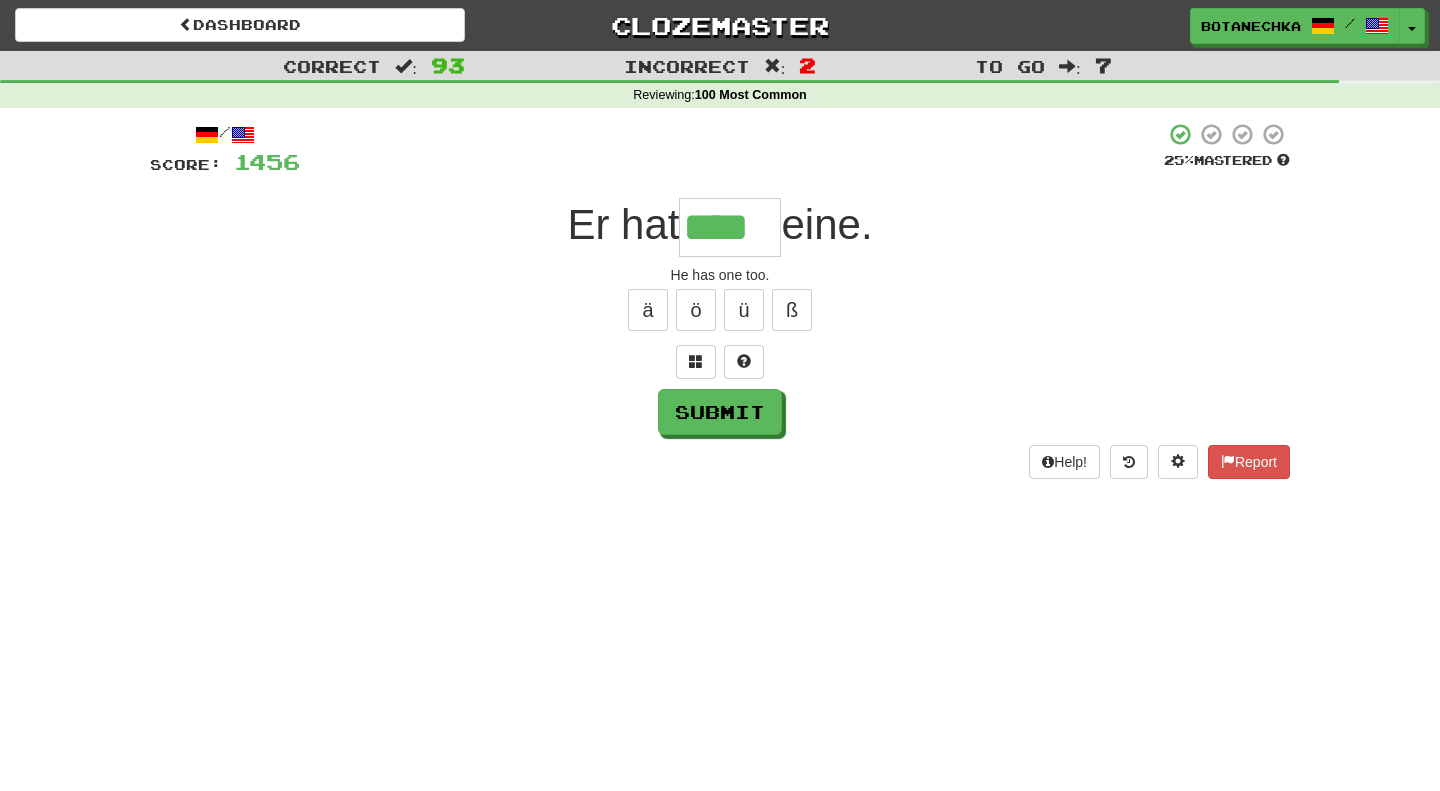 type on "****" 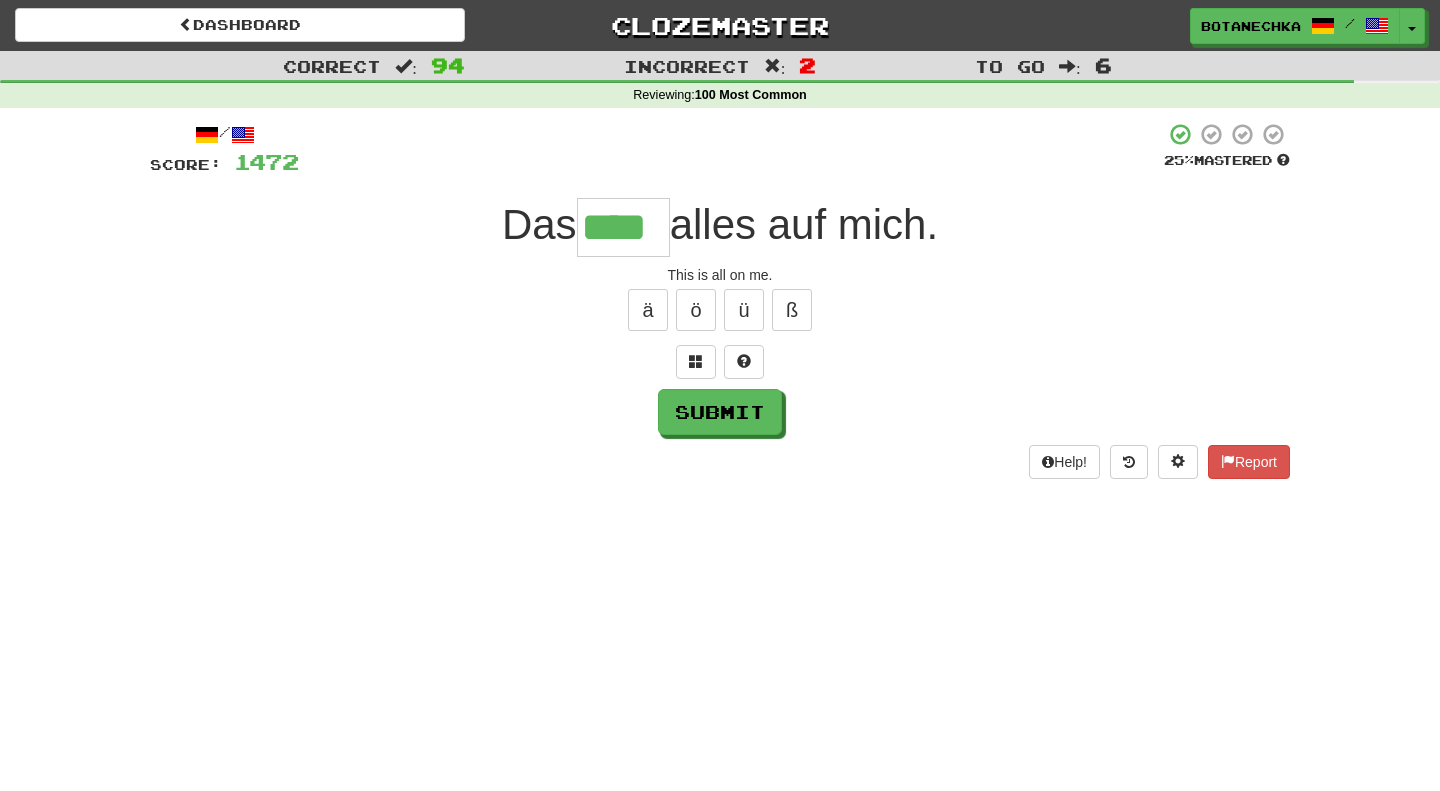 type on "****" 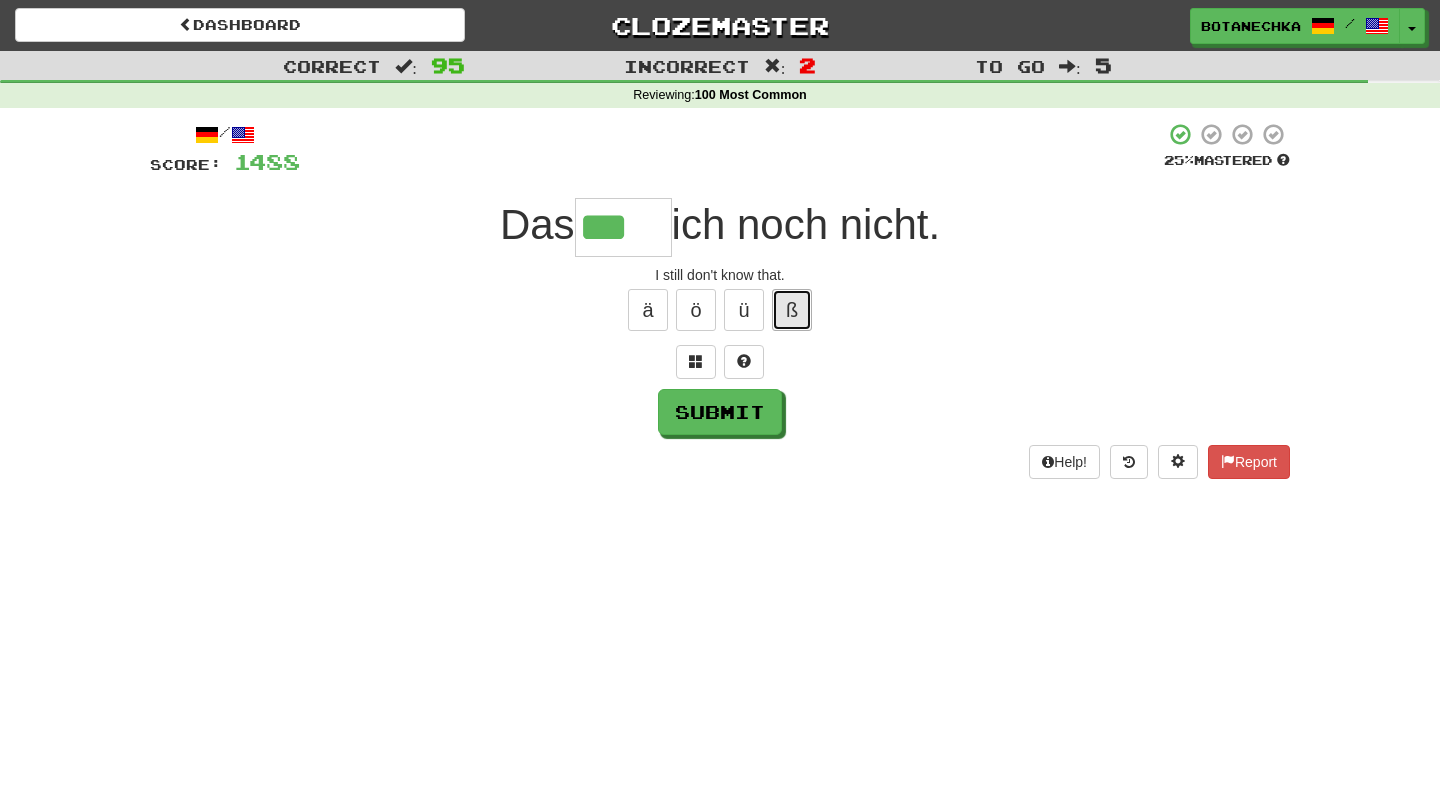 click on "ß" at bounding box center (792, 310) 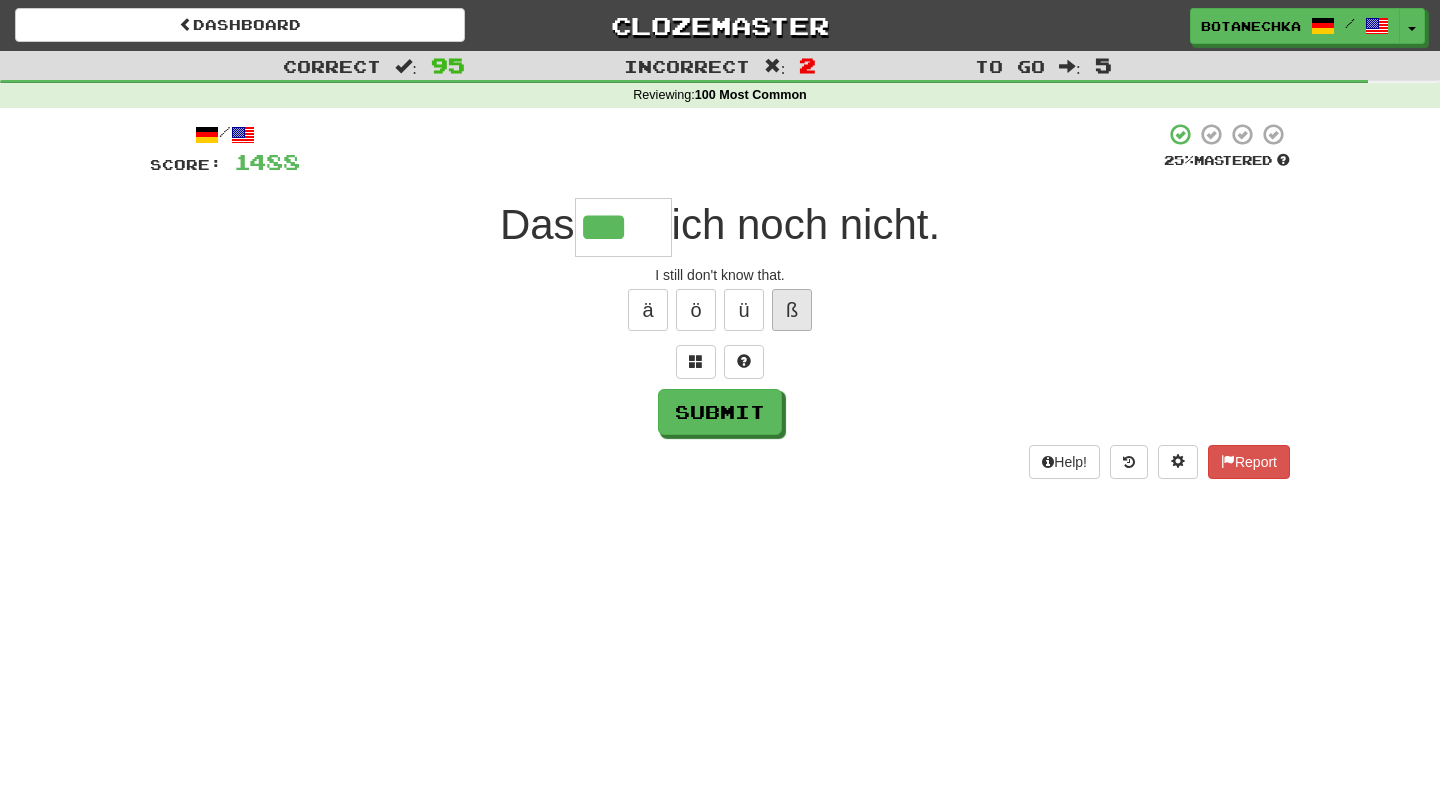 type on "****" 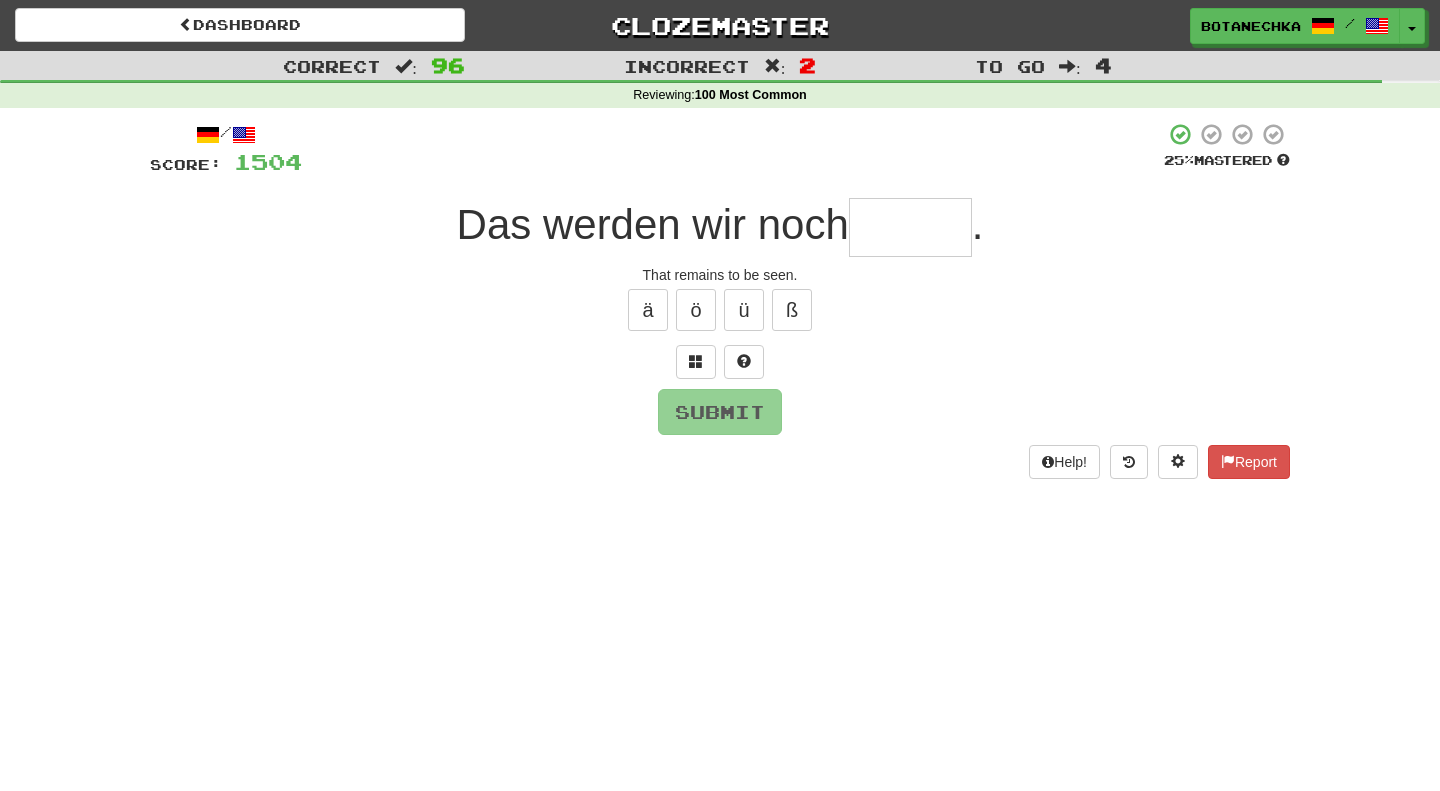 drag, startPoint x: 895, startPoint y: 272, endPoint x: 895, endPoint y: 249, distance: 23 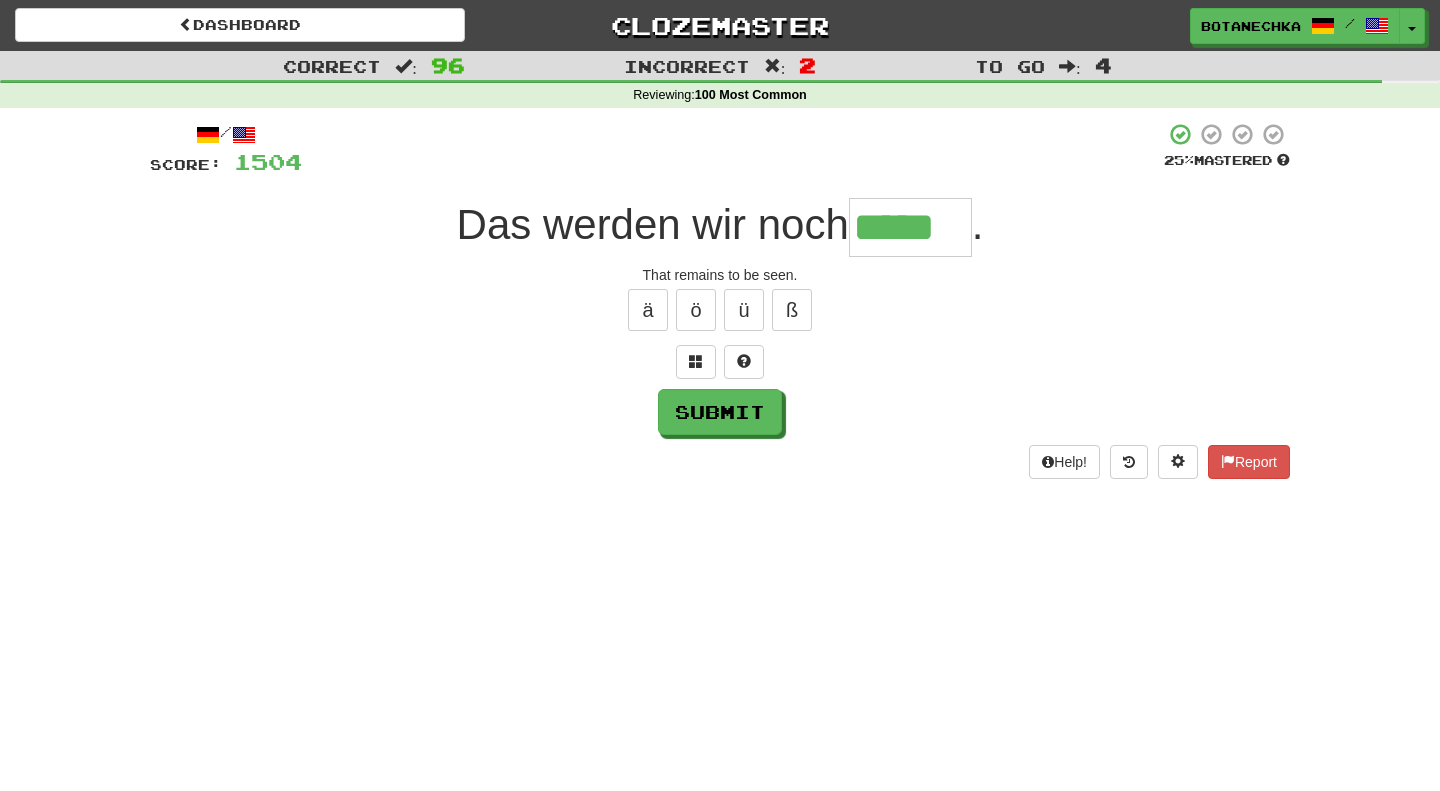type on "*****" 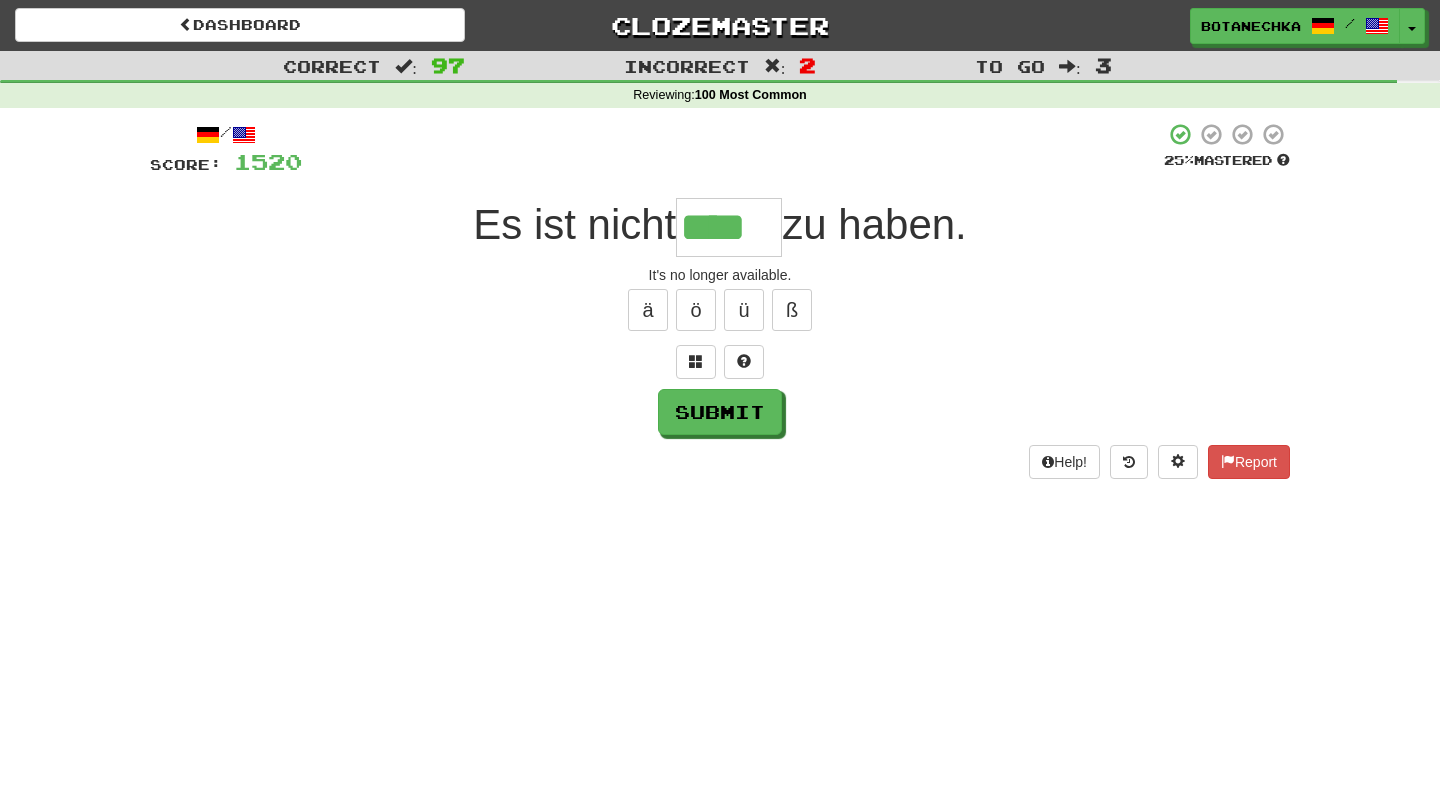 type on "****" 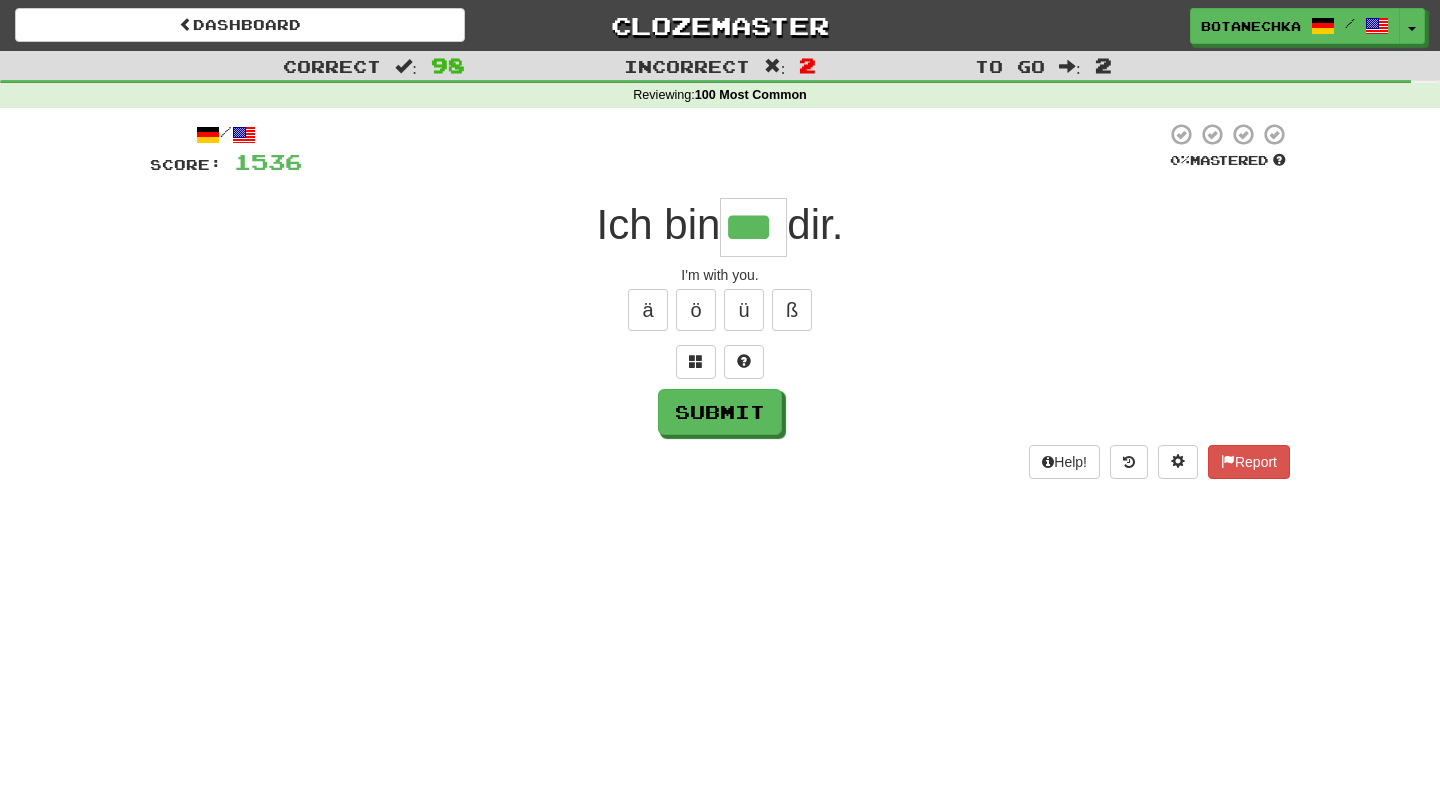 type on "***" 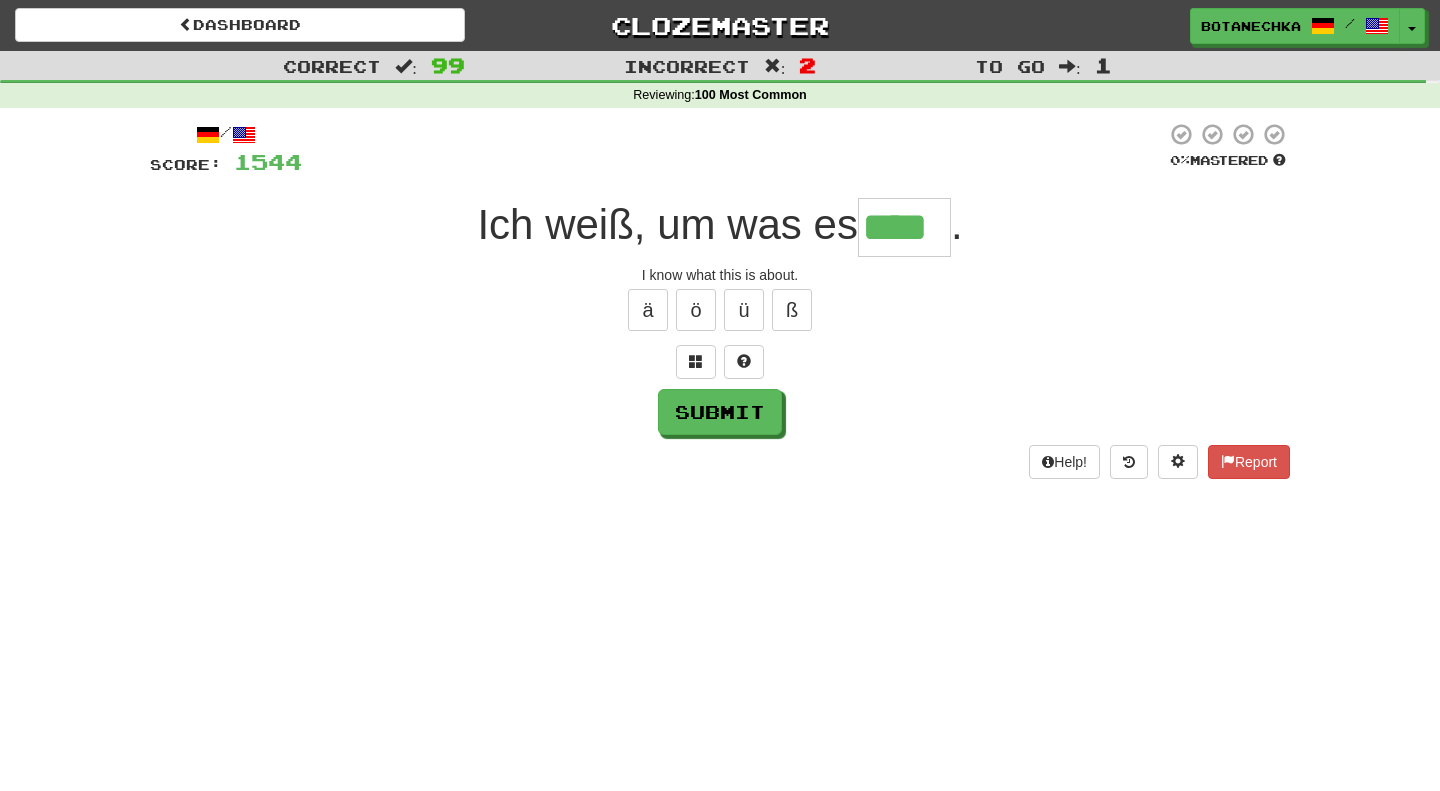 type on "****" 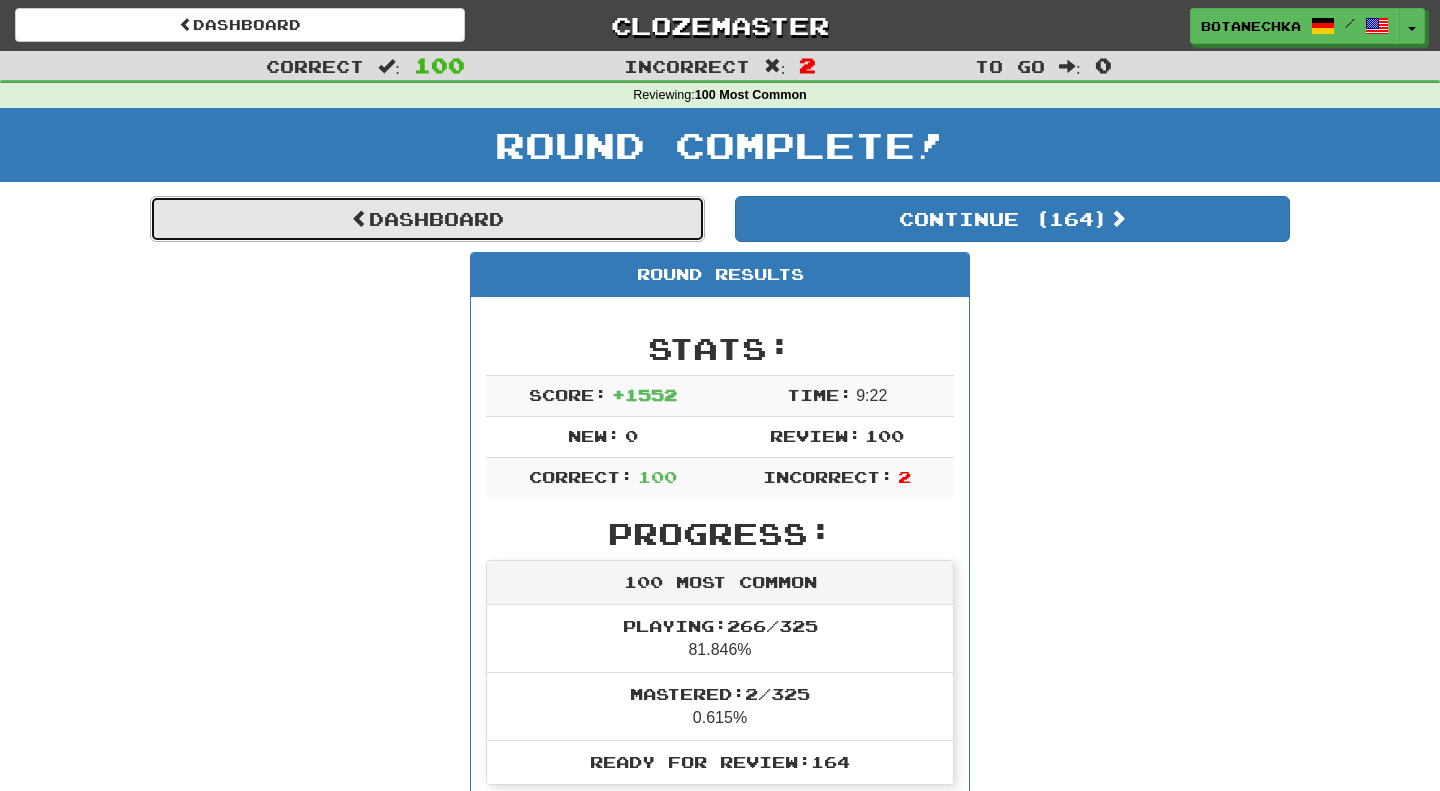 click on "Dashboard" at bounding box center (427, 219) 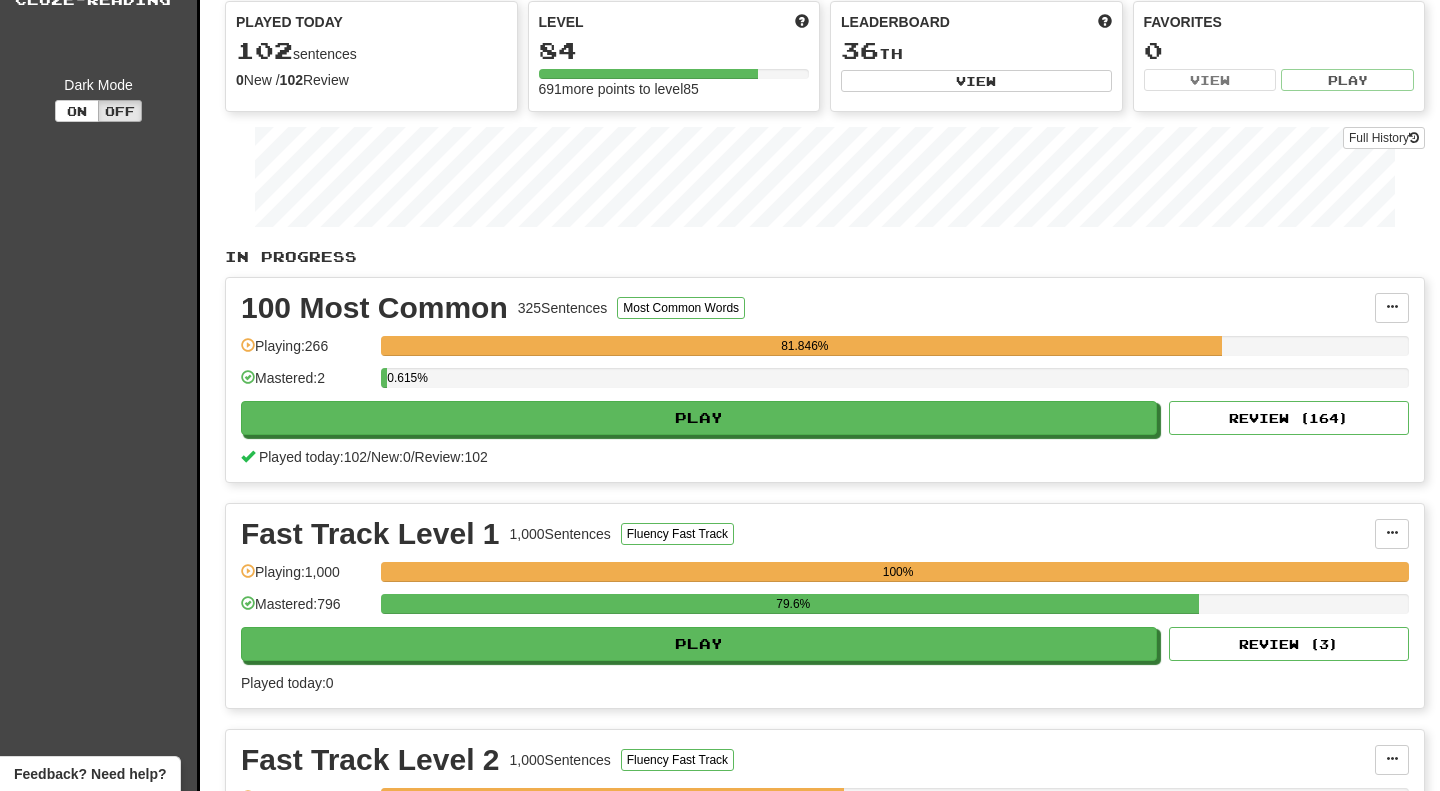scroll, scrollTop: 178, scrollLeft: 0, axis: vertical 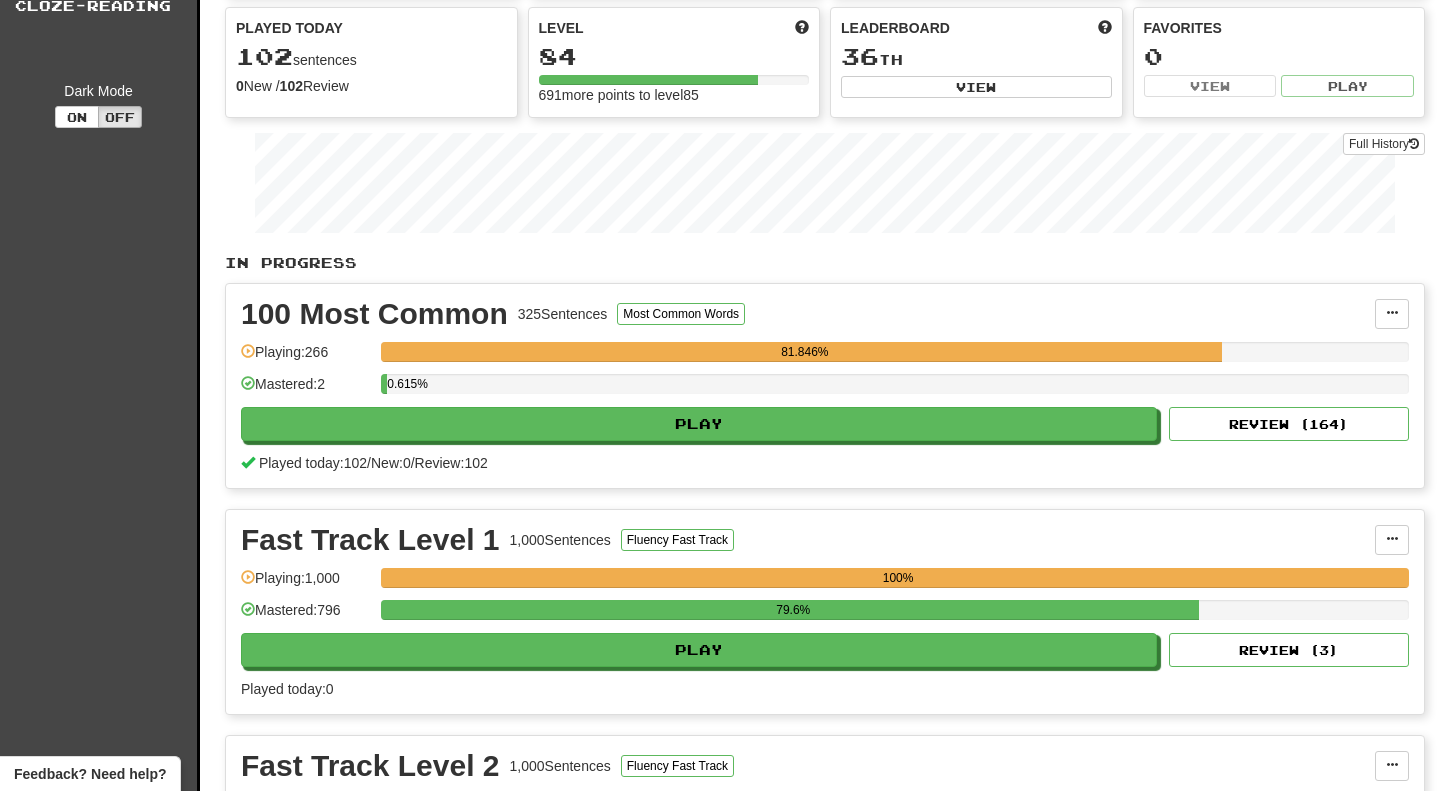click on "81.846%" at bounding box center [804, 352] 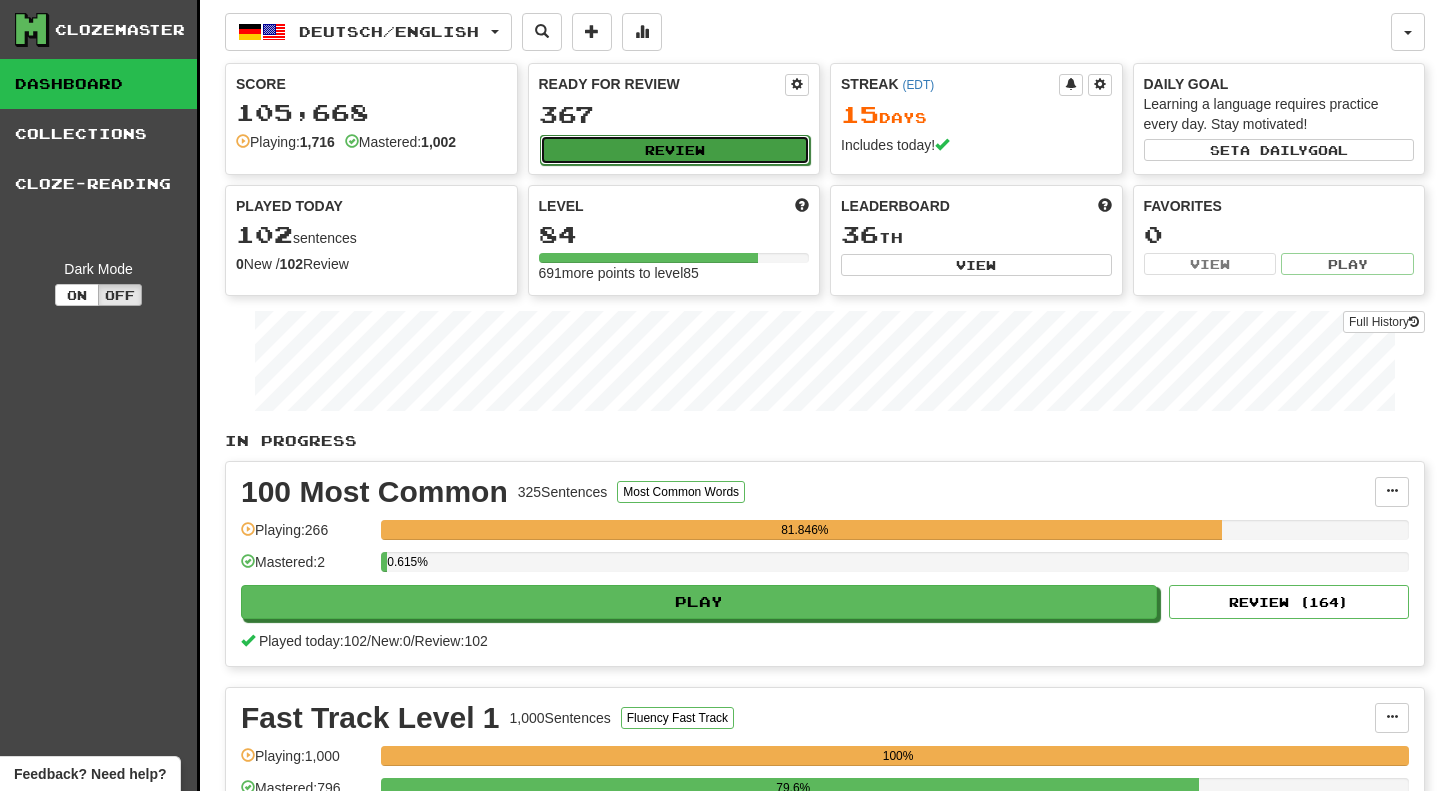 click on "Review" at bounding box center [675, 150] 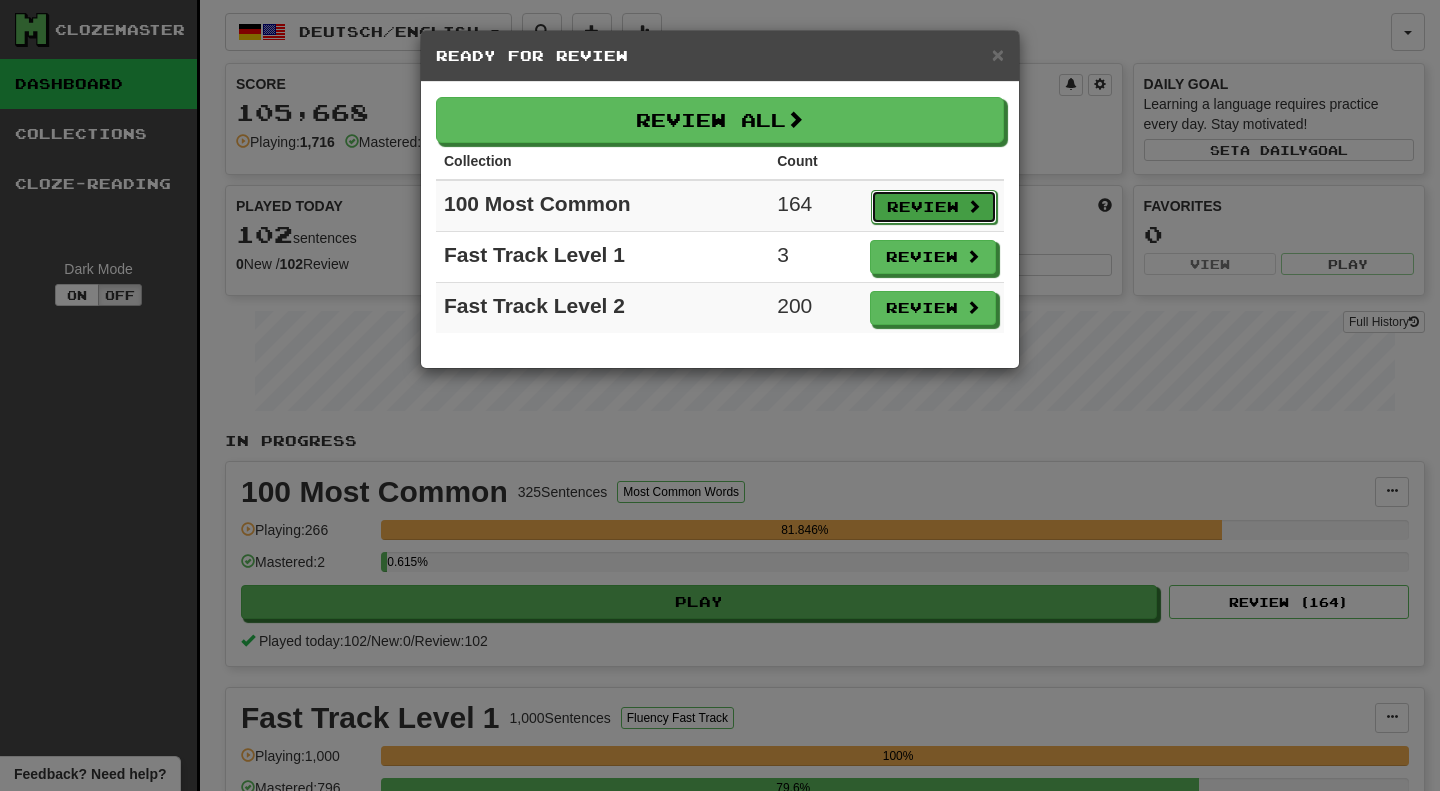 click on "Review" at bounding box center (934, 207) 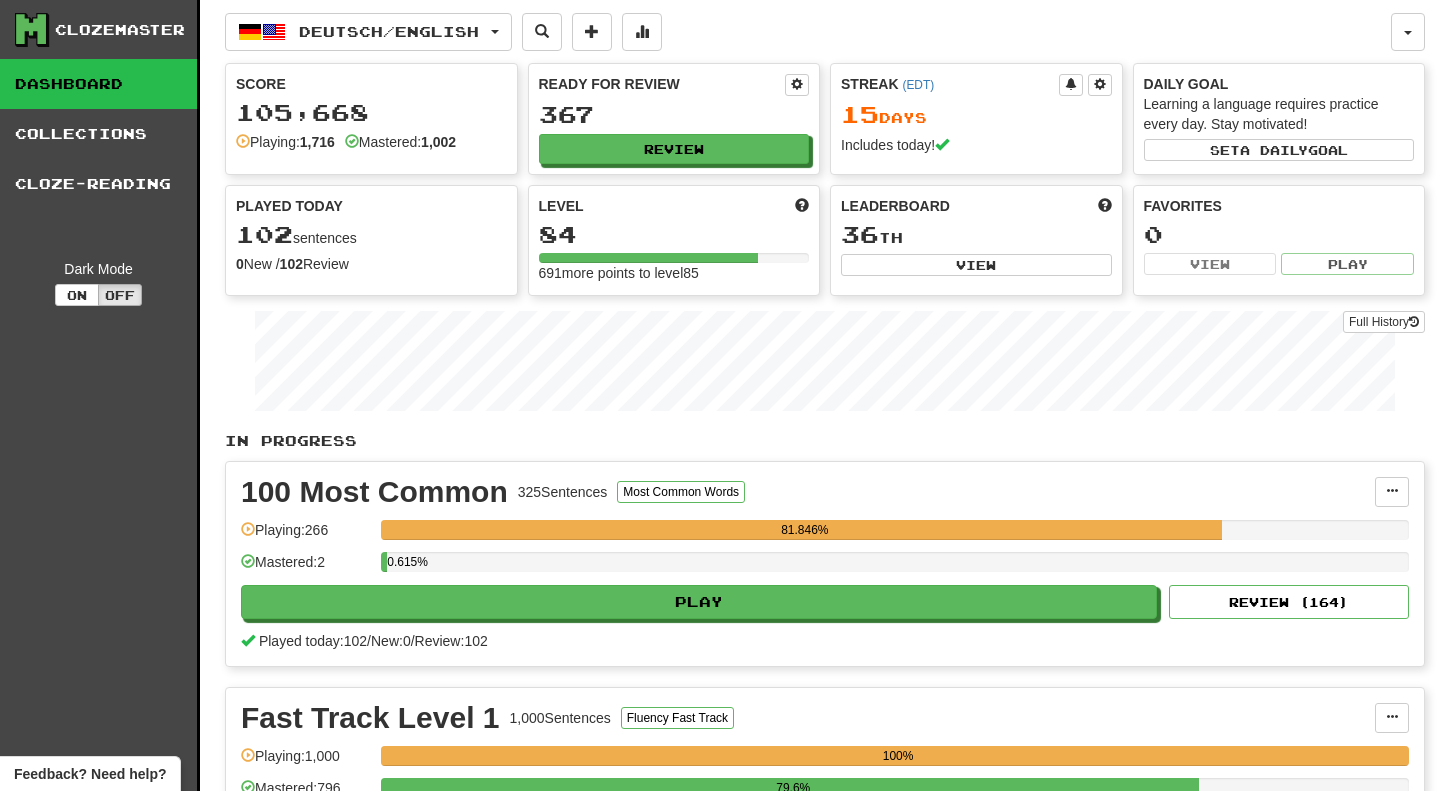 select on "***" 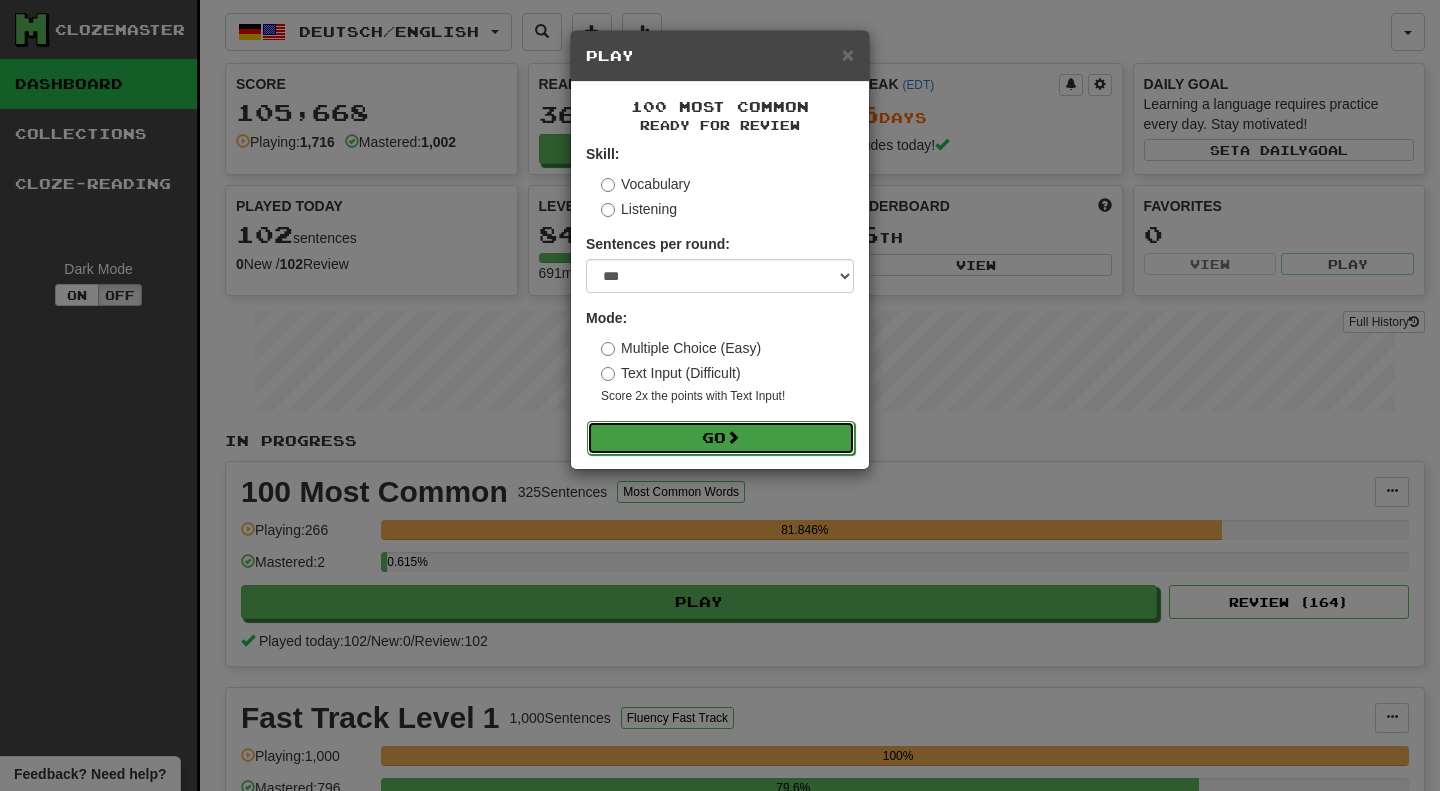 click on "Go" at bounding box center [721, 438] 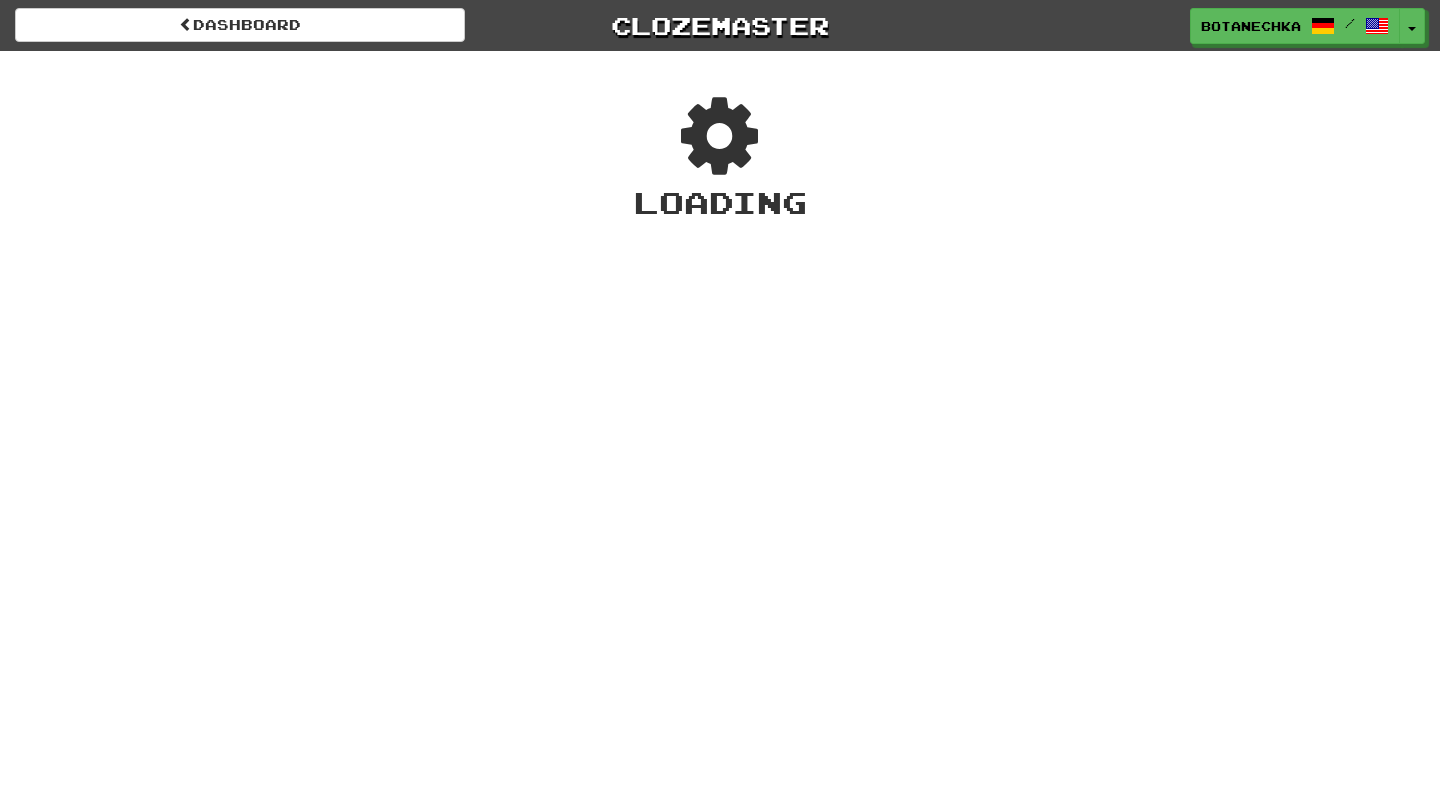 scroll, scrollTop: 0, scrollLeft: 0, axis: both 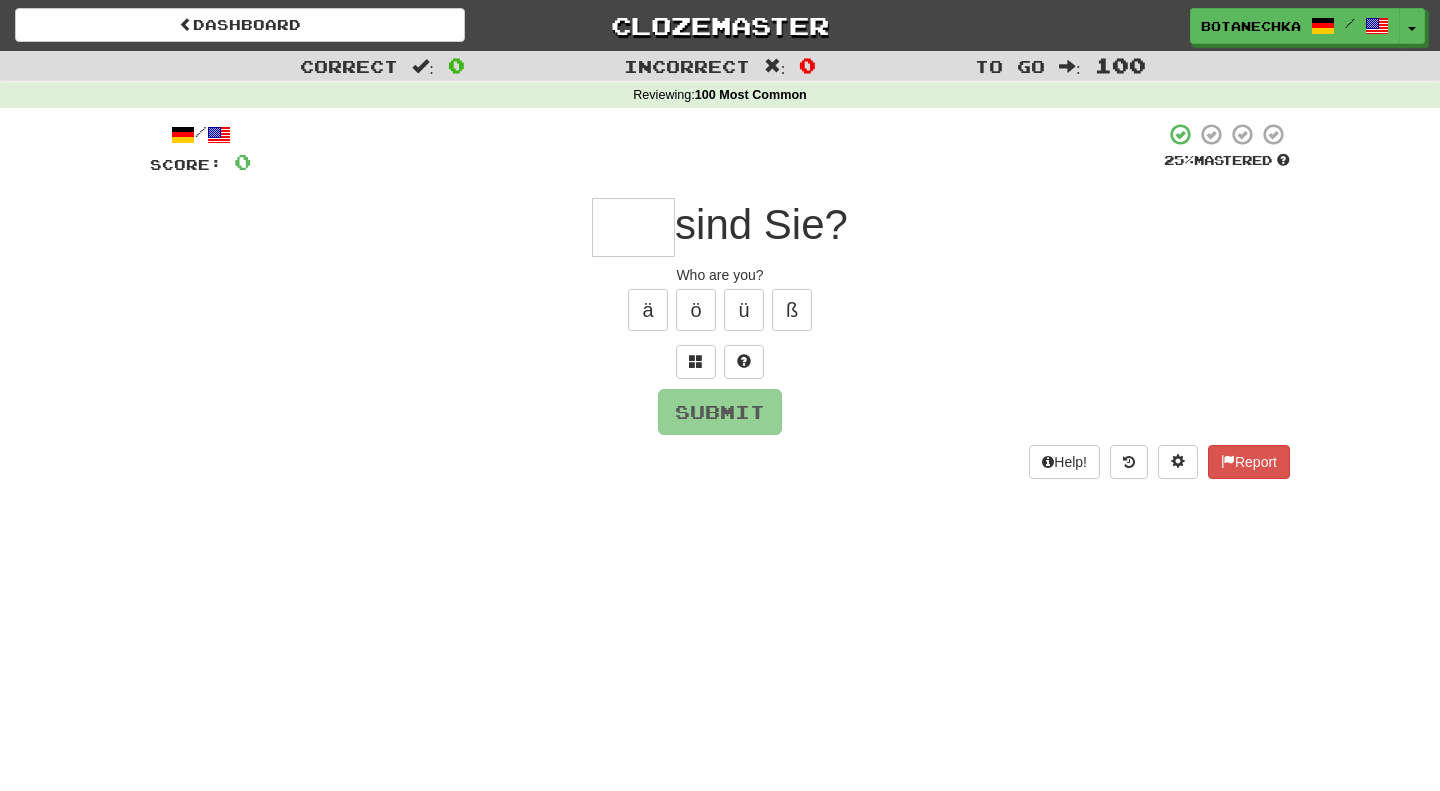click at bounding box center (633, 227) 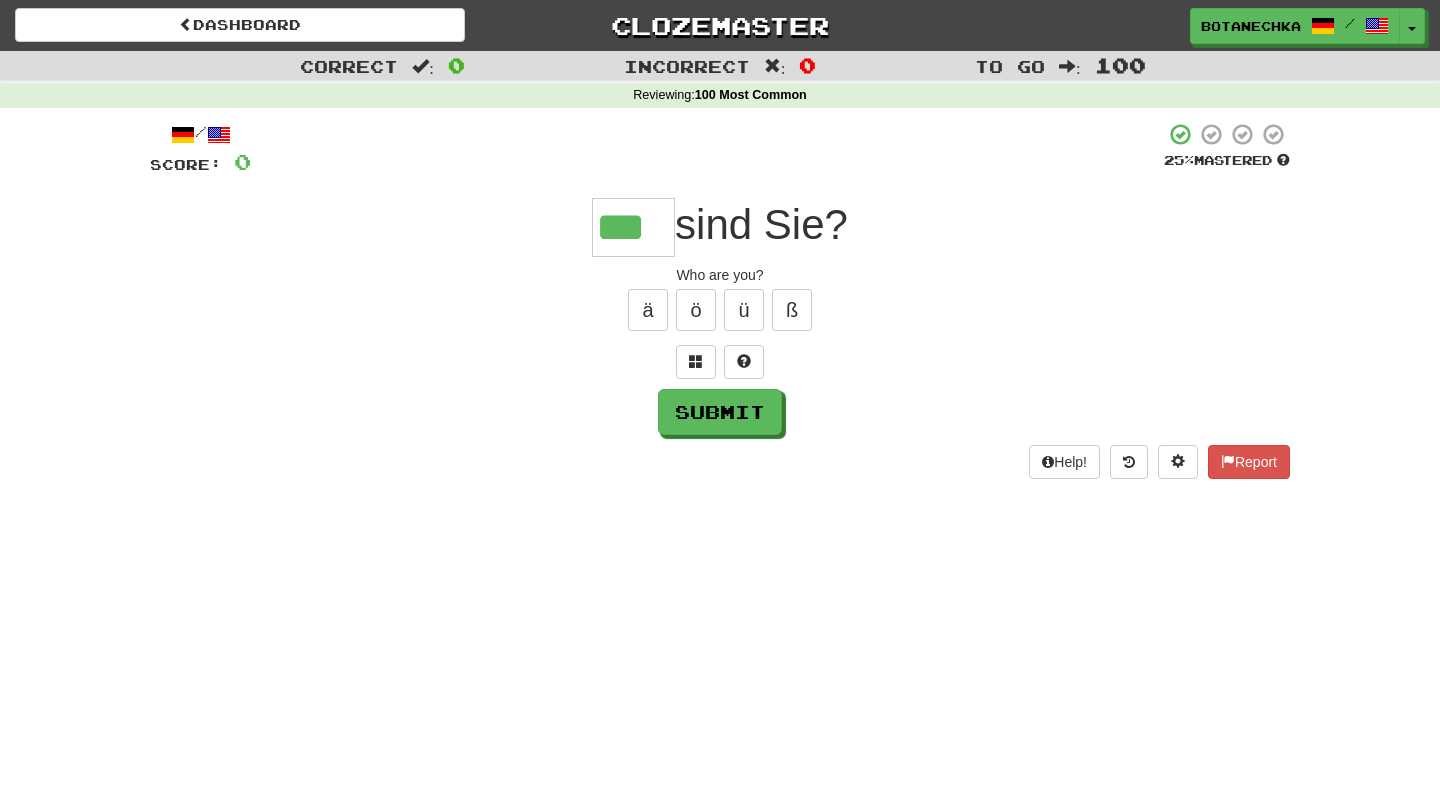 type on "***" 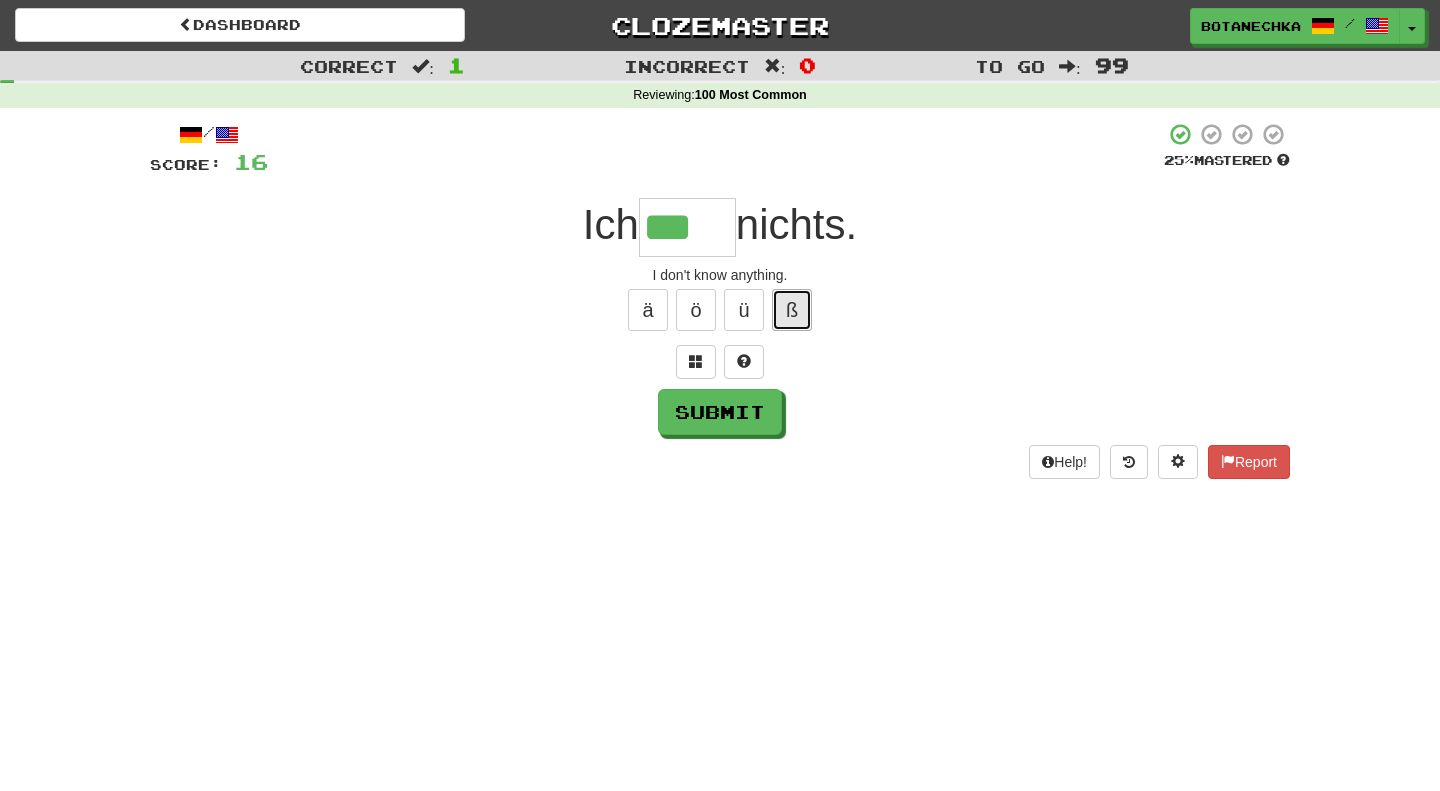 click on "ß" at bounding box center [792, 310] 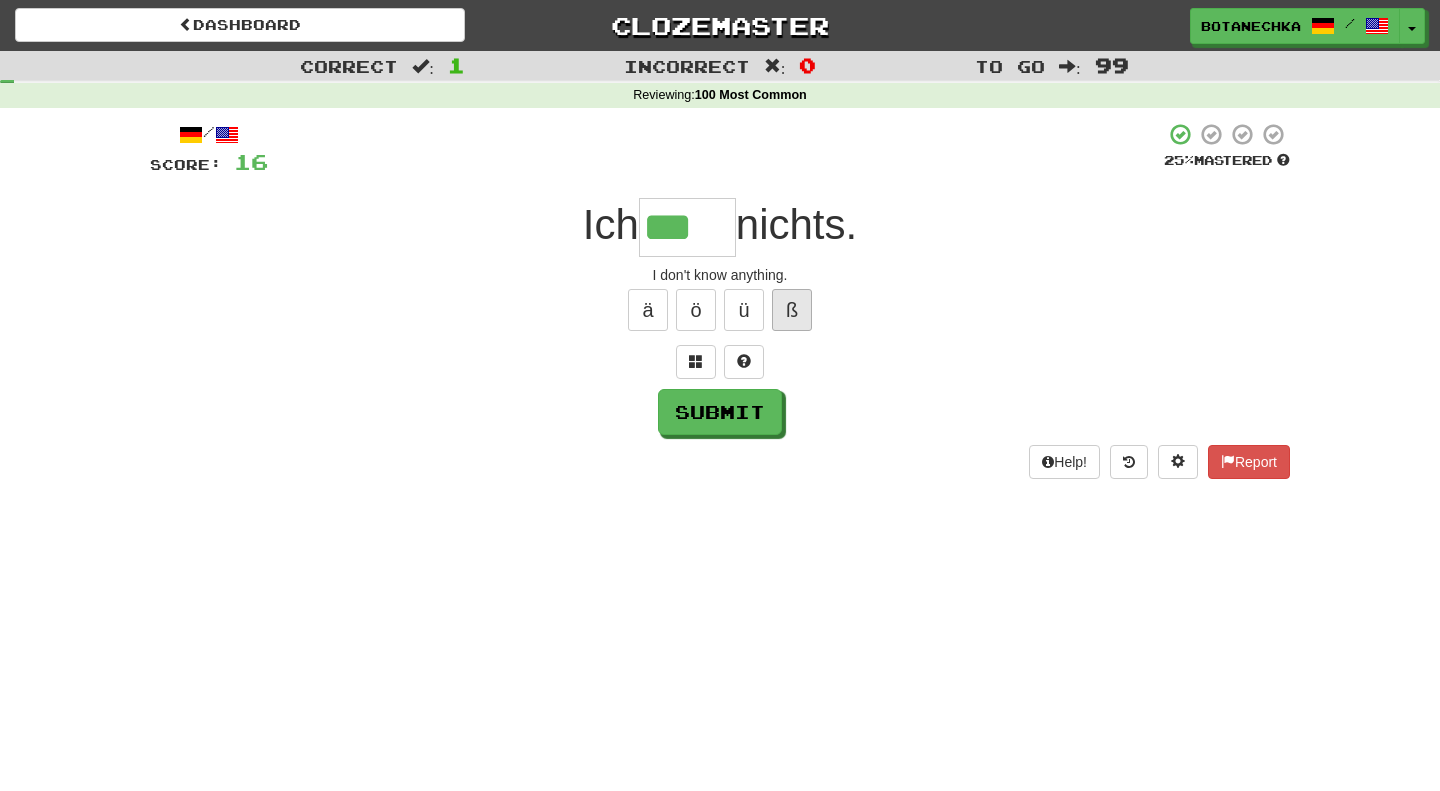 type on "****" 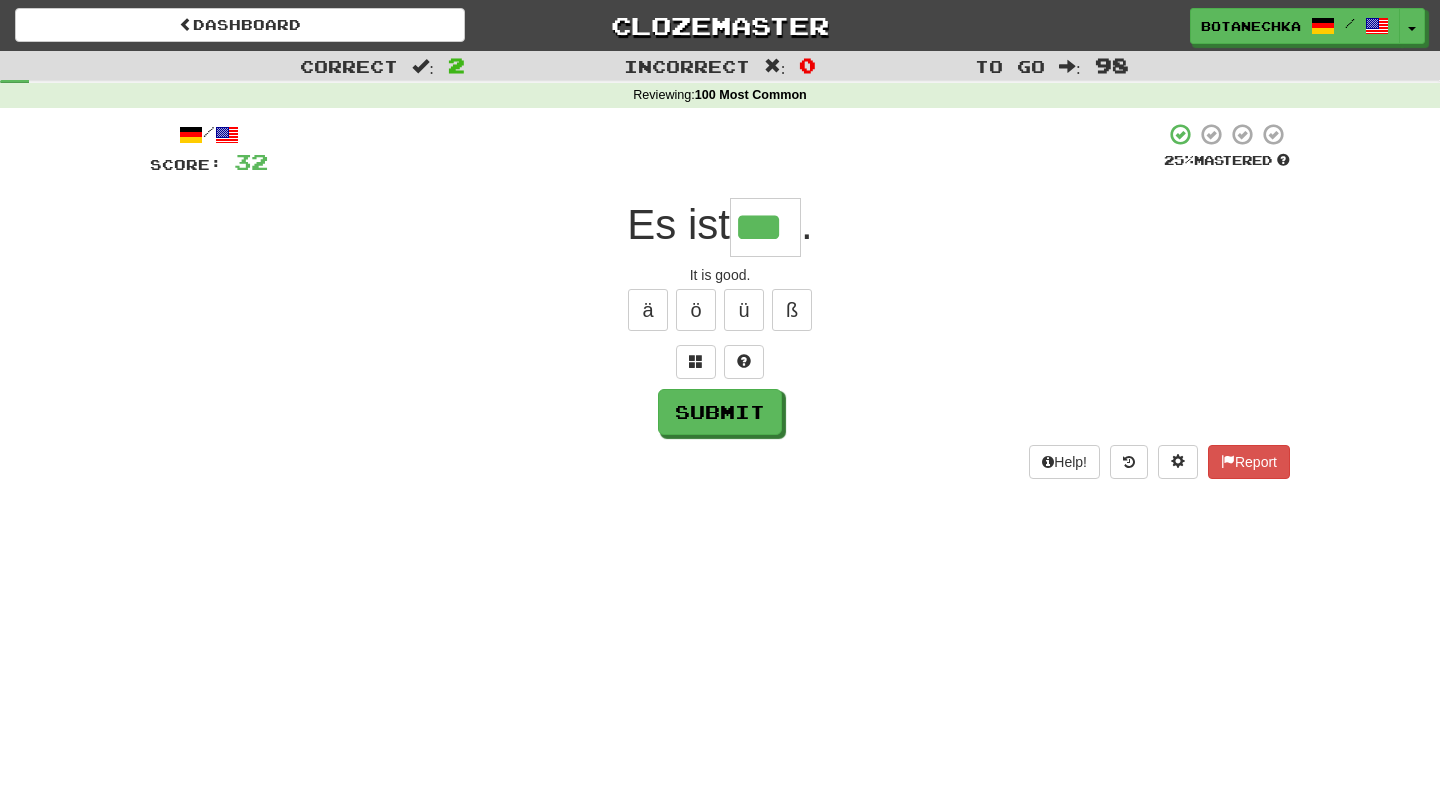 type on "***" 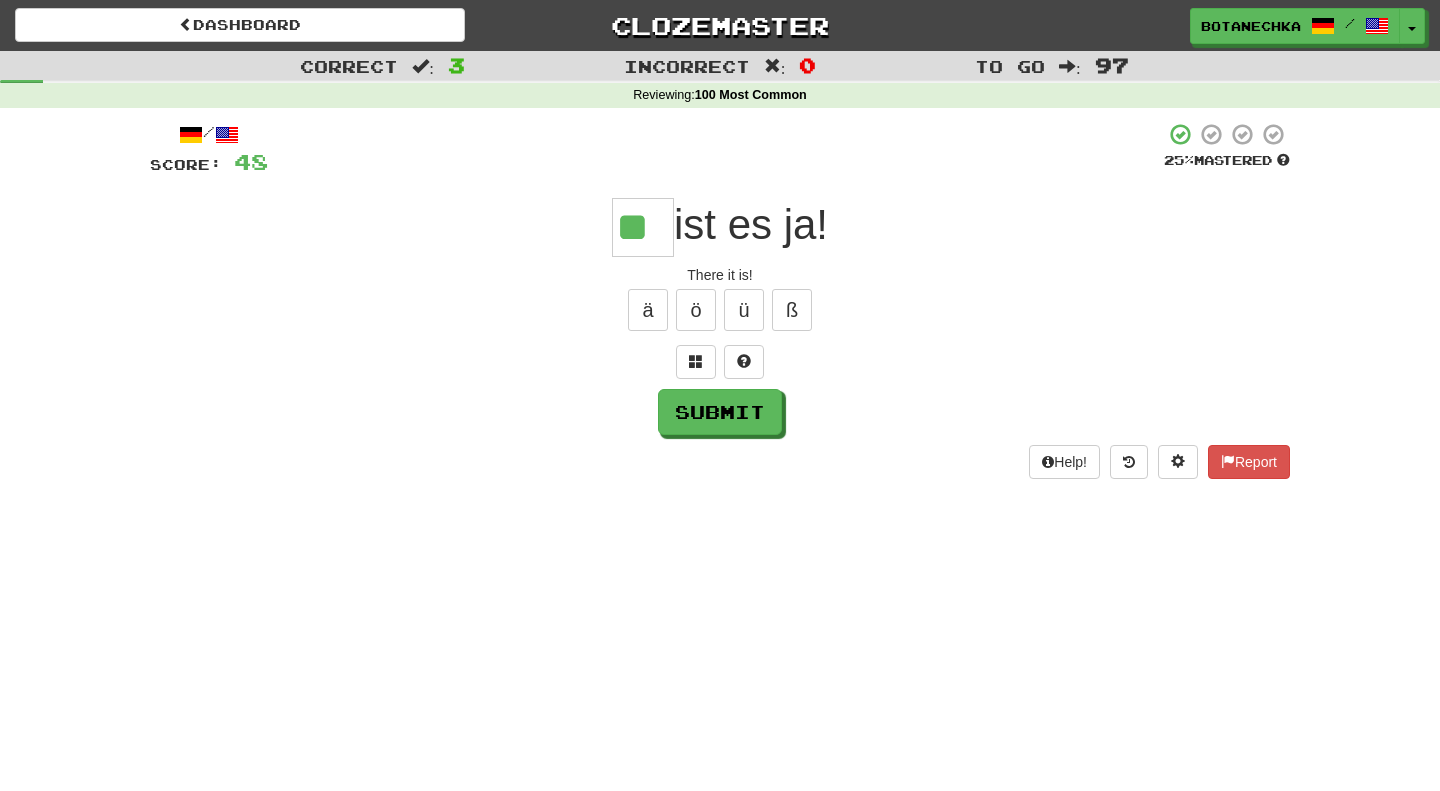 type on "**" 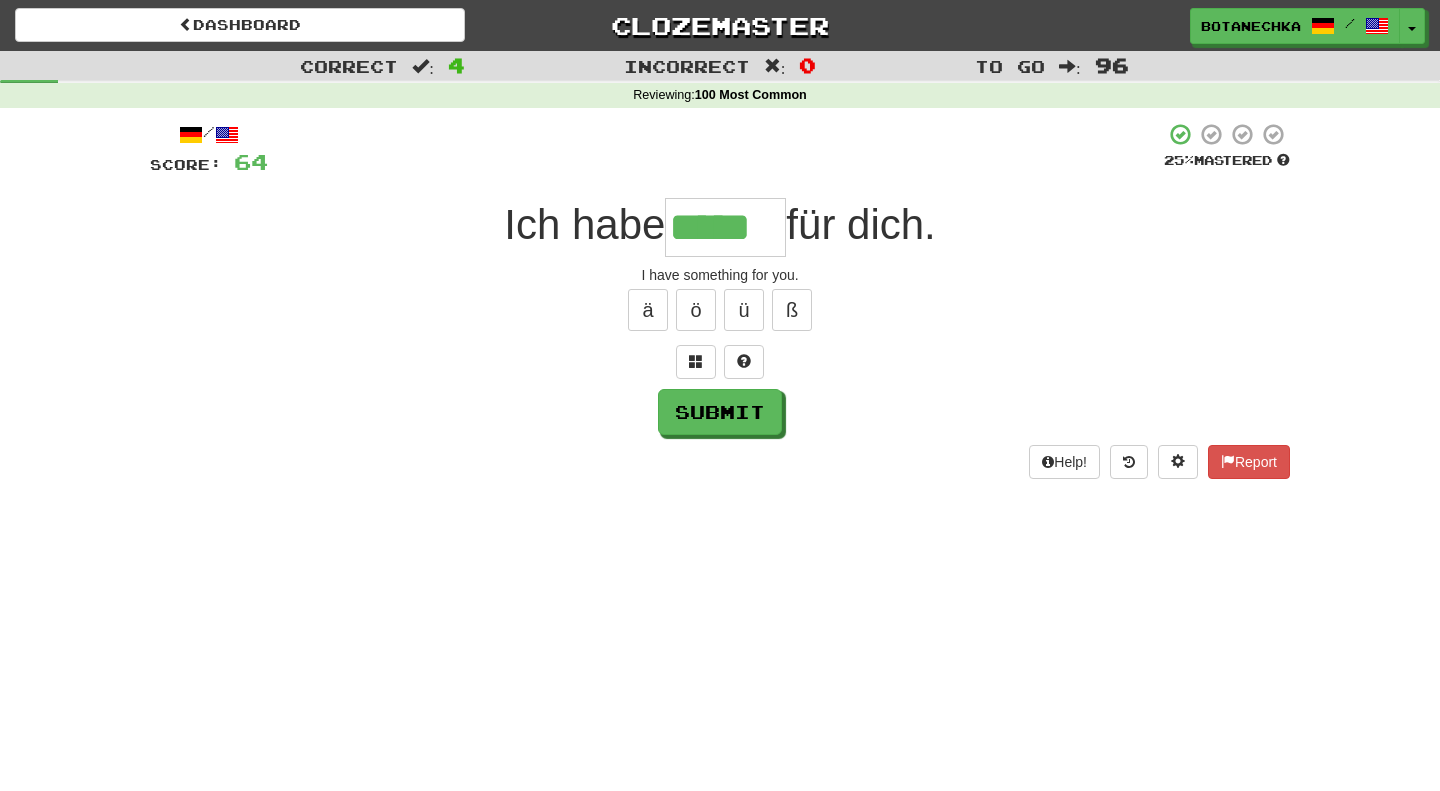 type on "*****" 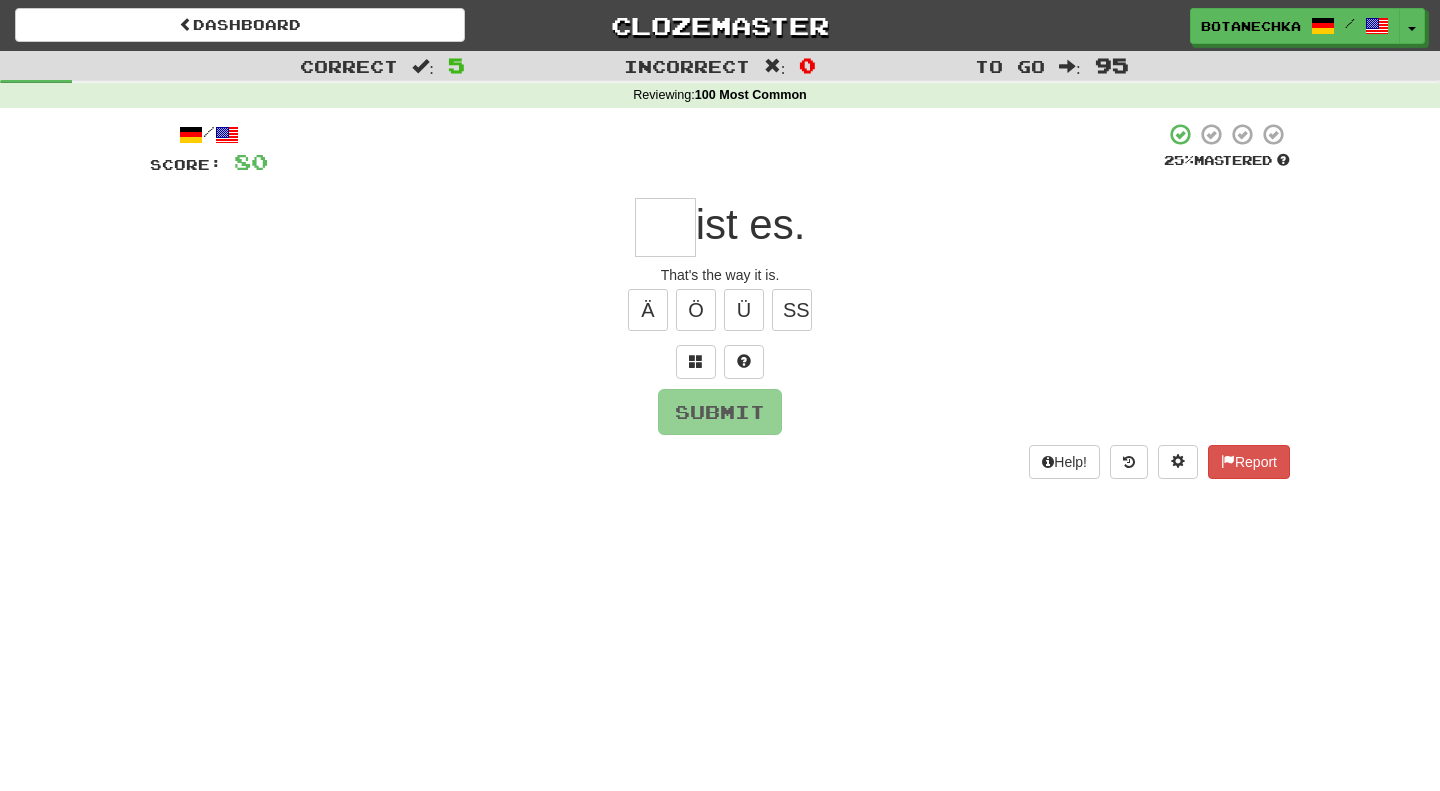 type on "*" 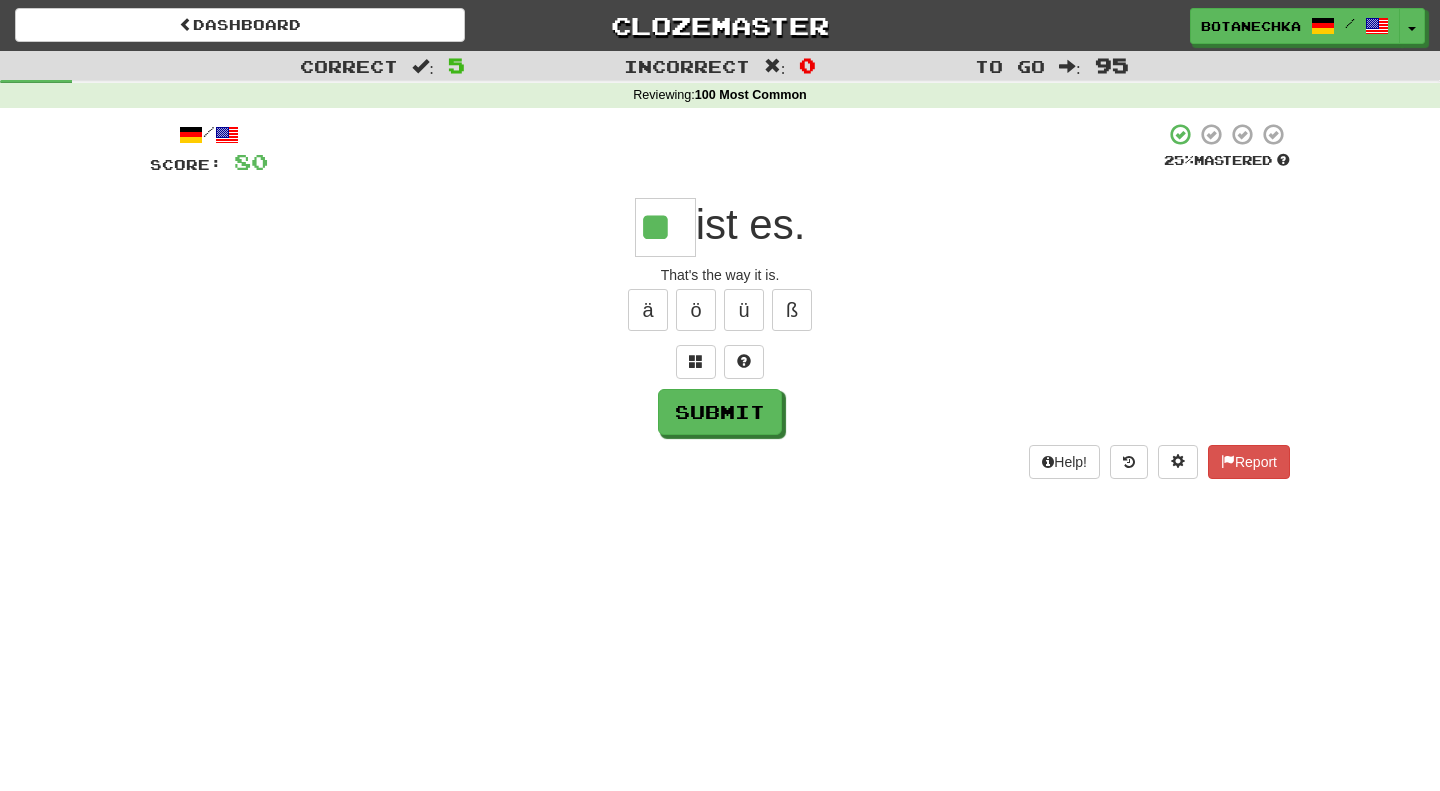 type on "**" 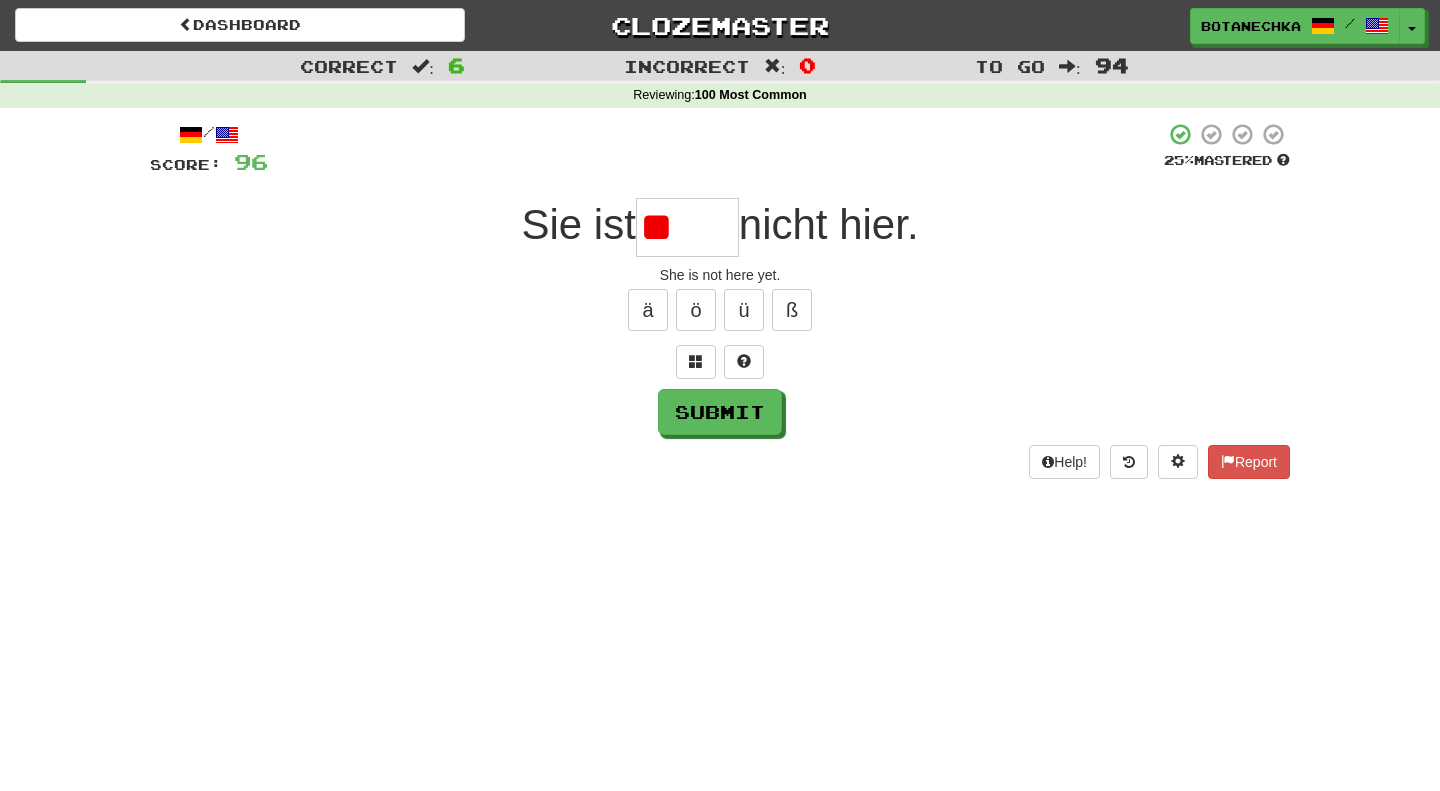 type on "*" 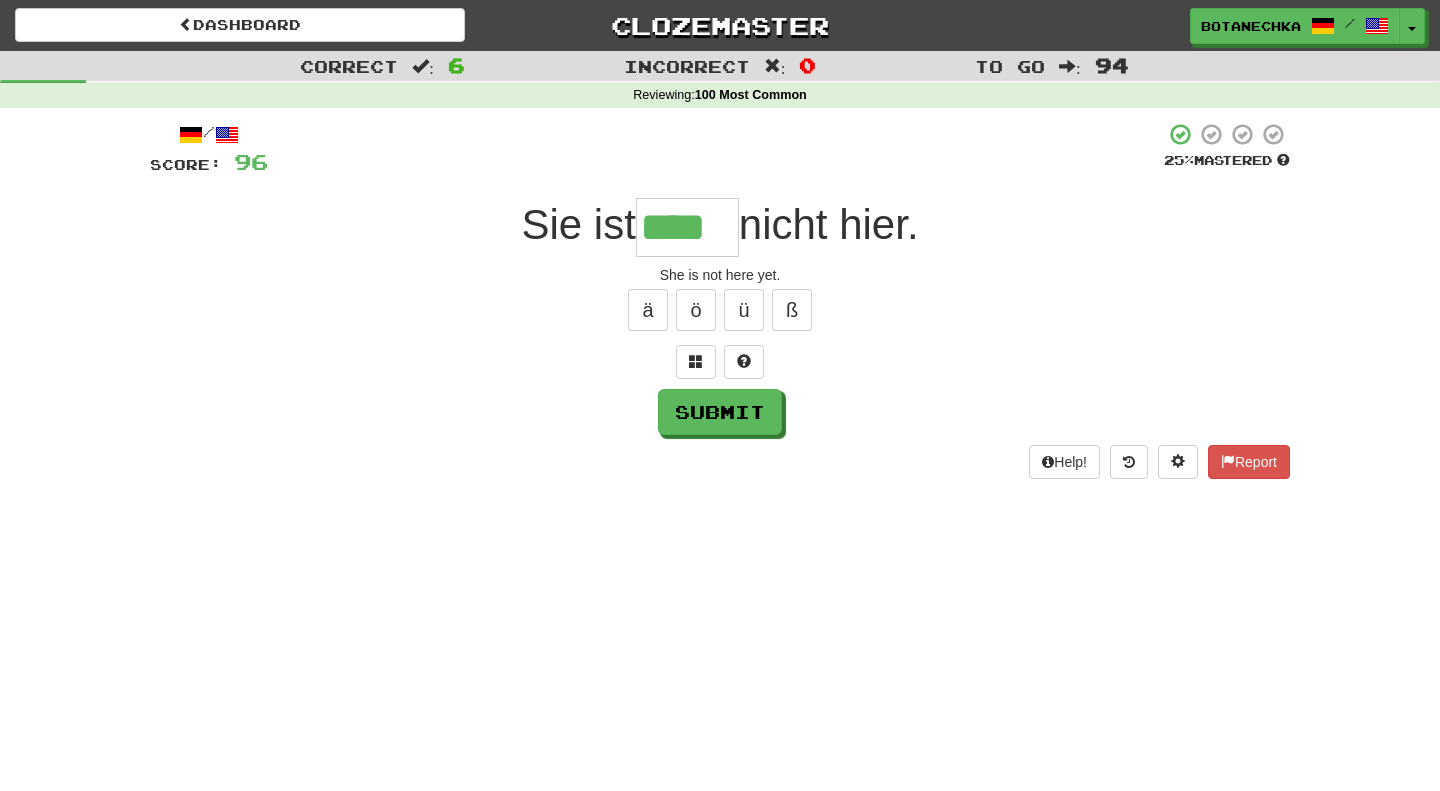 type on "****" 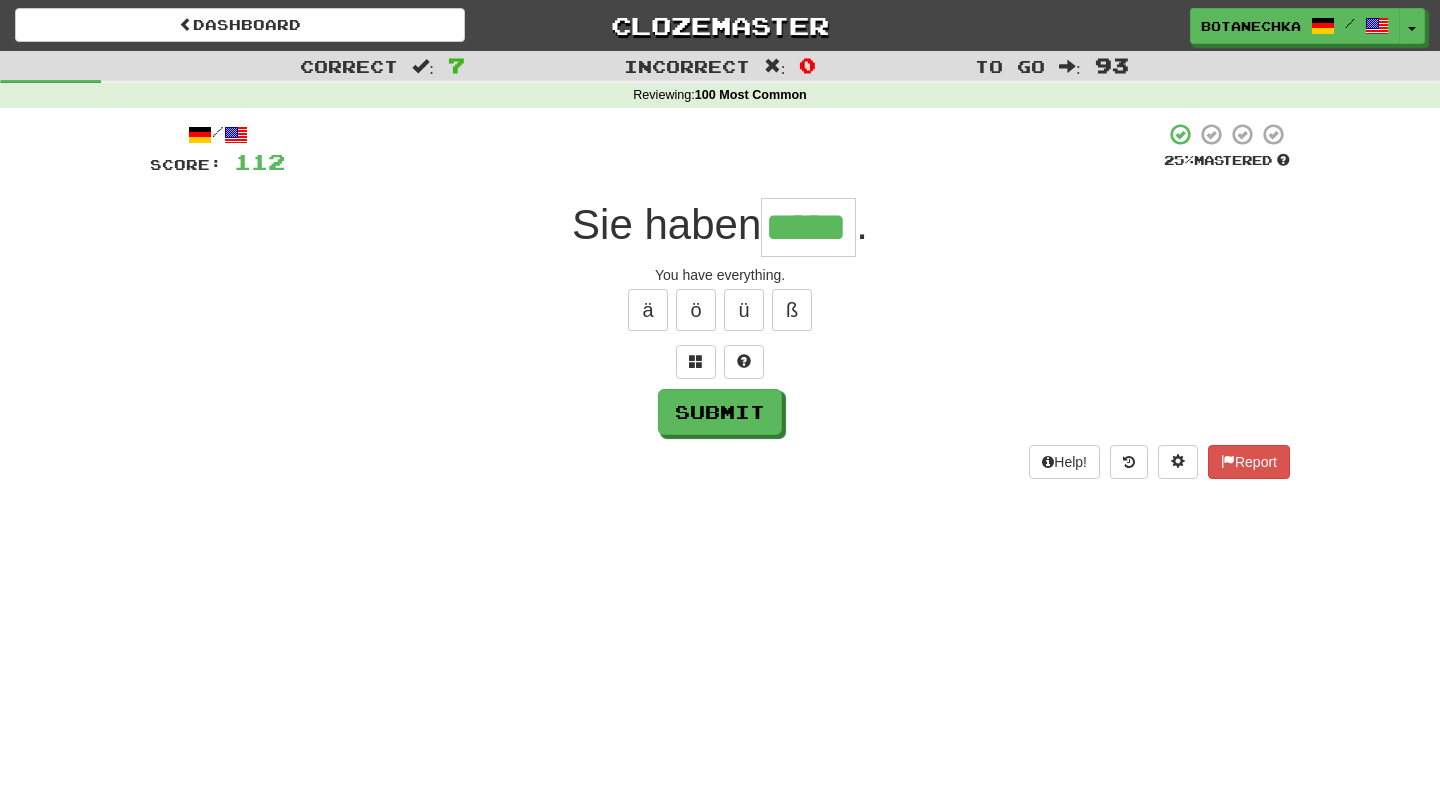 type on "*****" 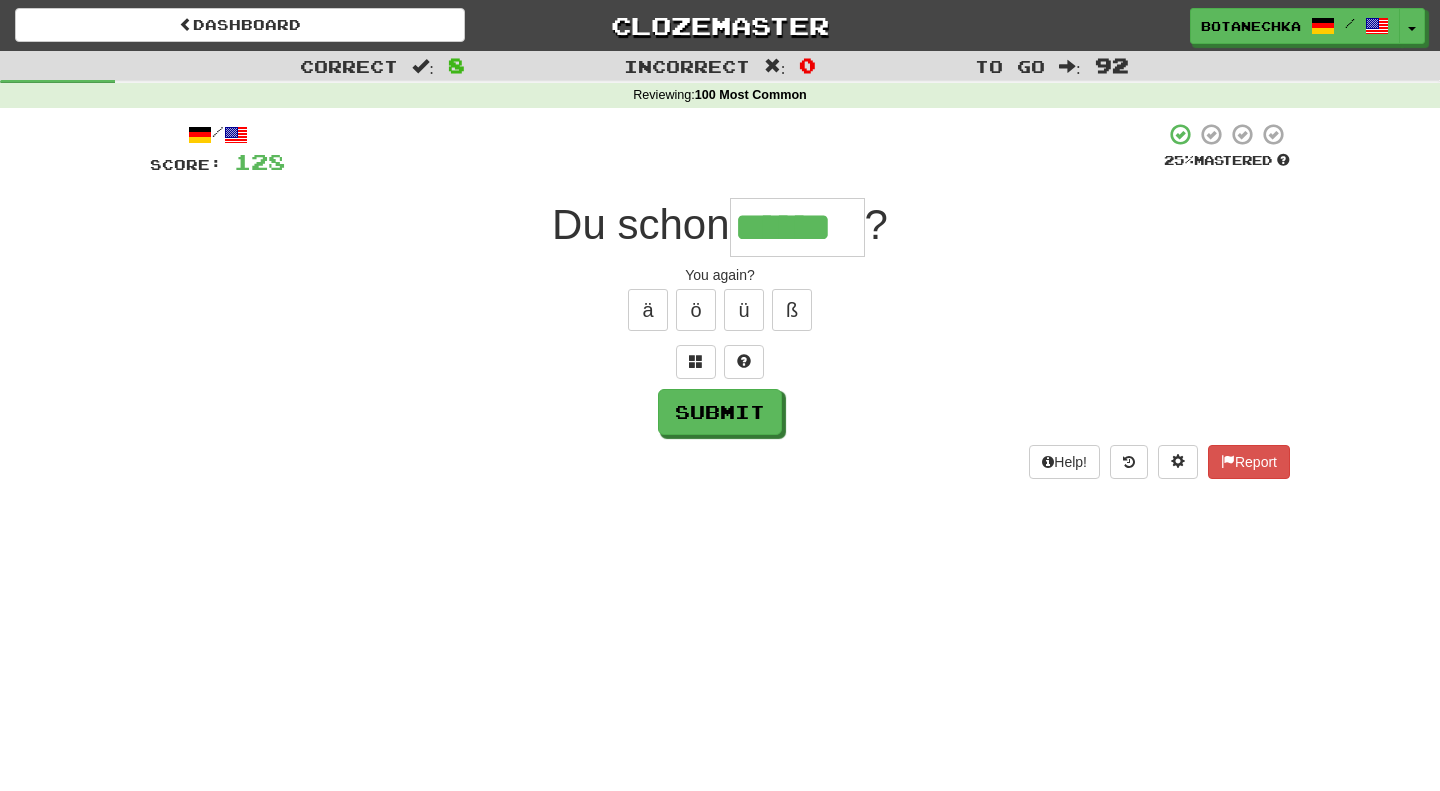 type on "******" 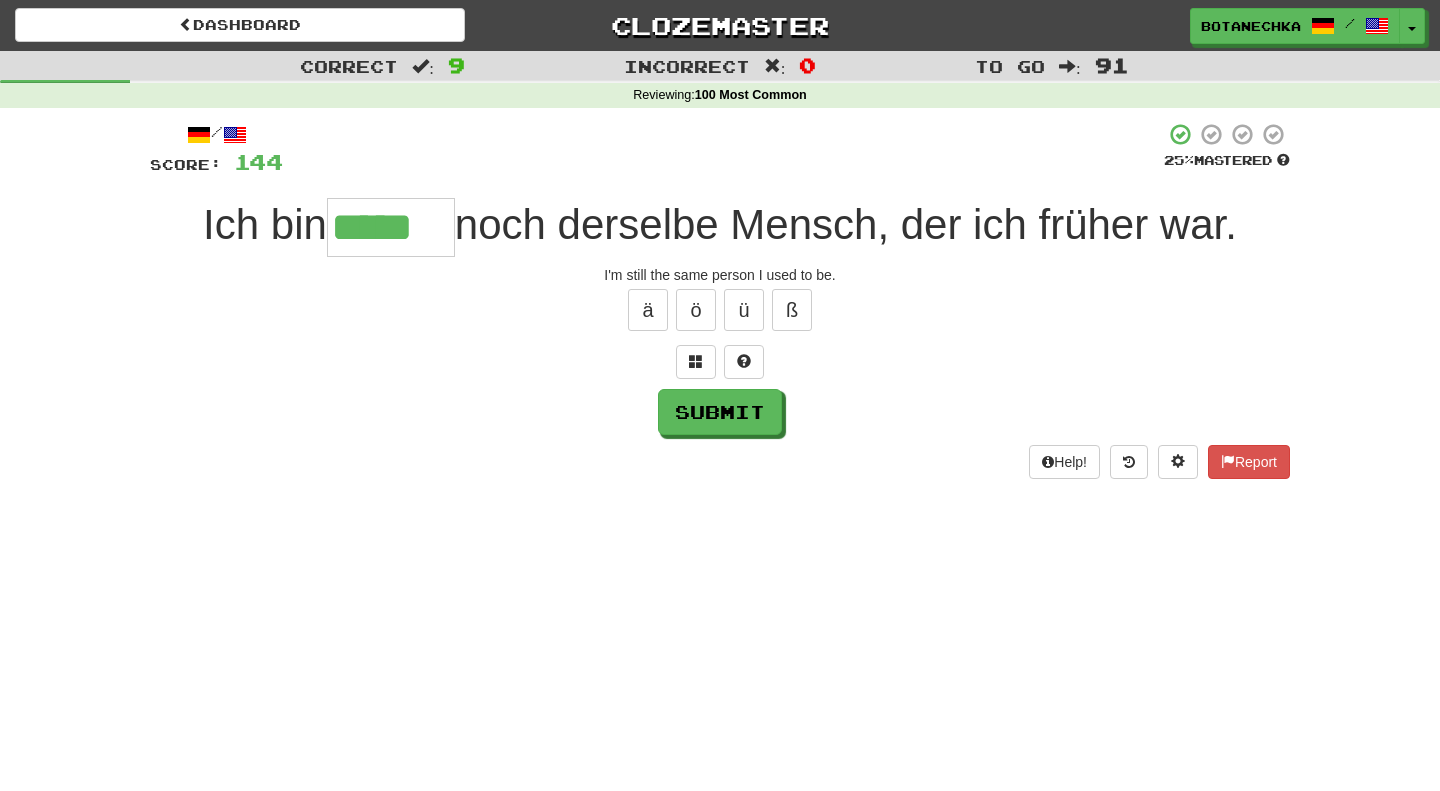 type on "*****" 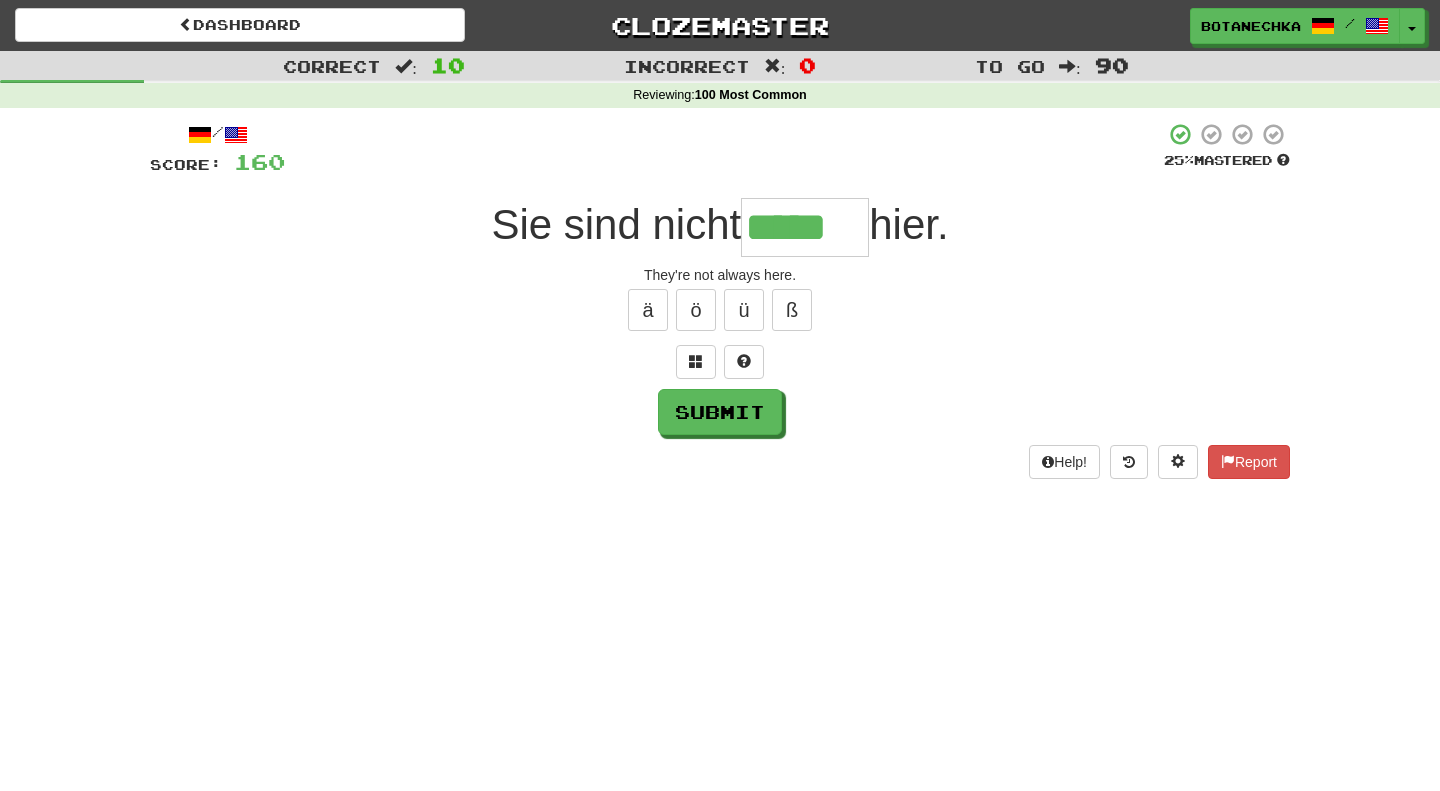 type on "*****" 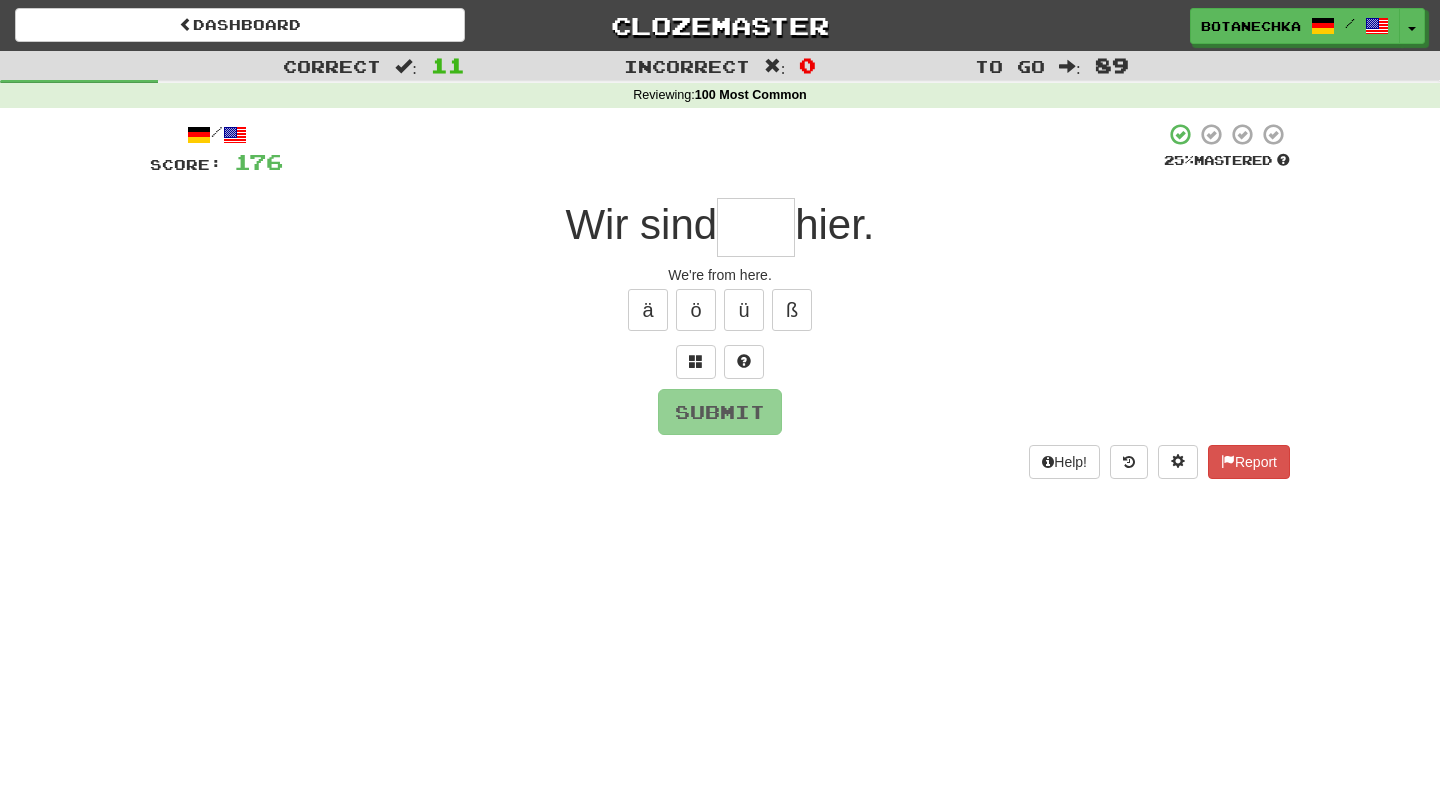 type on "*" 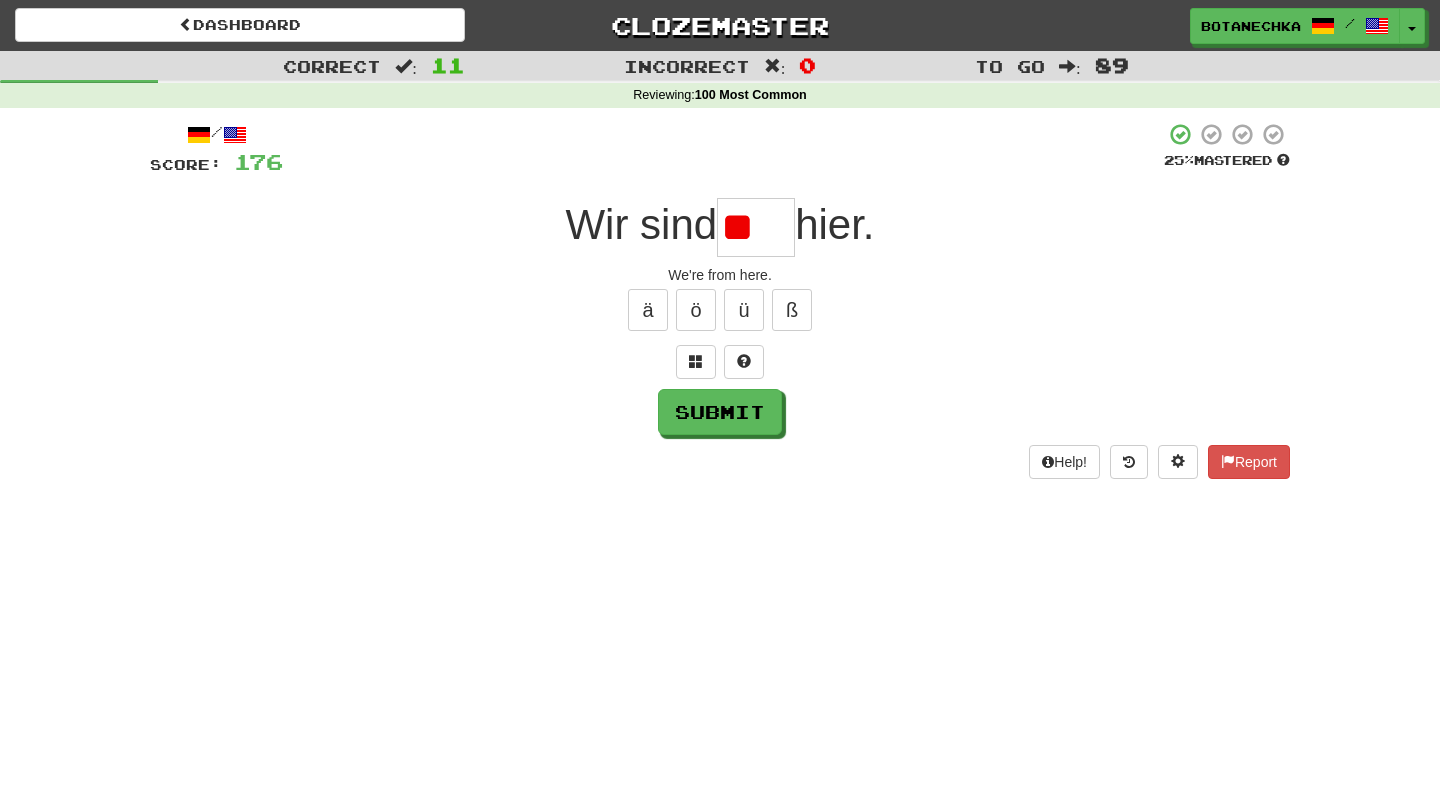 type on "*" 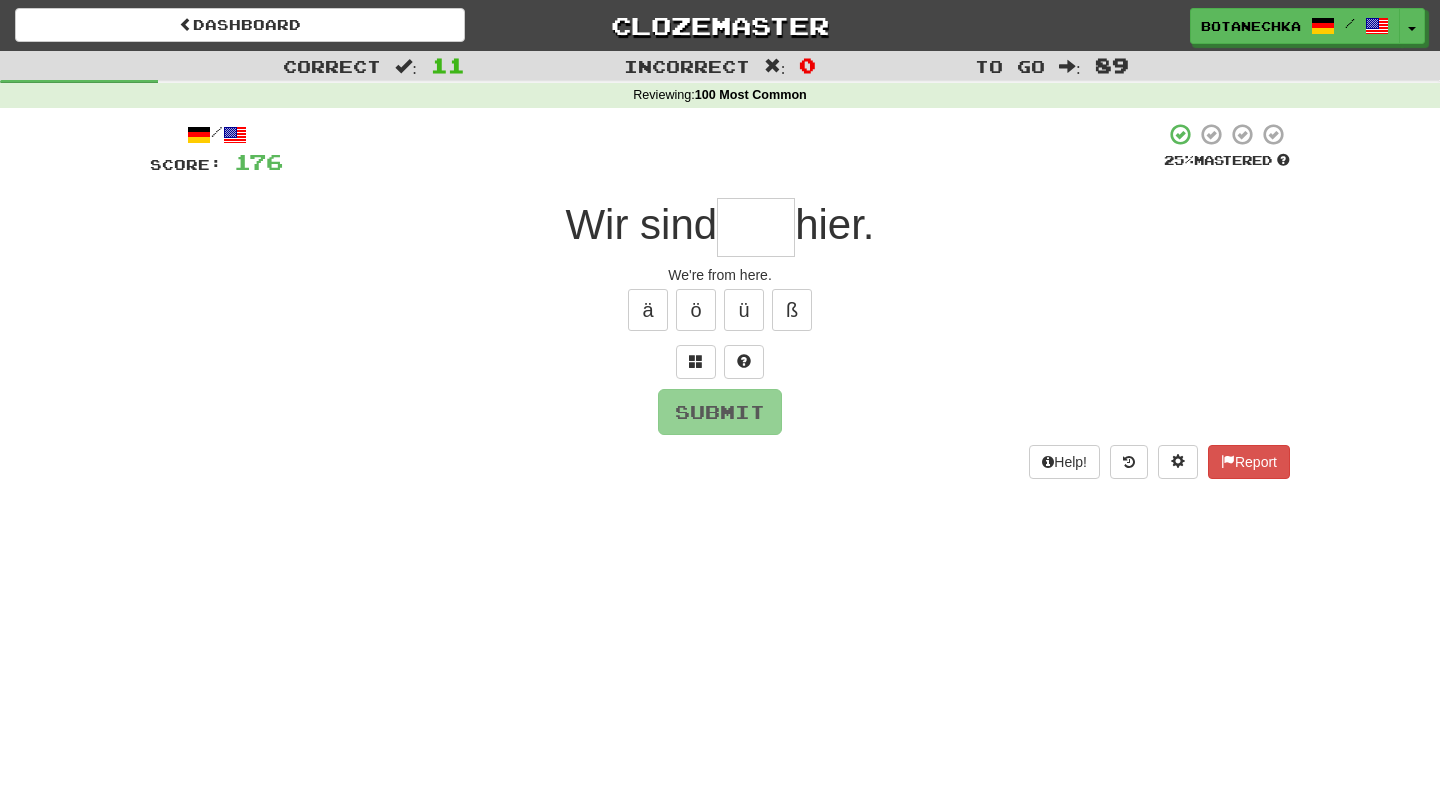 type on "*" 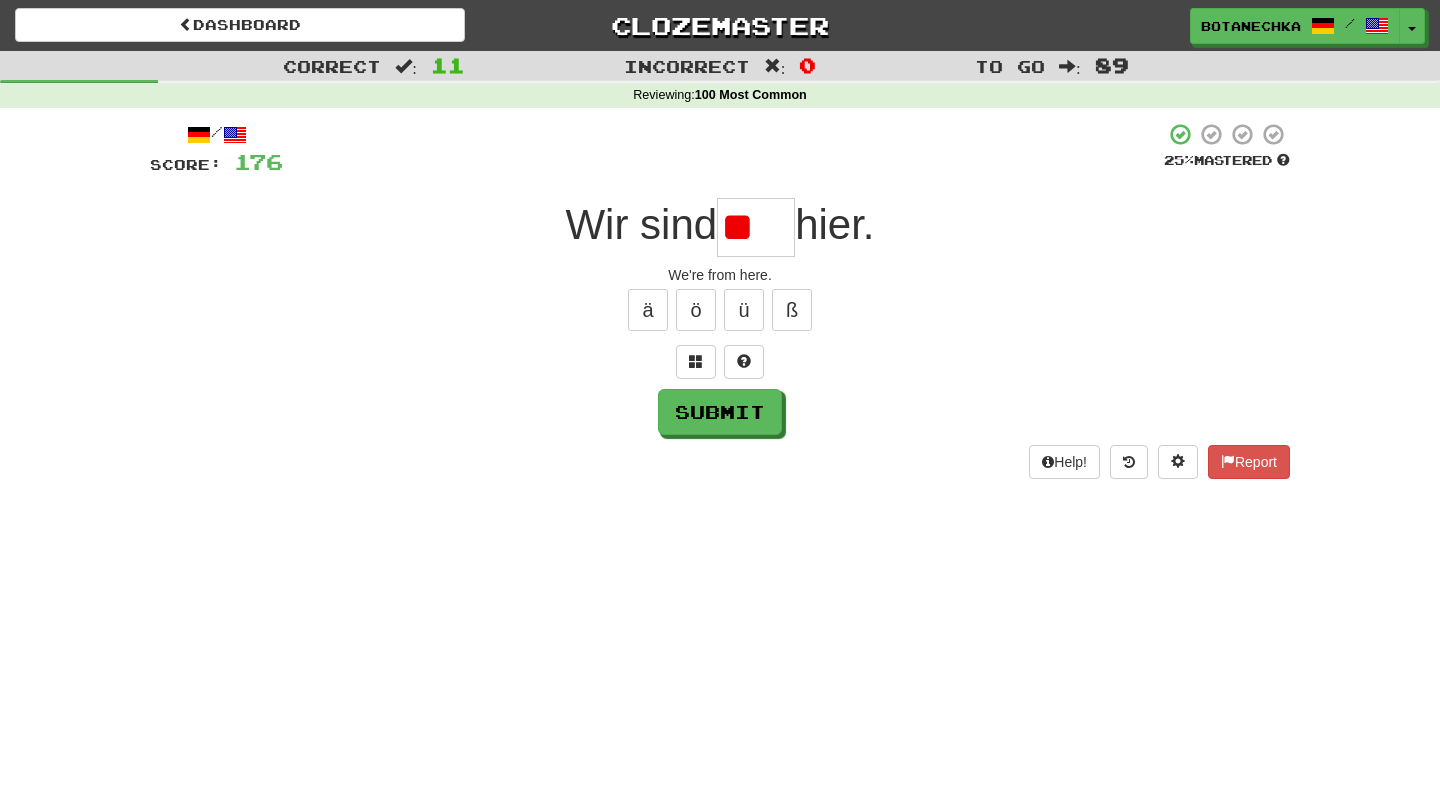 type on "*" 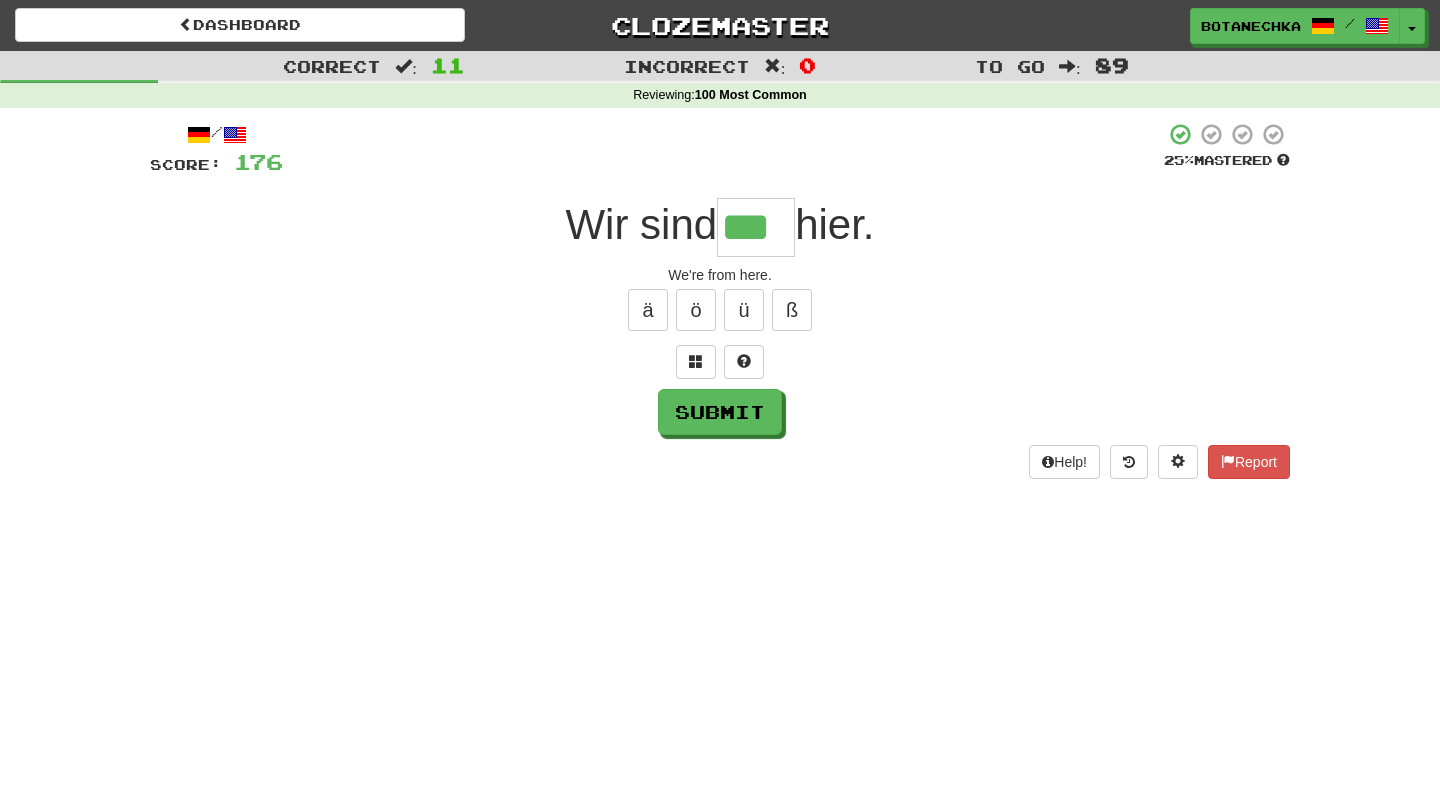 type on "***" 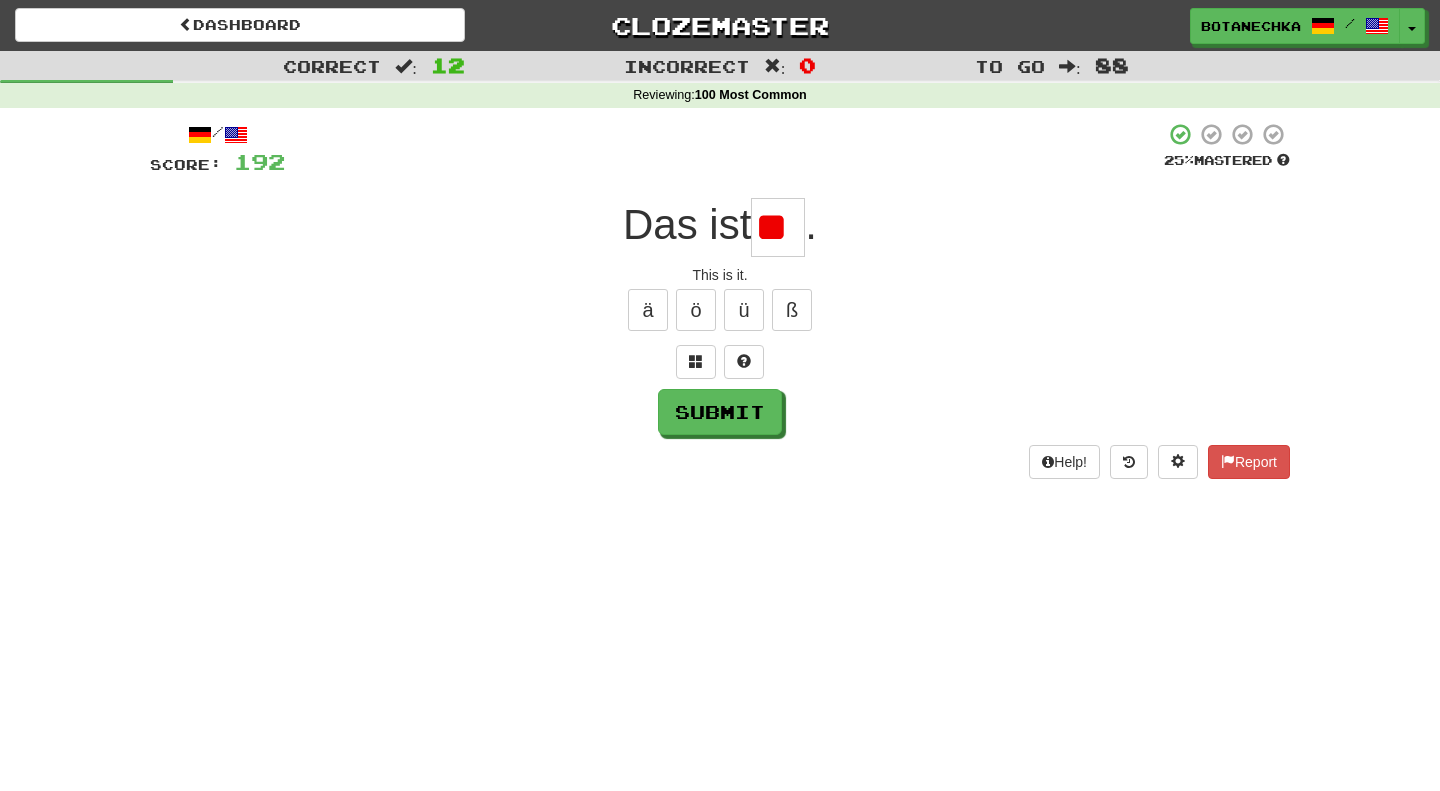 type on "*" 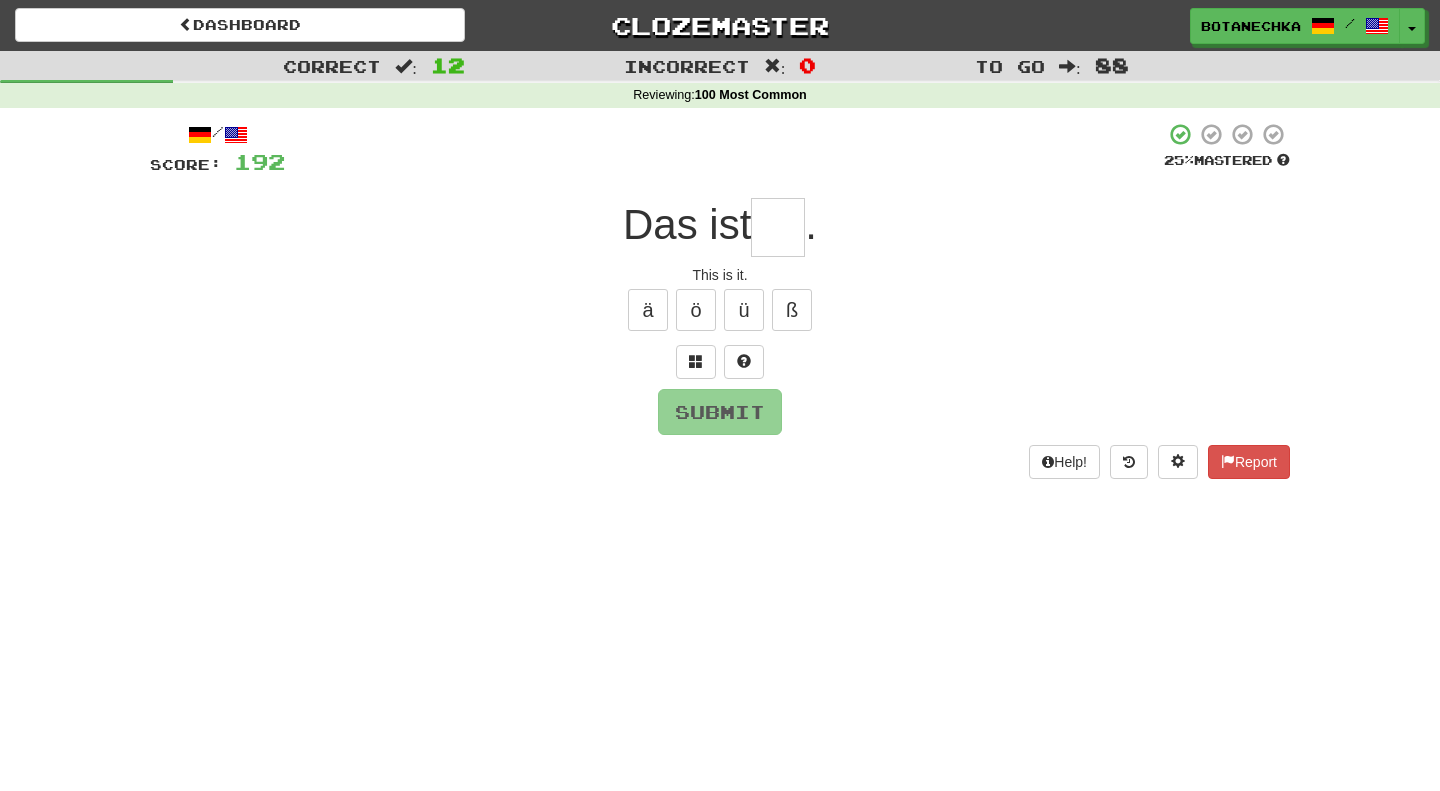 type on "*" 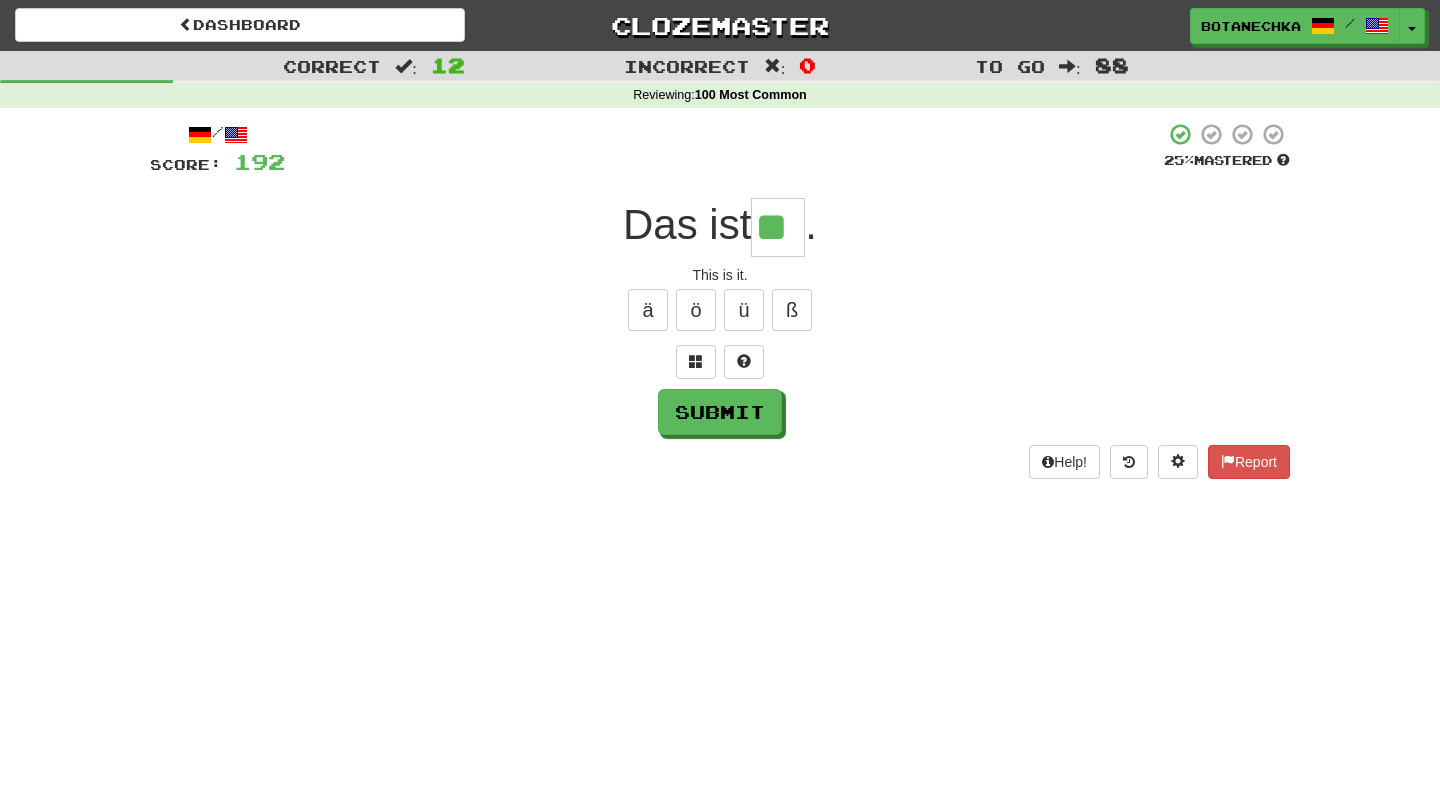 type on "**" 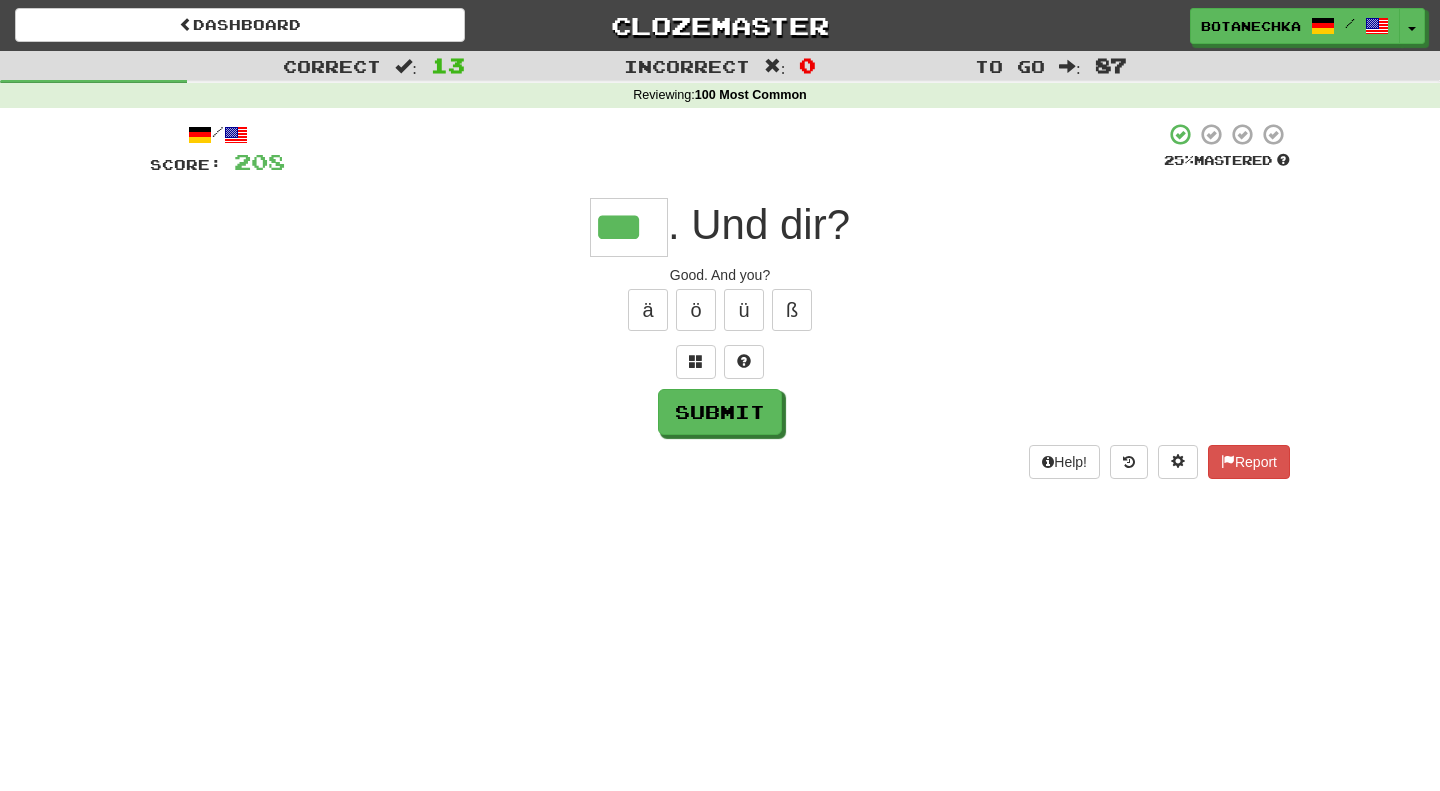 type on "***" 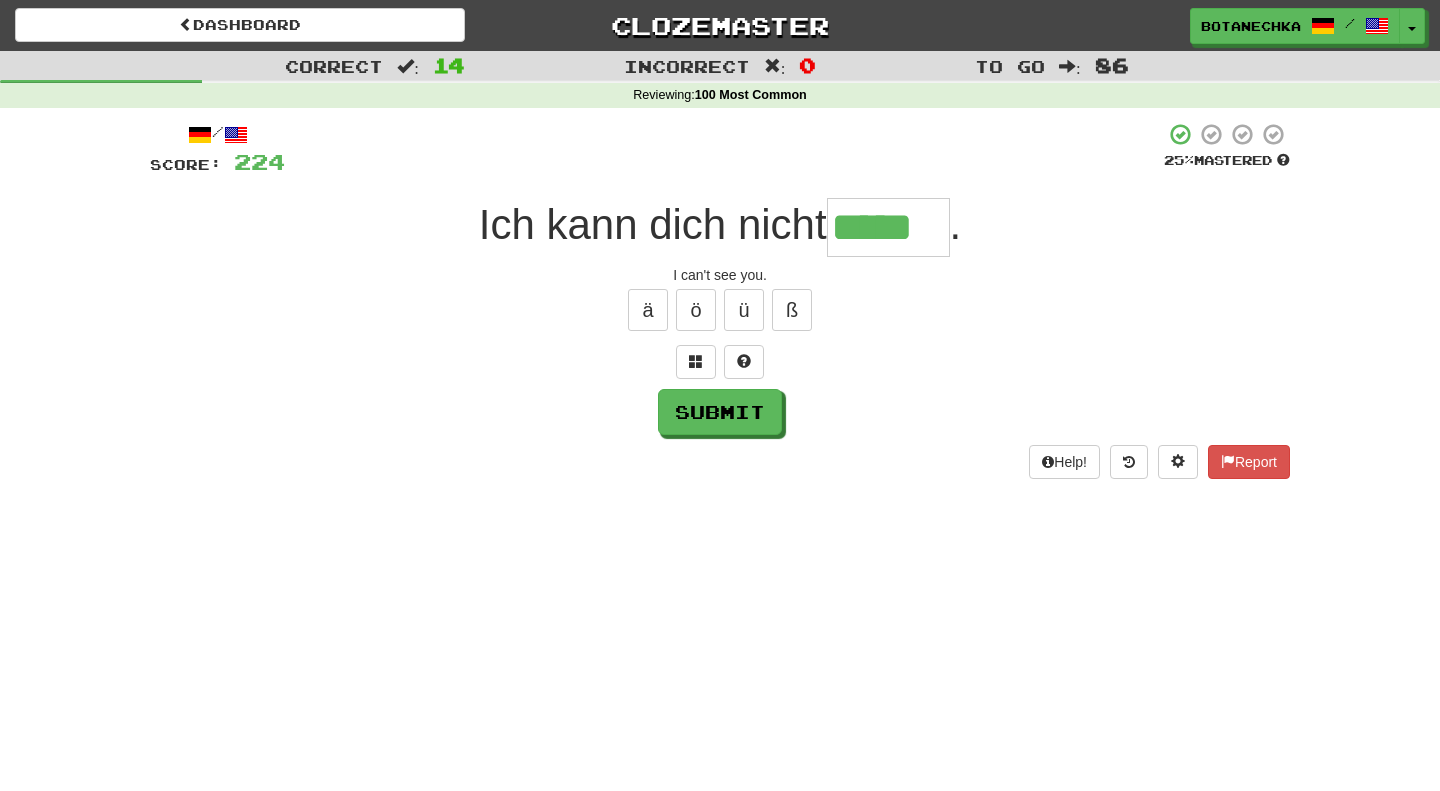 type on "*****" 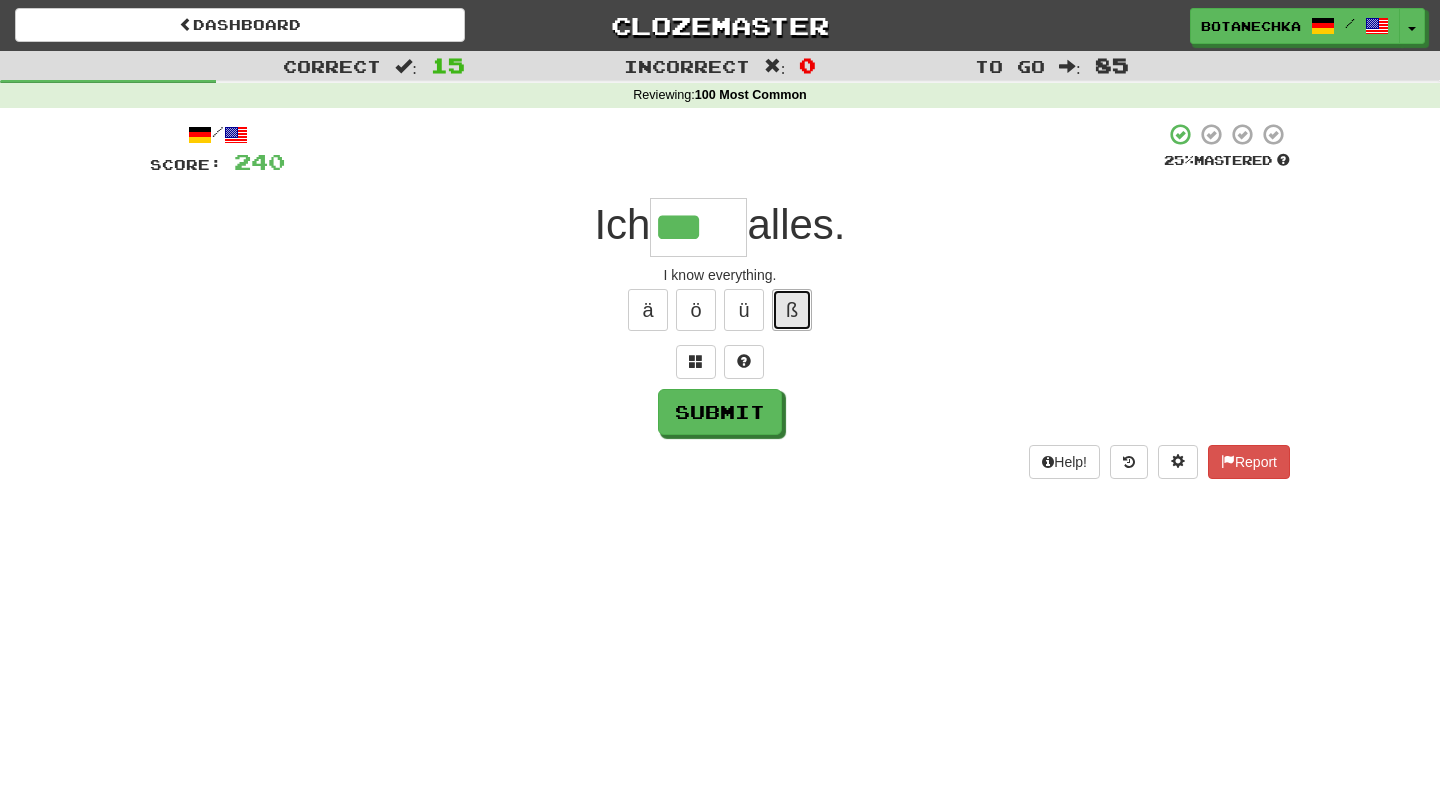 click on "ß" at bounding box center [792, 310] 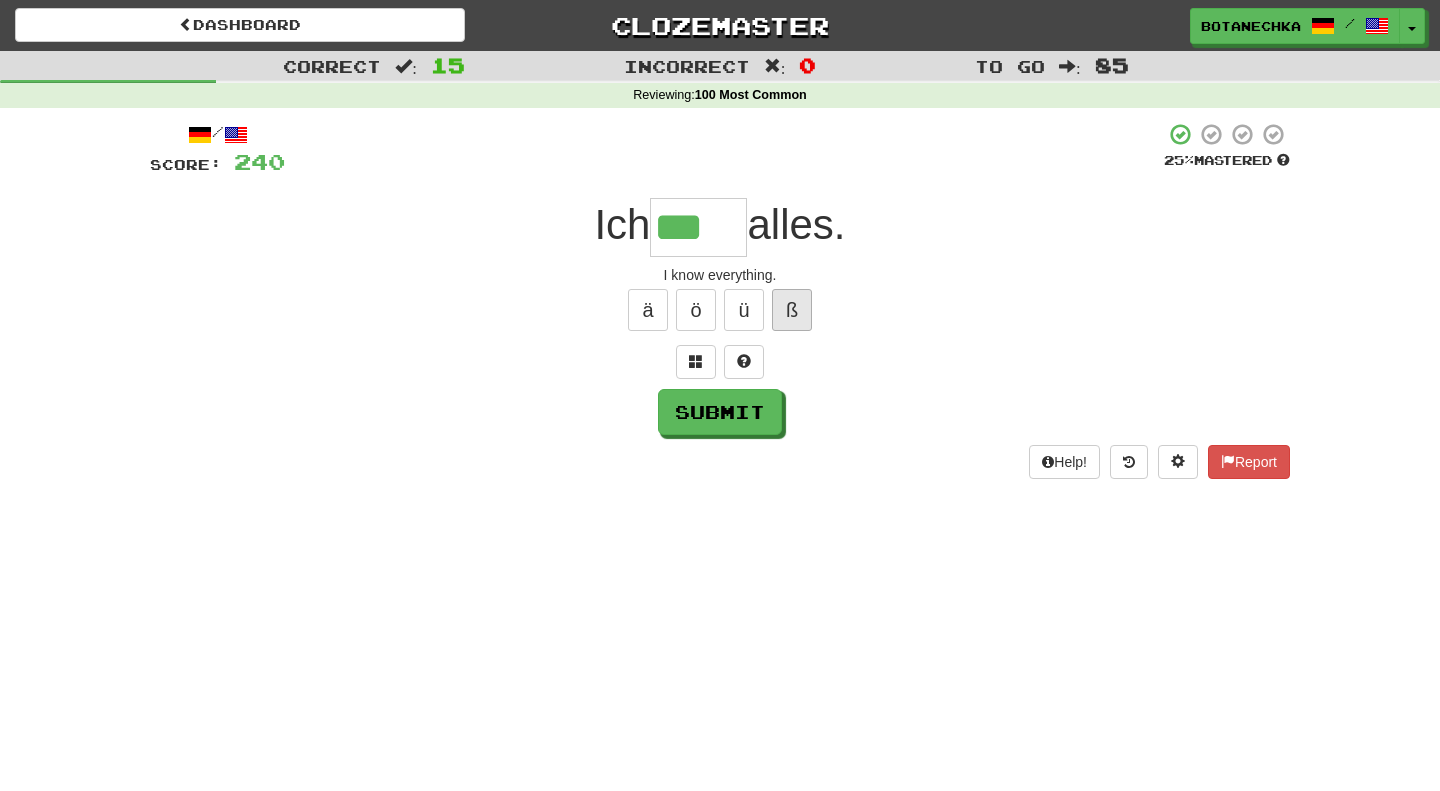 type on "****" 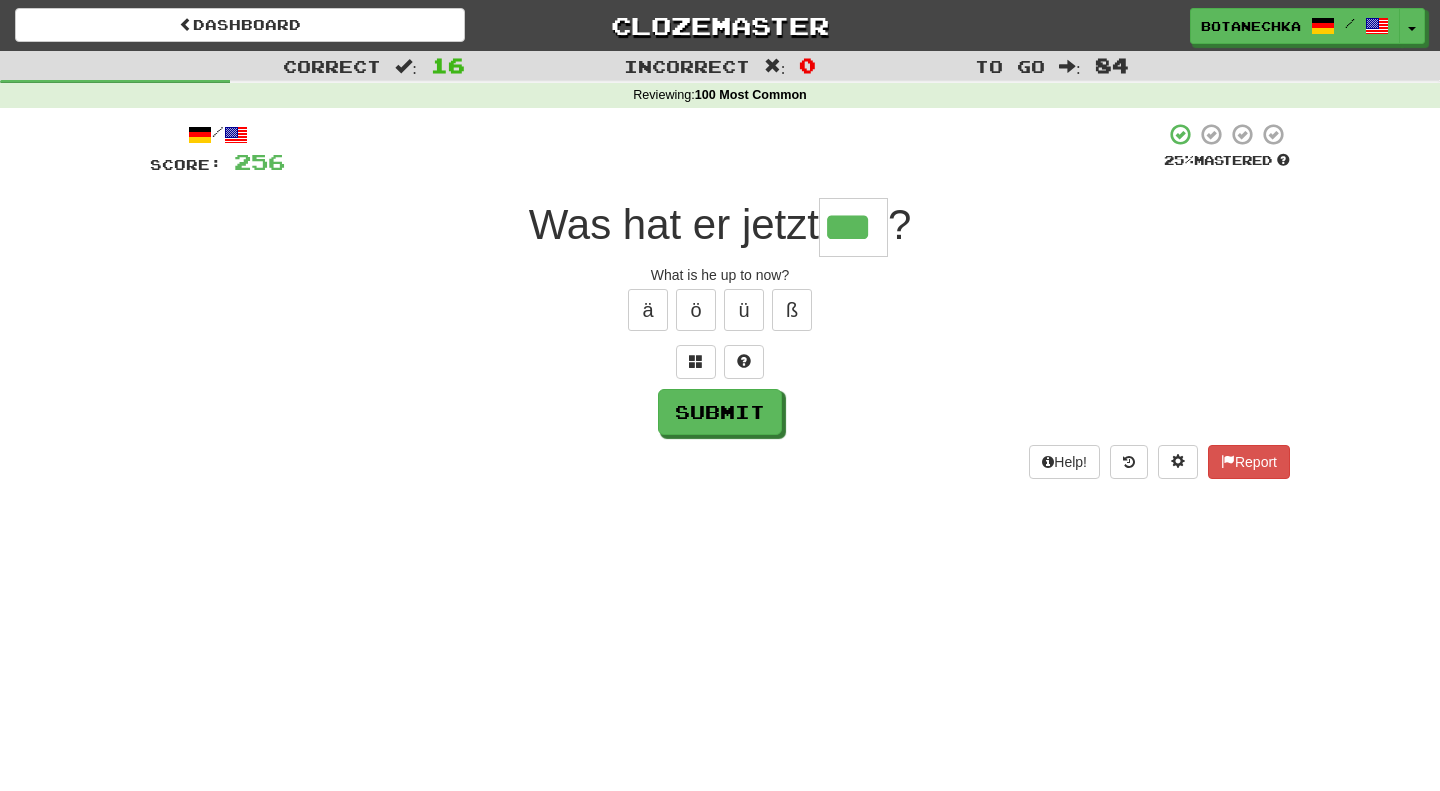 type on "***" 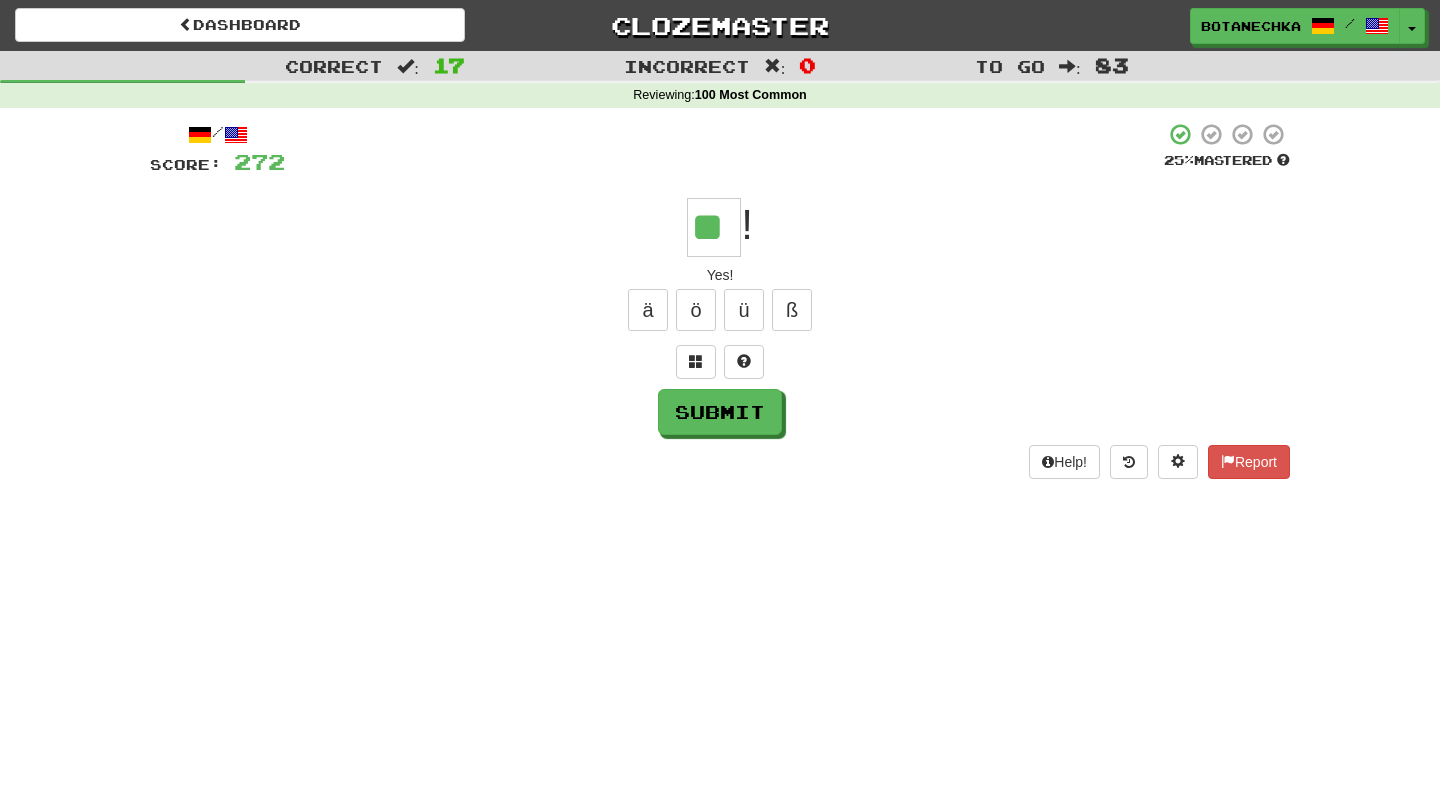 type on "**" 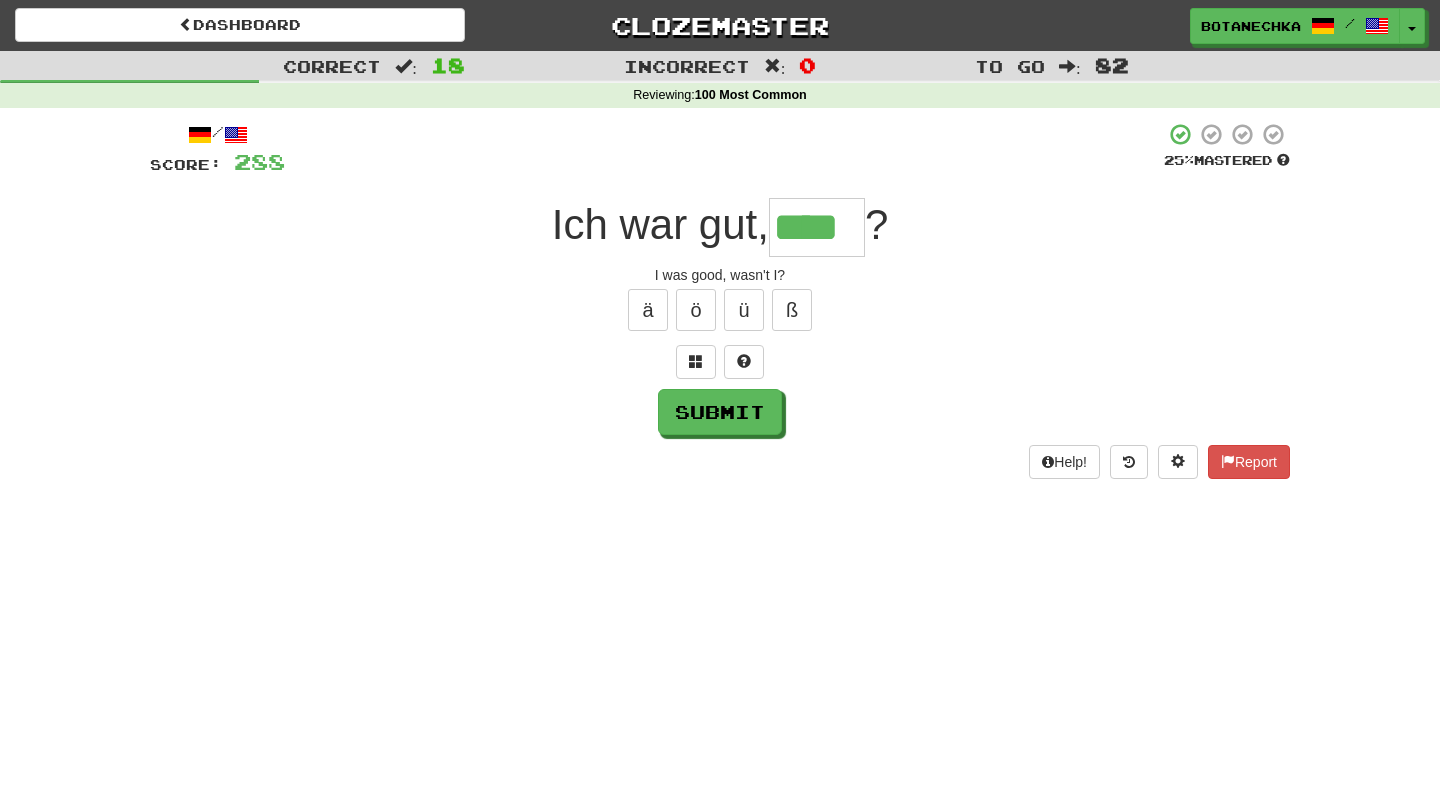 type on "****" 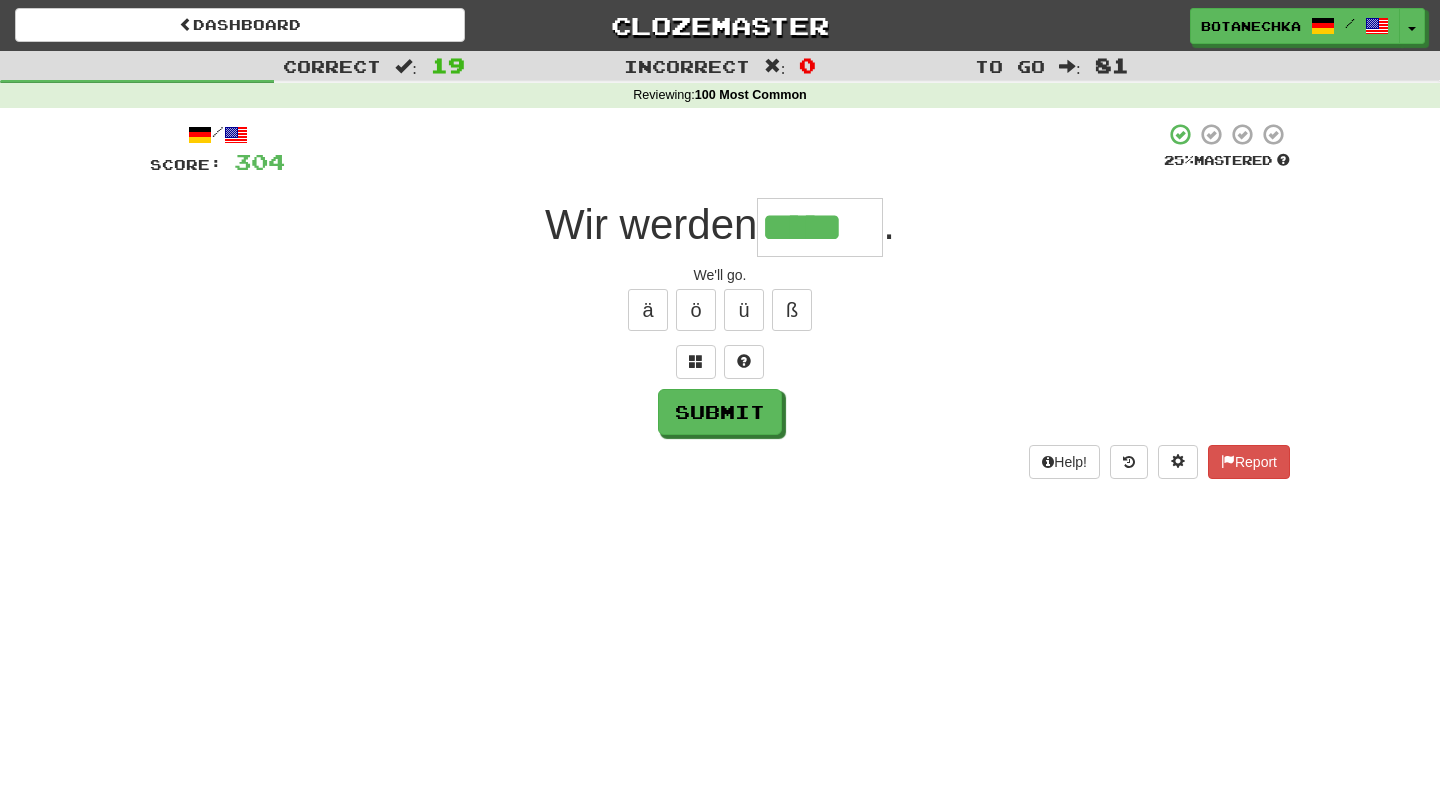 type on "*****" 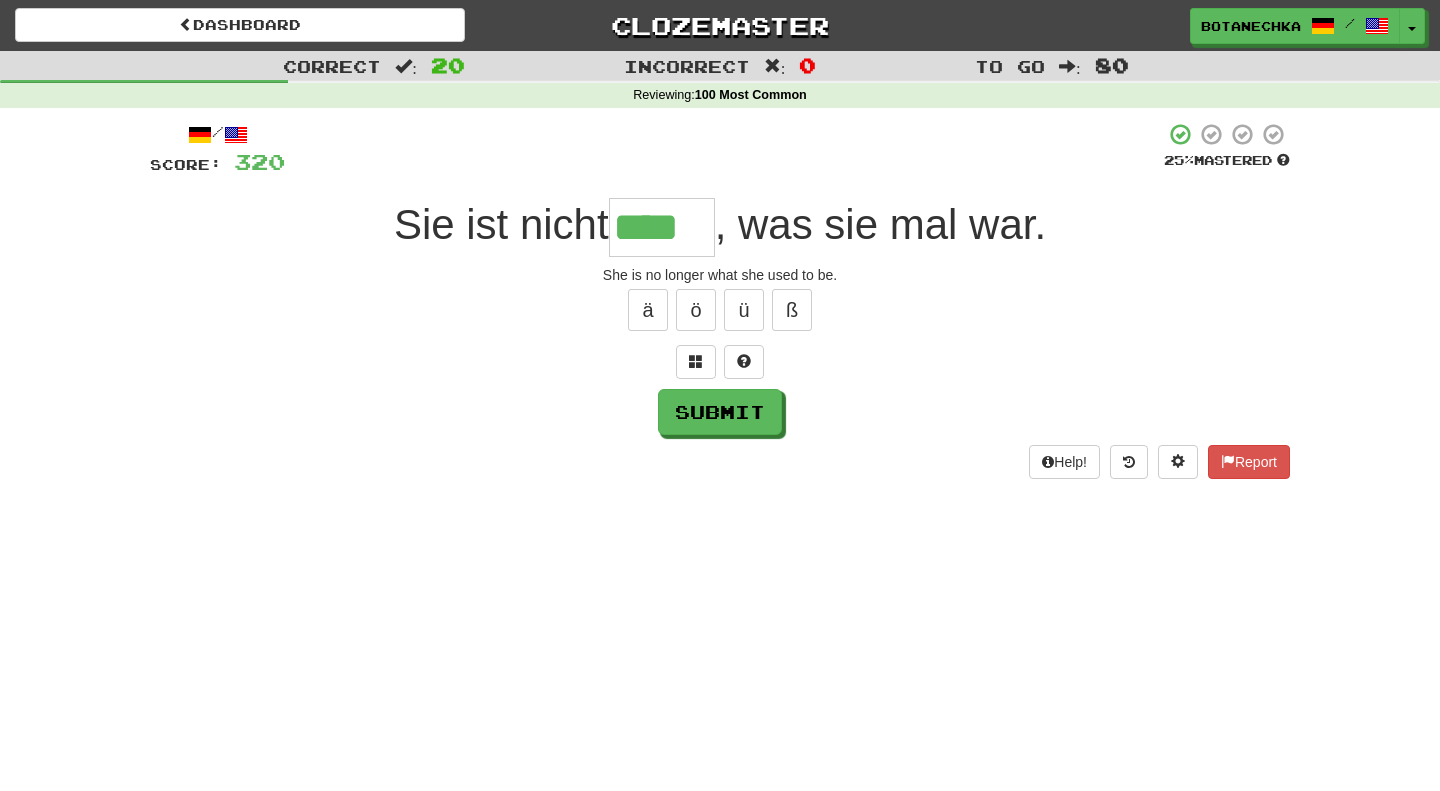 type on "****" 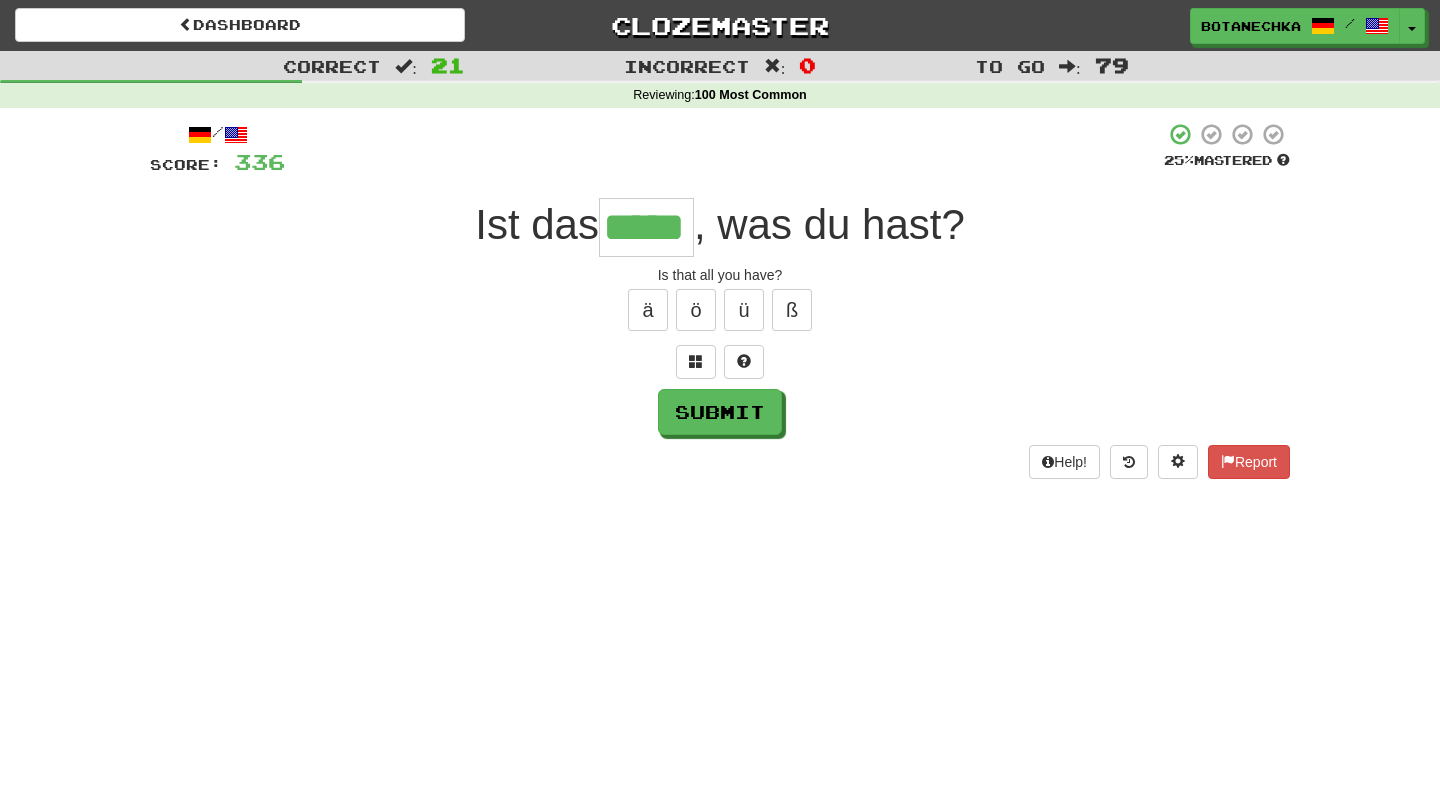 type on "*****" 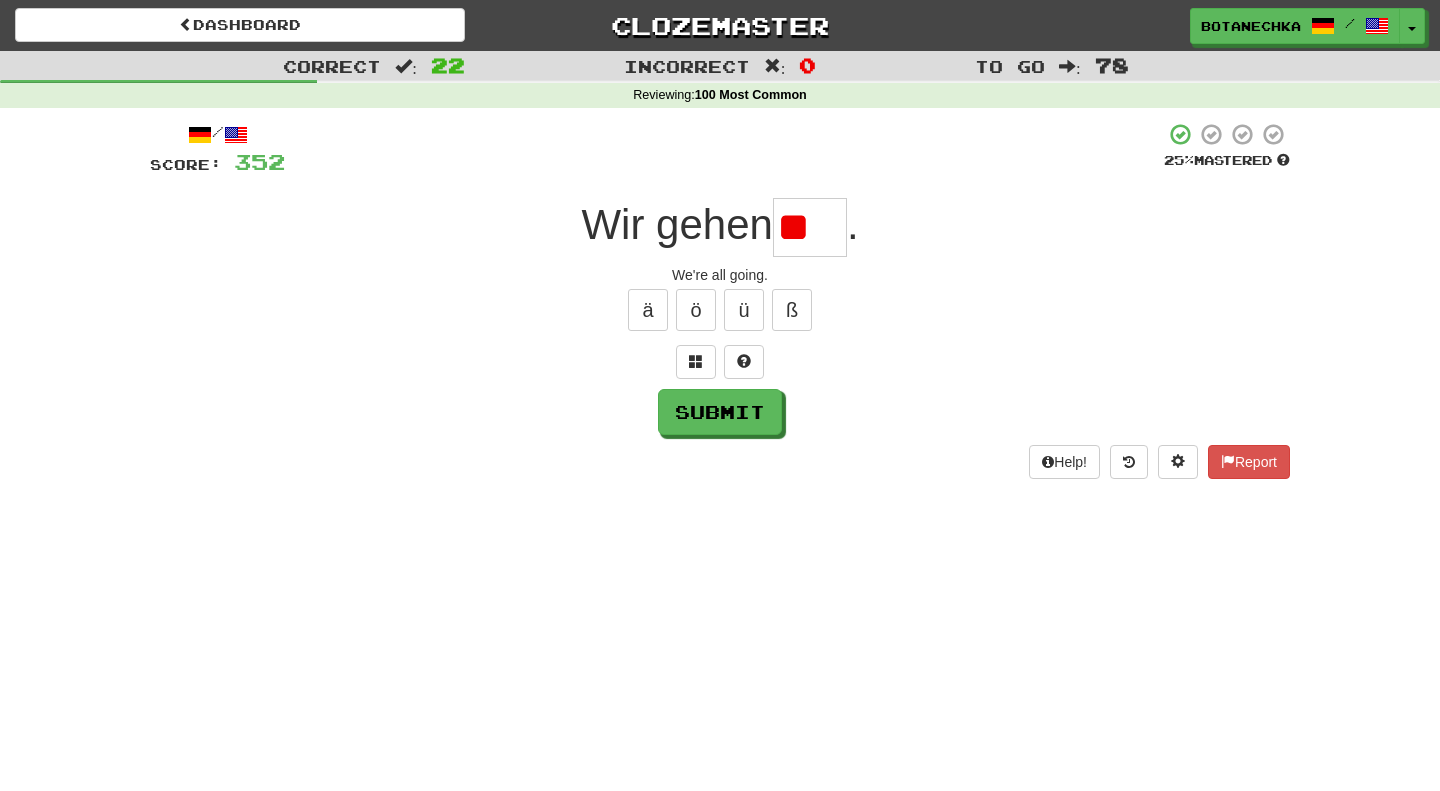 type on "*" 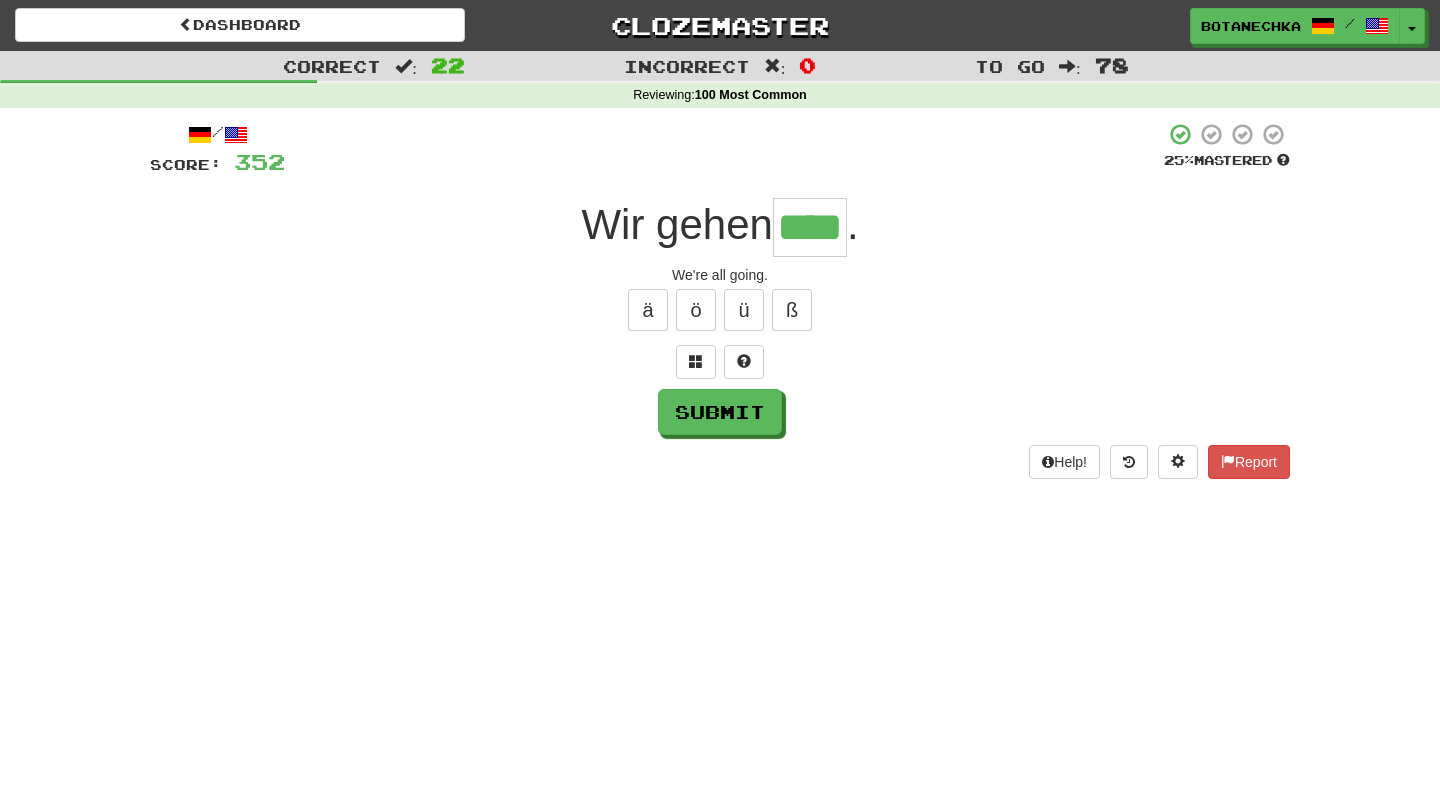 type on "****" 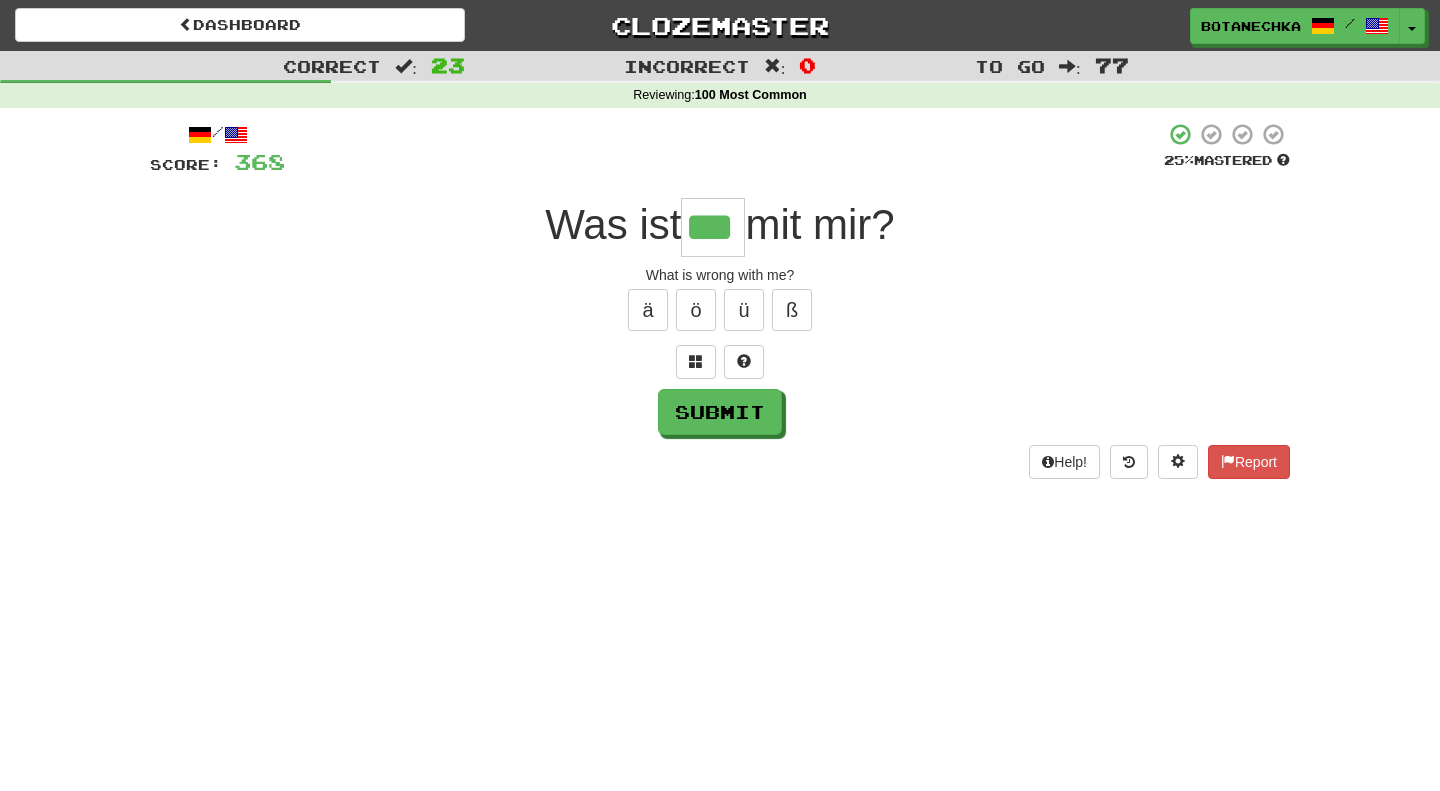 type on "***" 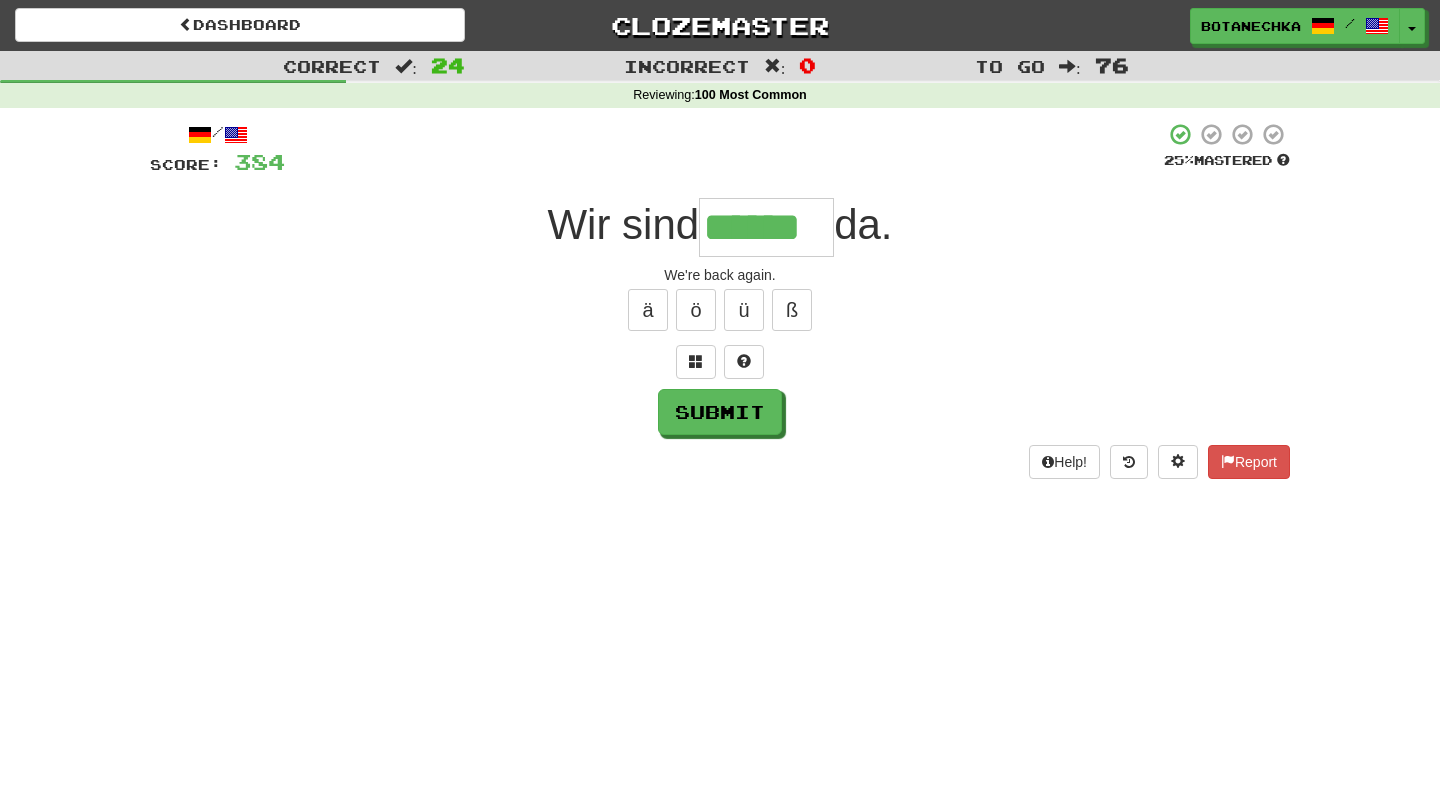 type on "******" 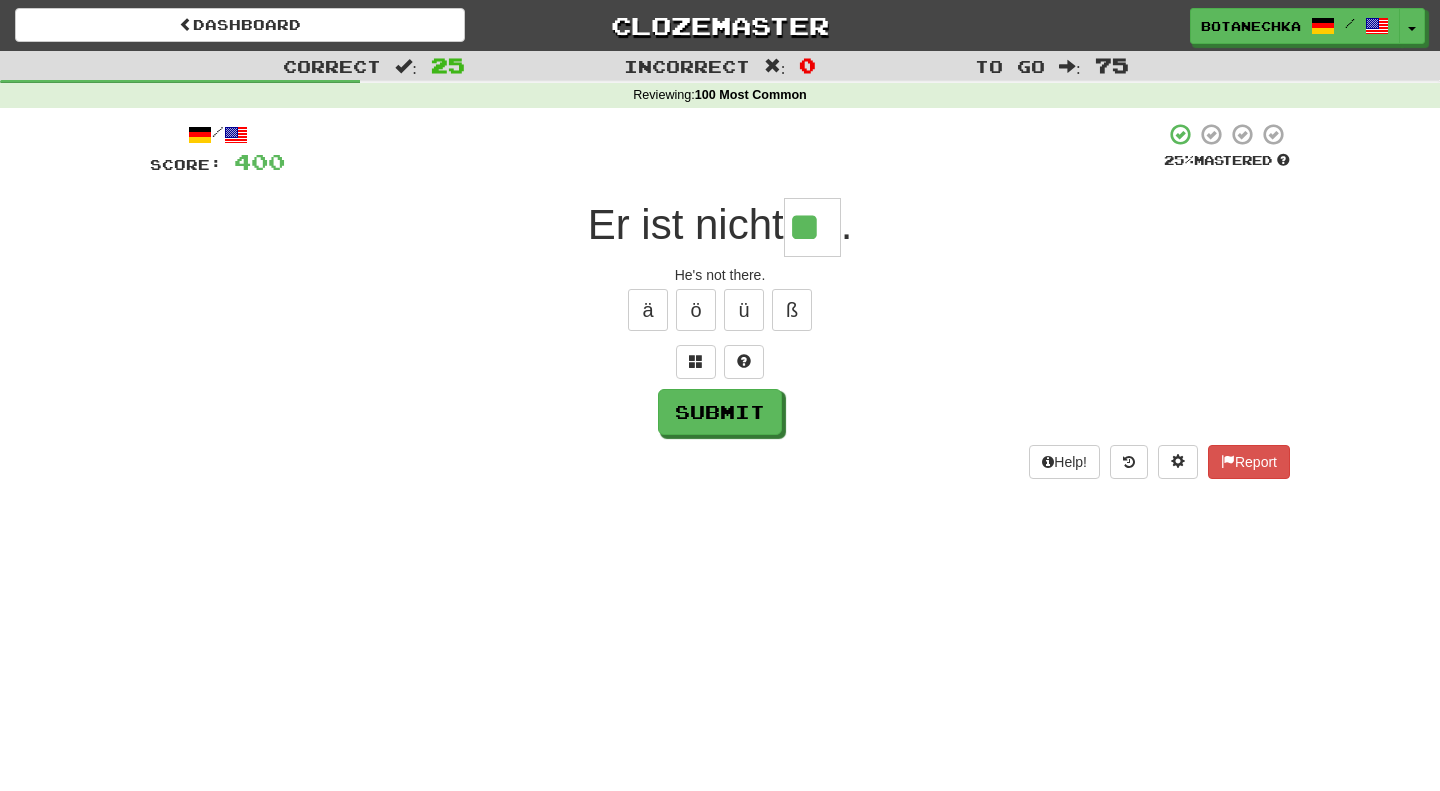type on "**" 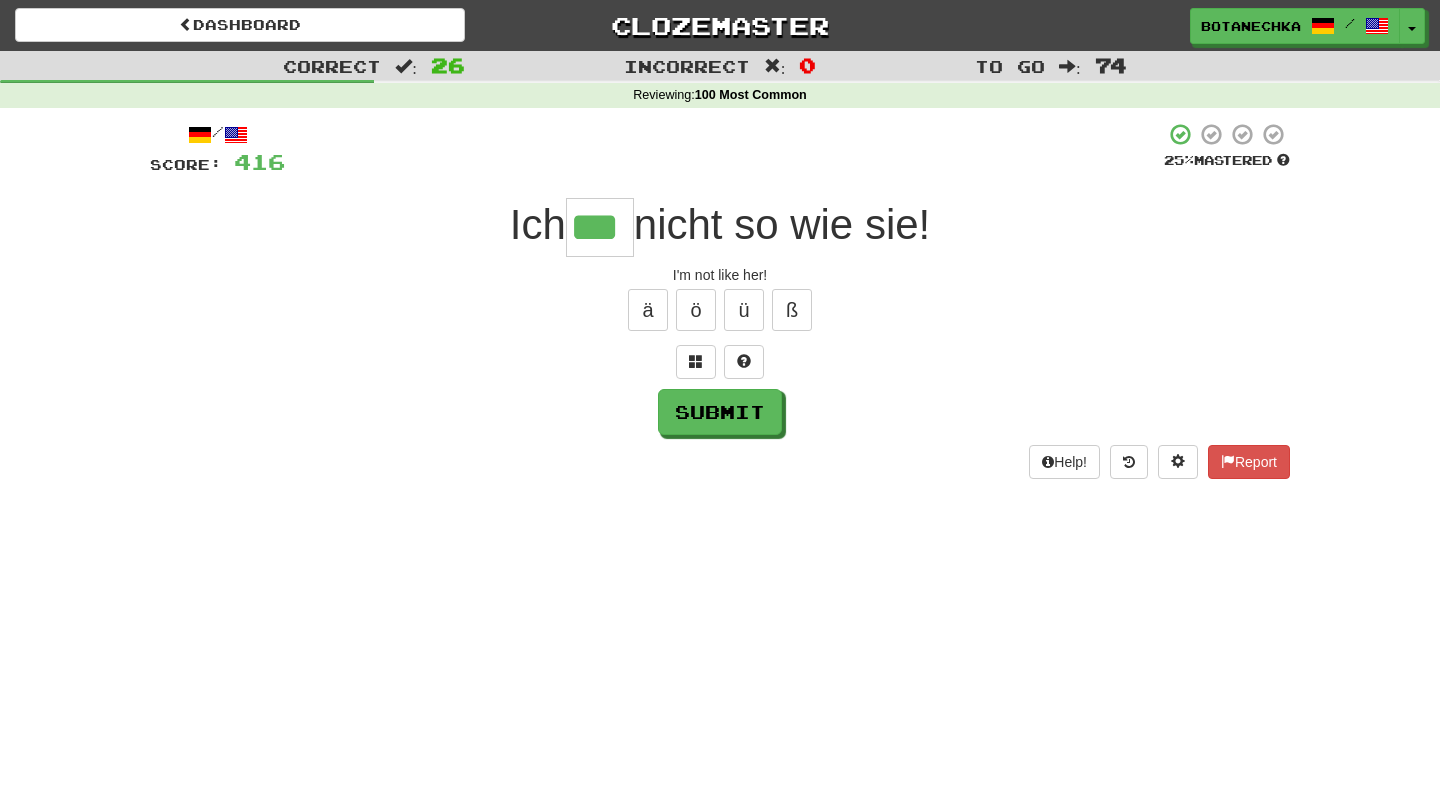 type on "***" 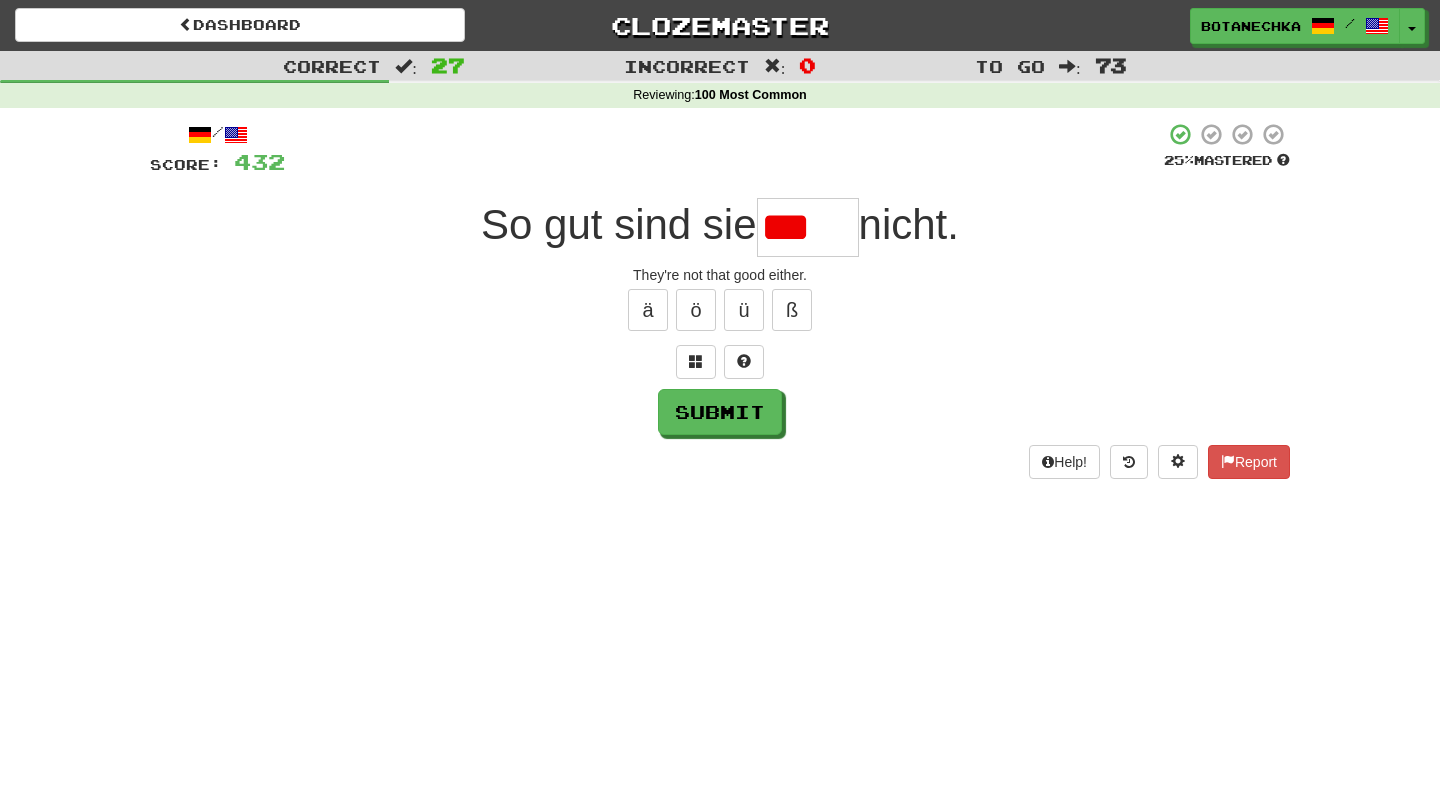 scroll, scrollTop: 0, scrollLeft: 0, axis: both 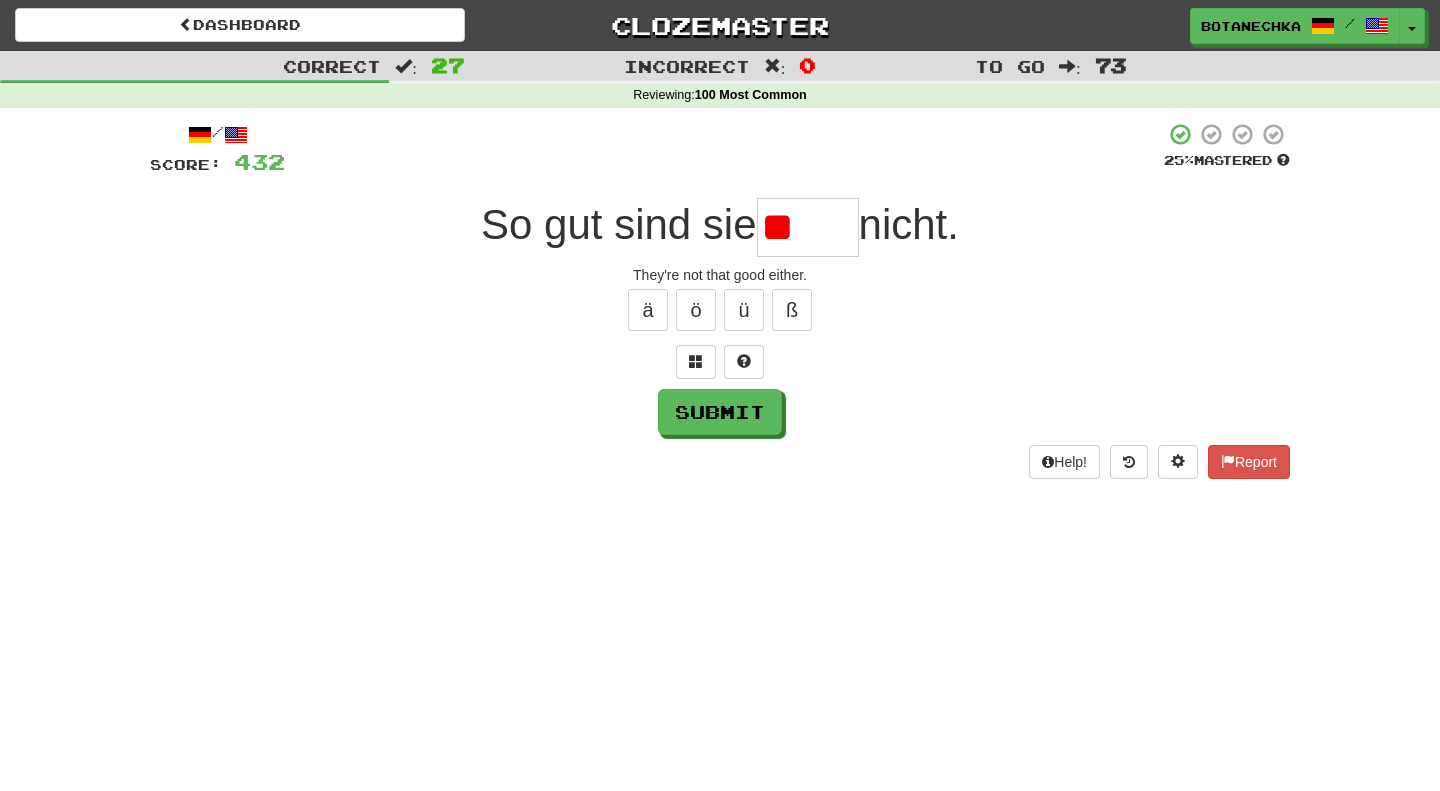 type on "*" 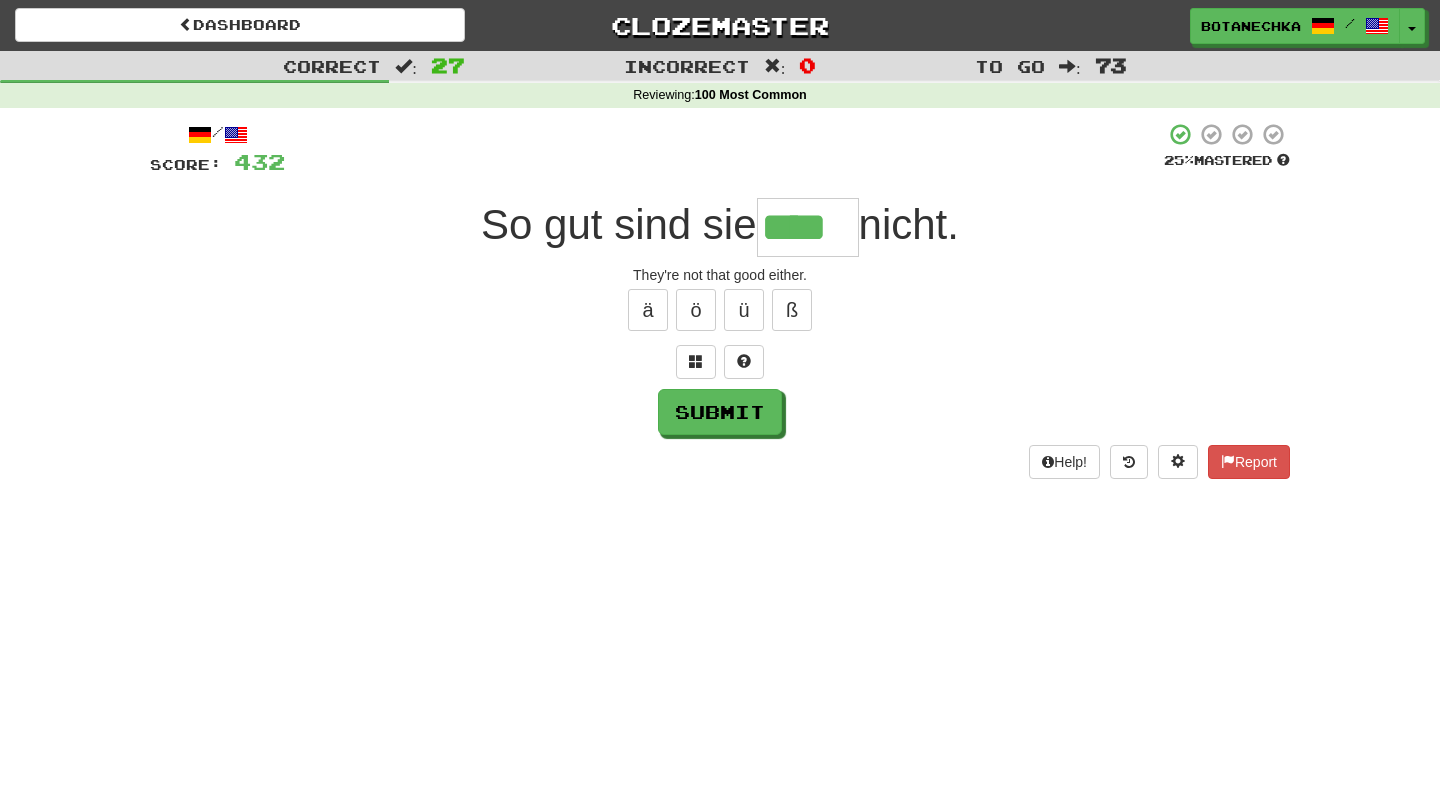 type on "****" 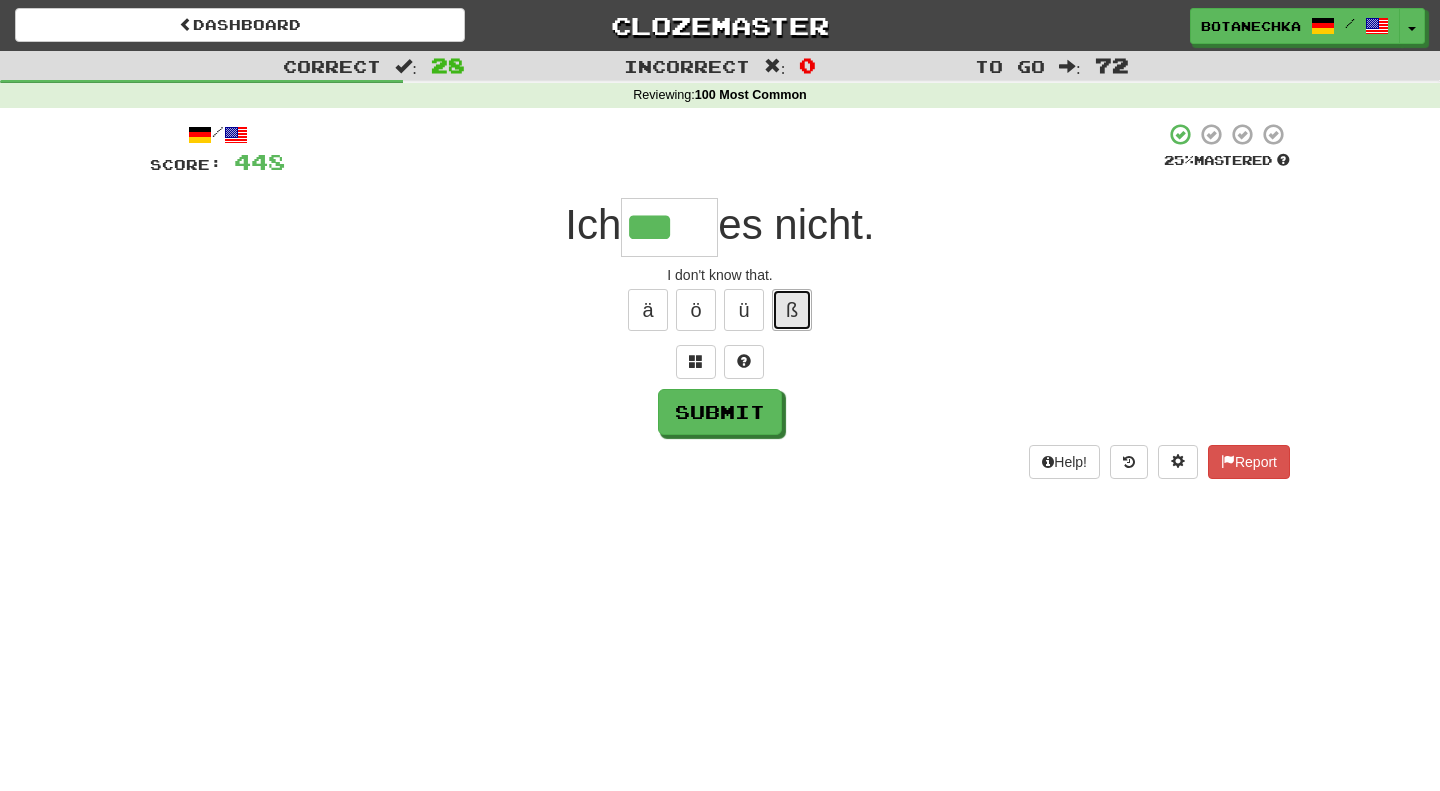 click on "ß" at bounding box center (792, 310) 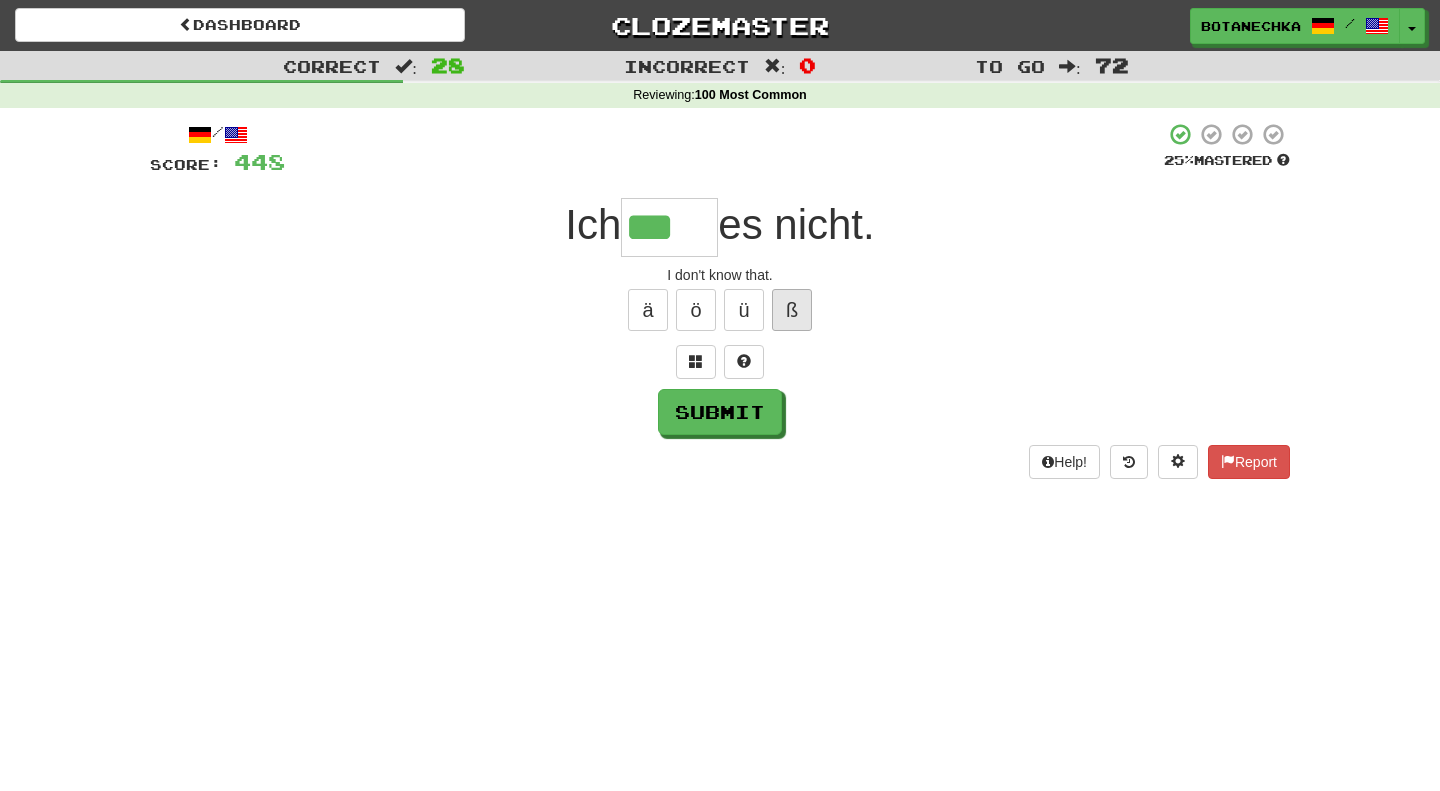 type on "****" 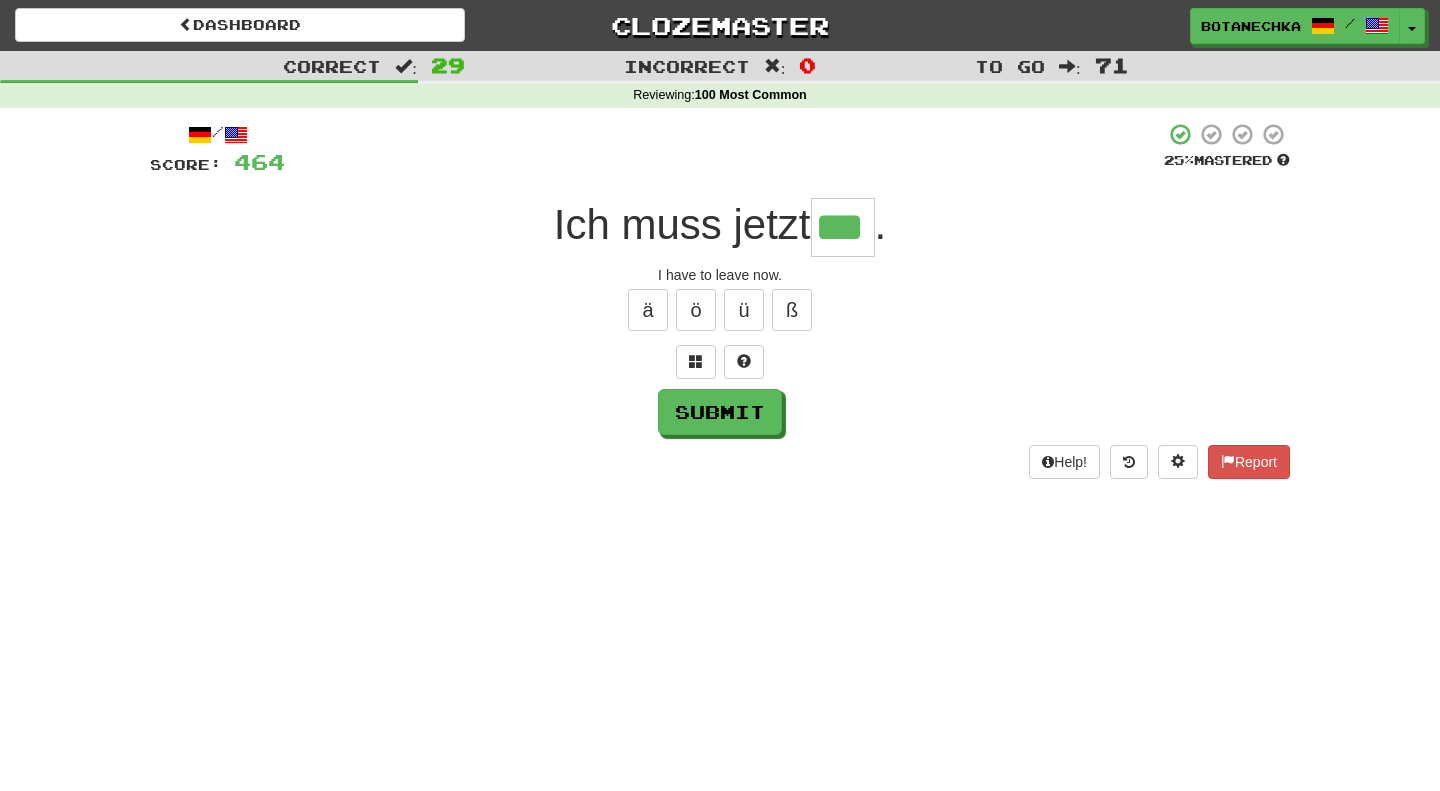 type on "***" 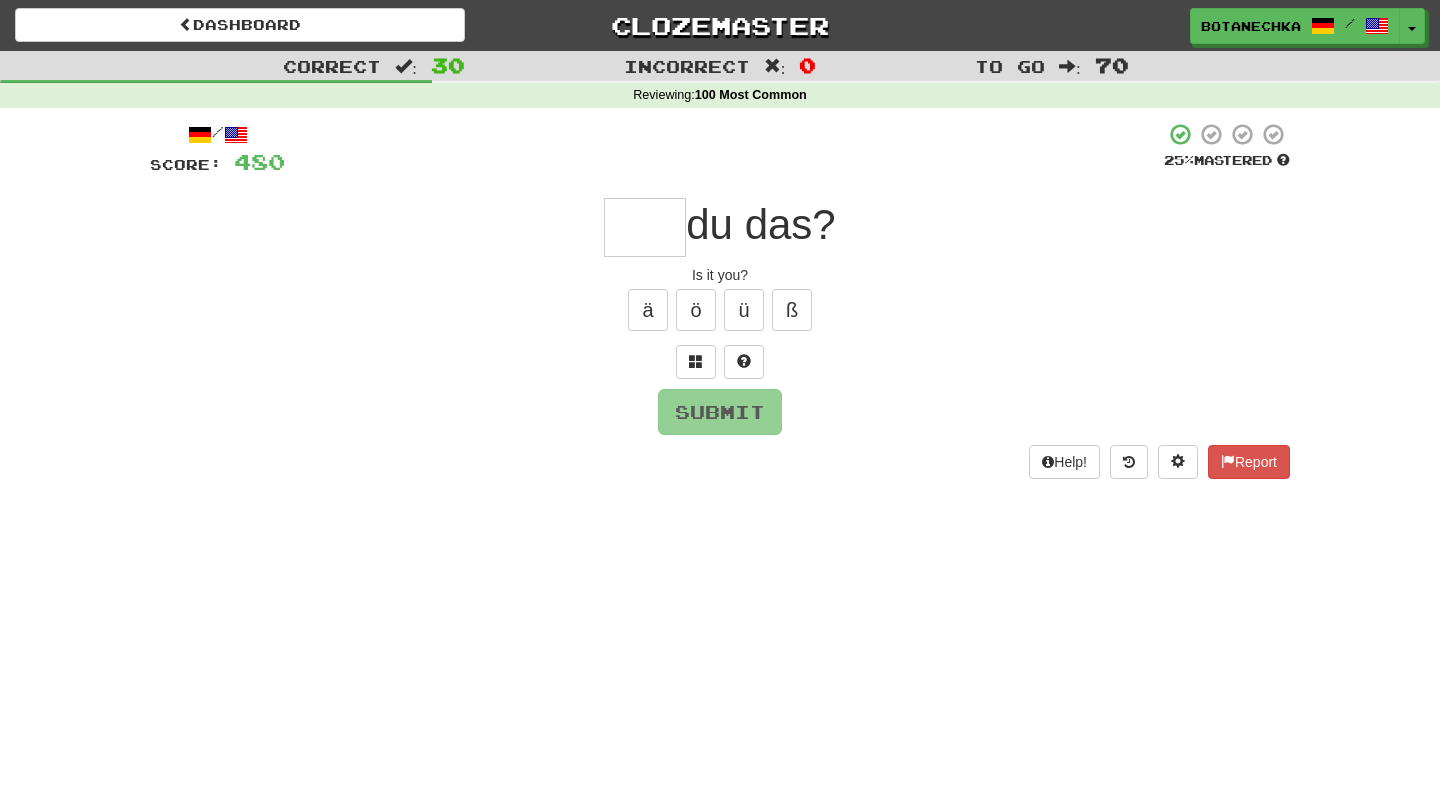 type on "*" 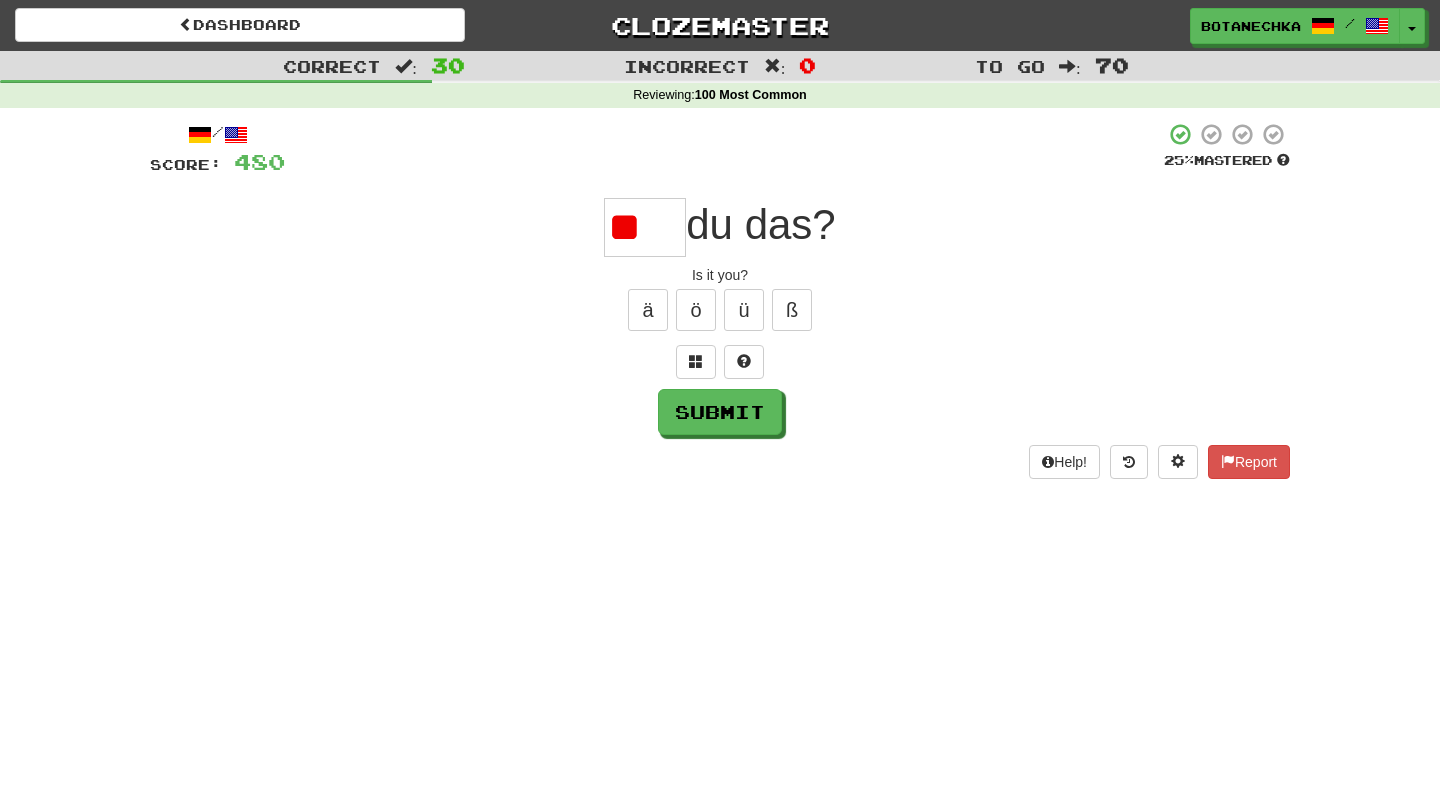 type on "*" 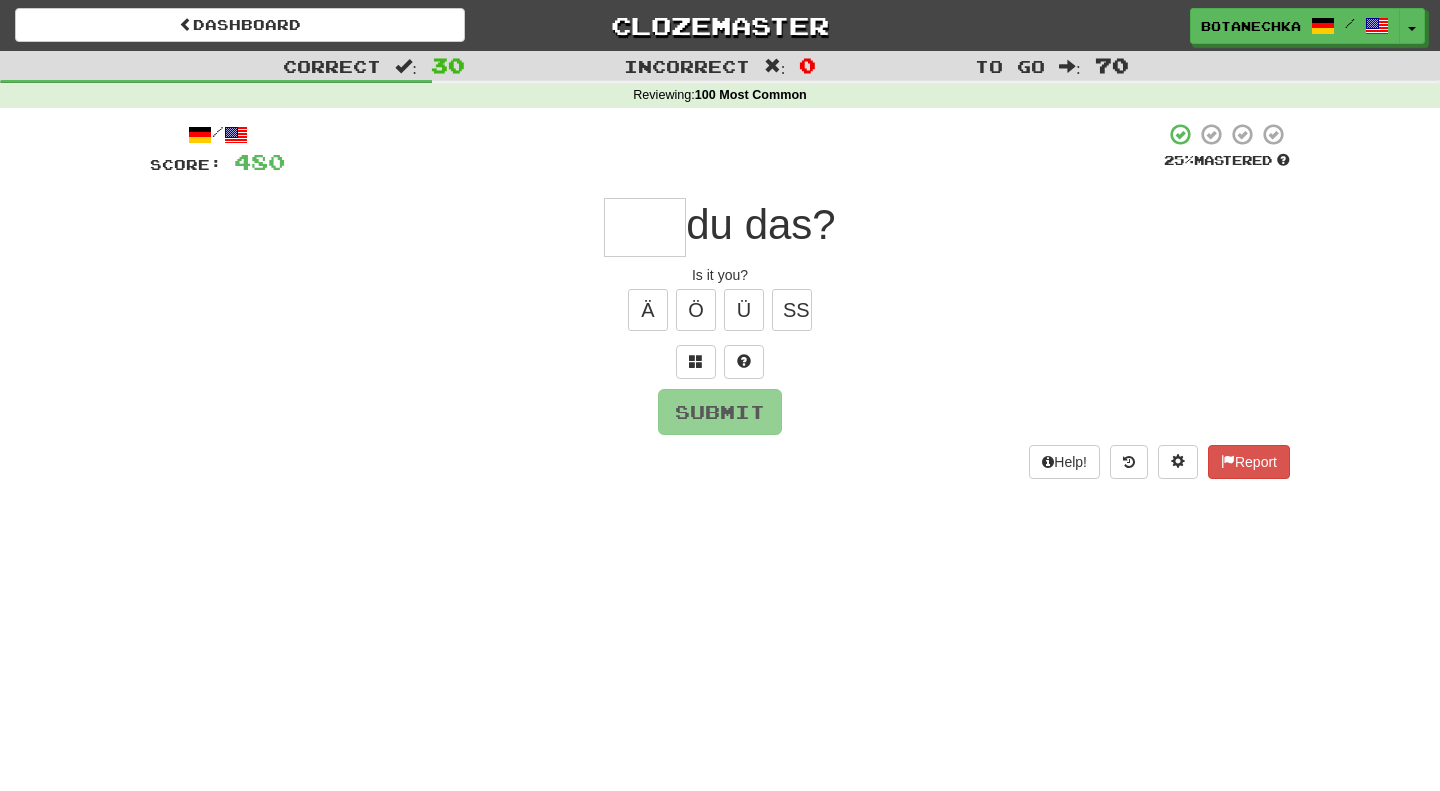 type on "*" 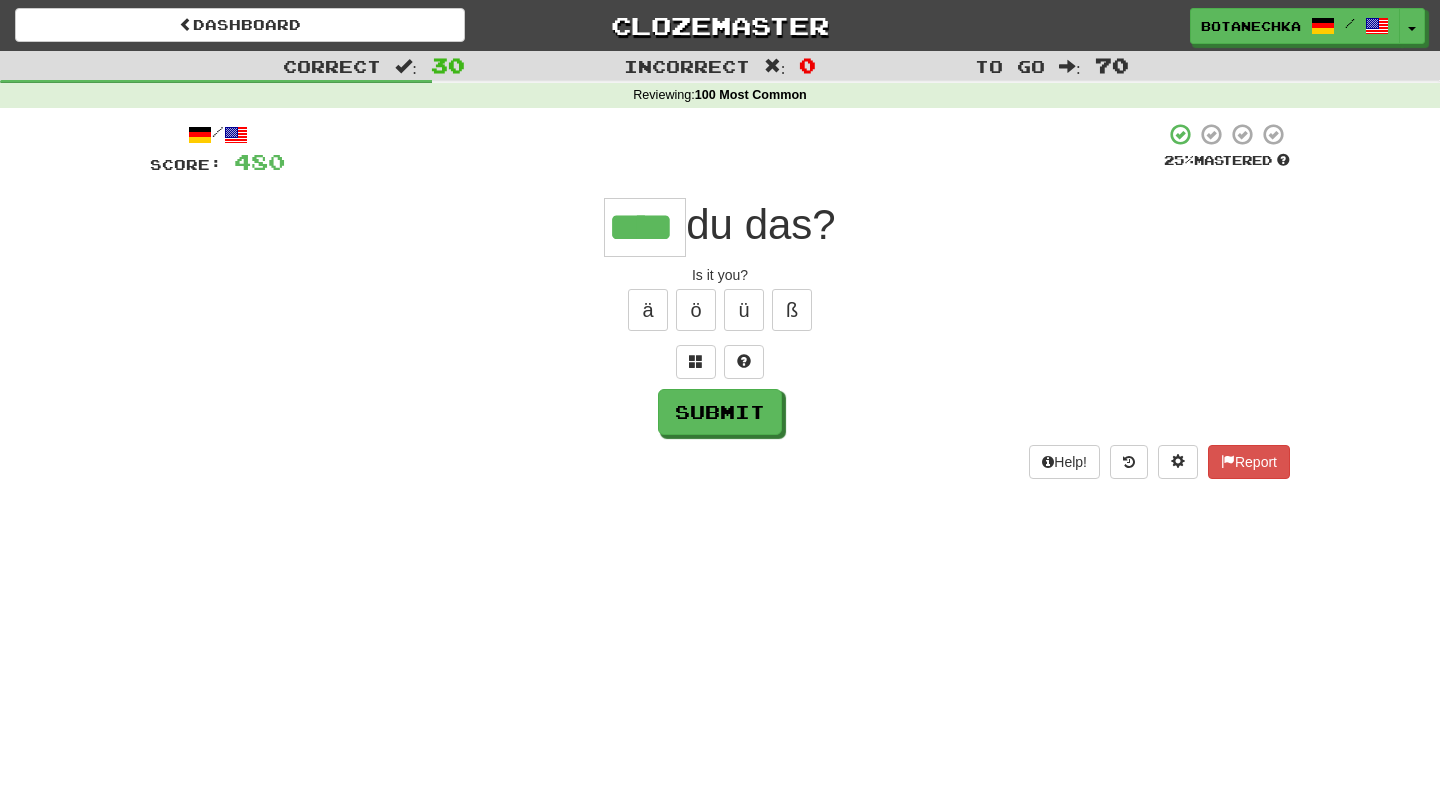 type on "****" 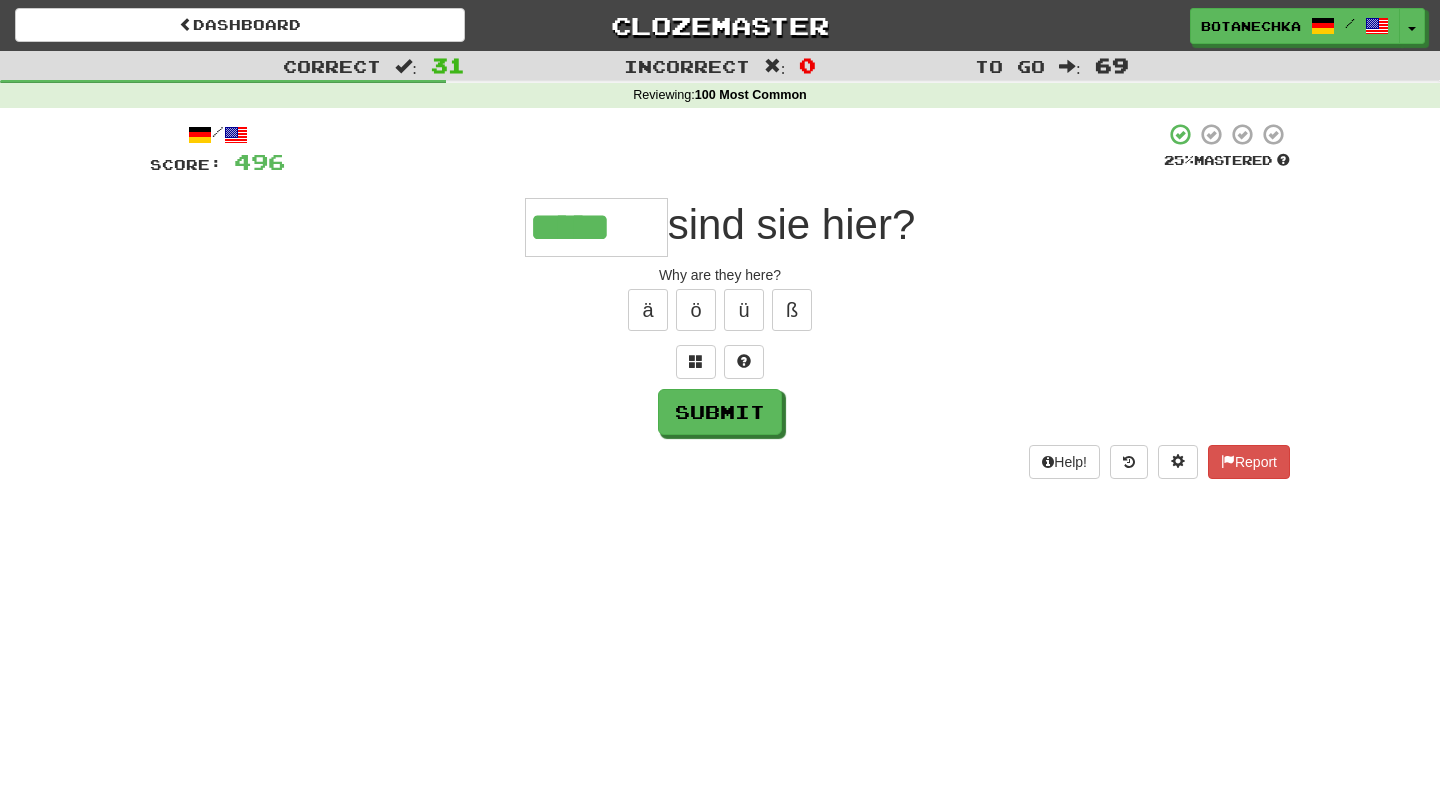 type on "*****" 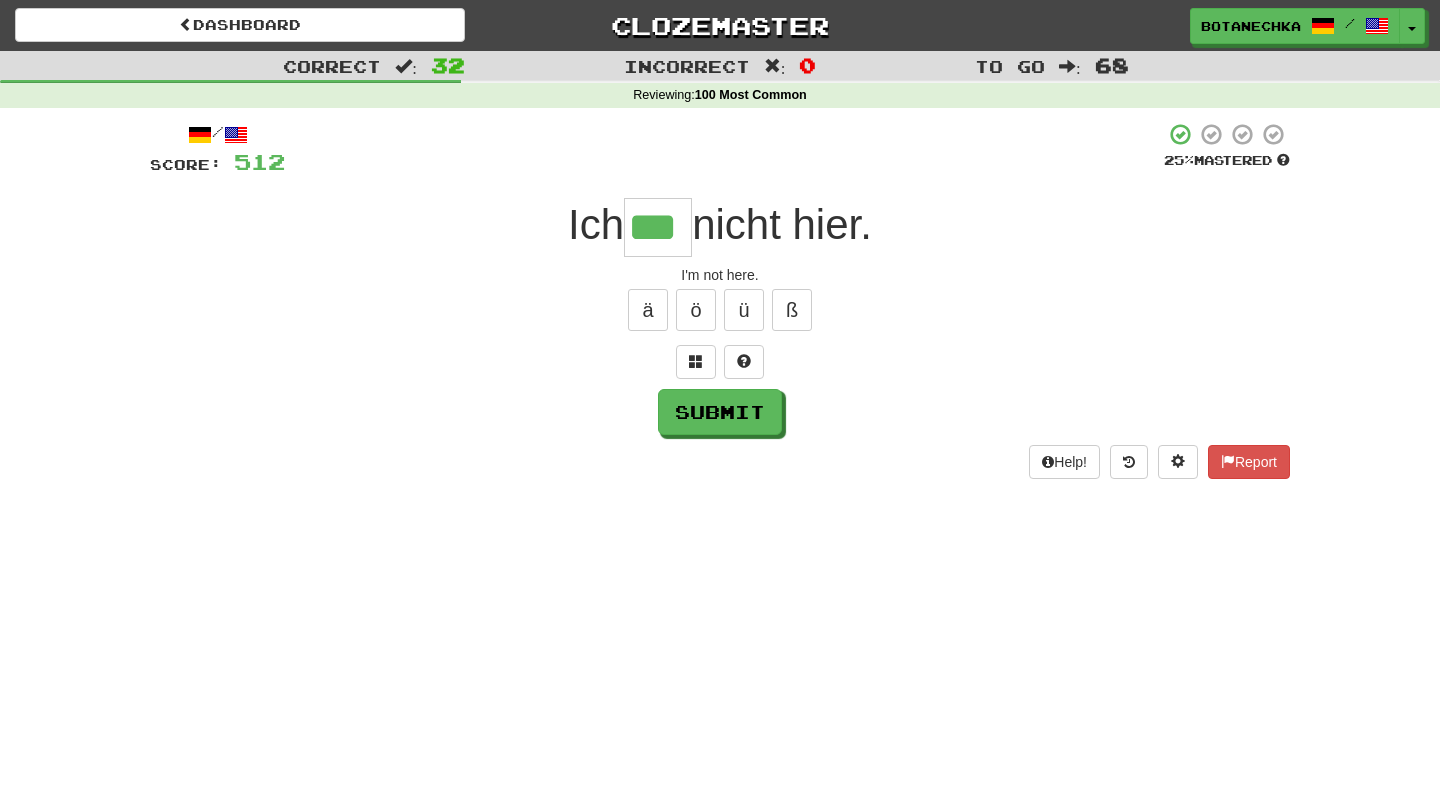 type on "***" 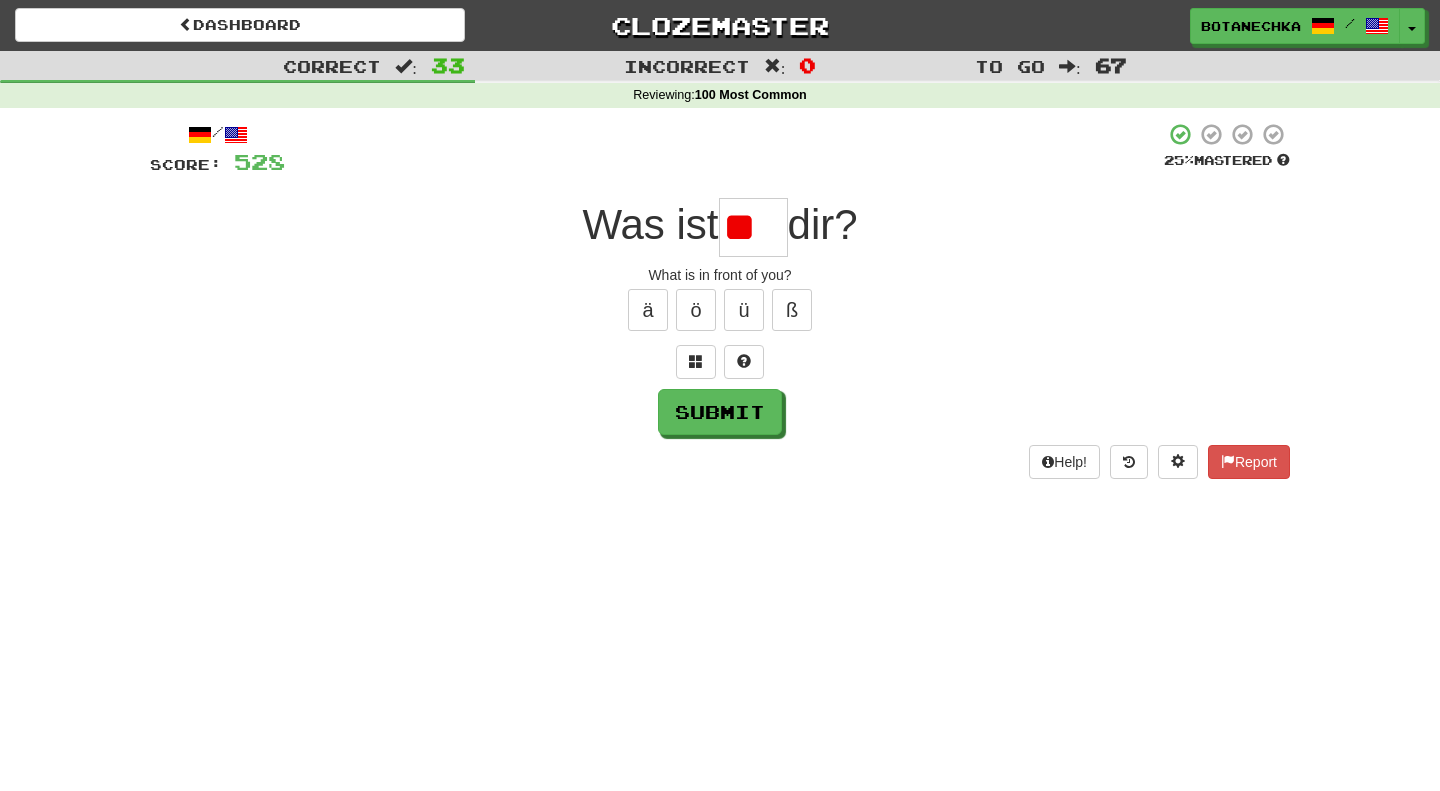 type on "*" 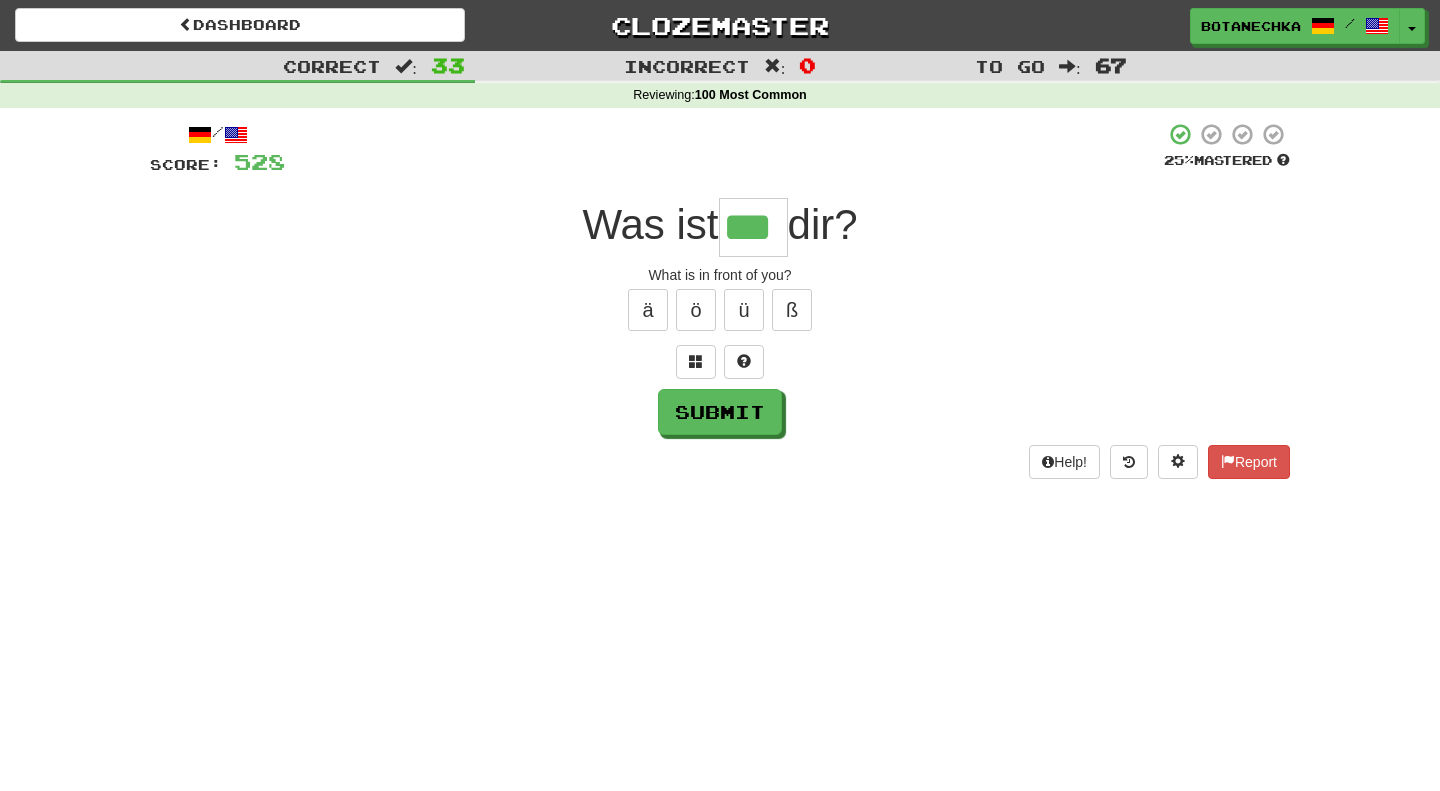type on "***" 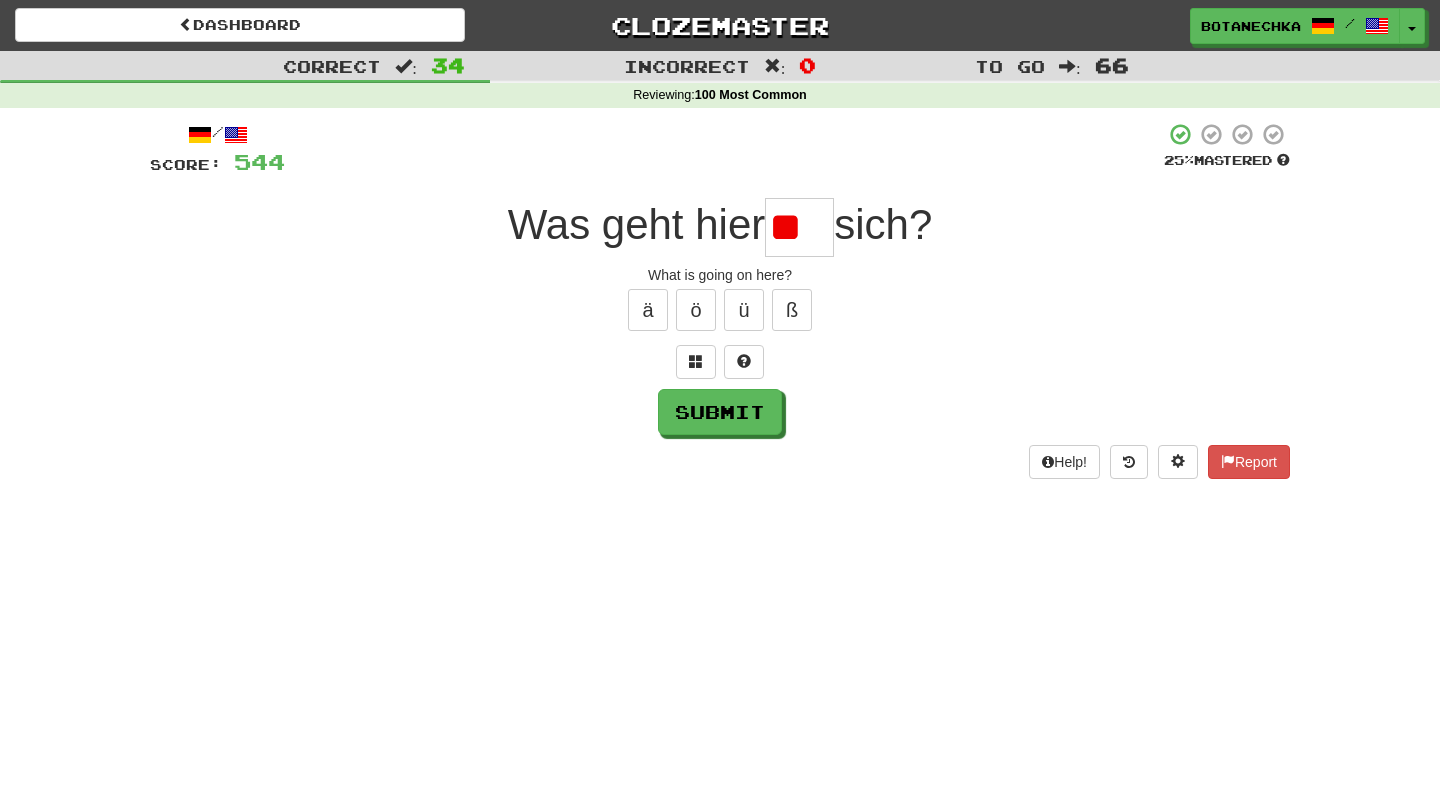 type on "*" 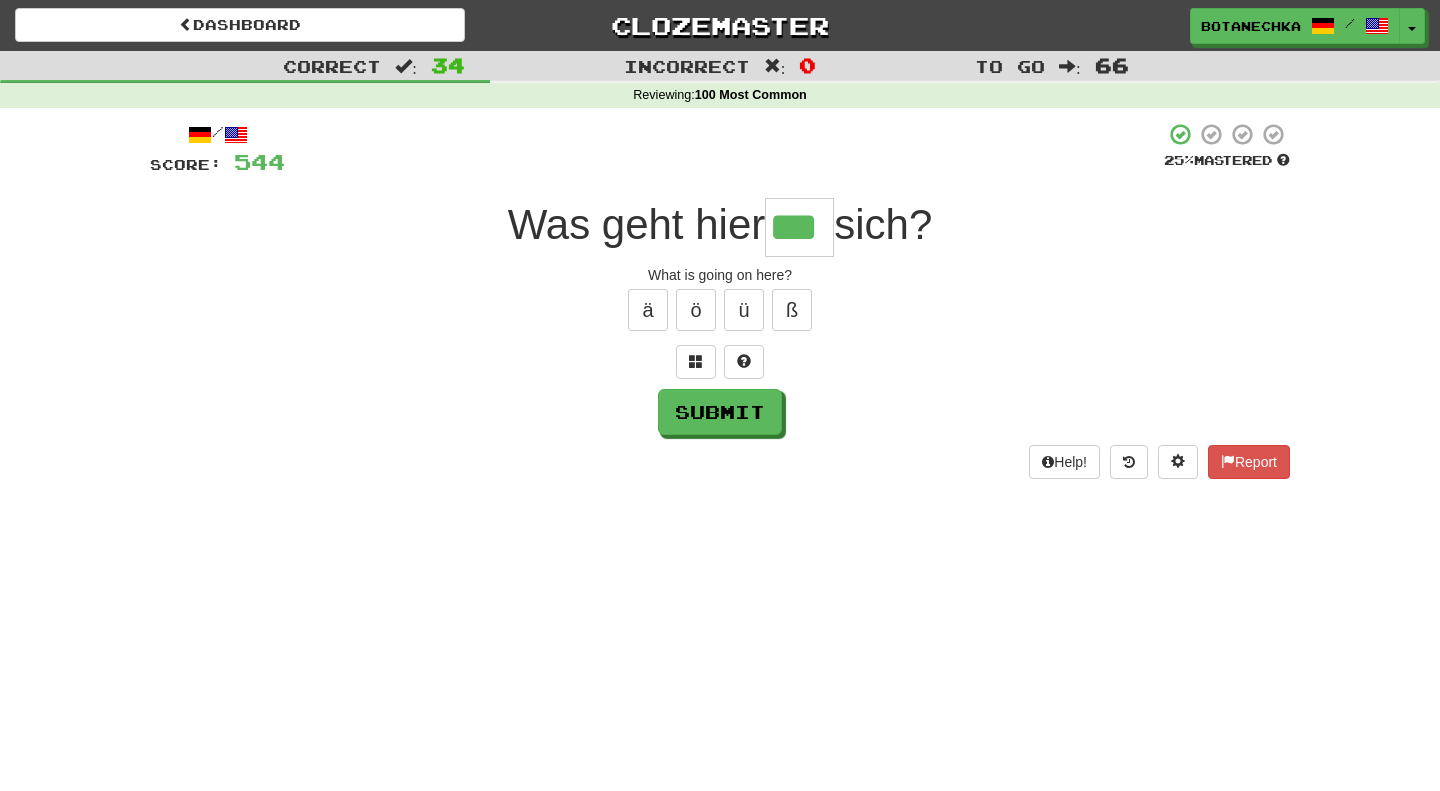 type on "***" 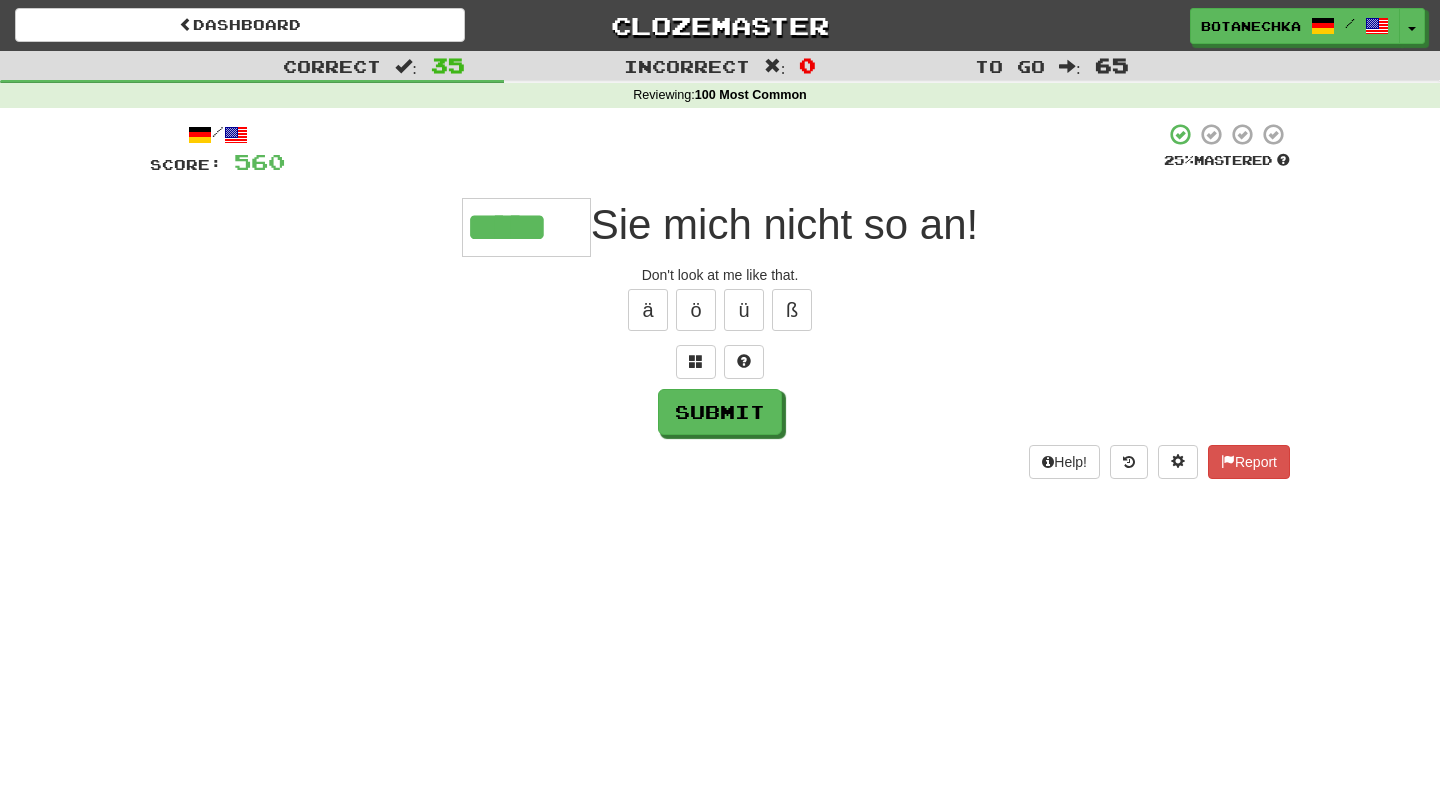 type on "*****" 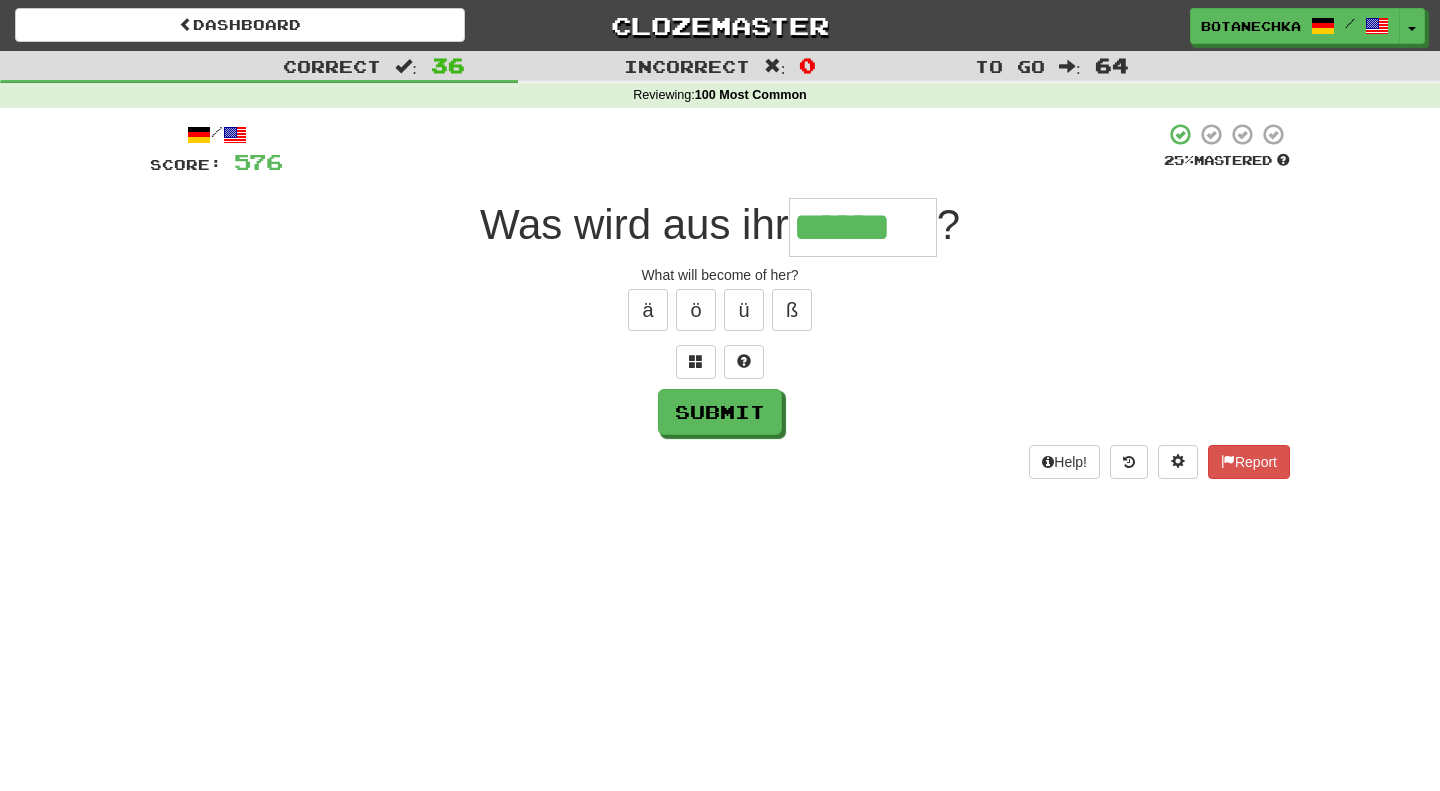 type on "******" 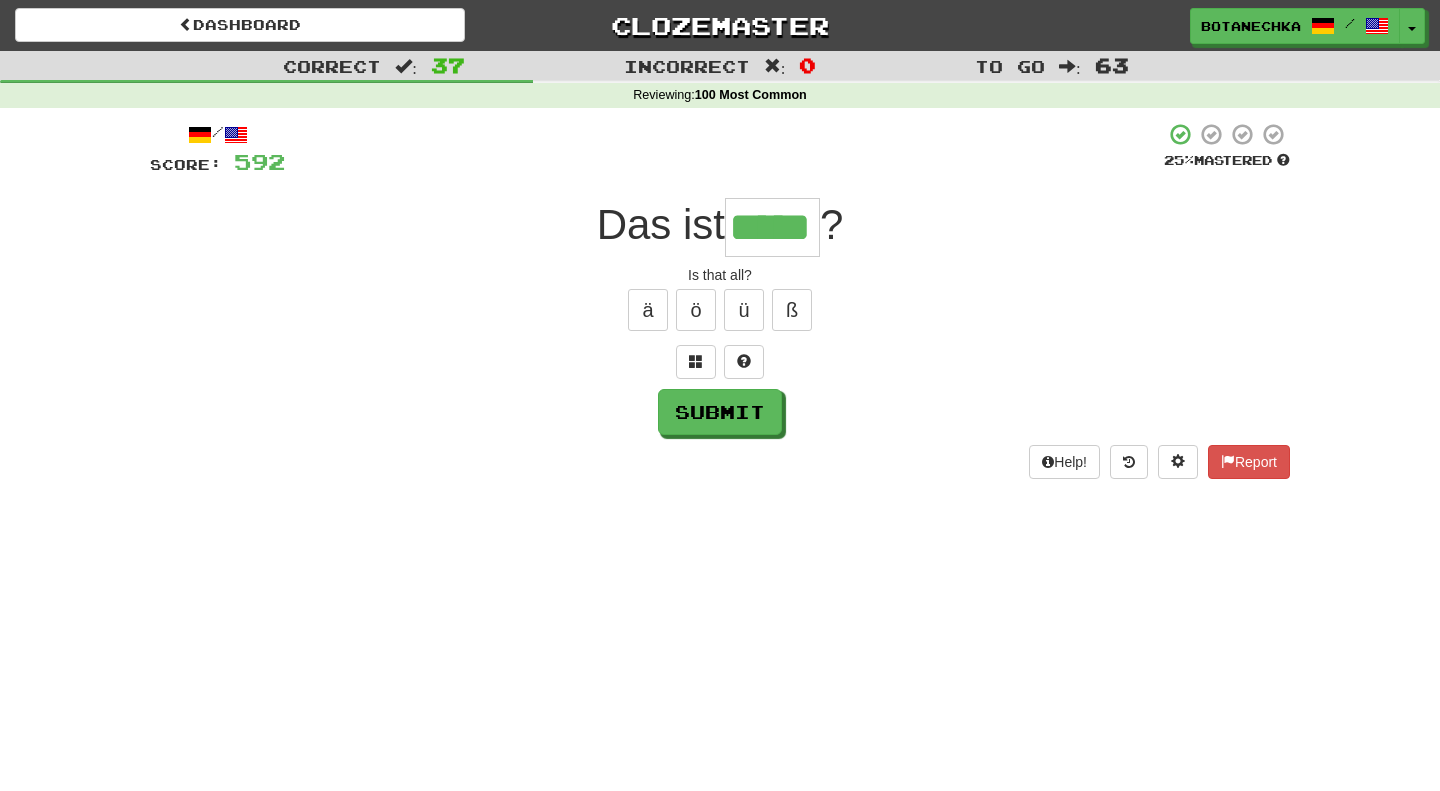 type on "*****" 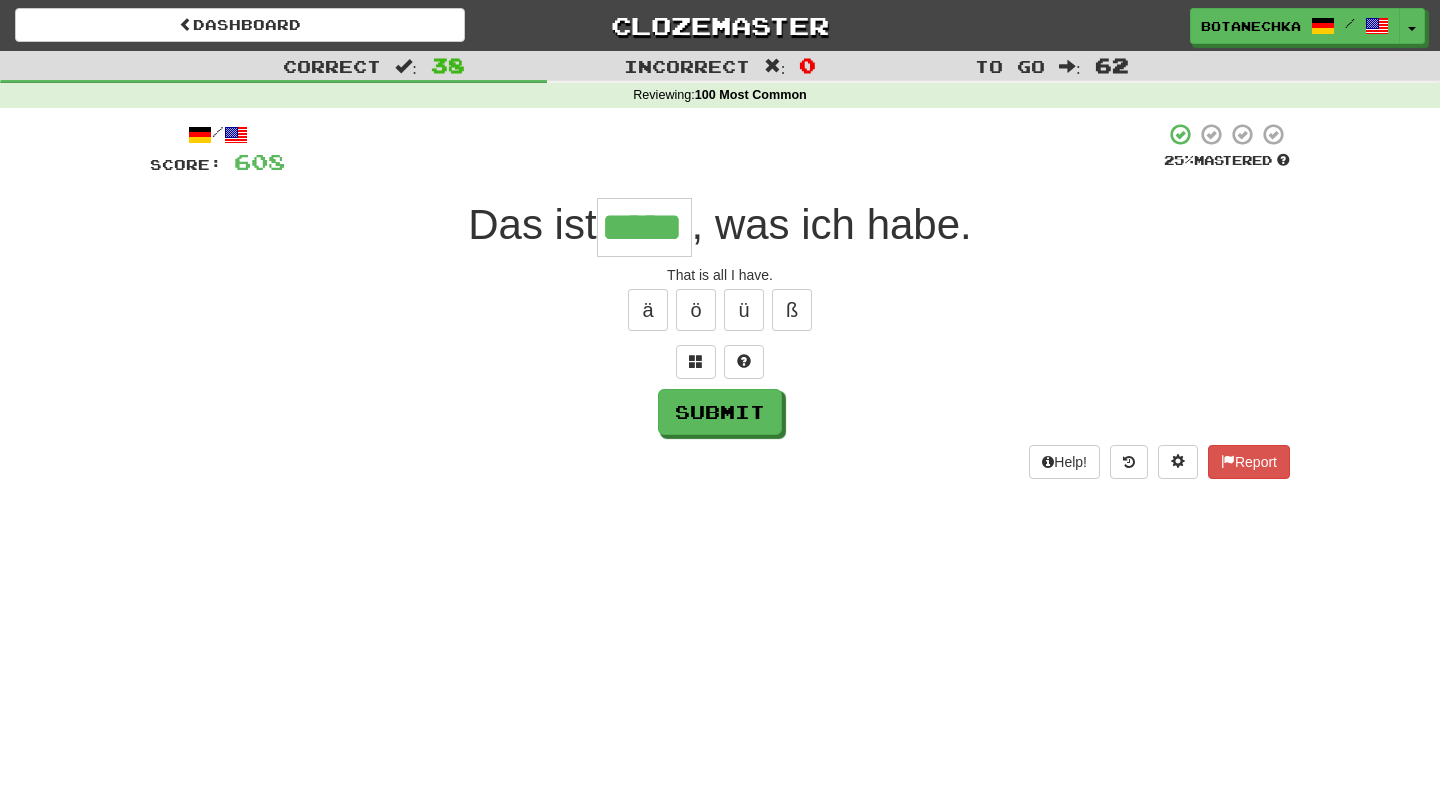 type on "*****" 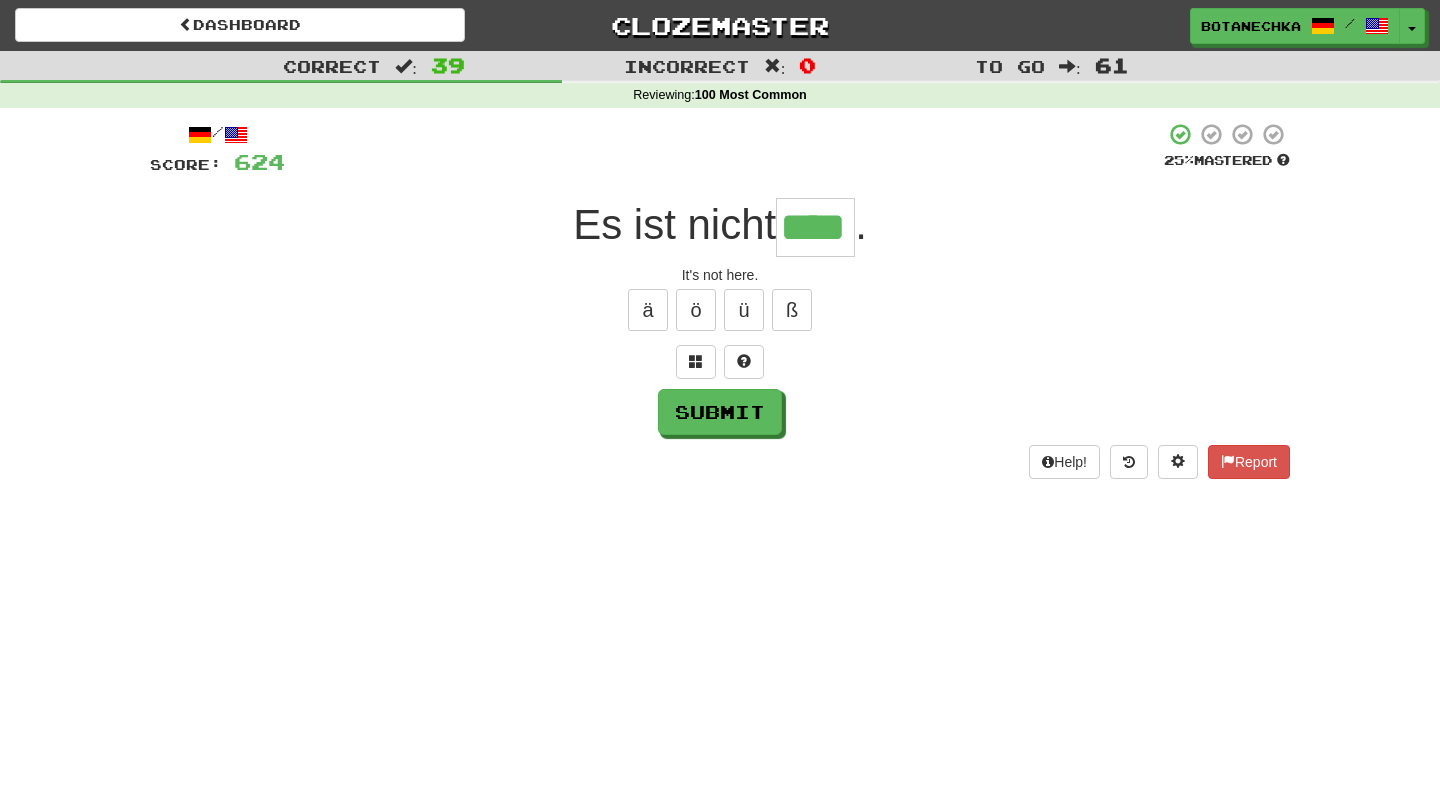 type on "****" 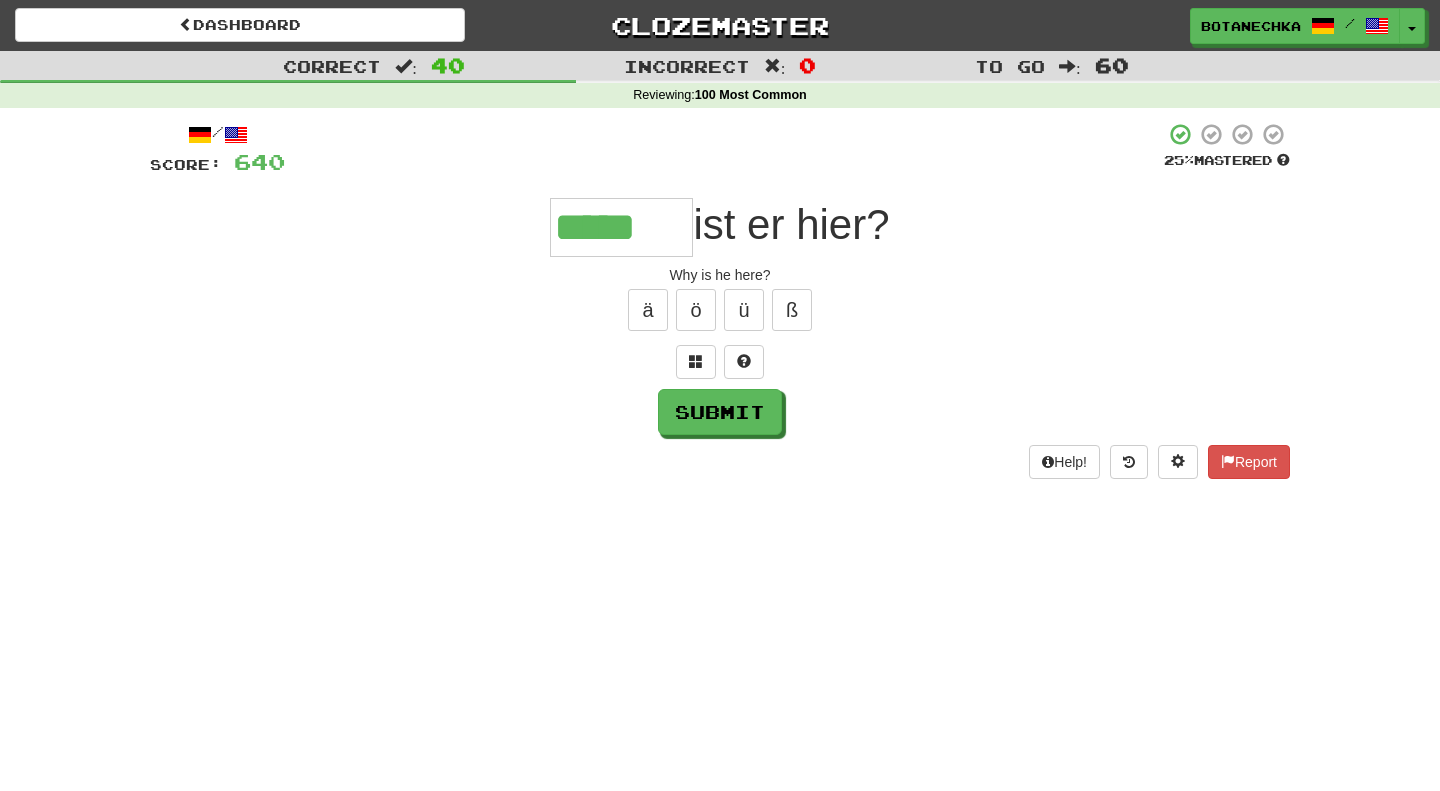 type on "*****" 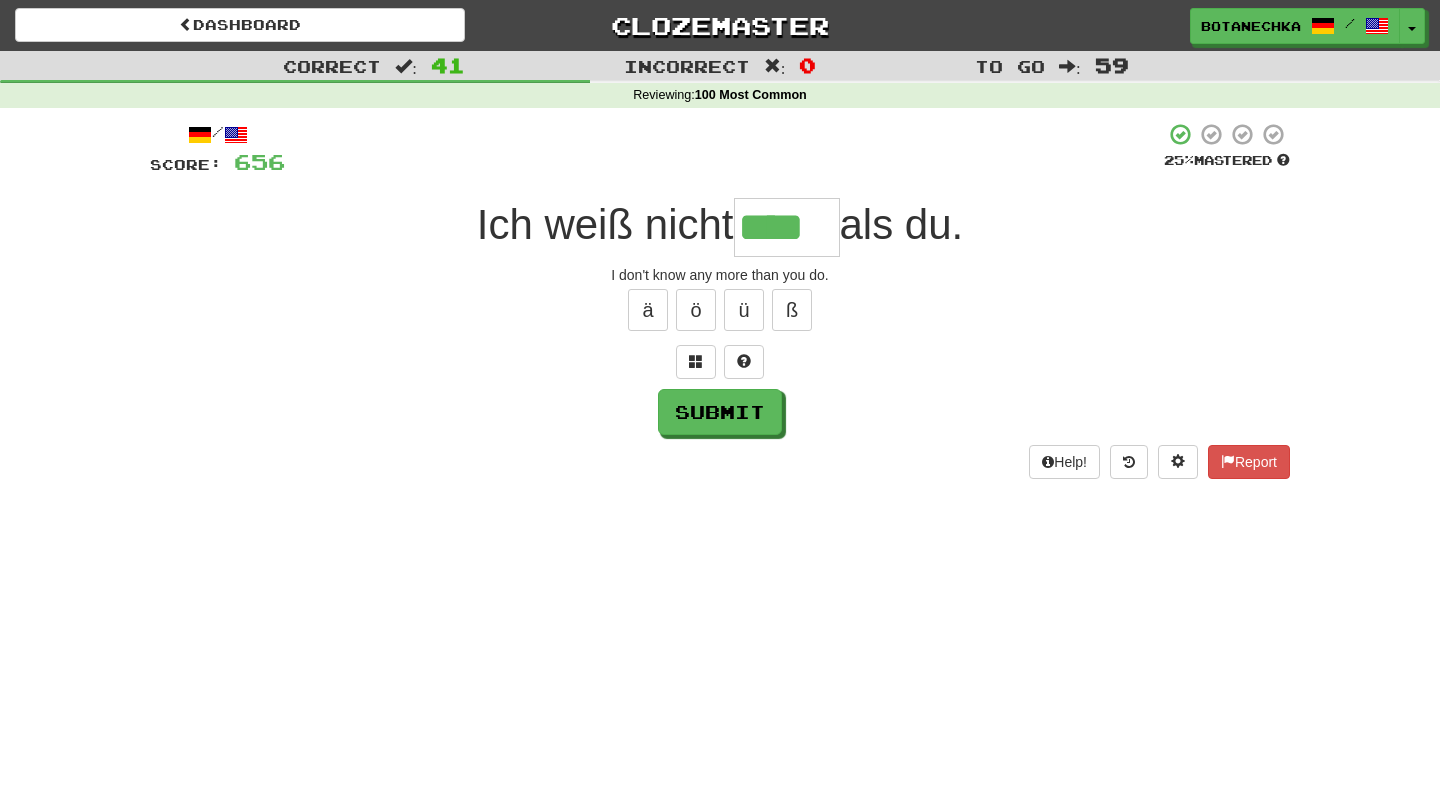 type on "****" 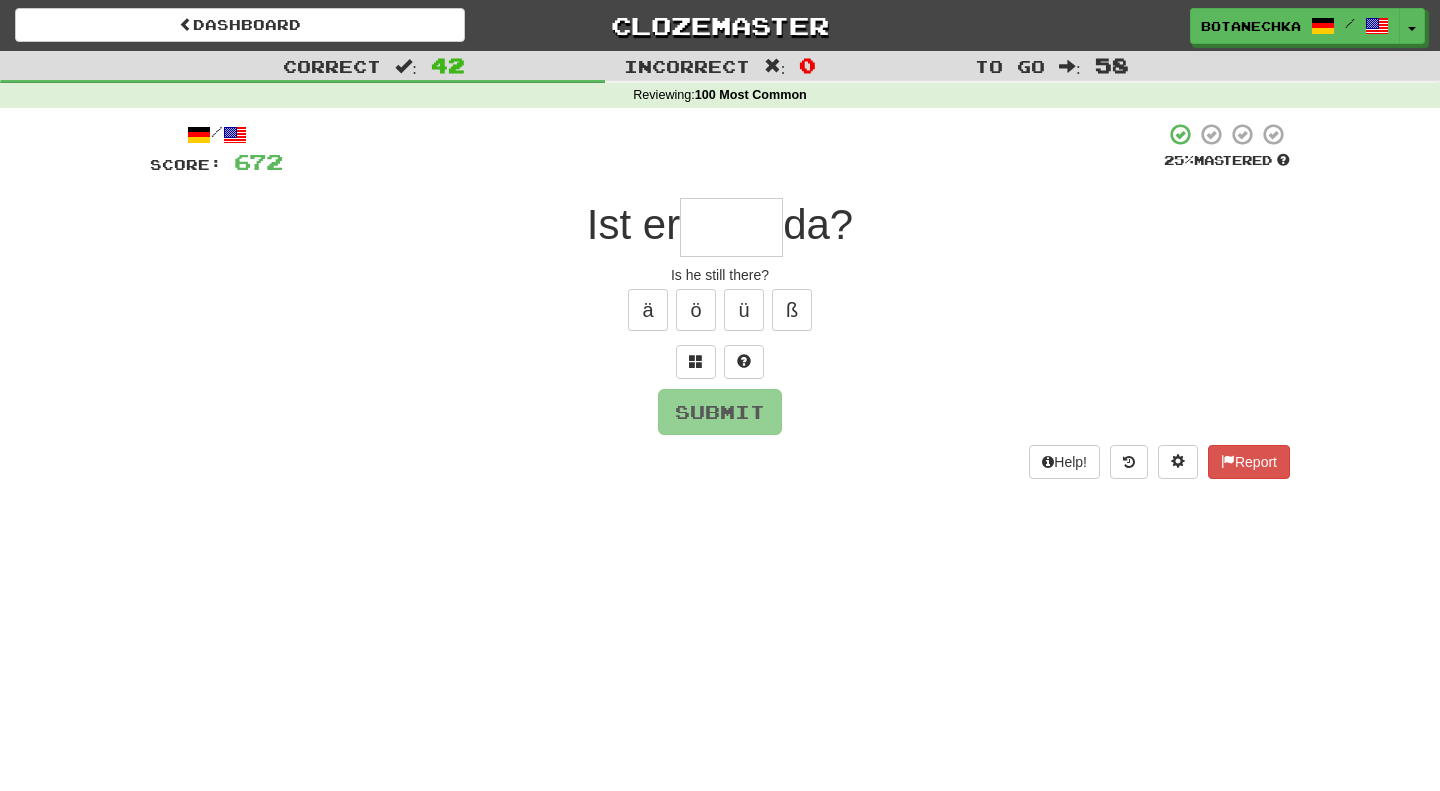 type on "*" 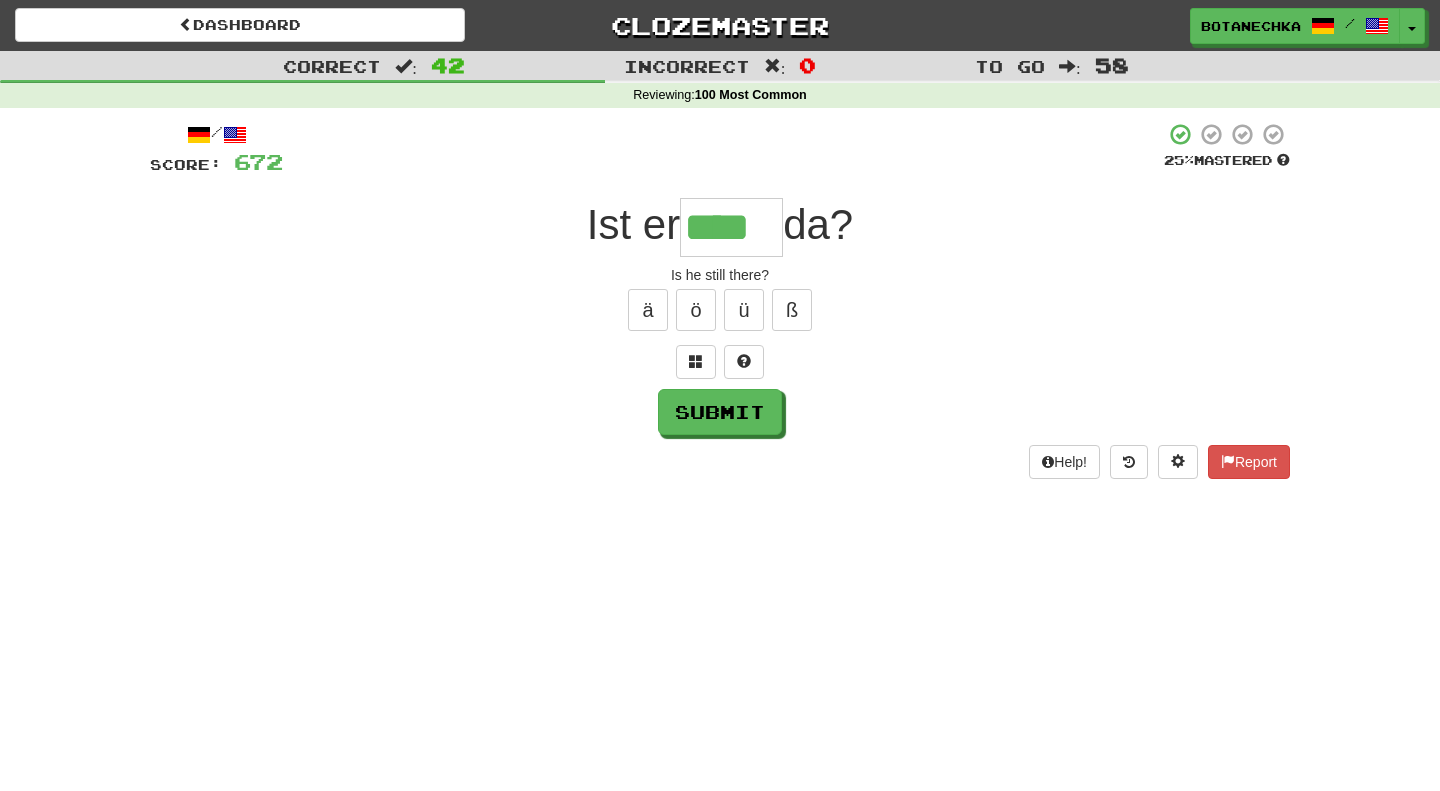 type on "****" 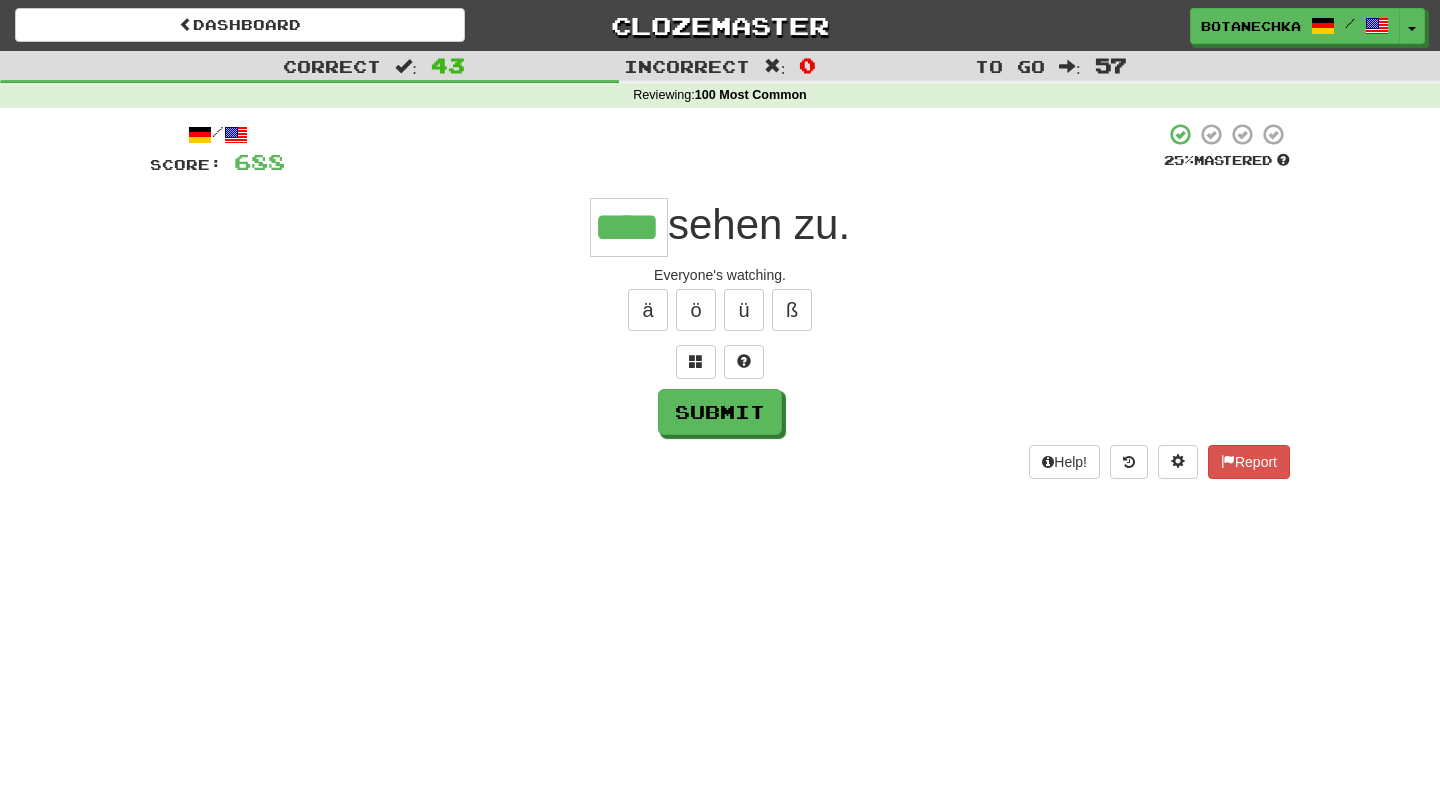 type on "****" 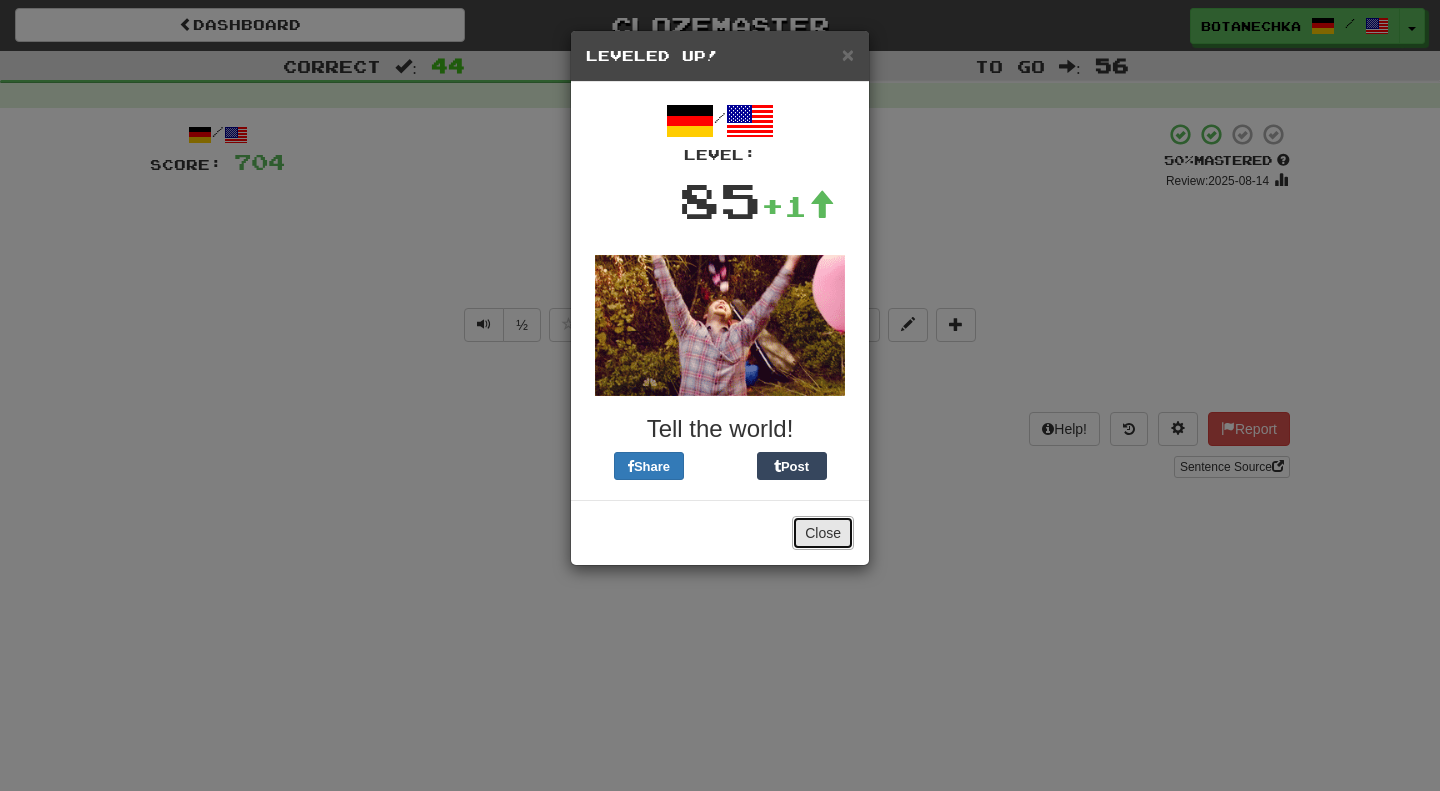 click on "Close" at bounding box center [823, 533] 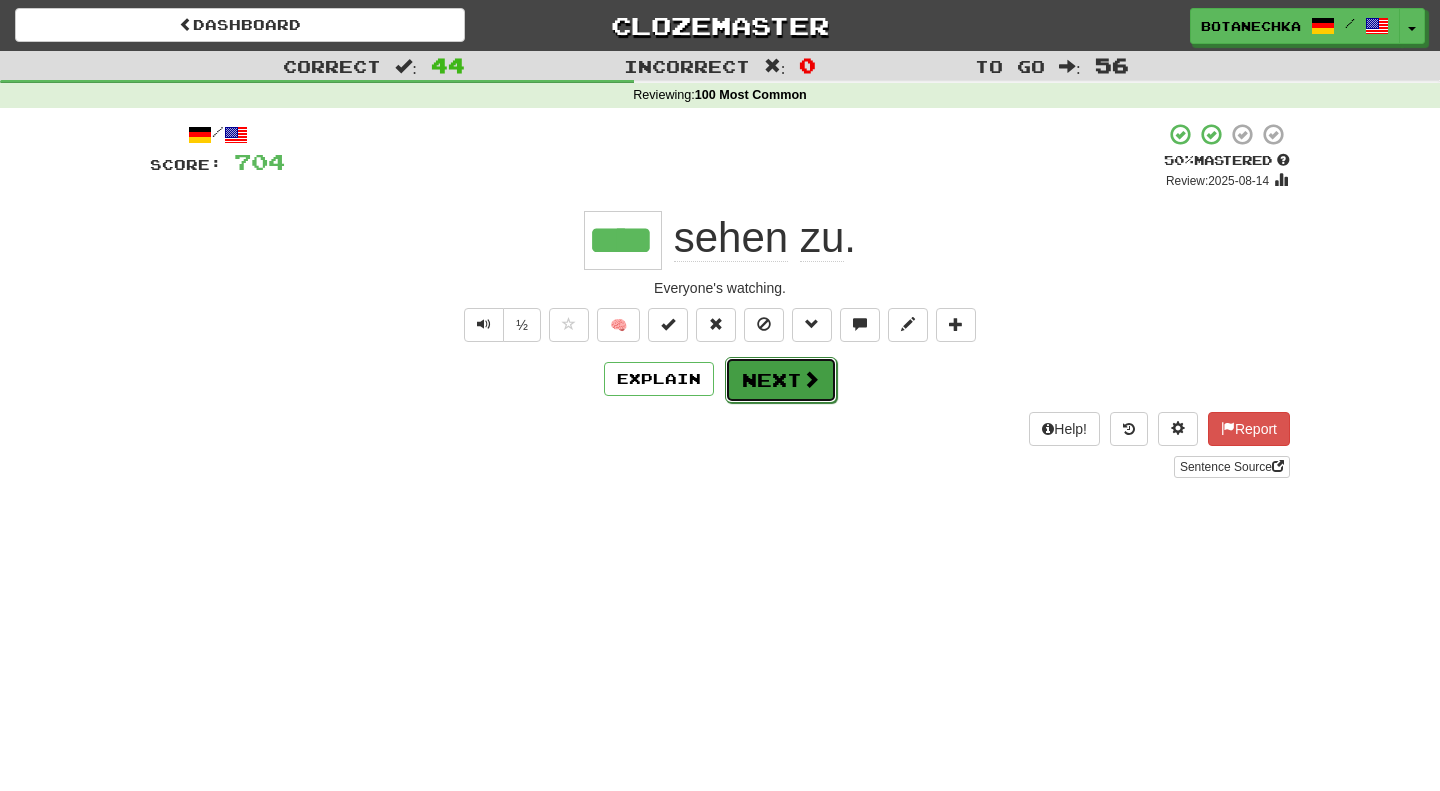 click on "Next" at bounding box center [781, 380] 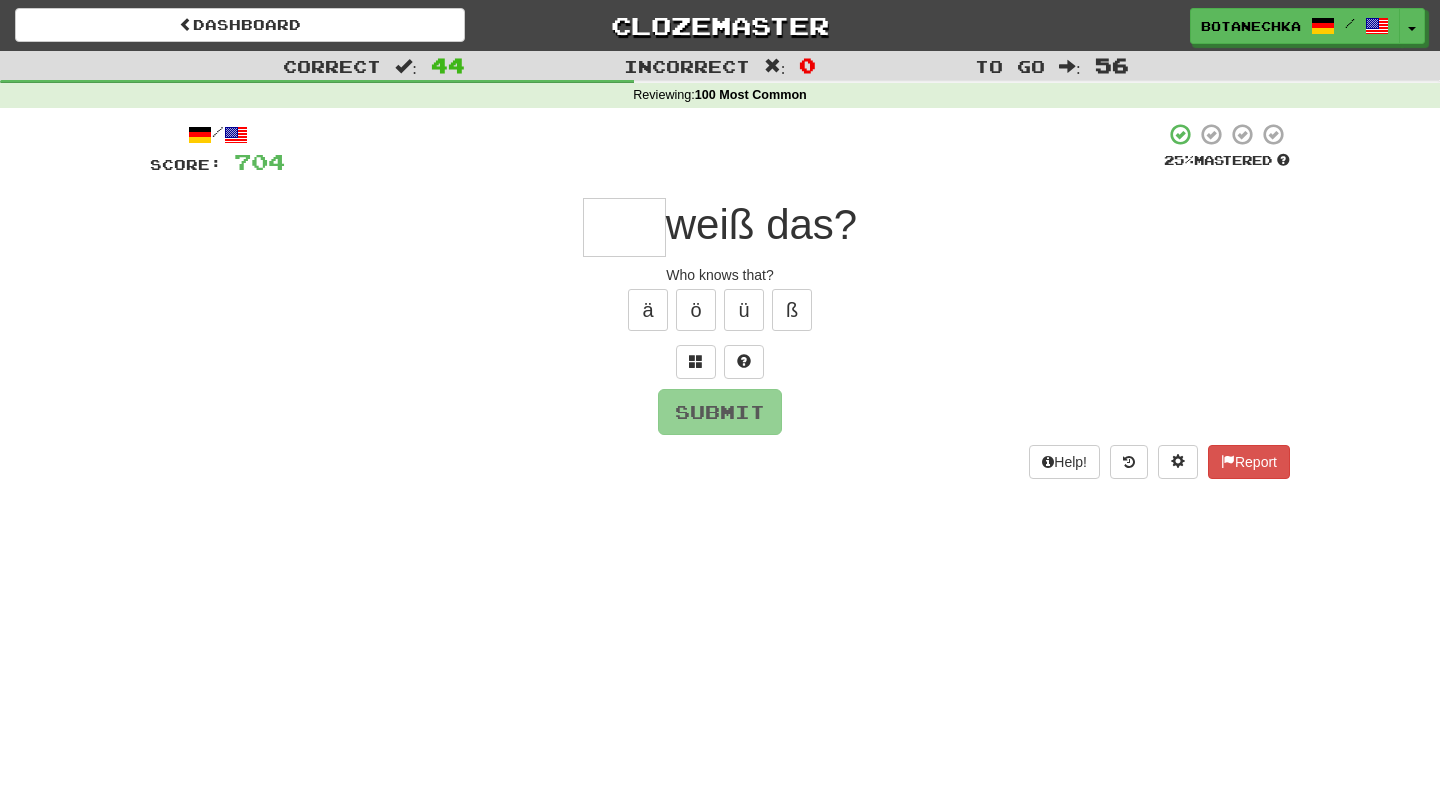click at bounding box center (624, 227) 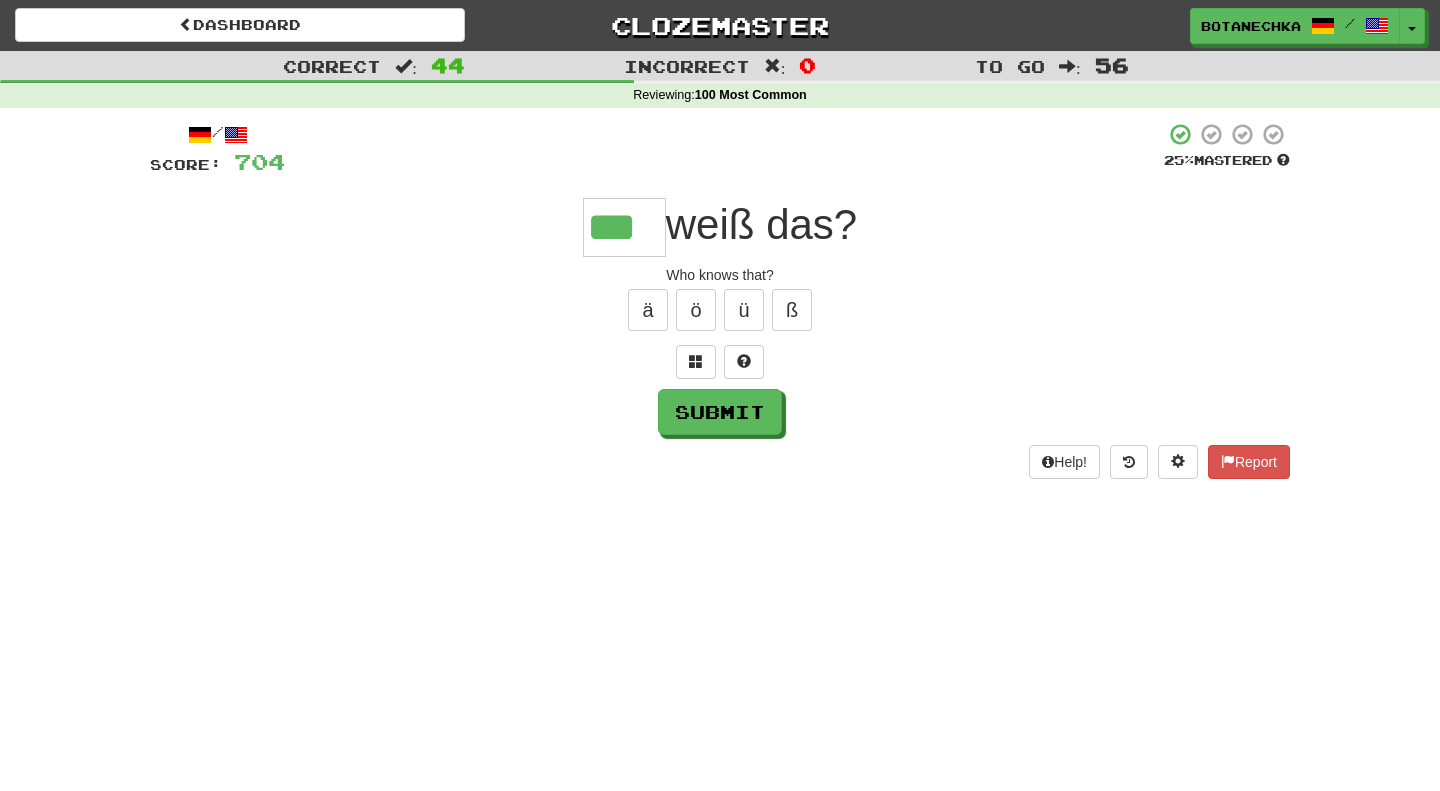 type on "***" 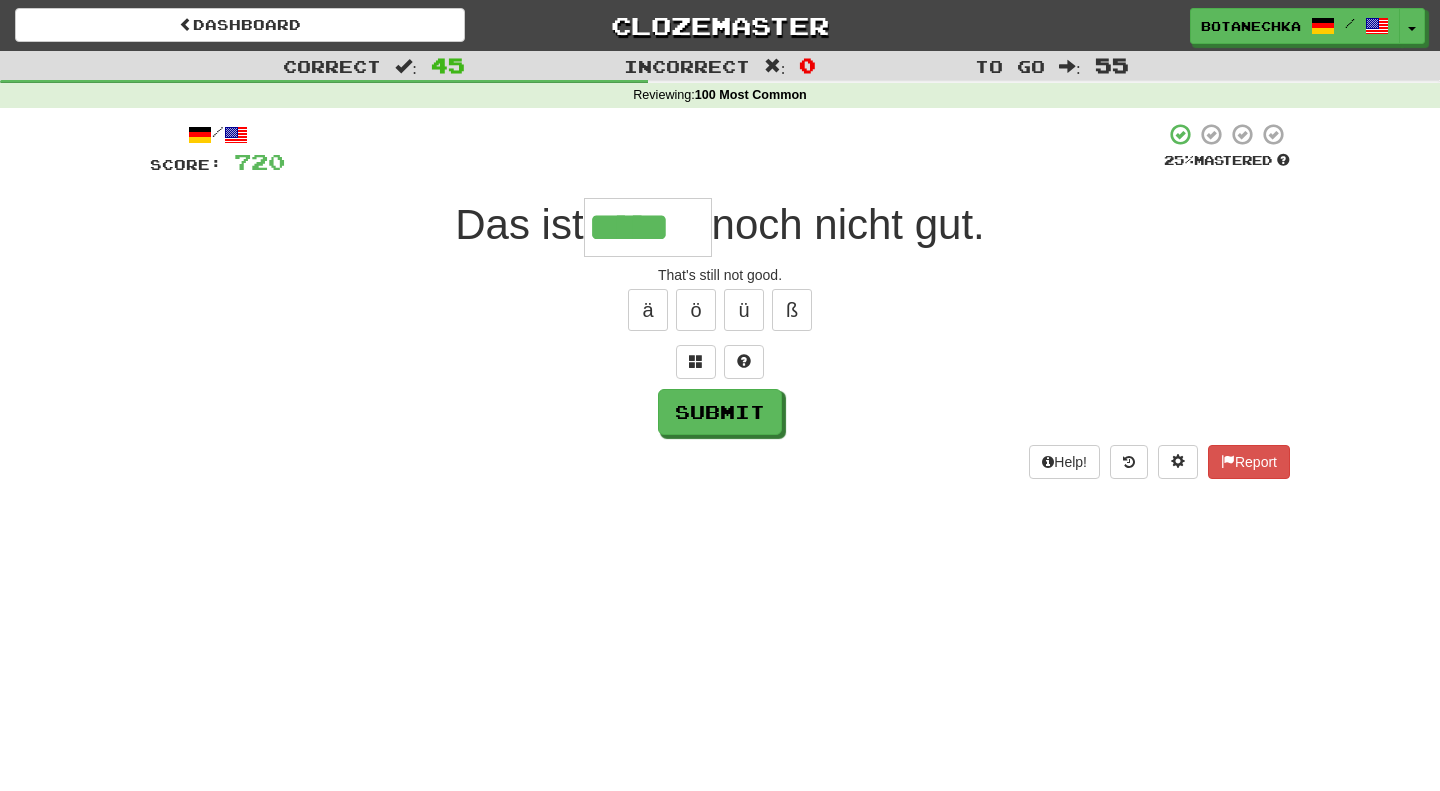 type on "*****" 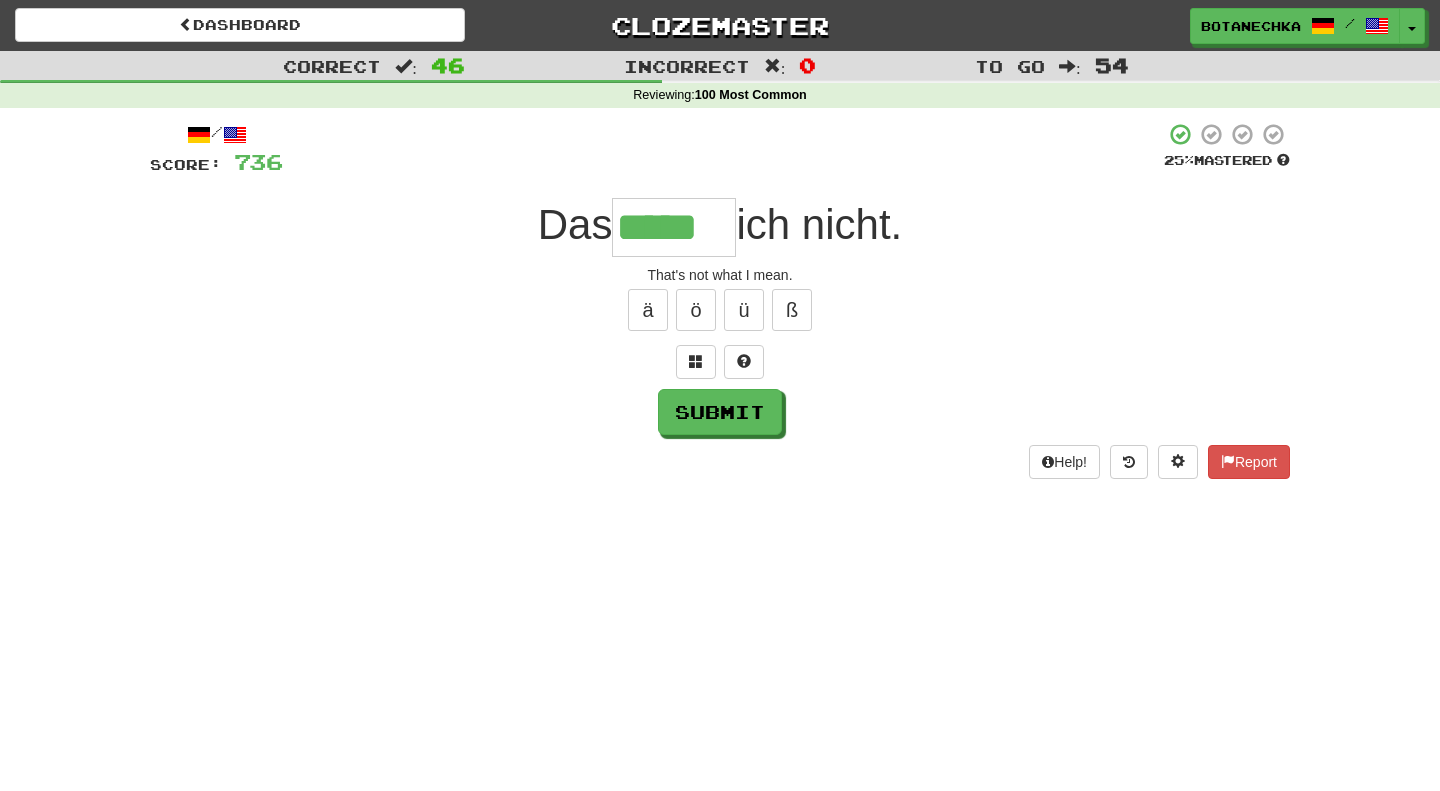type on "*****" 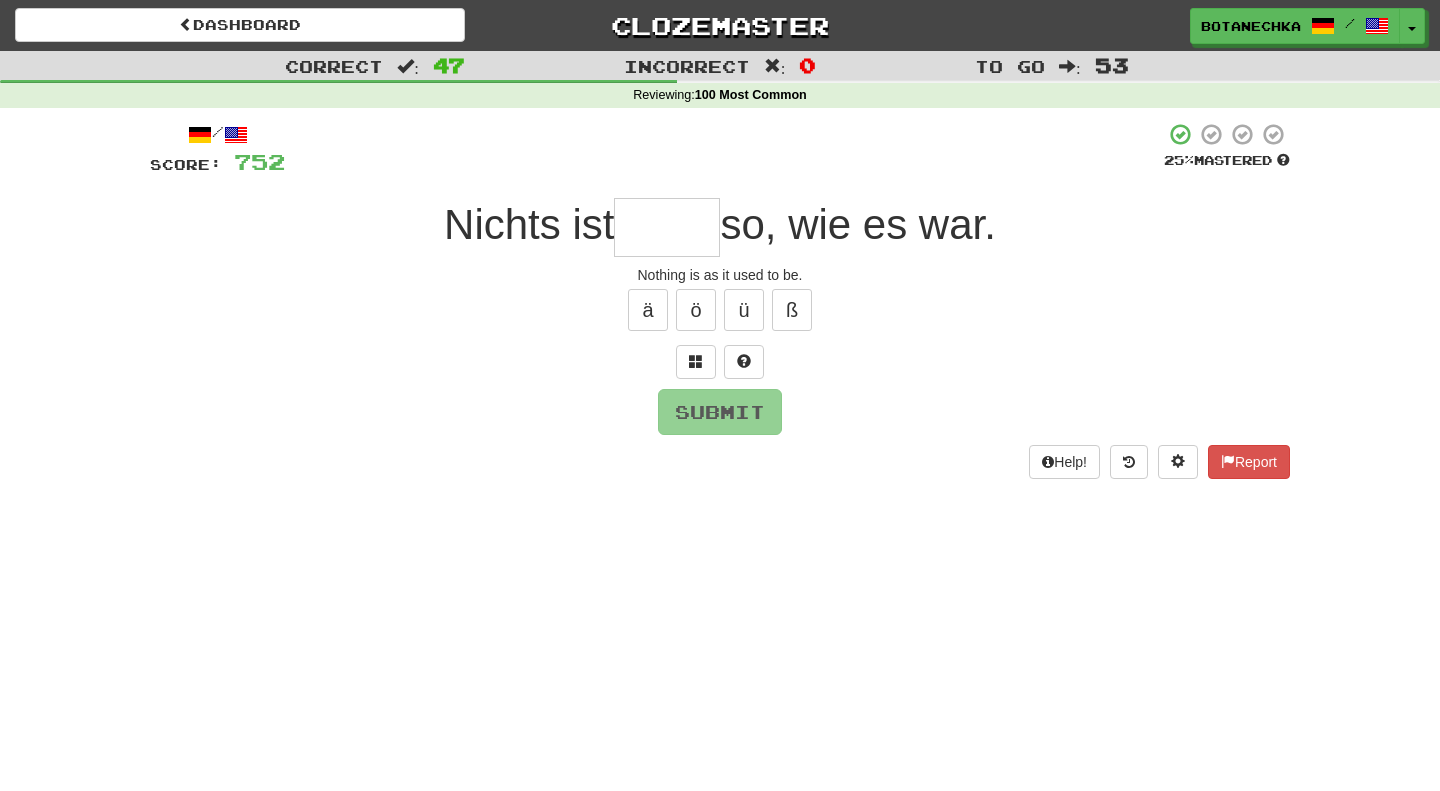 type on "*" 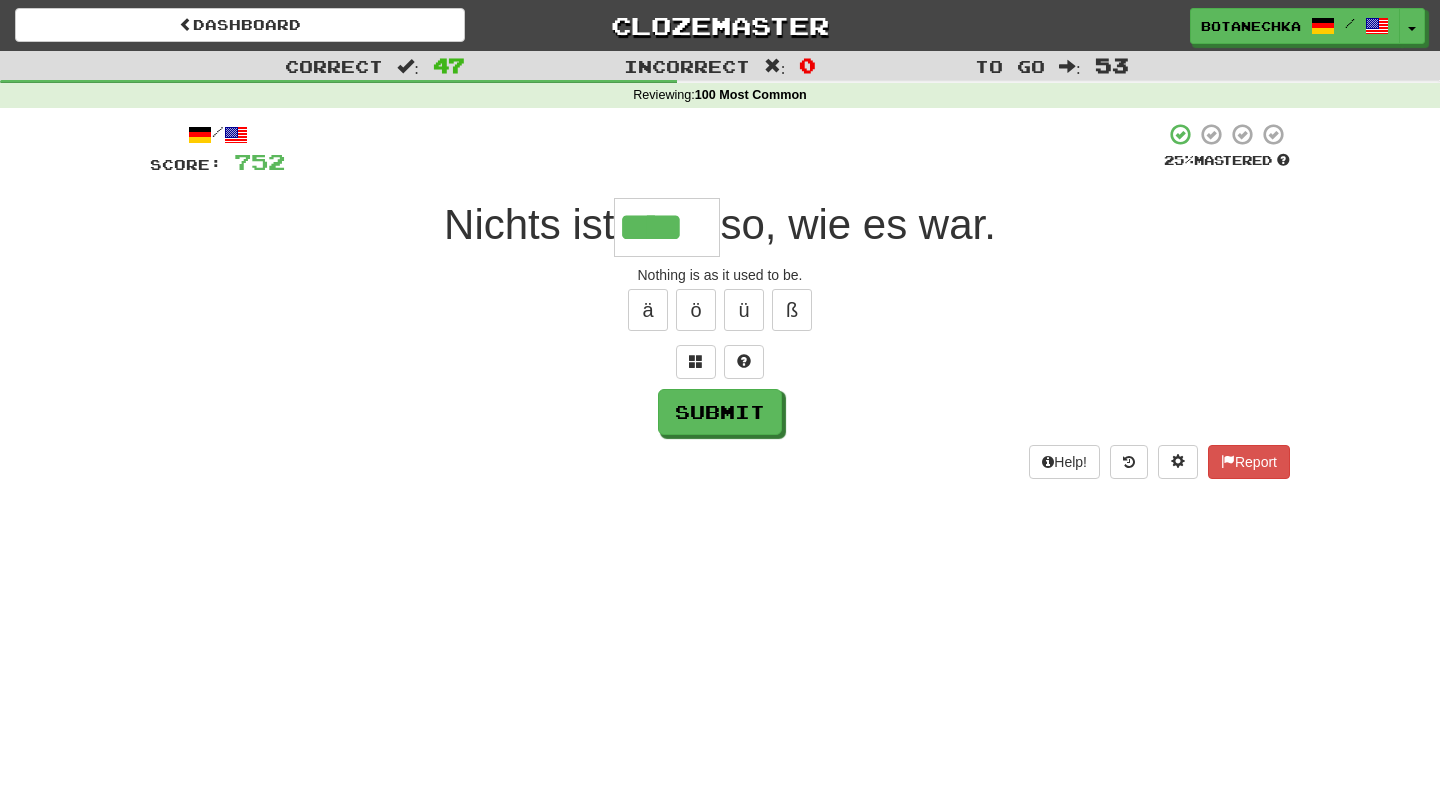 type on "****" 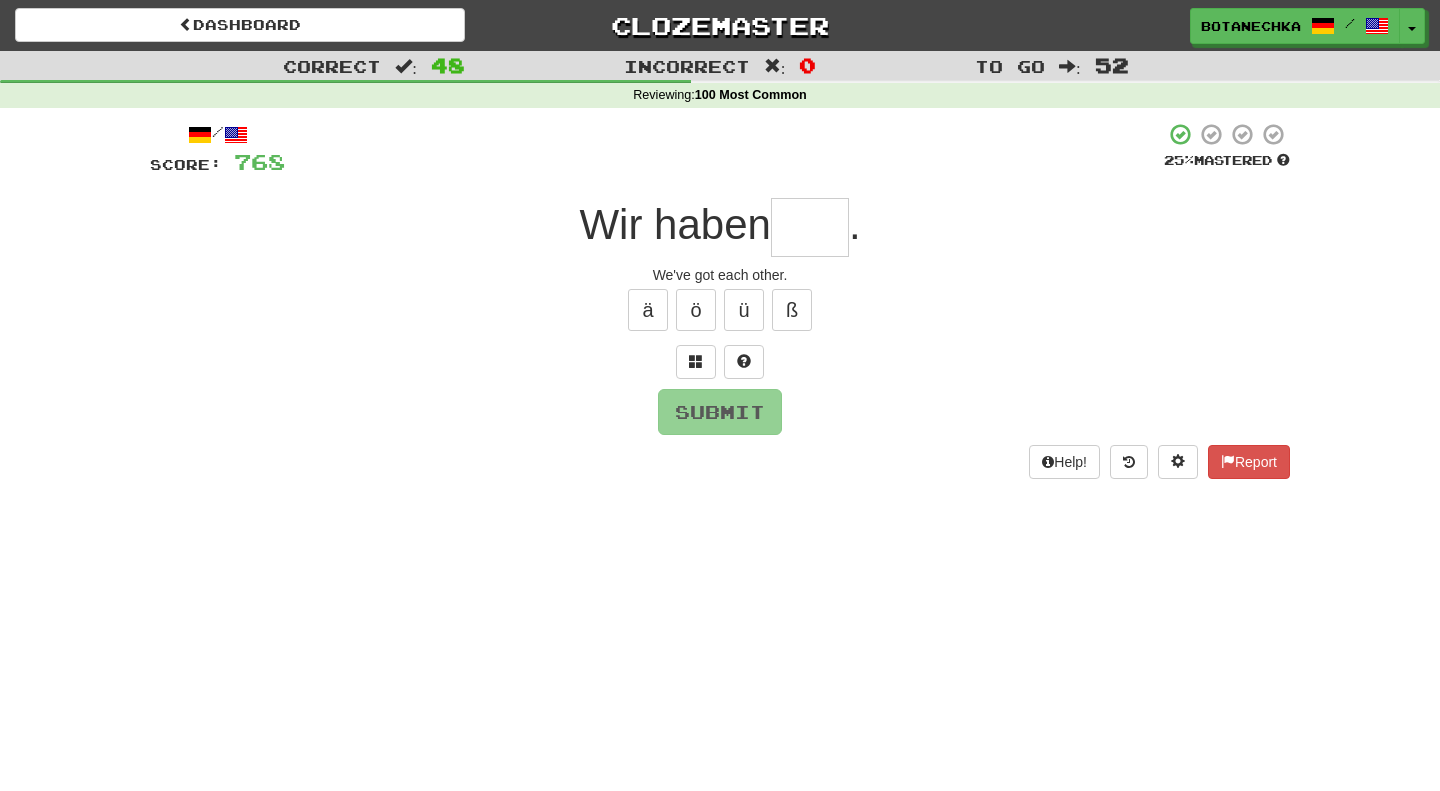 type on "*" 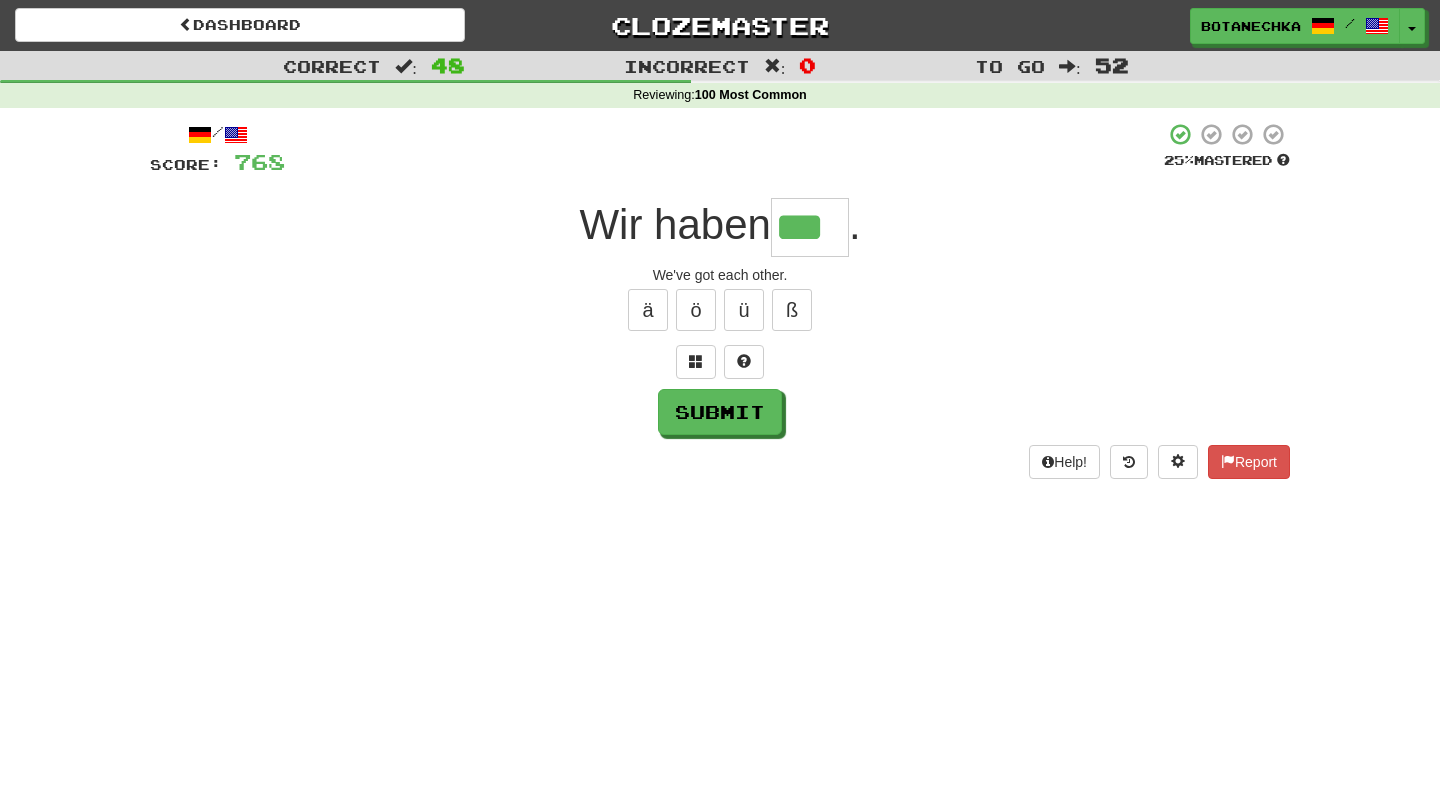 type on "***" 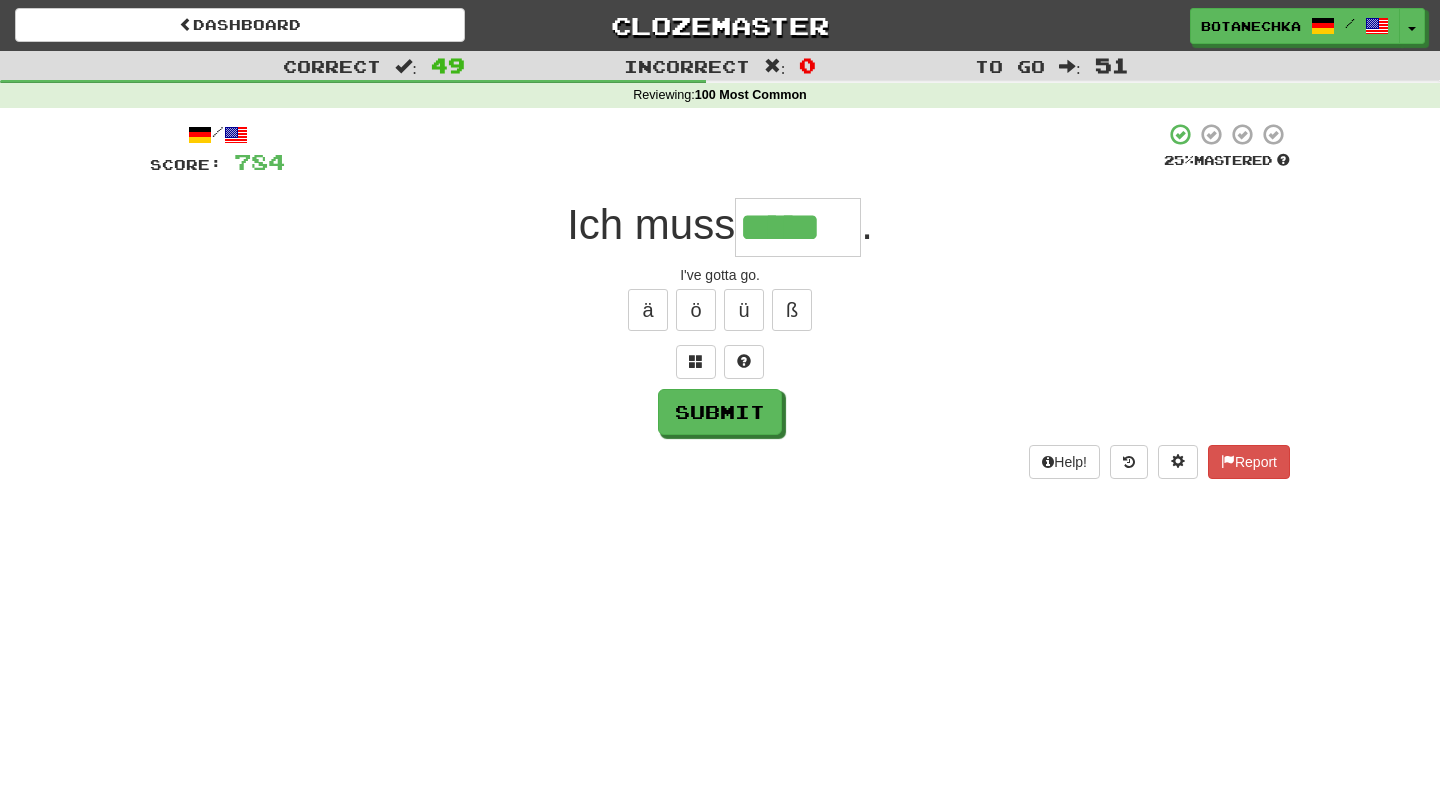 type on "*****" 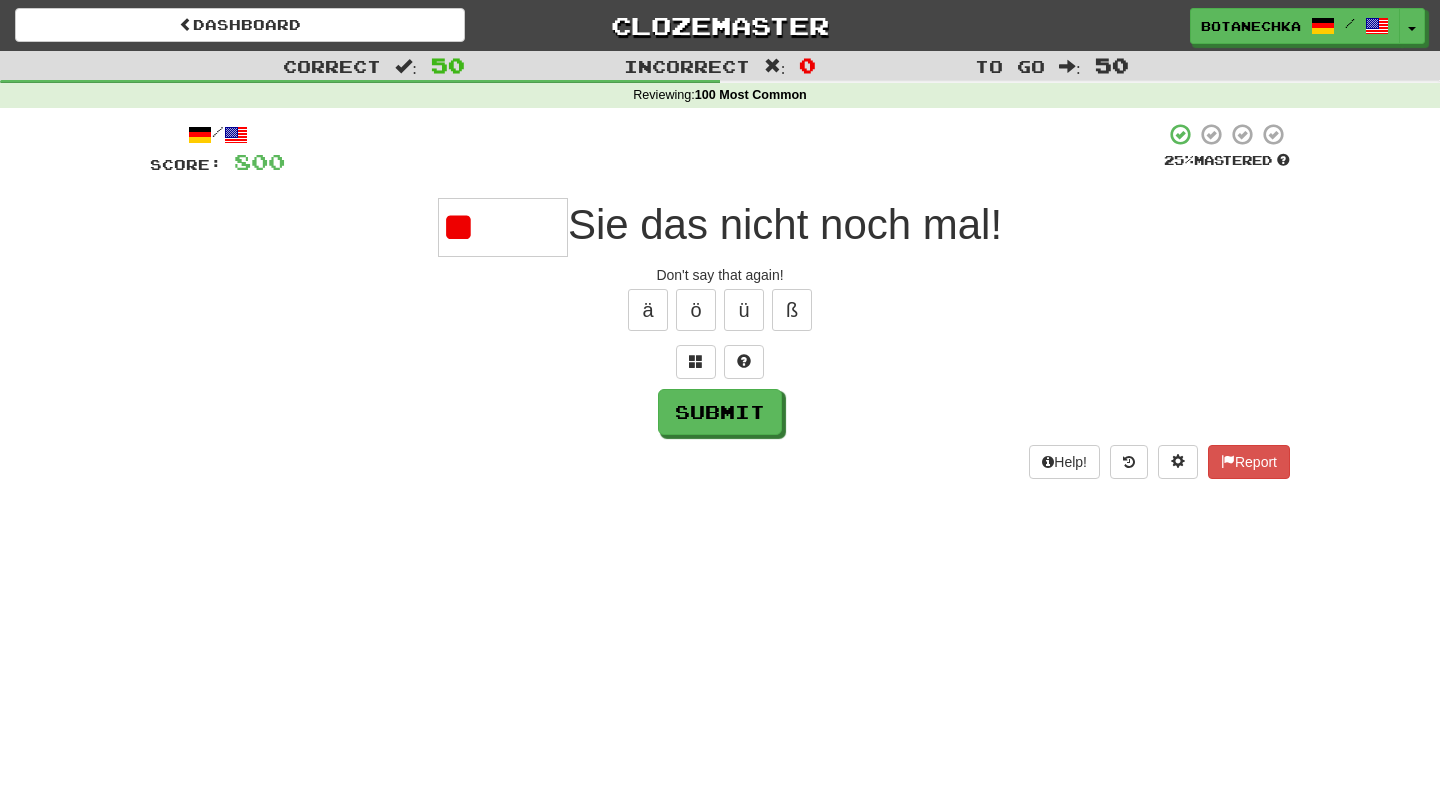 type on "*" 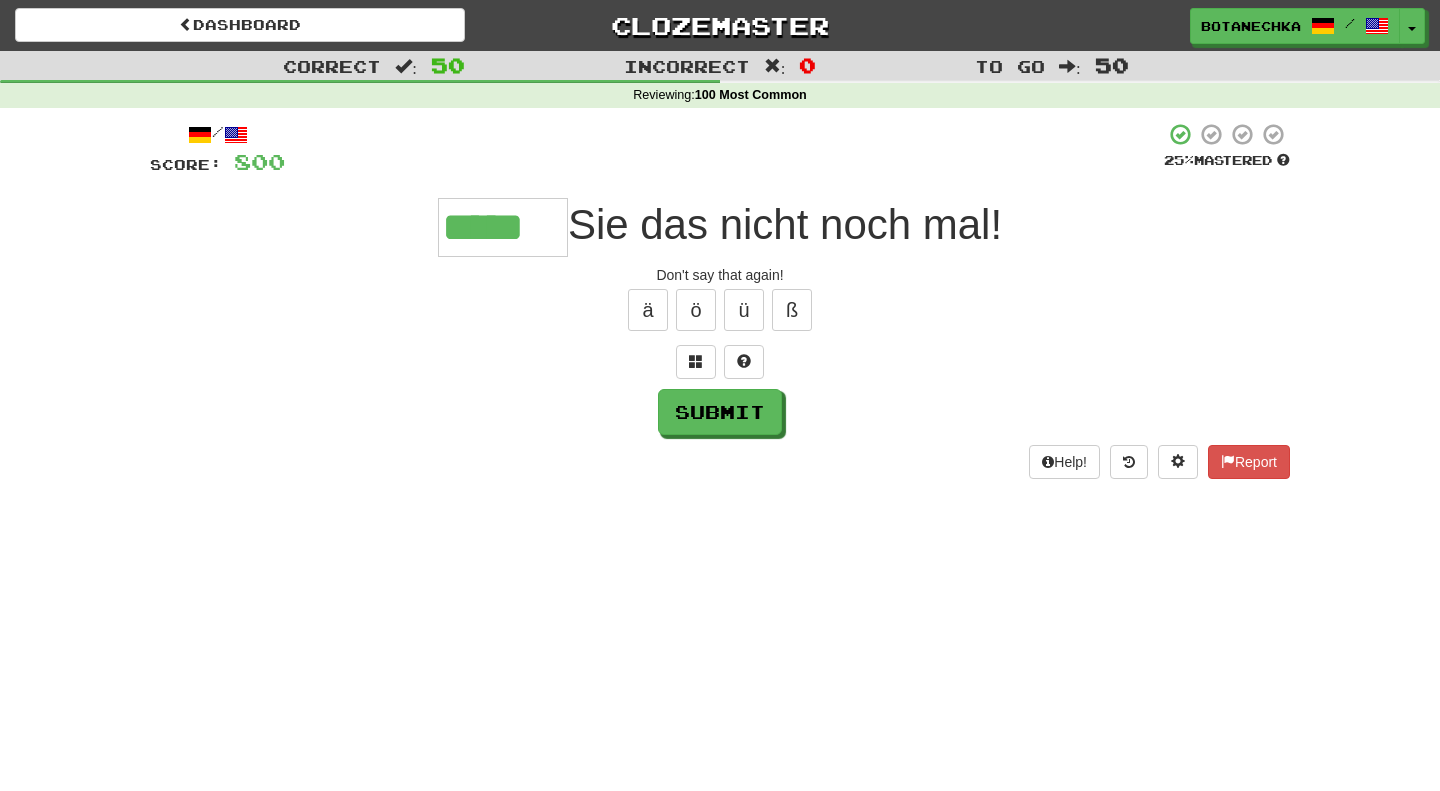 type on "*****" 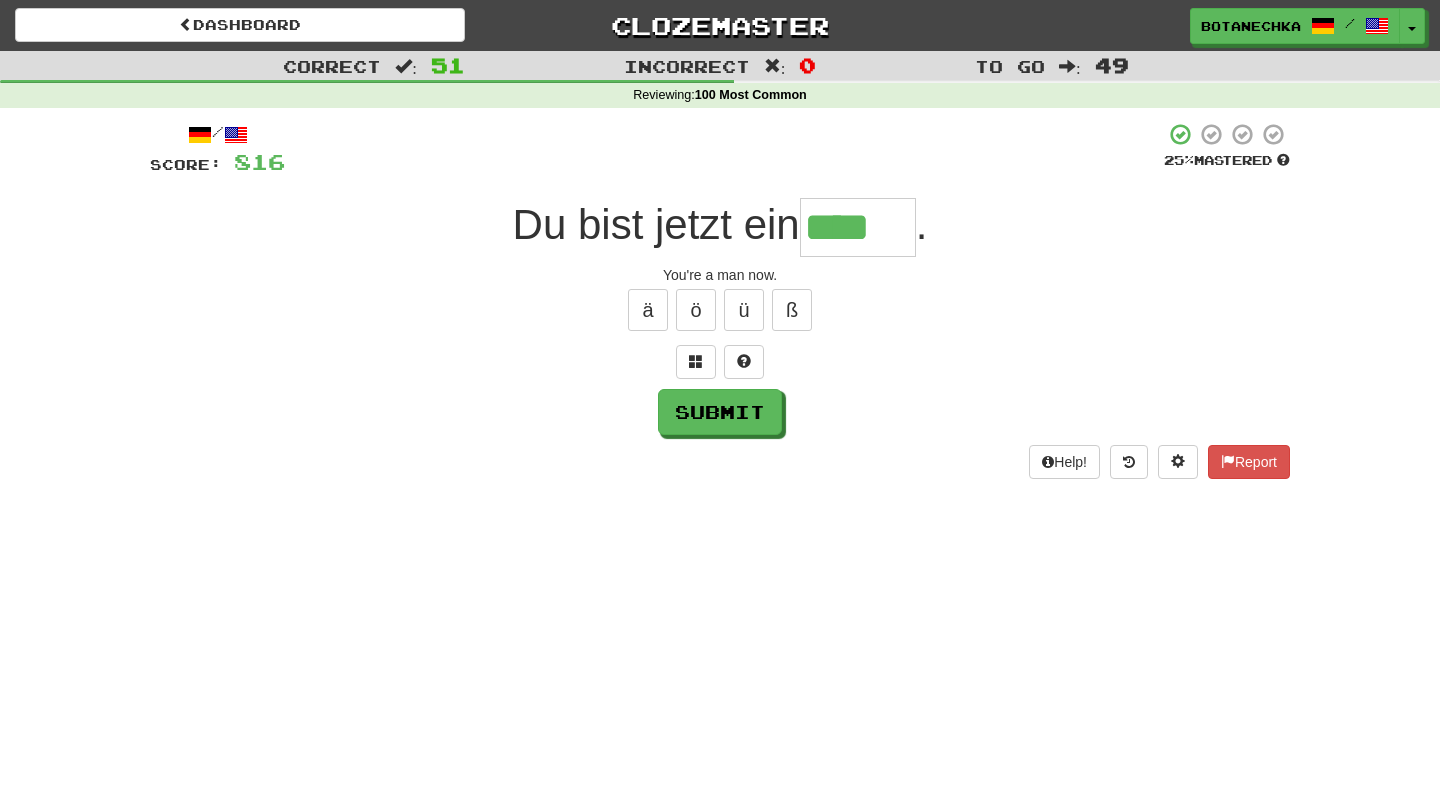type on "****" 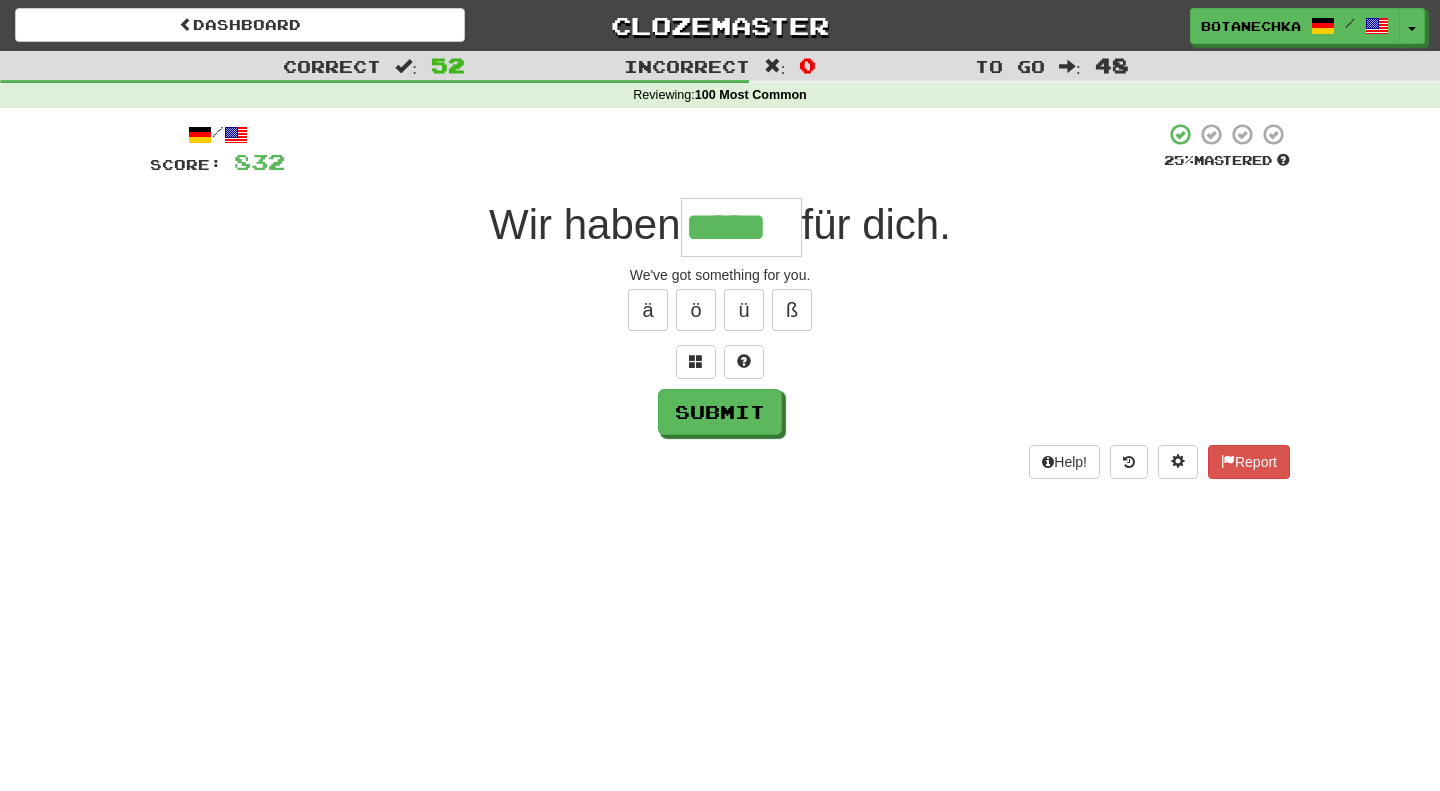 type on "*****" 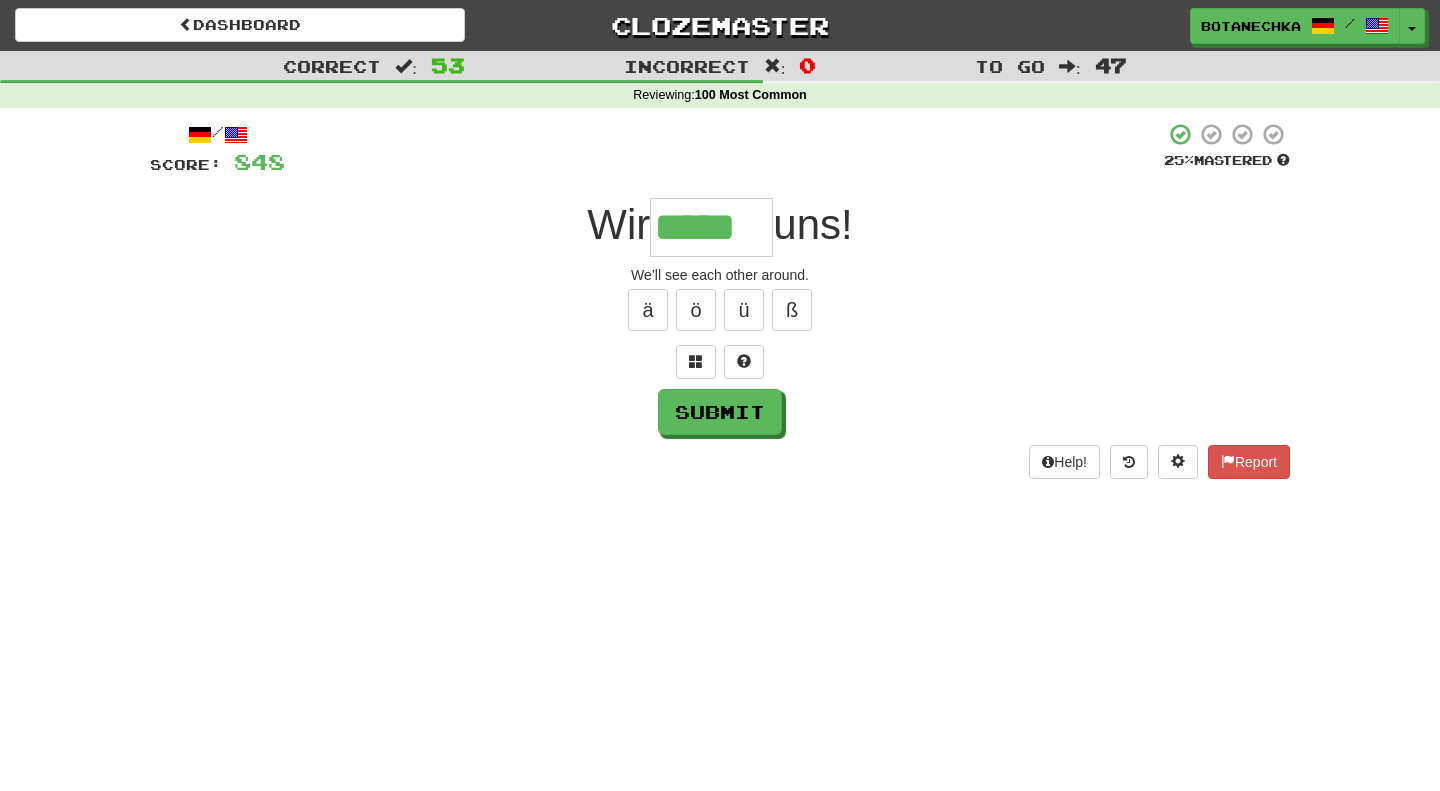 type on "*****" 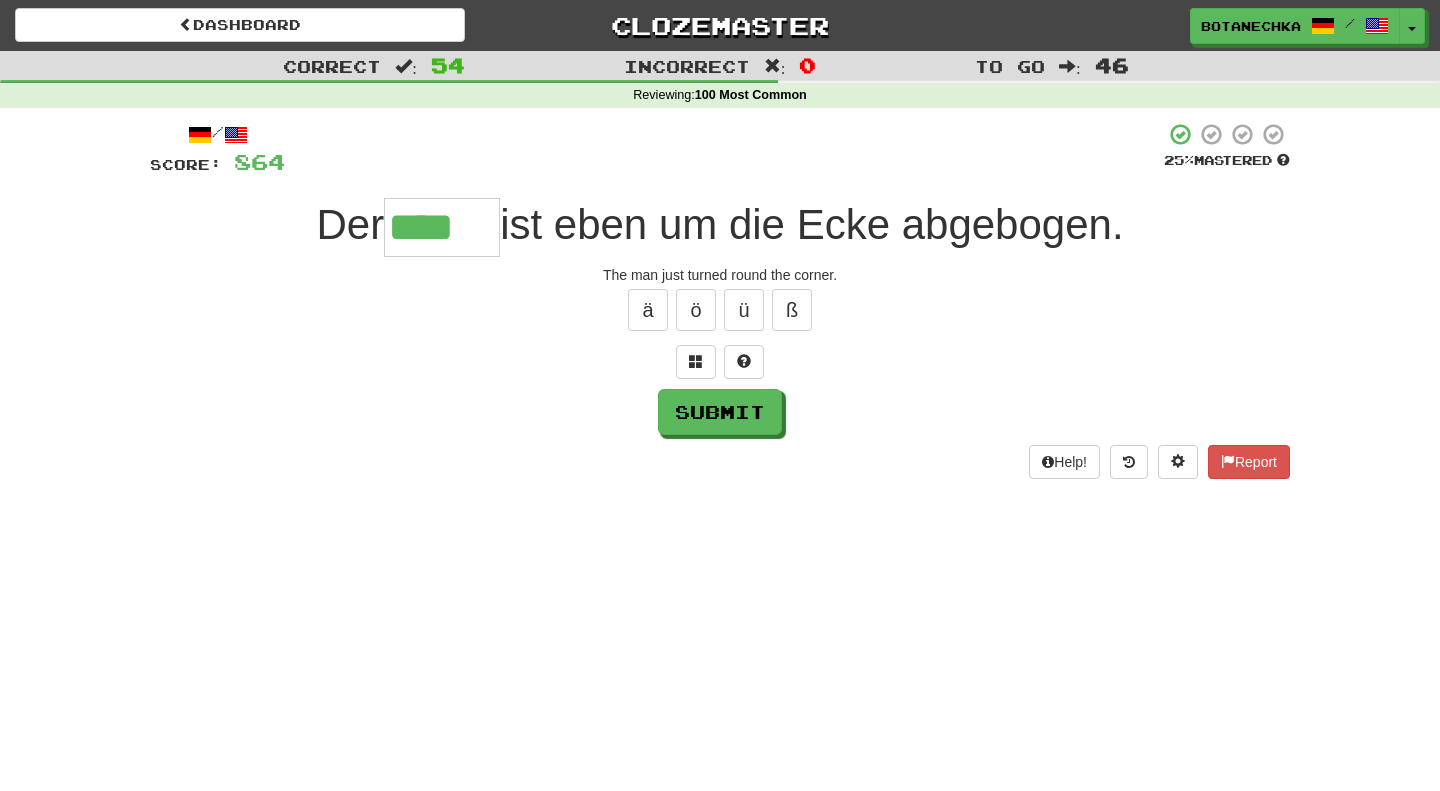type on "****" 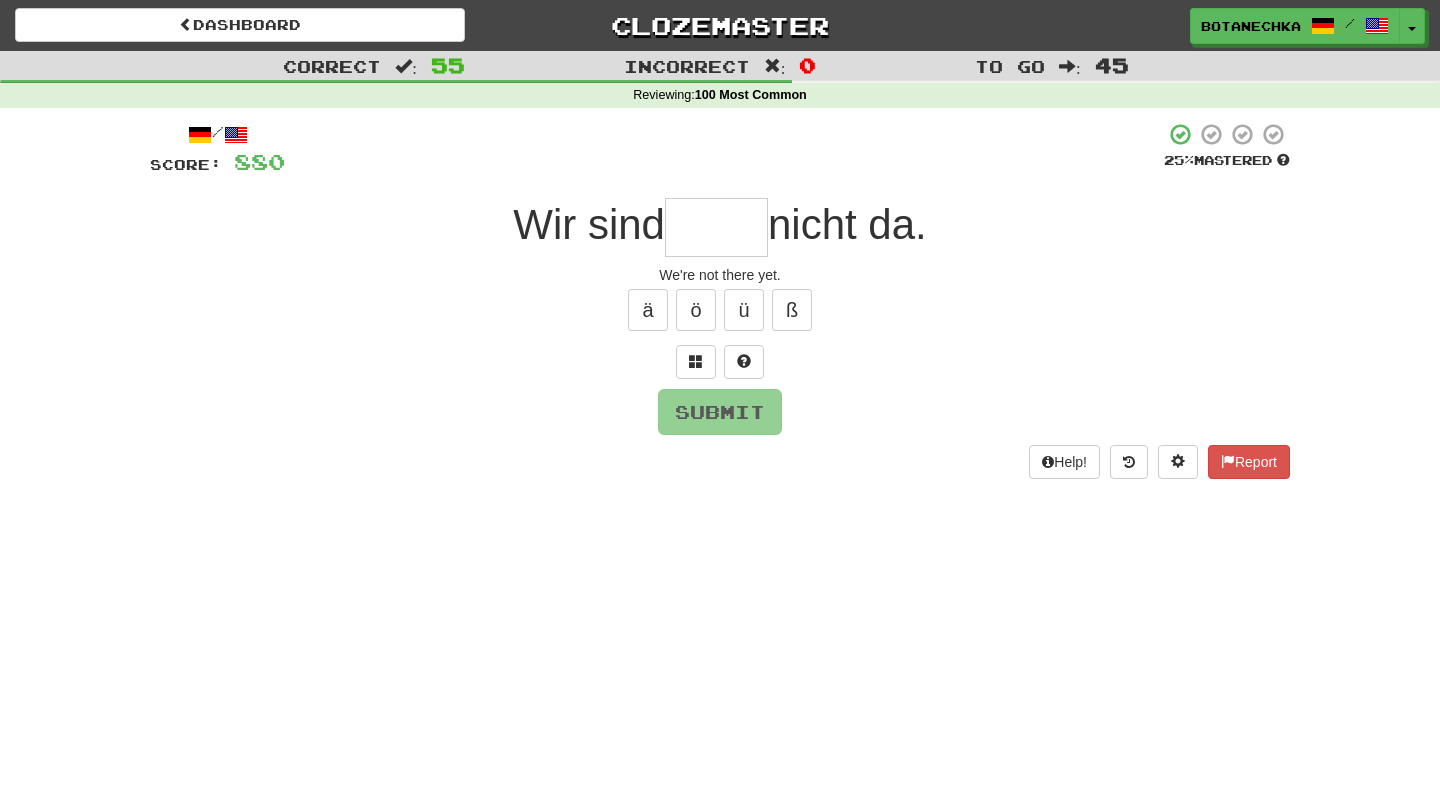 type on "*" 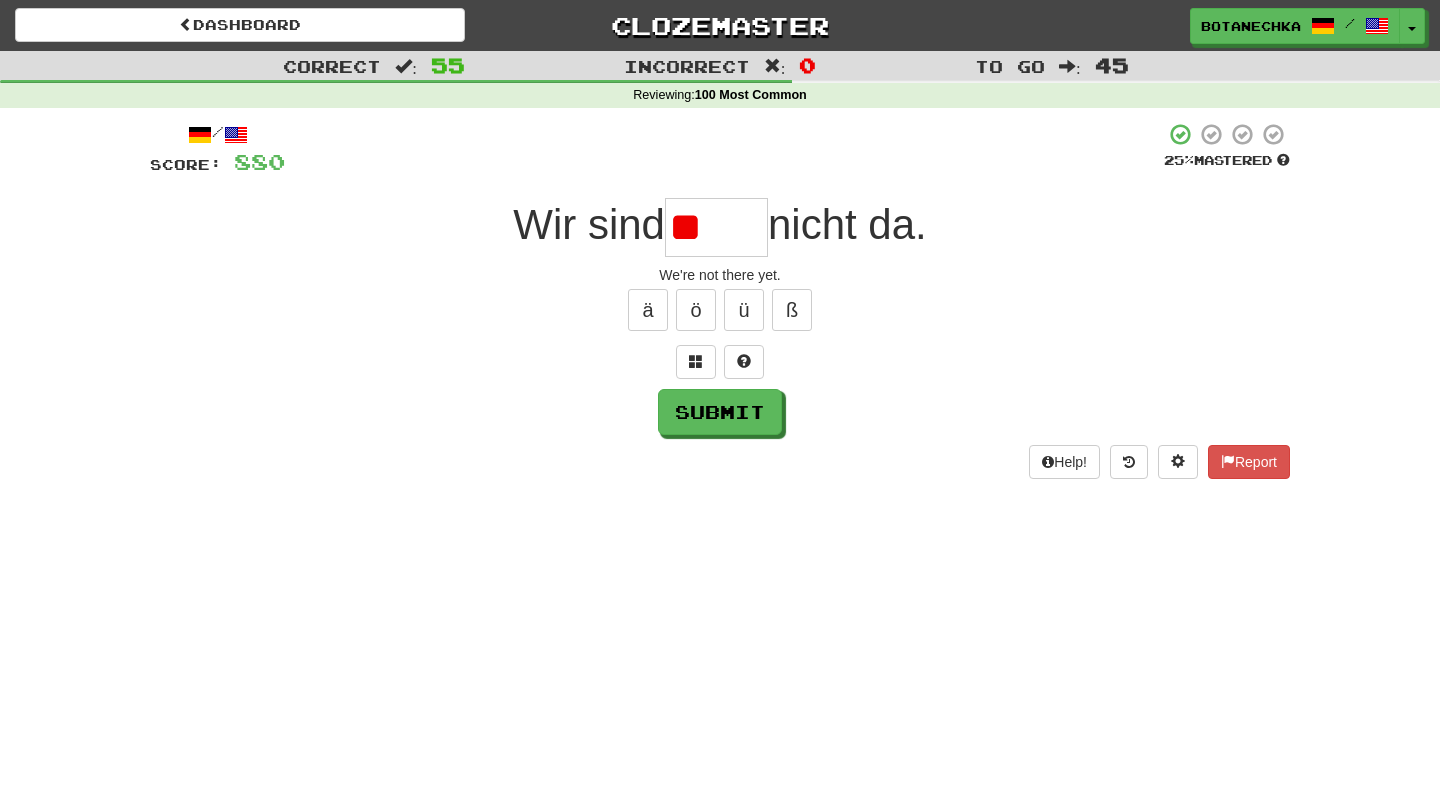 type on "*" 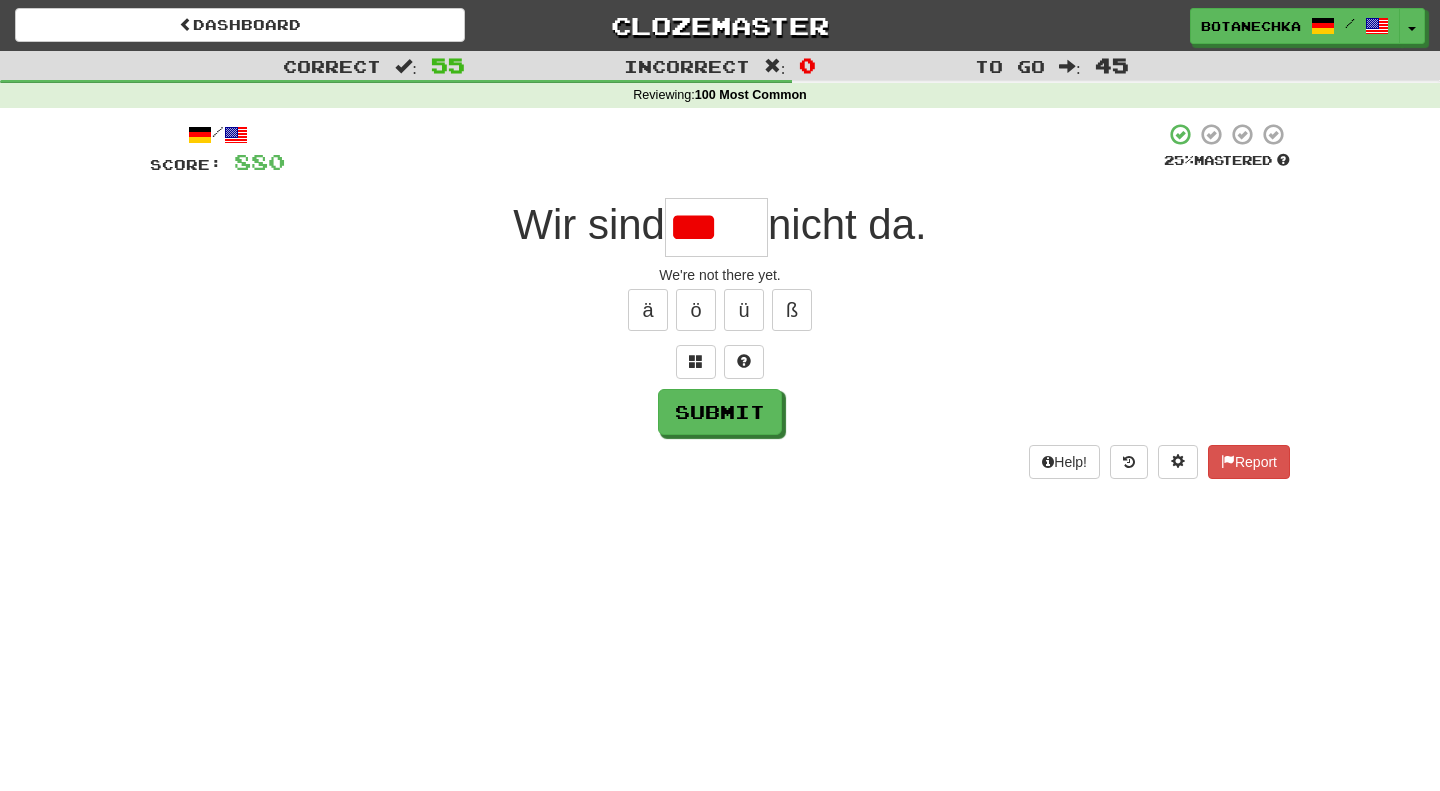 scroll, scrollTop: 0, scrollLeft: 0, axis: both 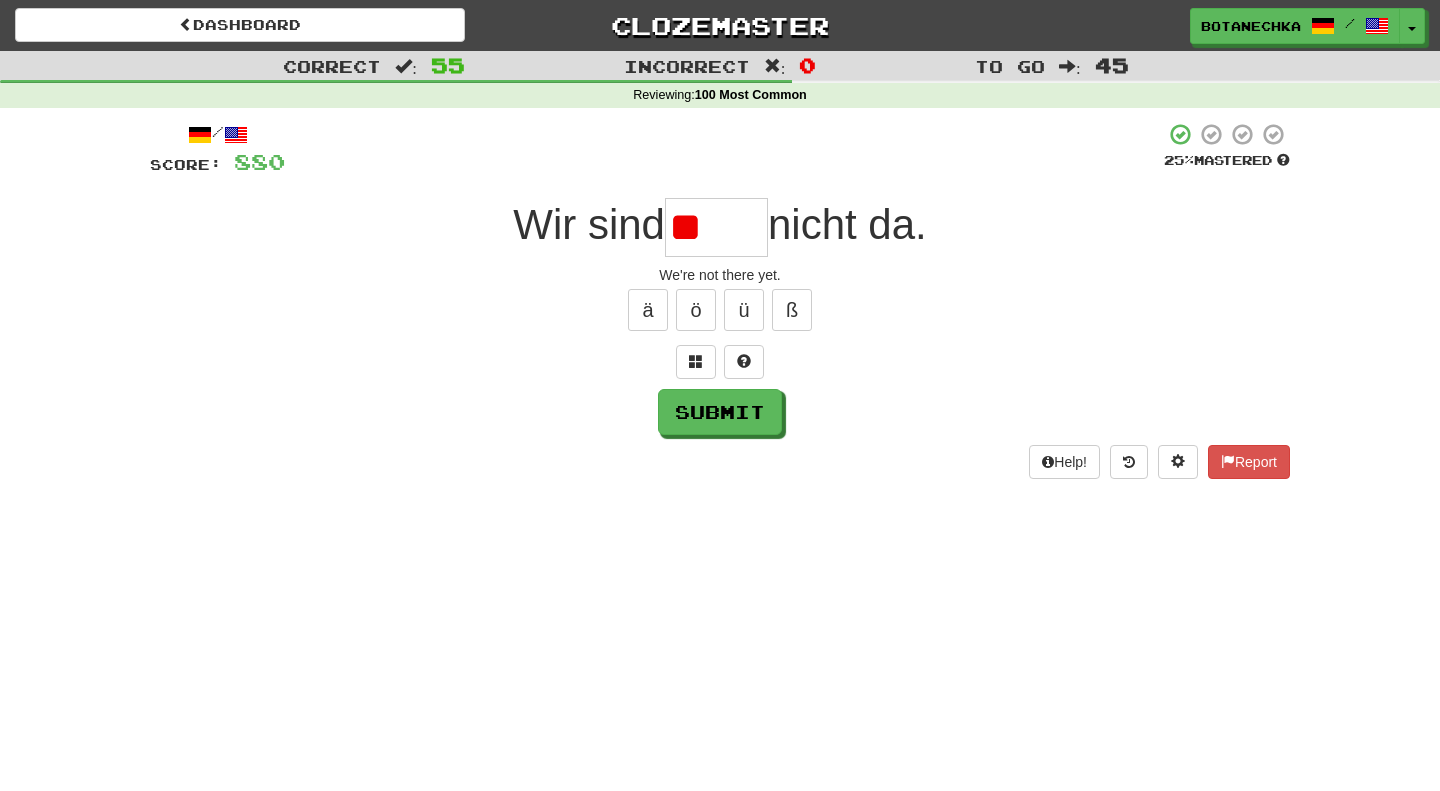type on "*" 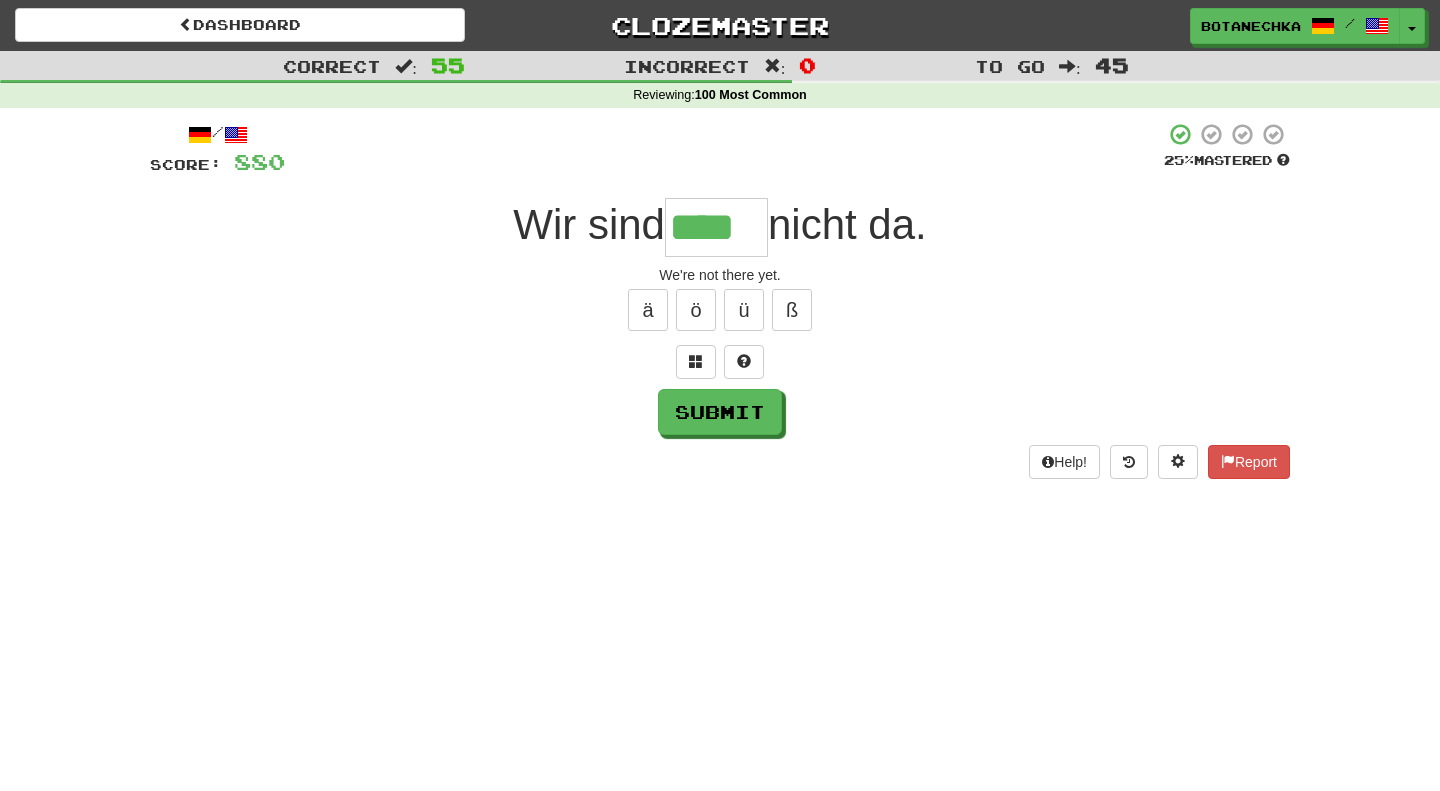 type on "****" 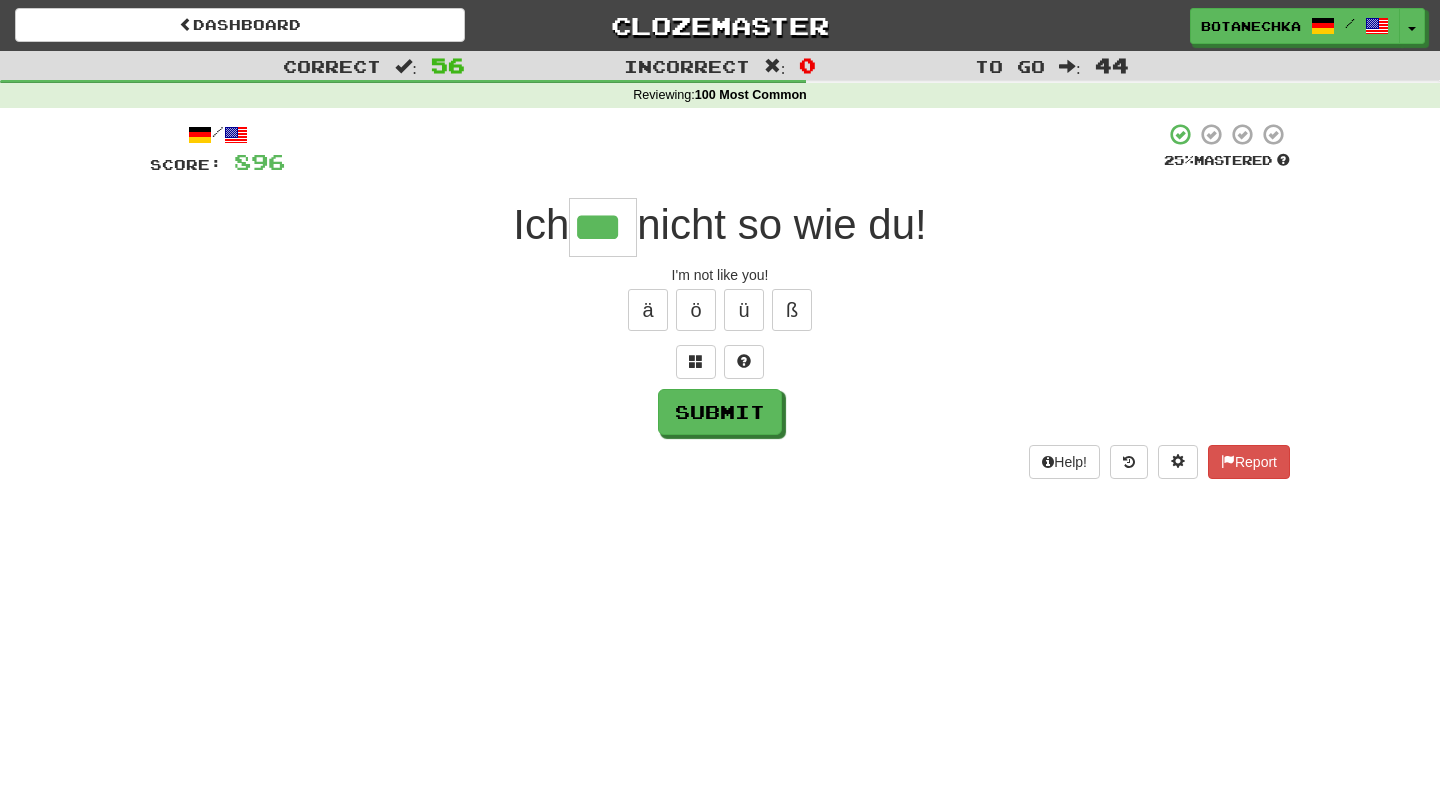 type on "***" 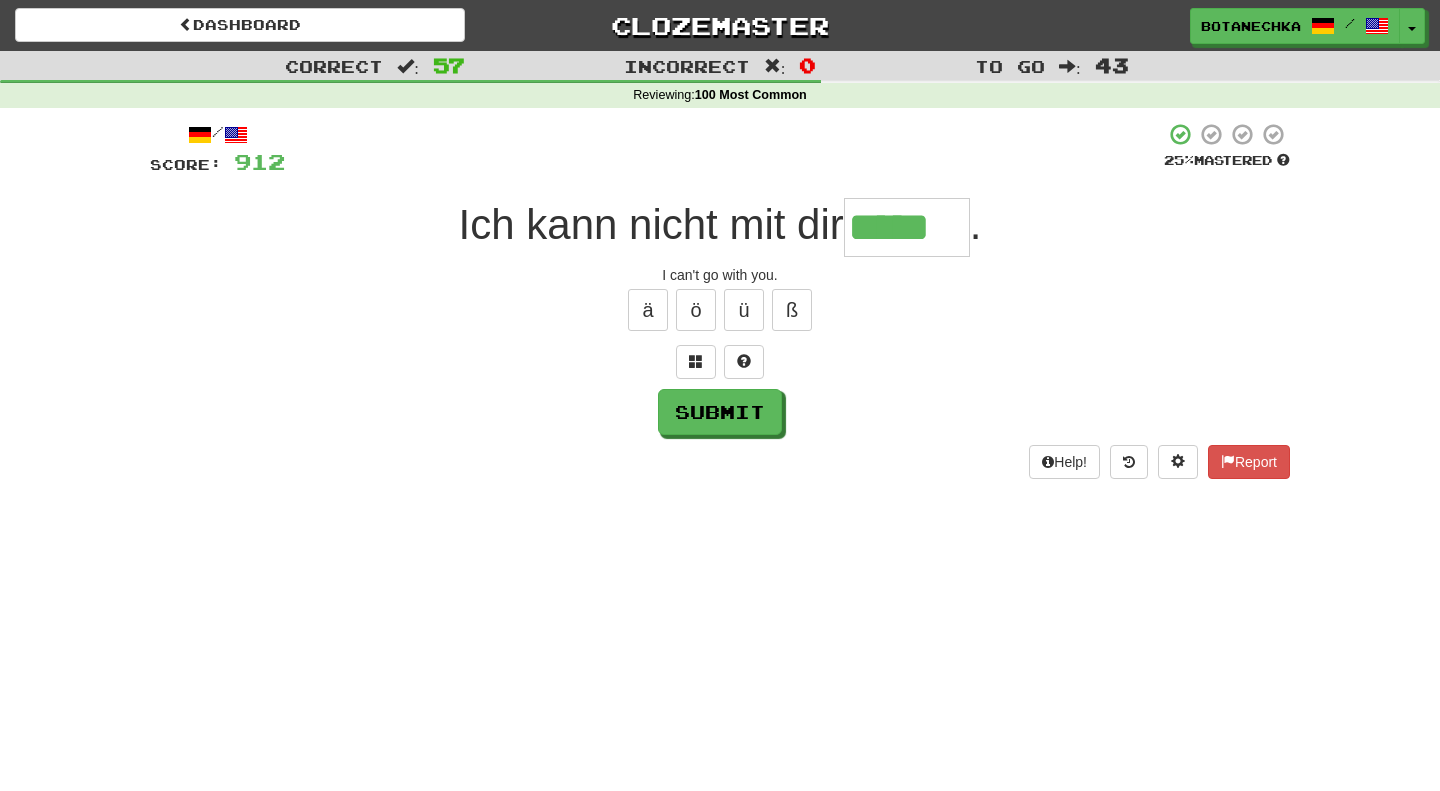 type on "*****" 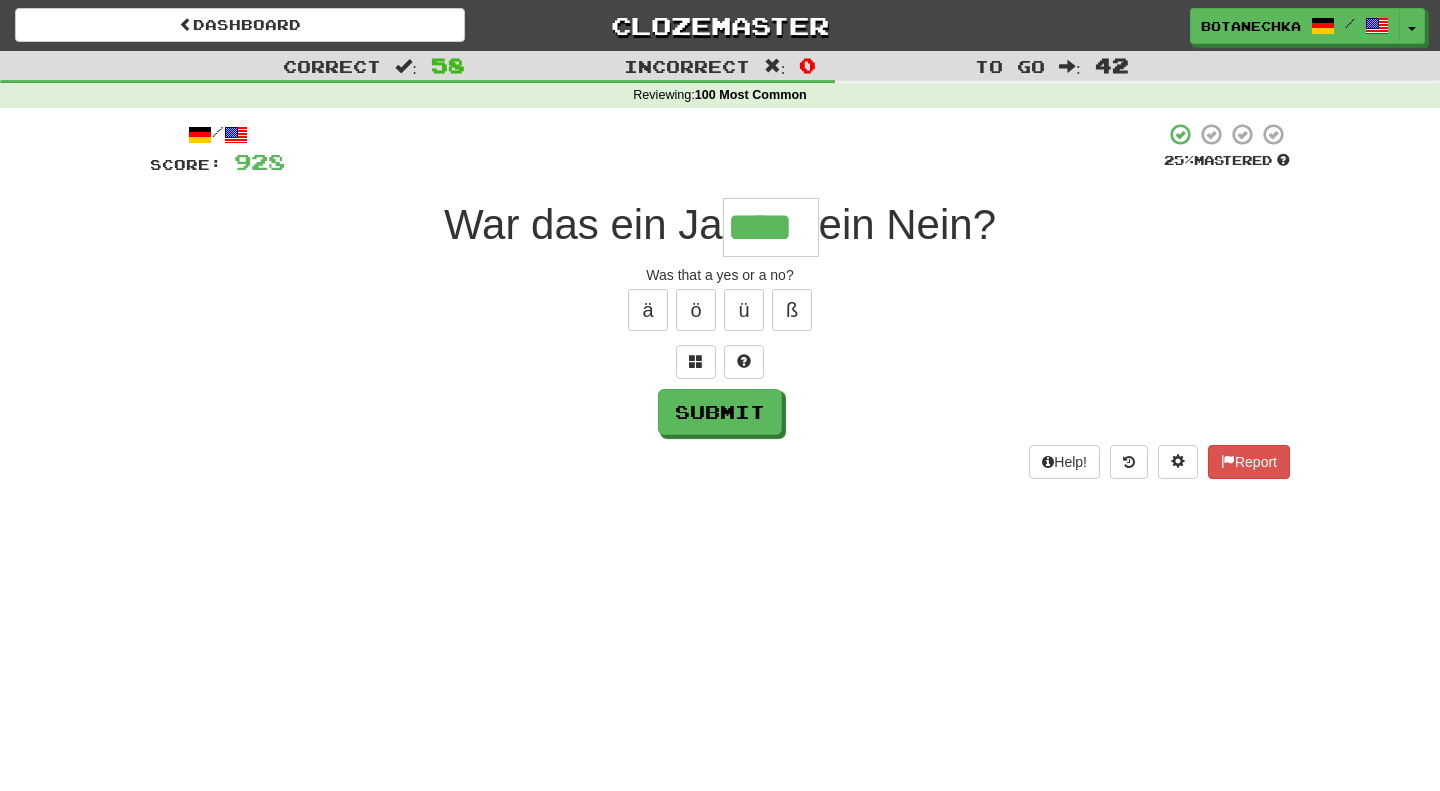 type on "****" 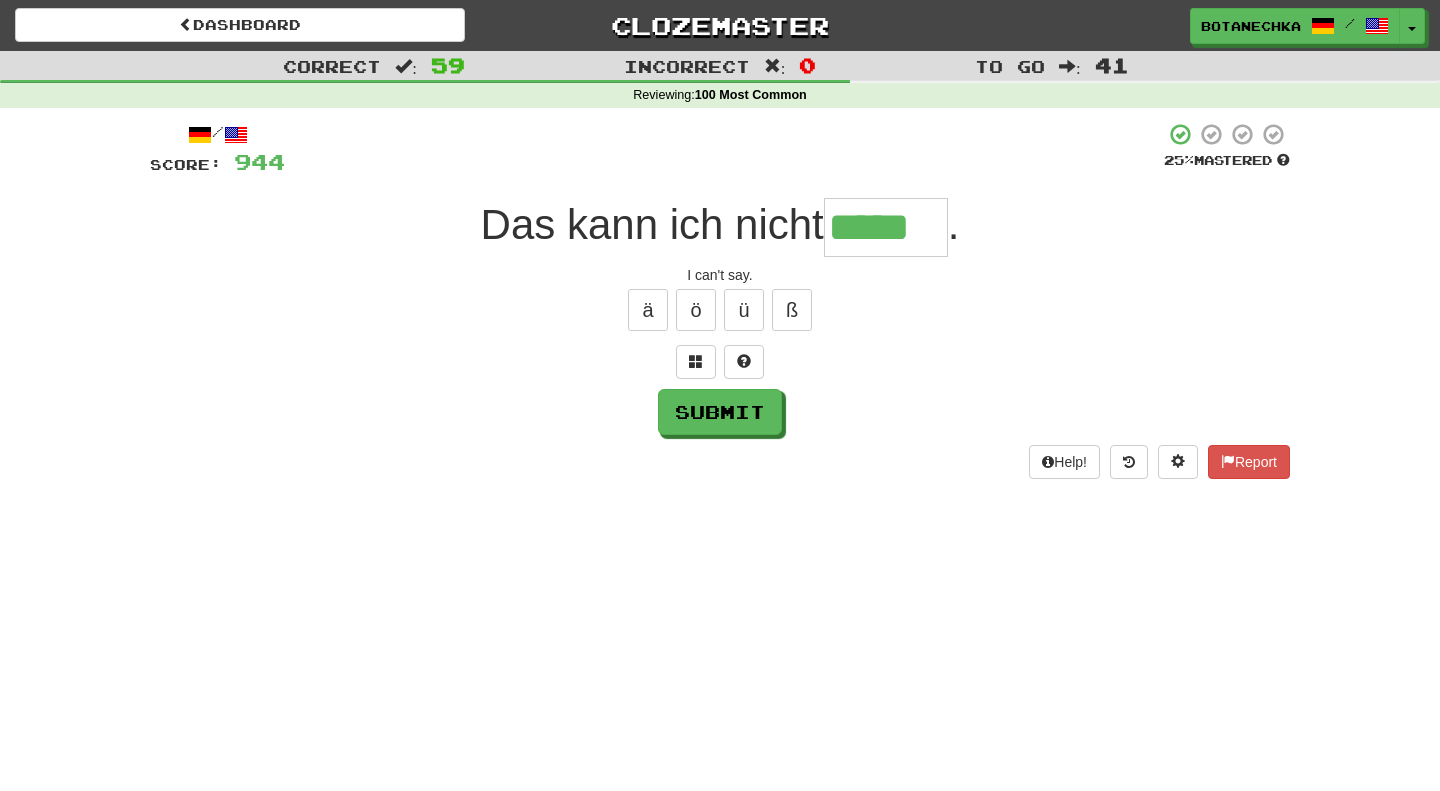 type on "*****" 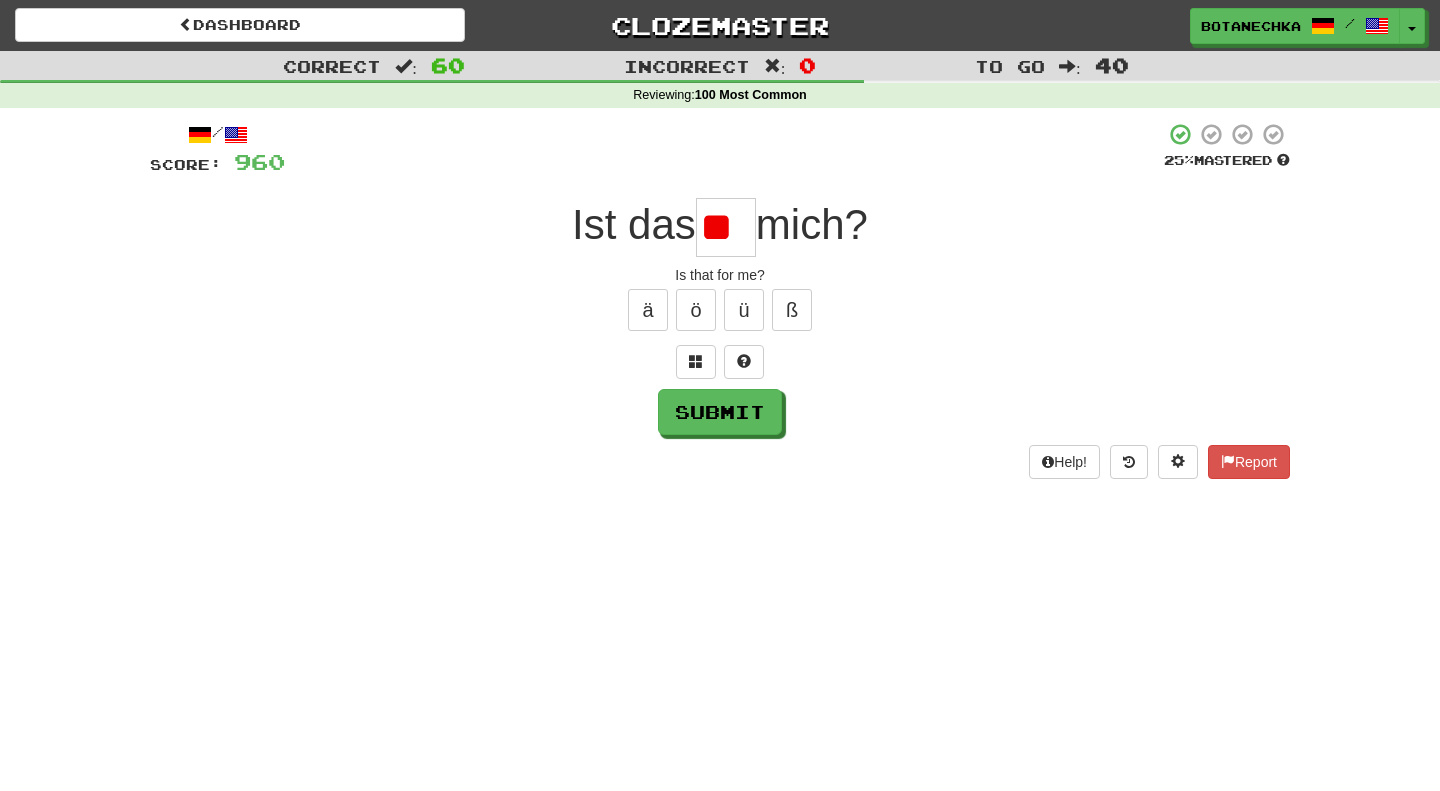 scroll, scrollTop: 0, scrollLeft: 0, axis: both 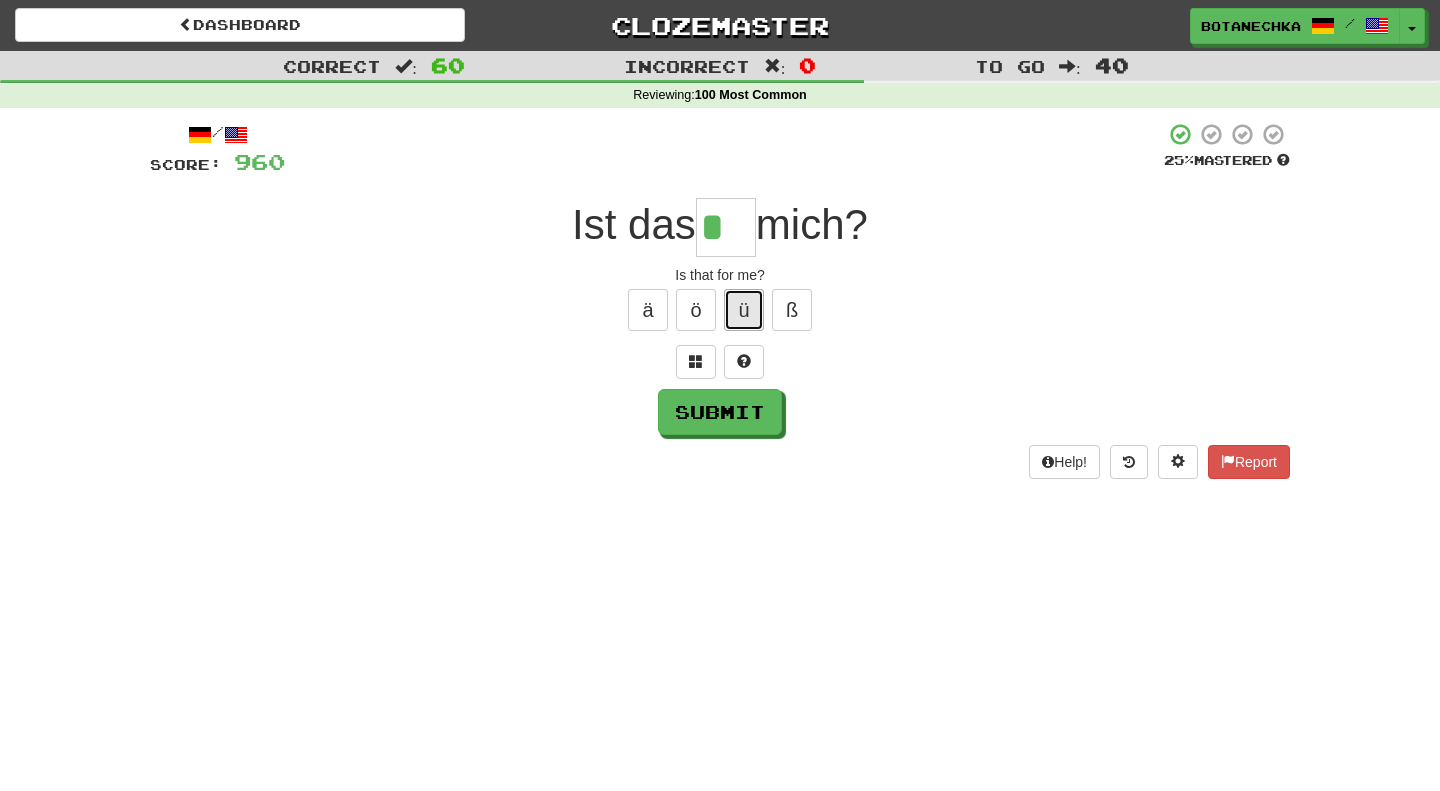 click on "ü" at bounding box center [744, 310] 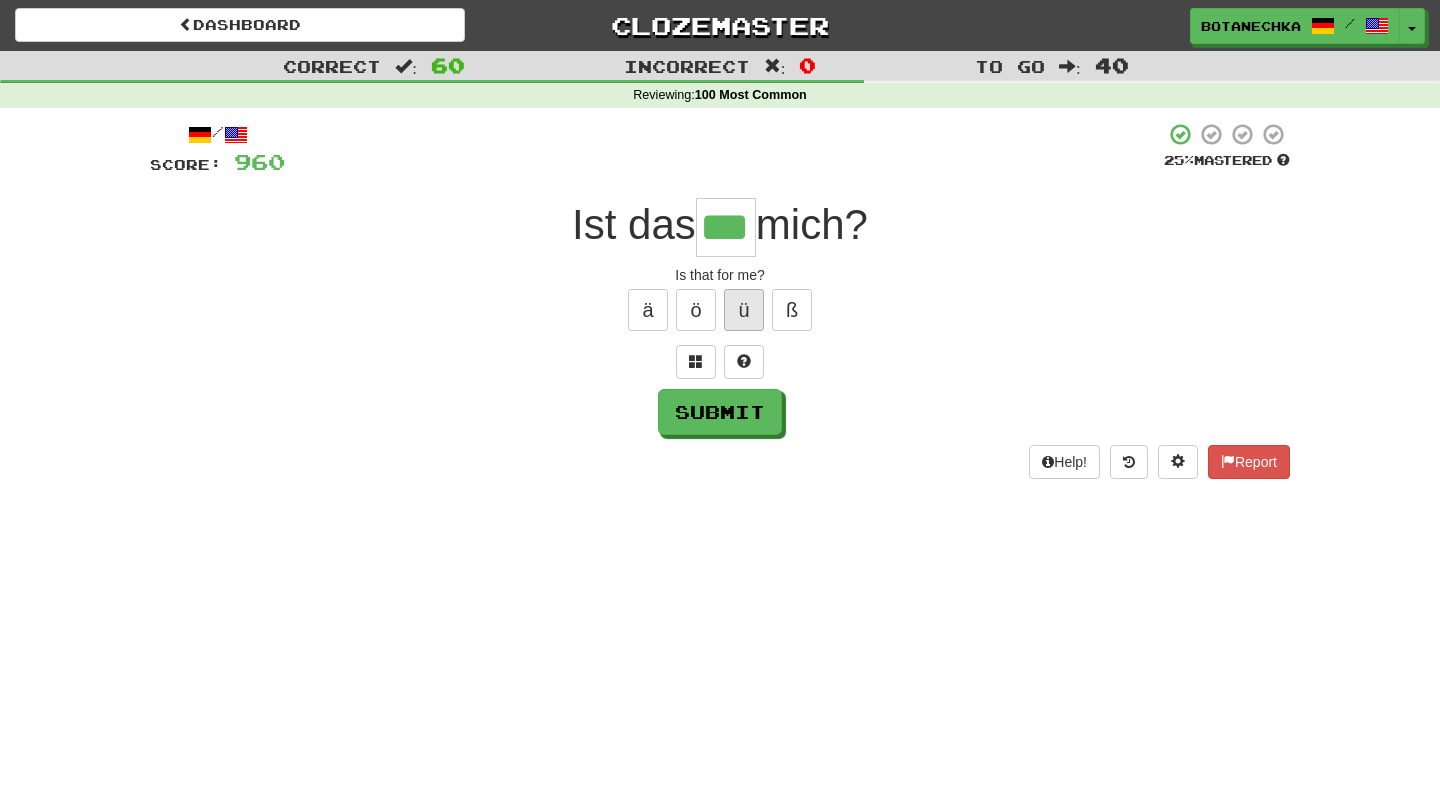 type on "***" 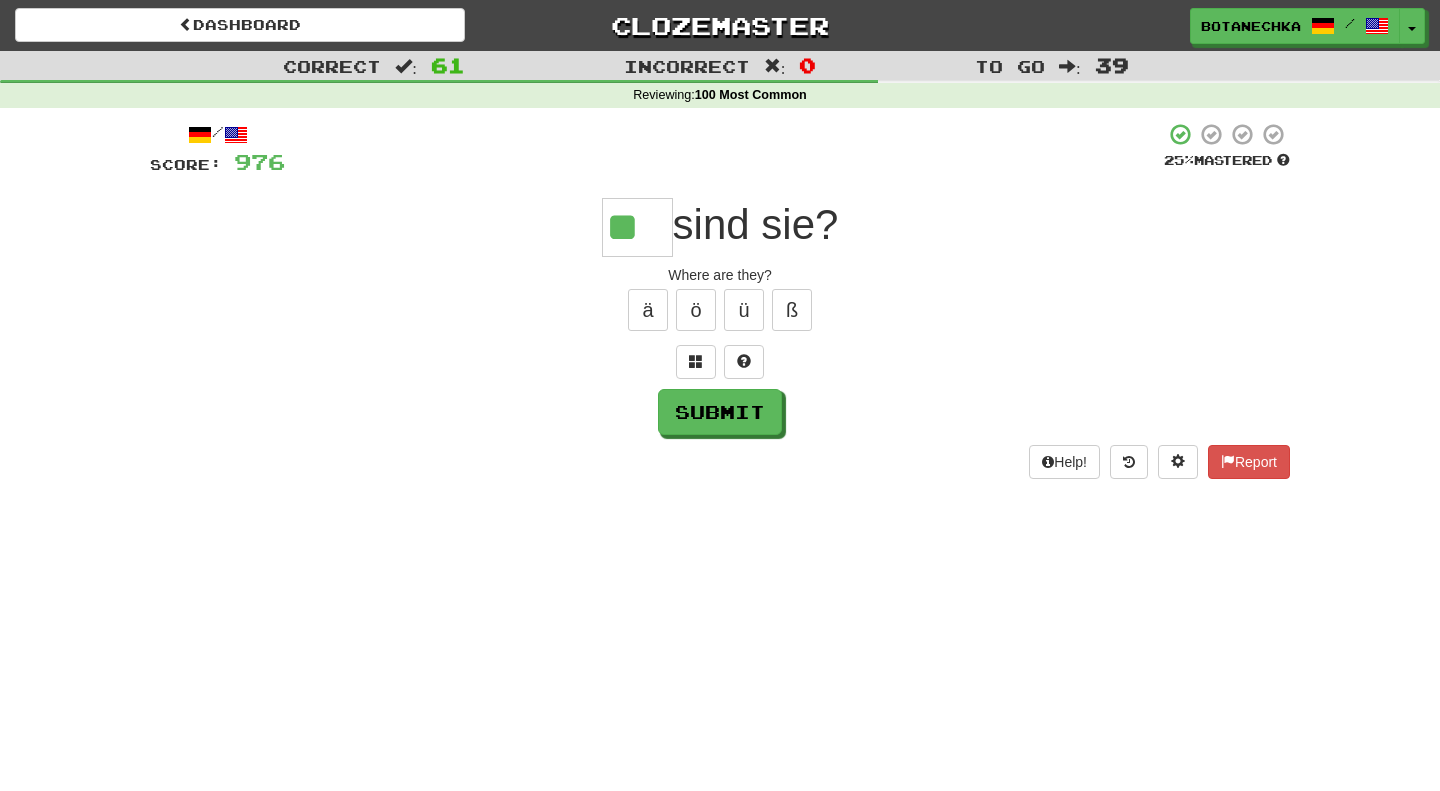 type on "**" 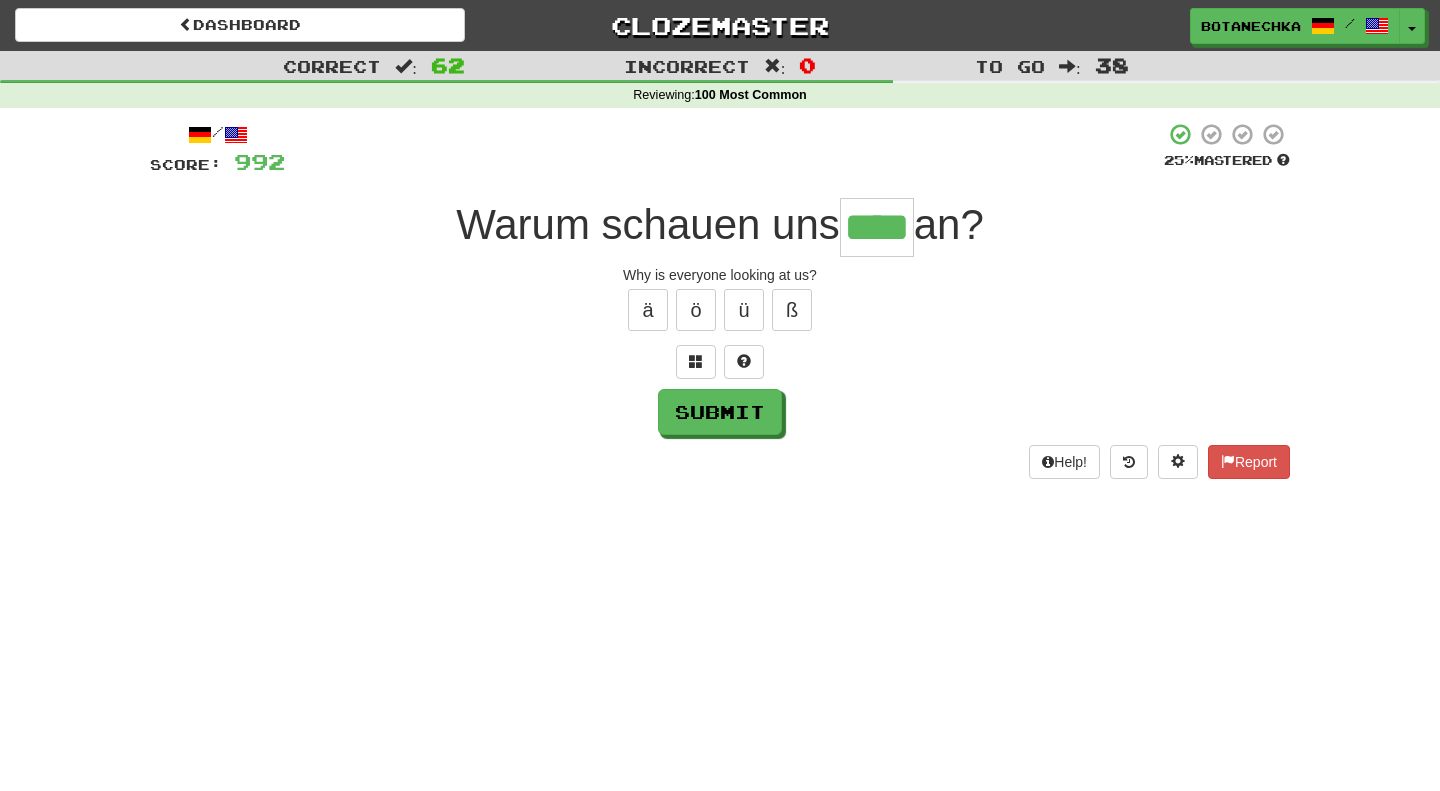 type on "****" 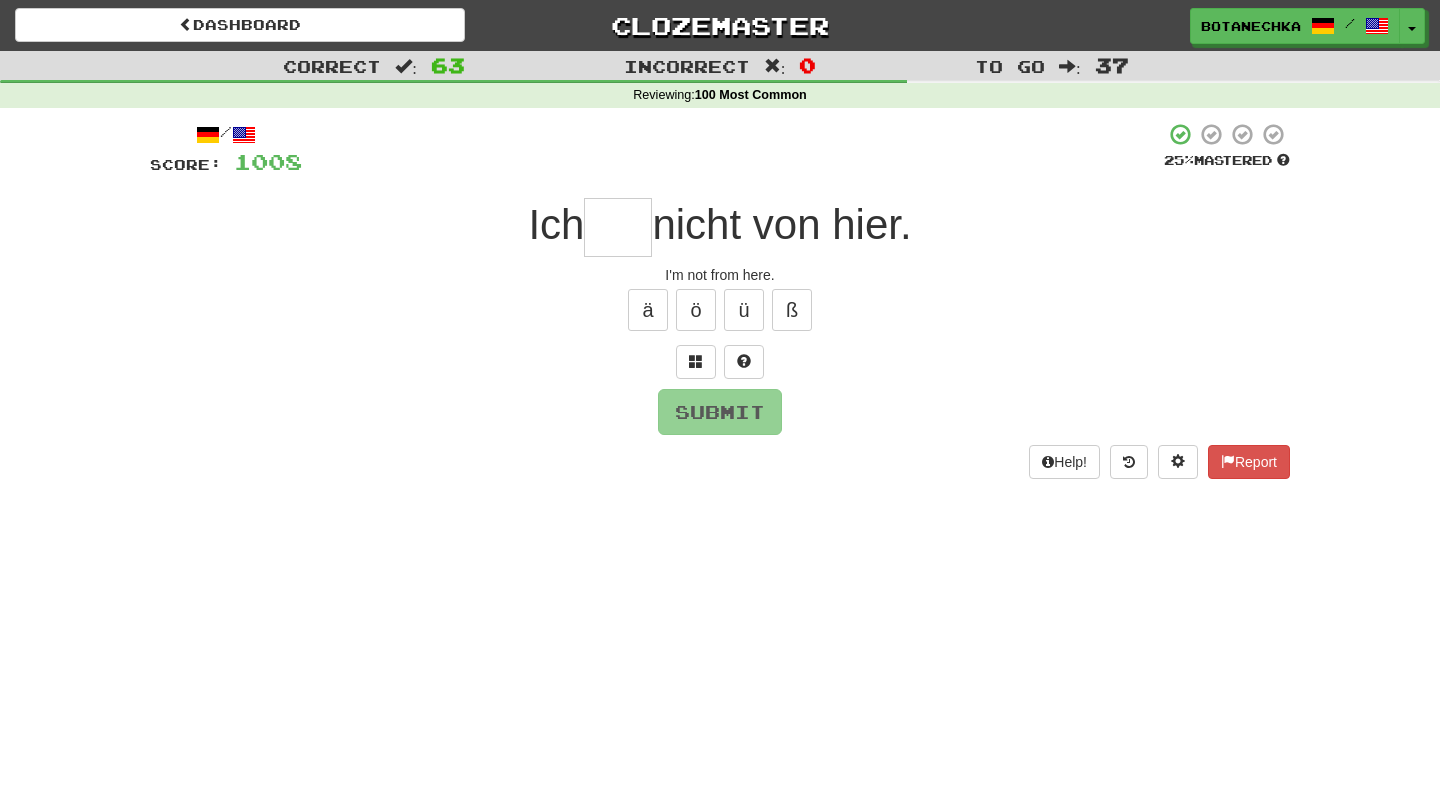 type on "*" 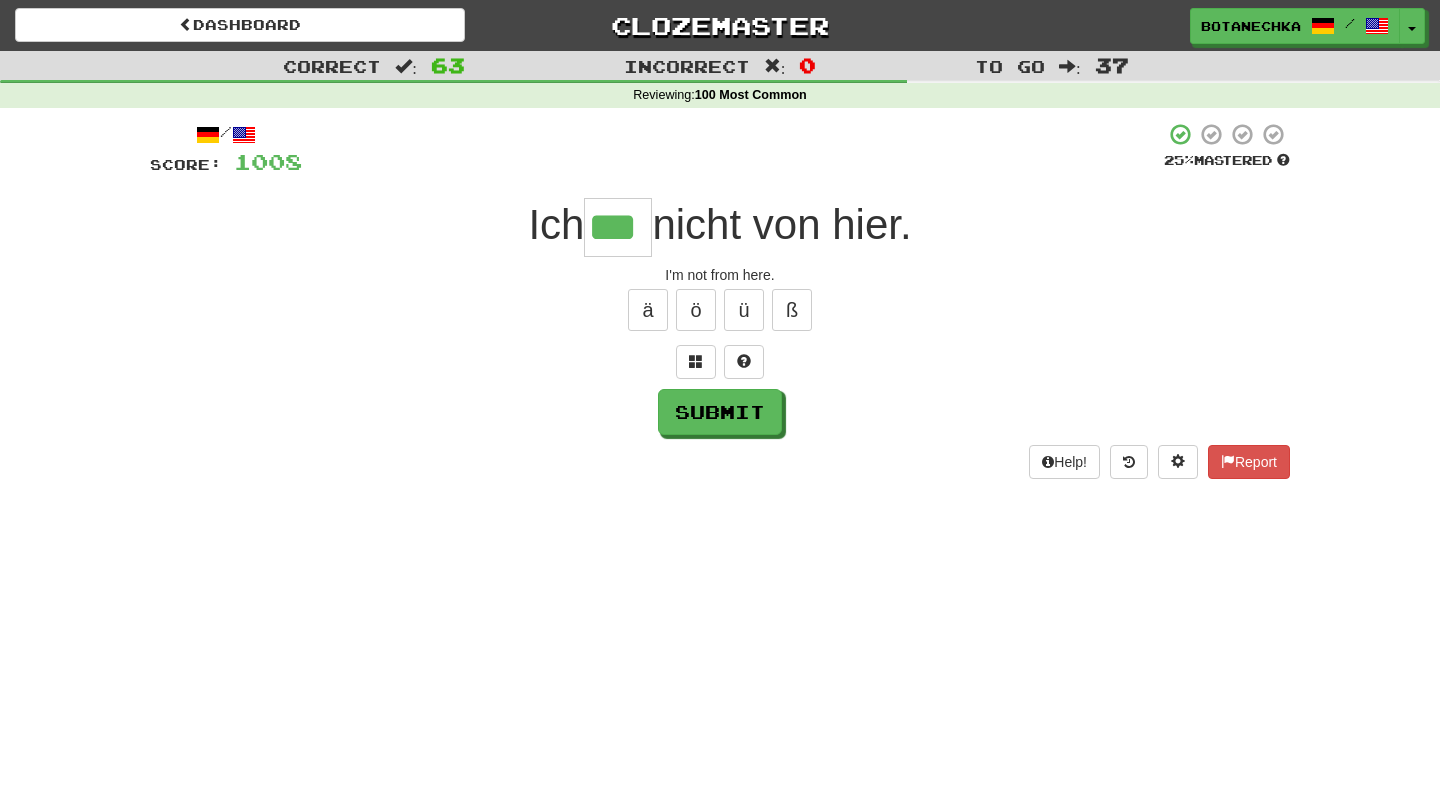 type on "***" 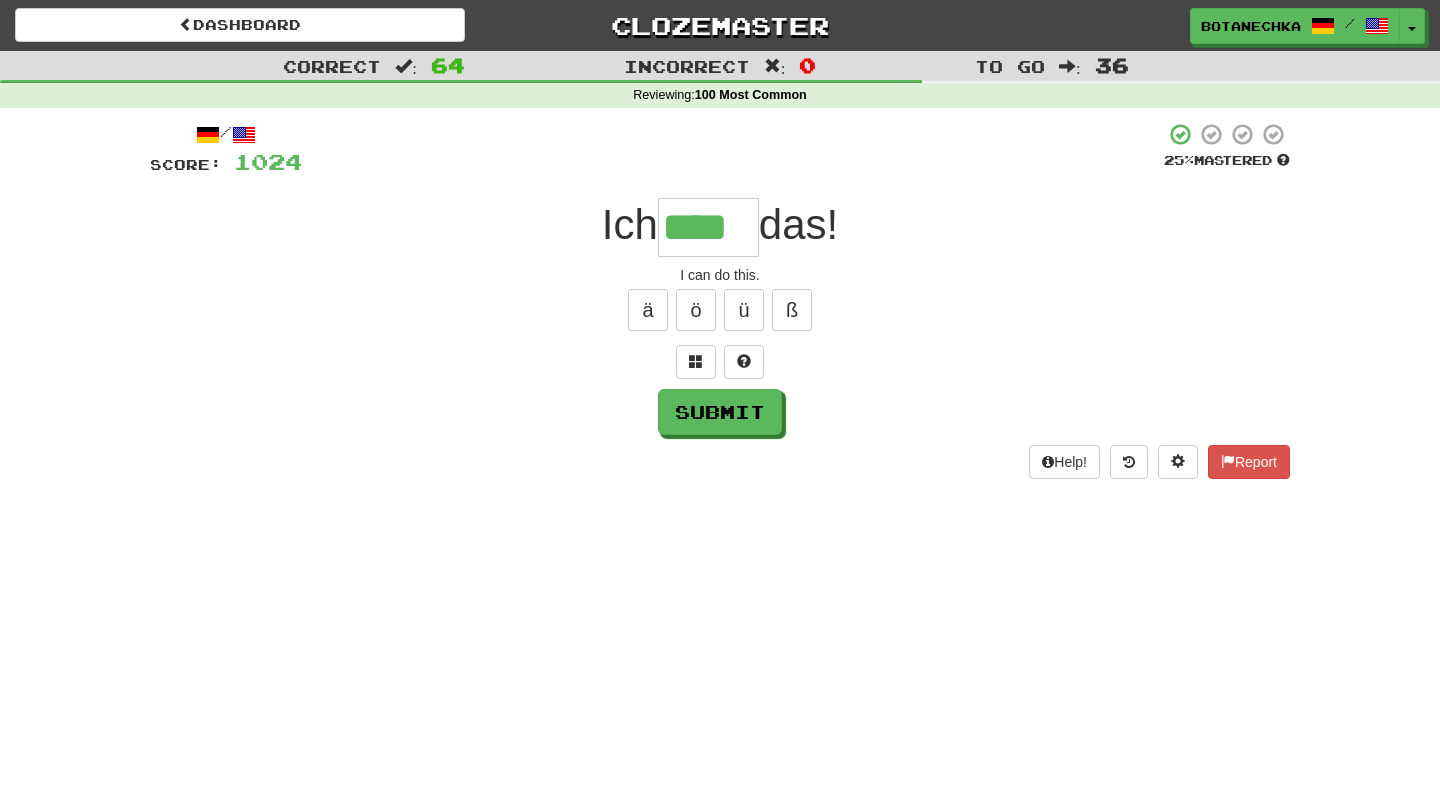 type on "****" 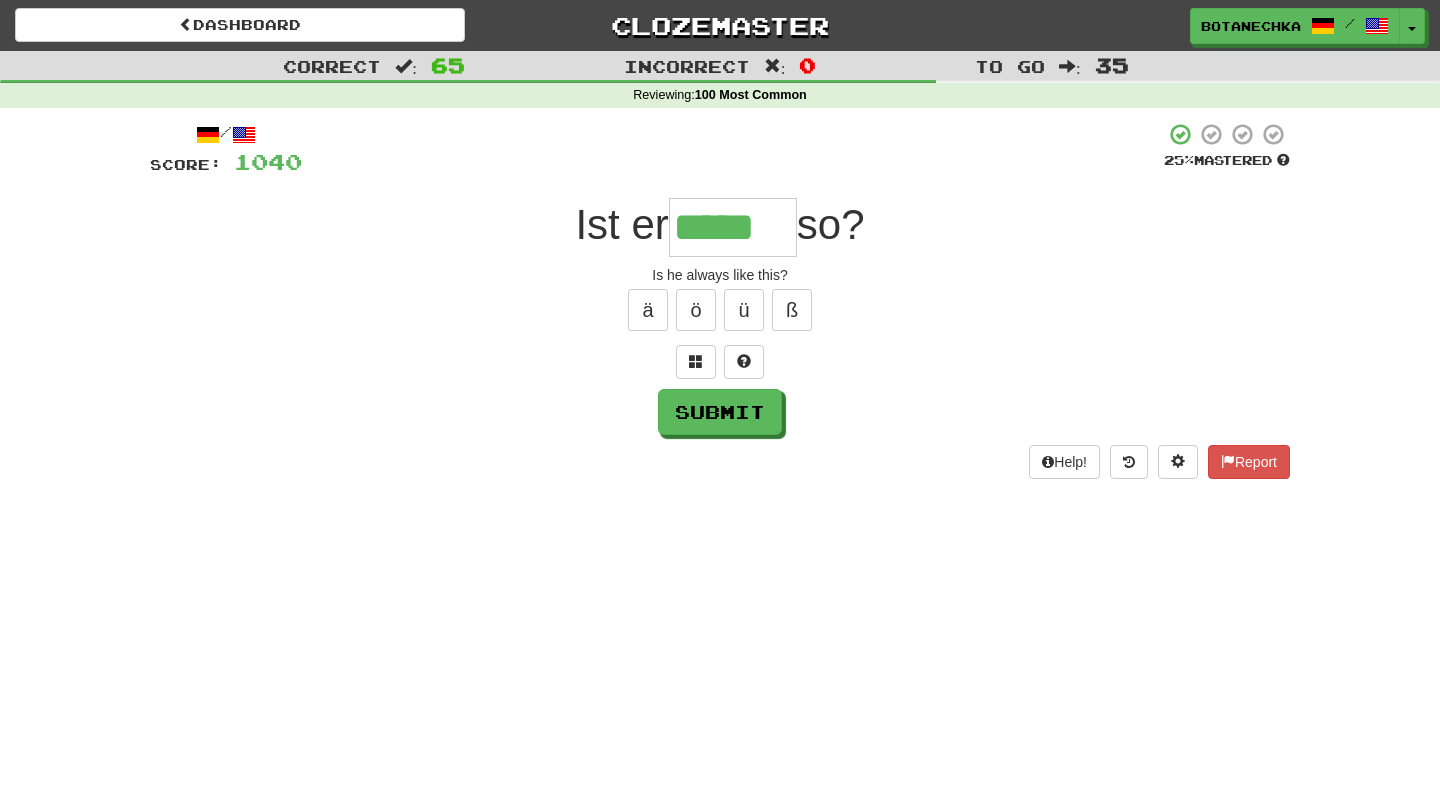 type on "*****" 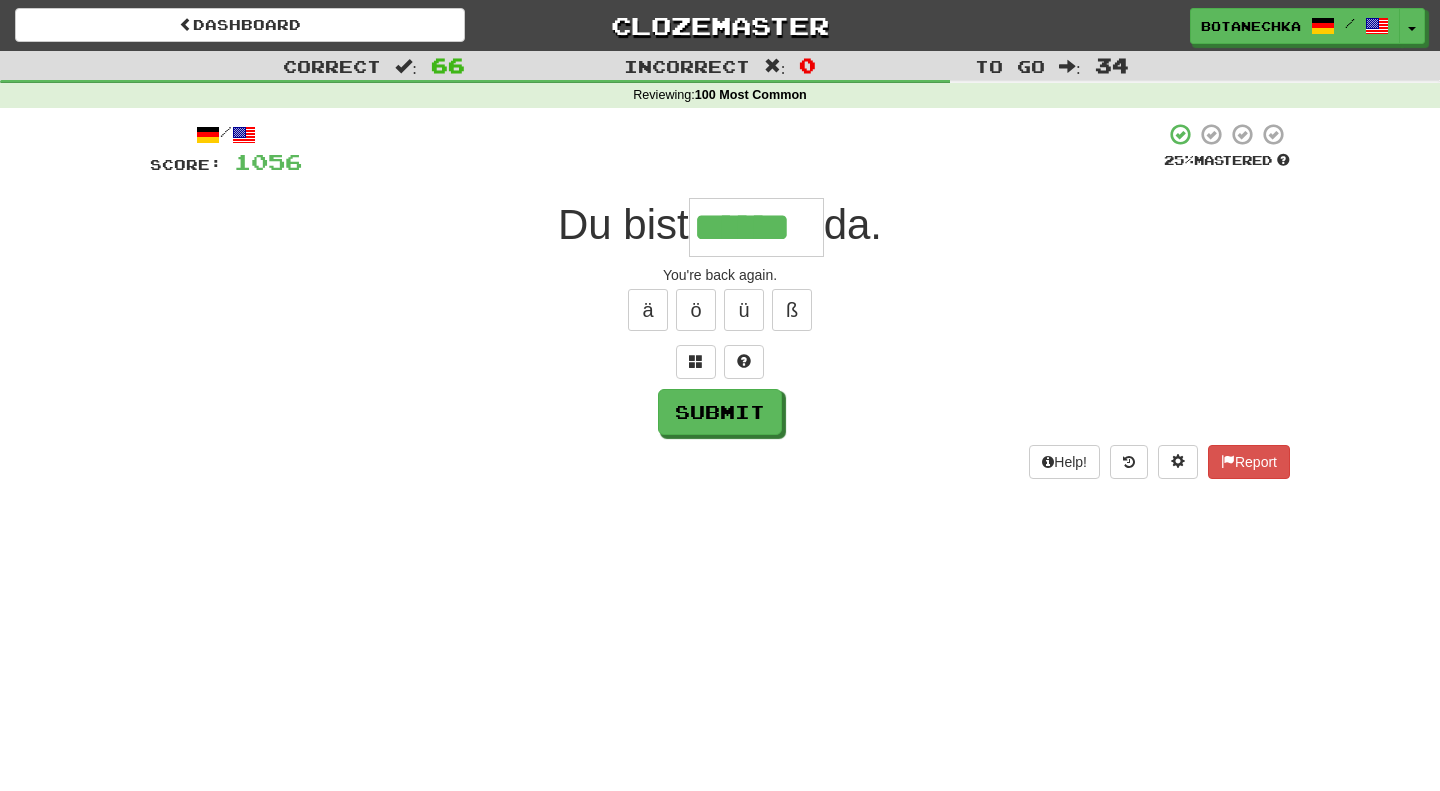 type on "******" 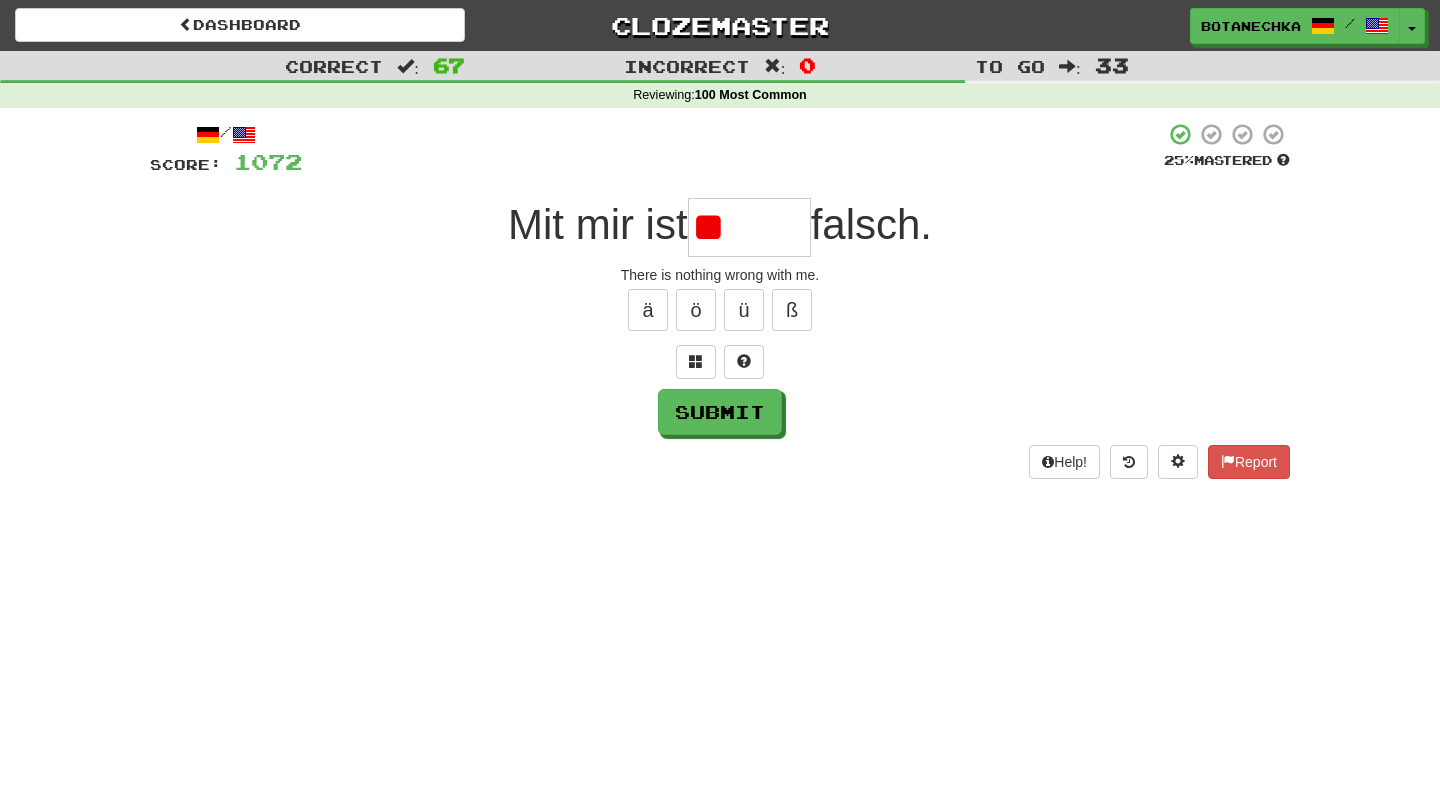 type on "*" 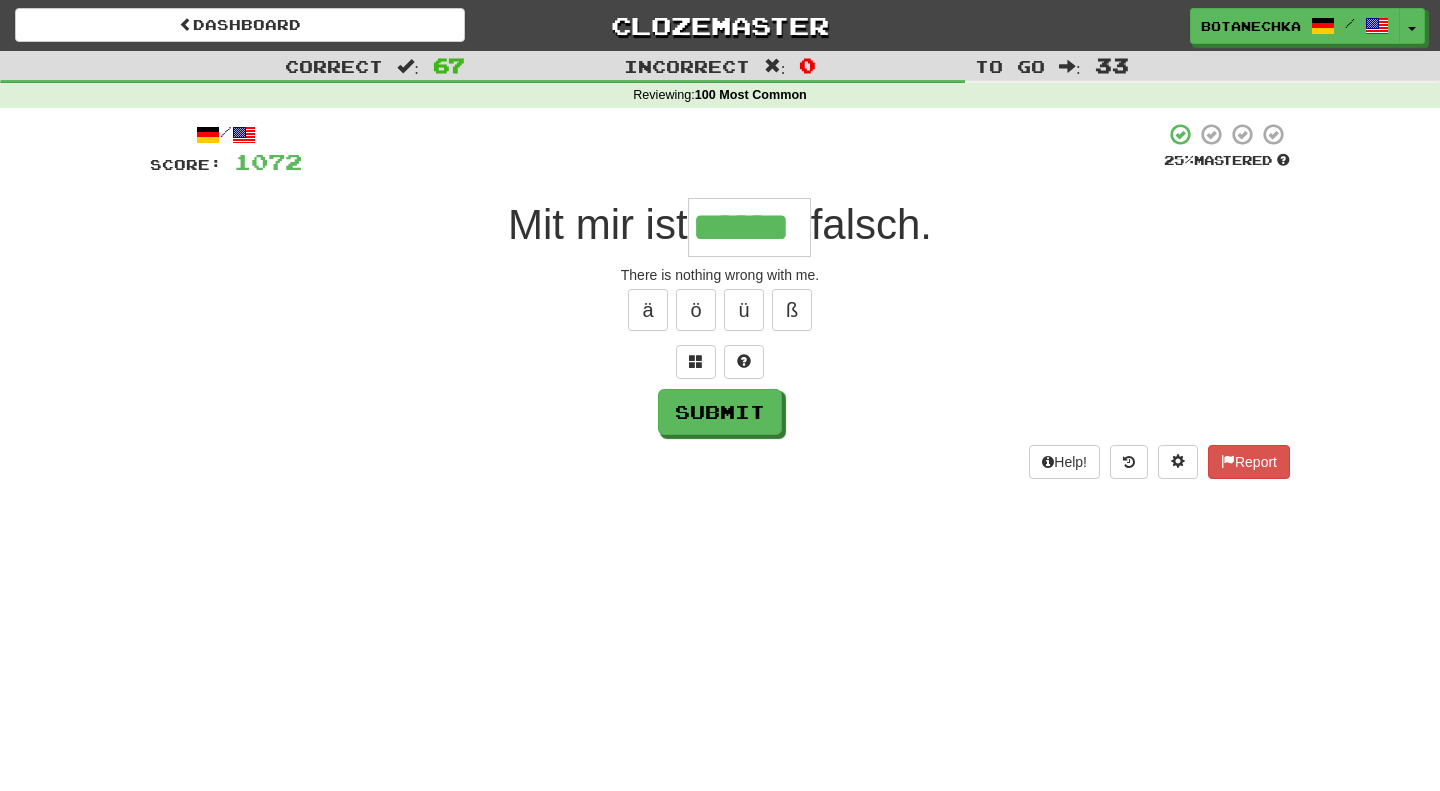 type on "******" 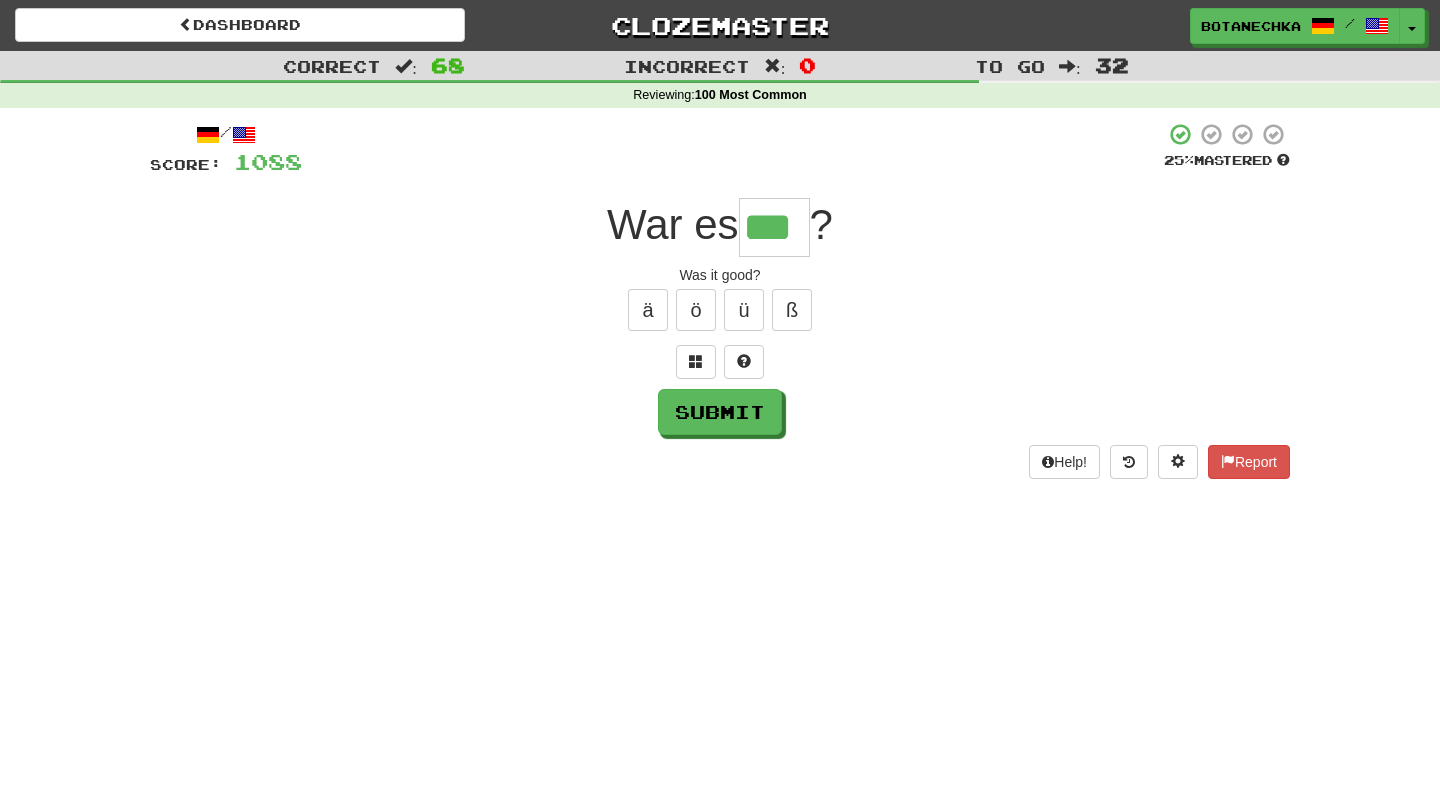 type on "***" 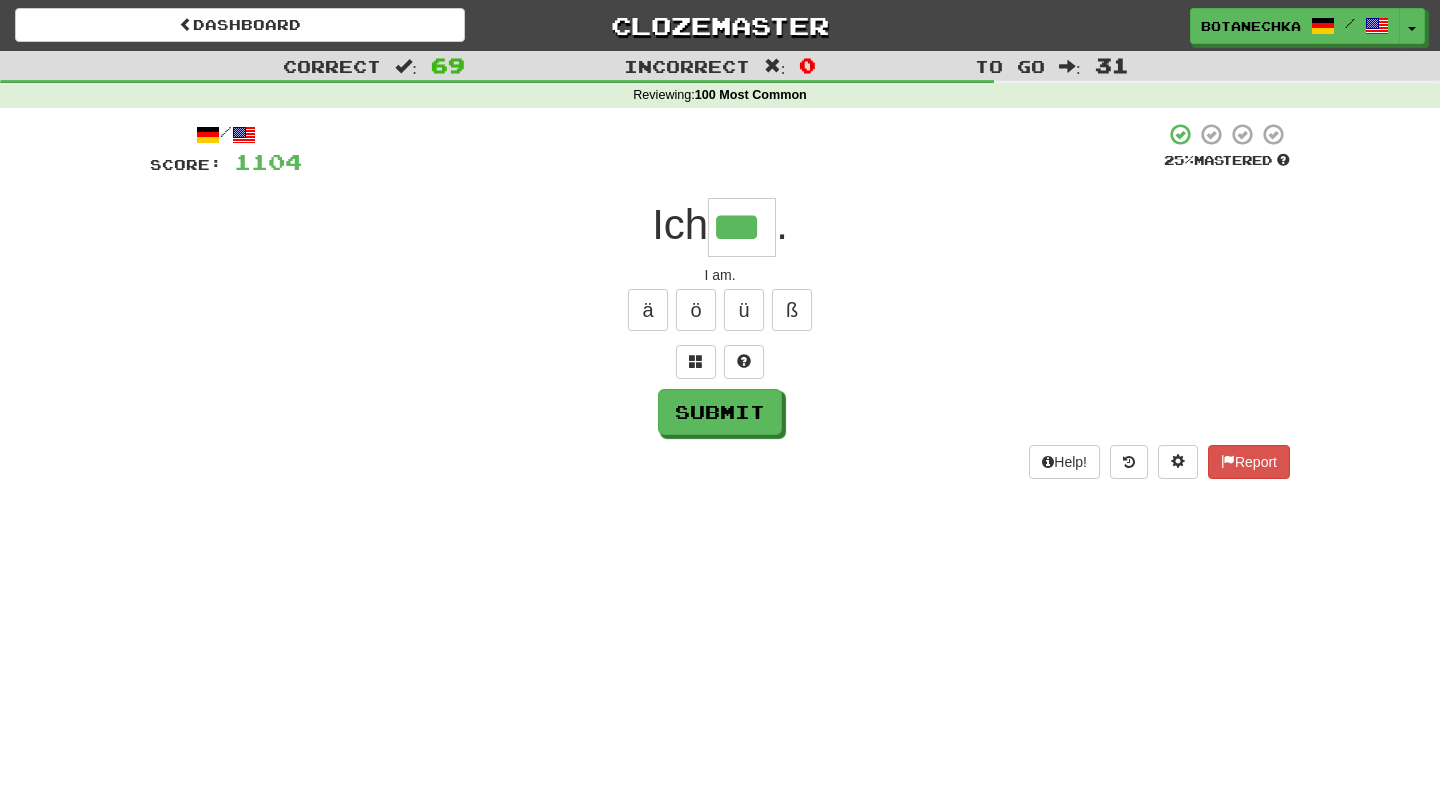 type on "***" 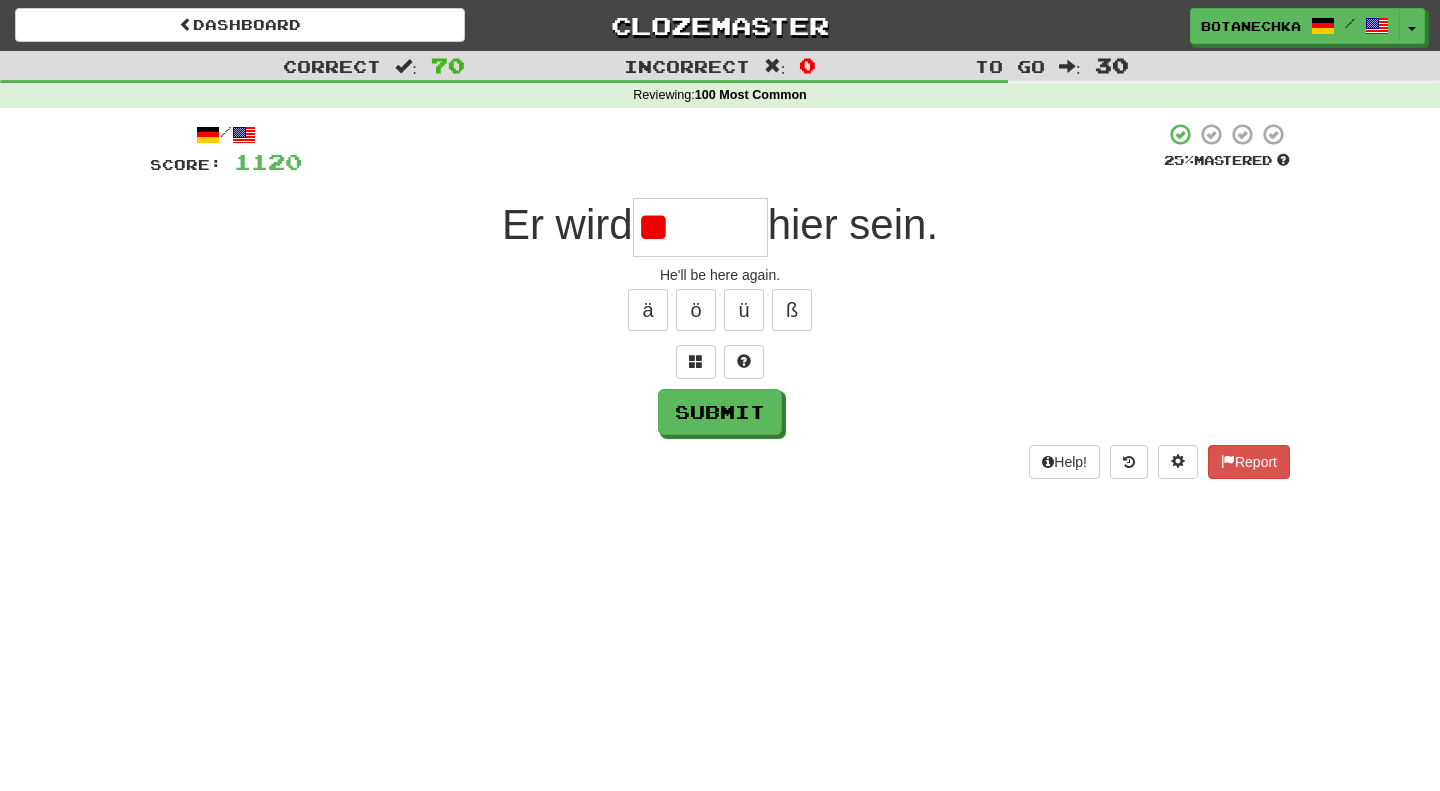 type on "*" 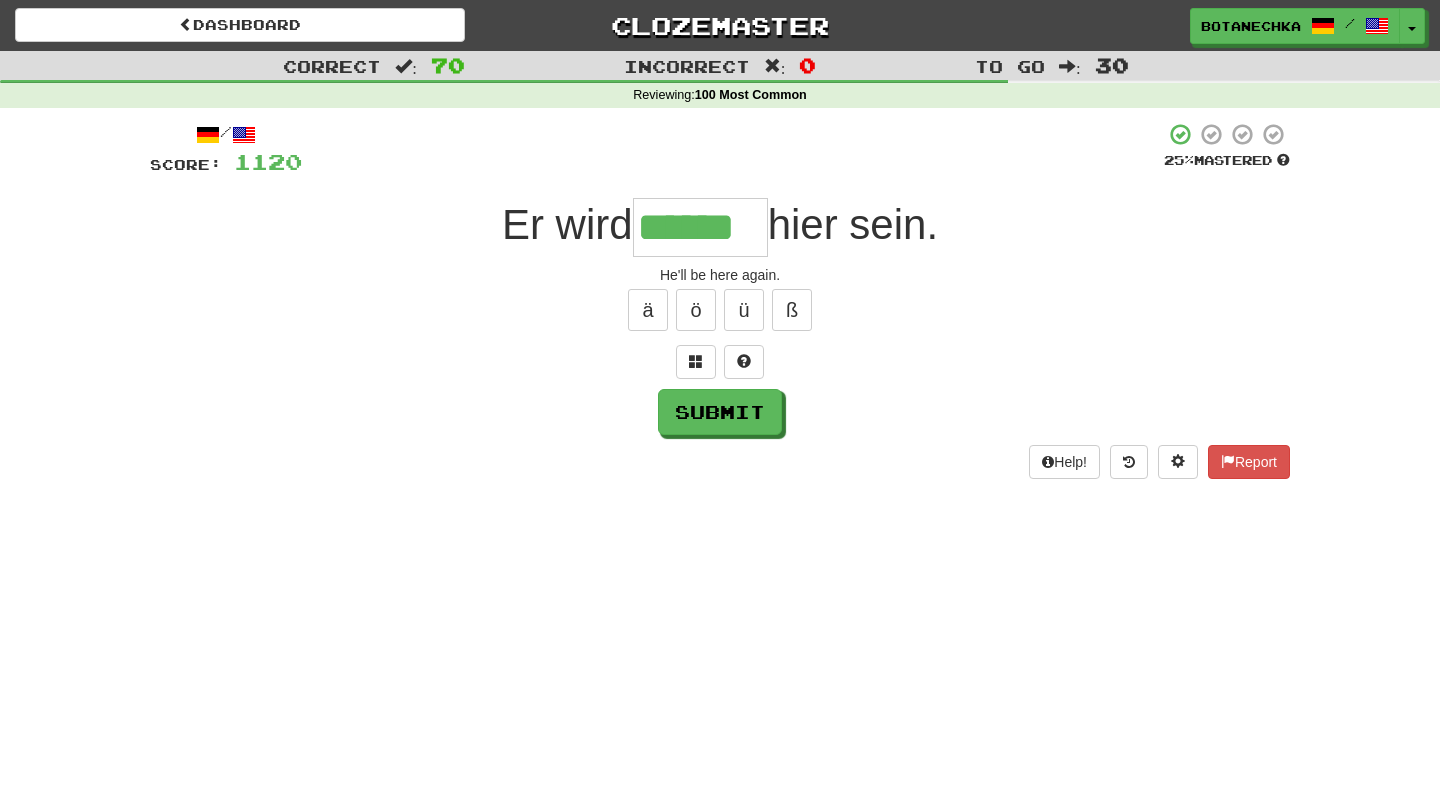 type on "******" 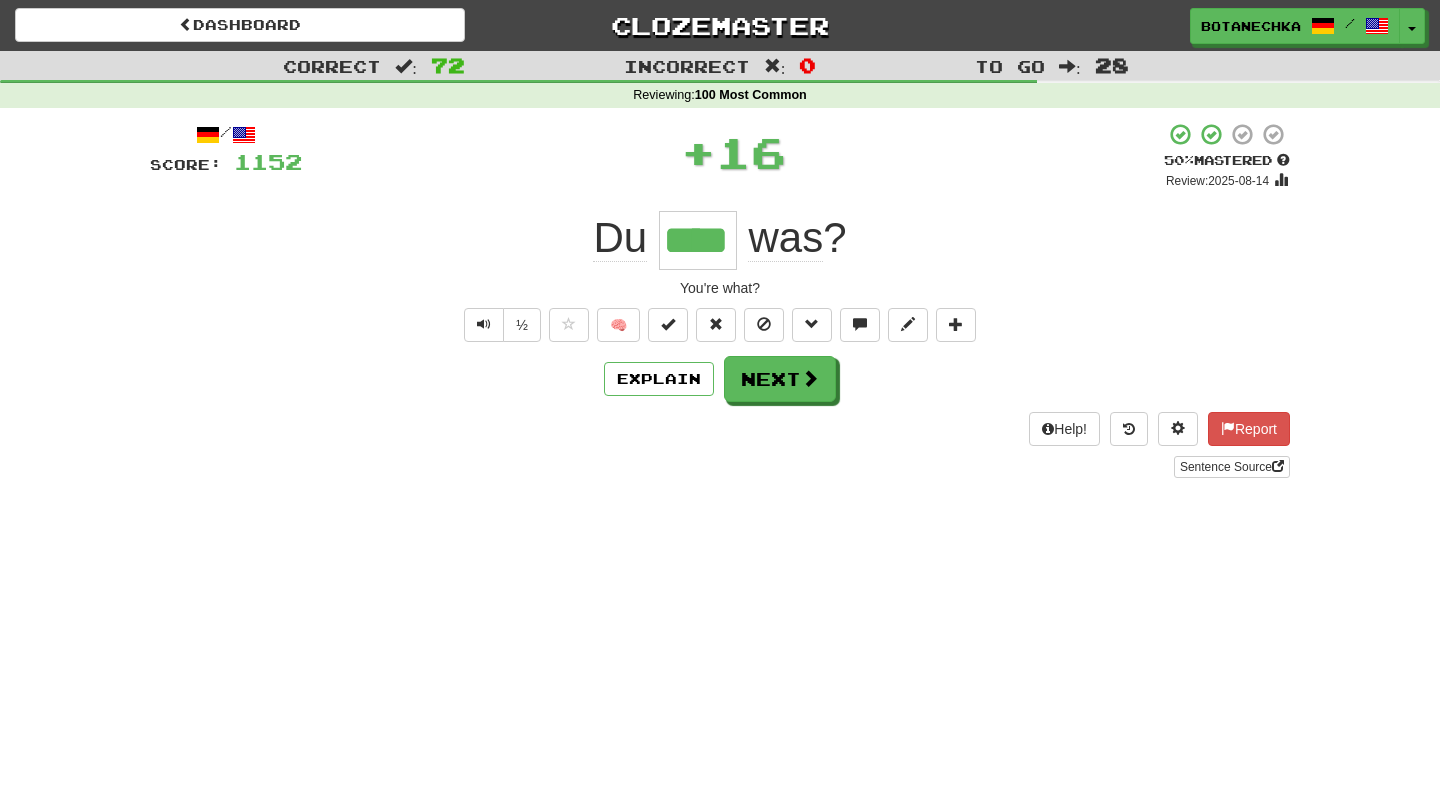 type on "****" 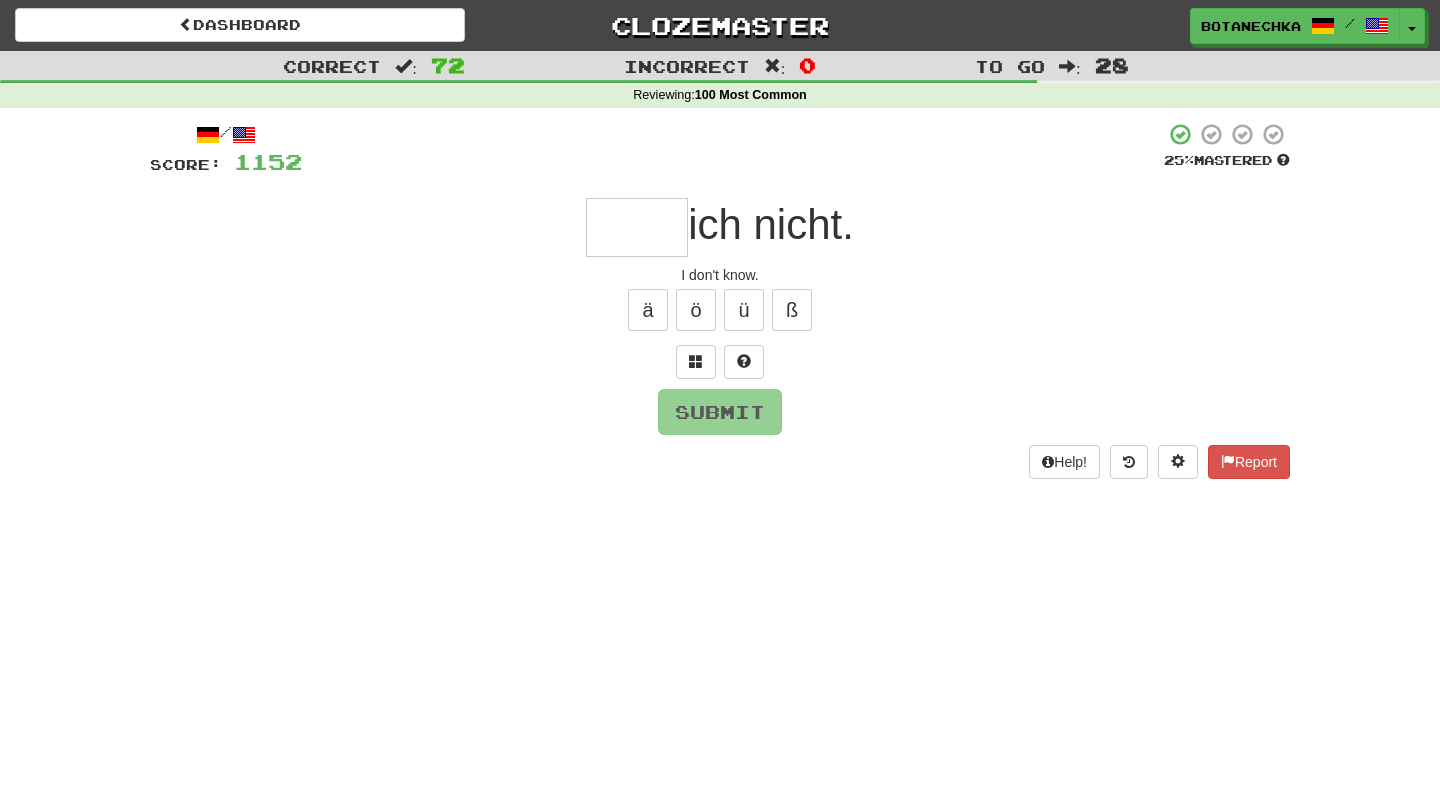 type on "*" 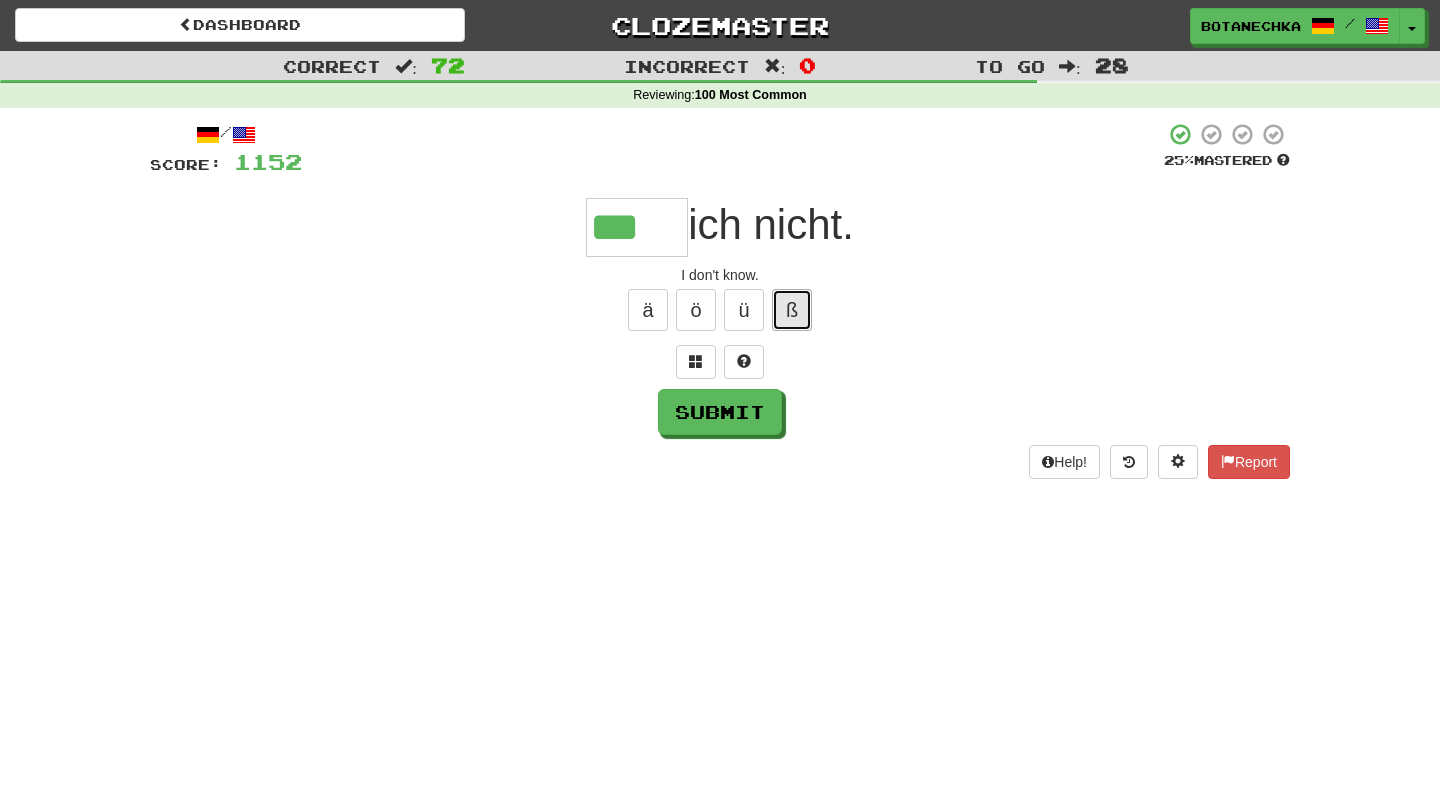 click on "ß" at bounding box center [792, 310] 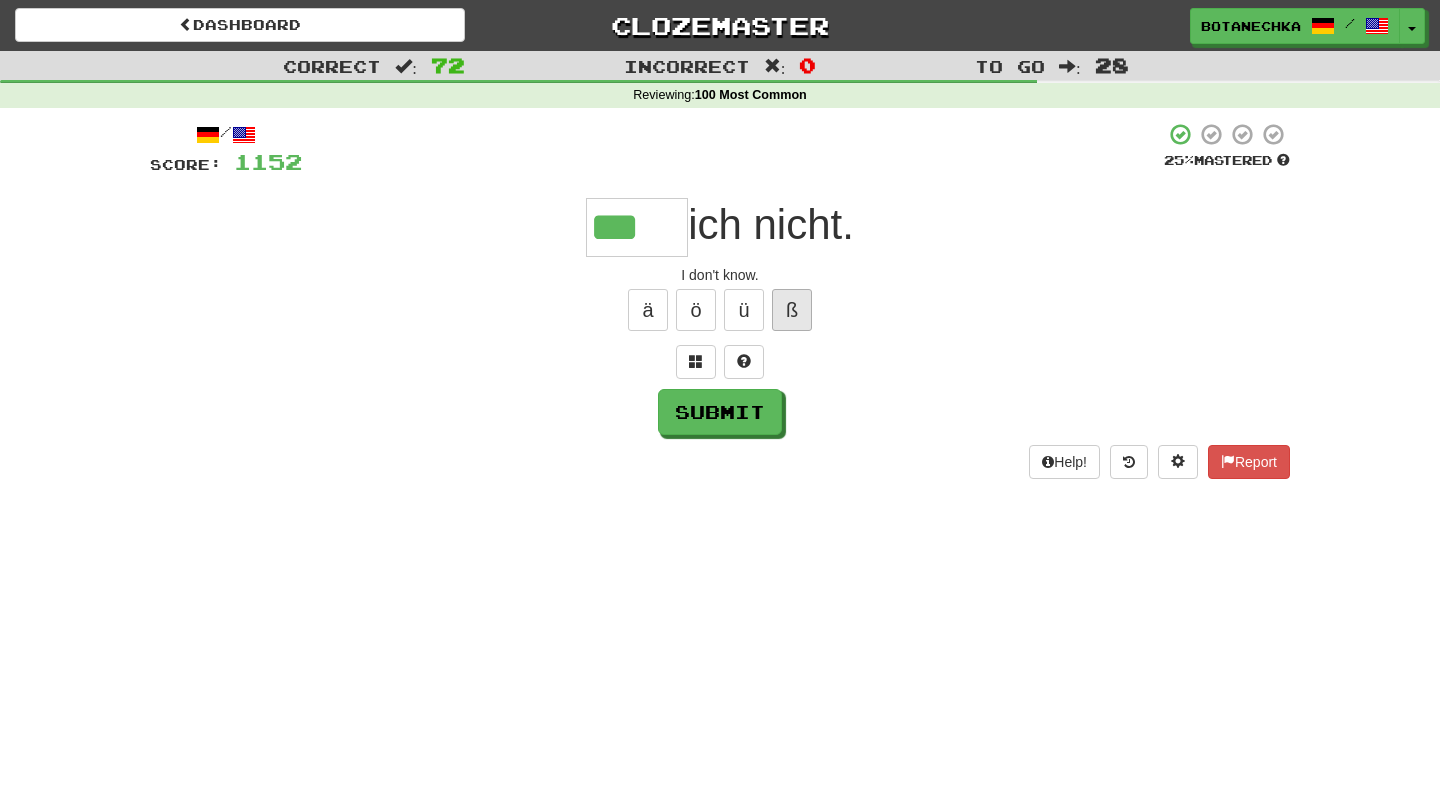 type on "****" 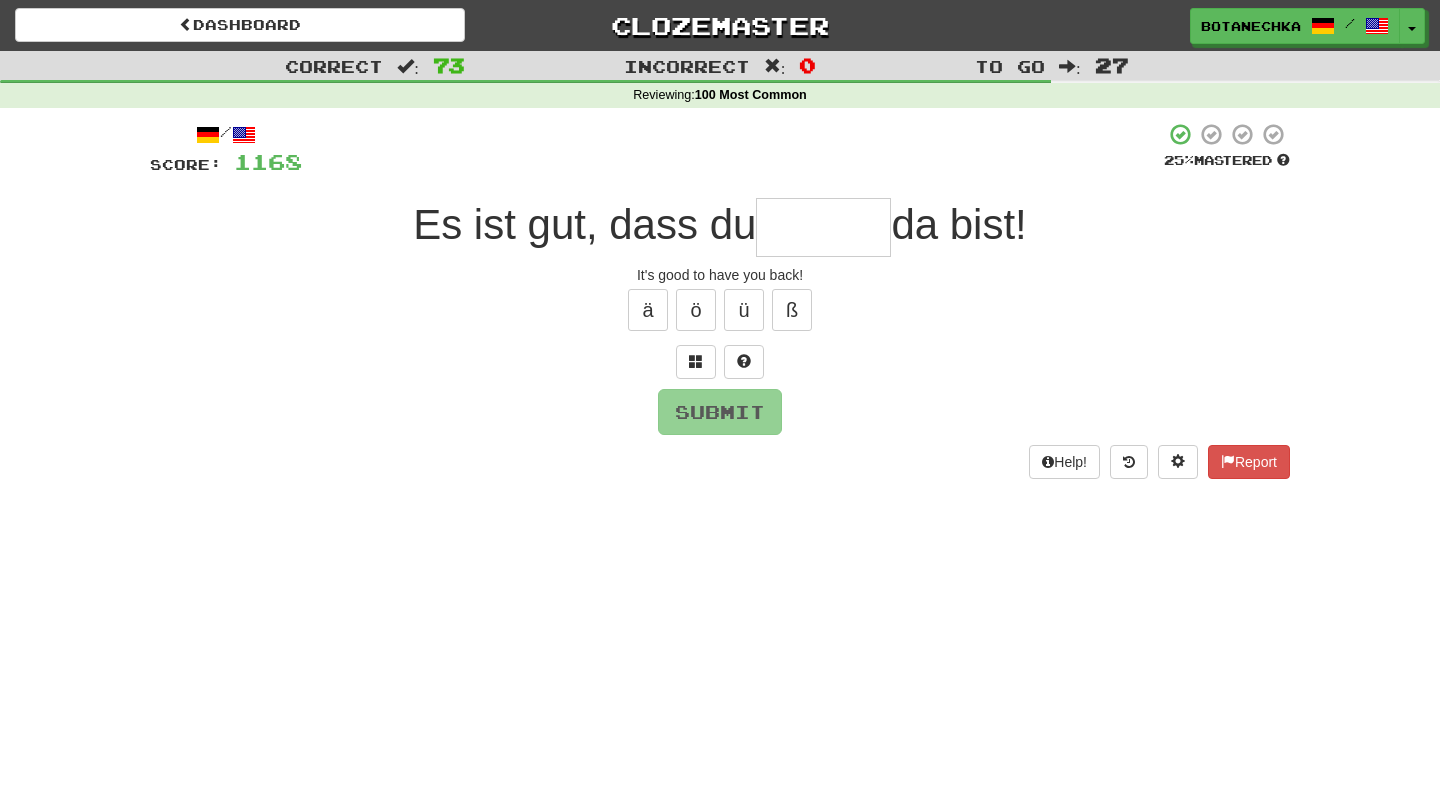 type on "*" 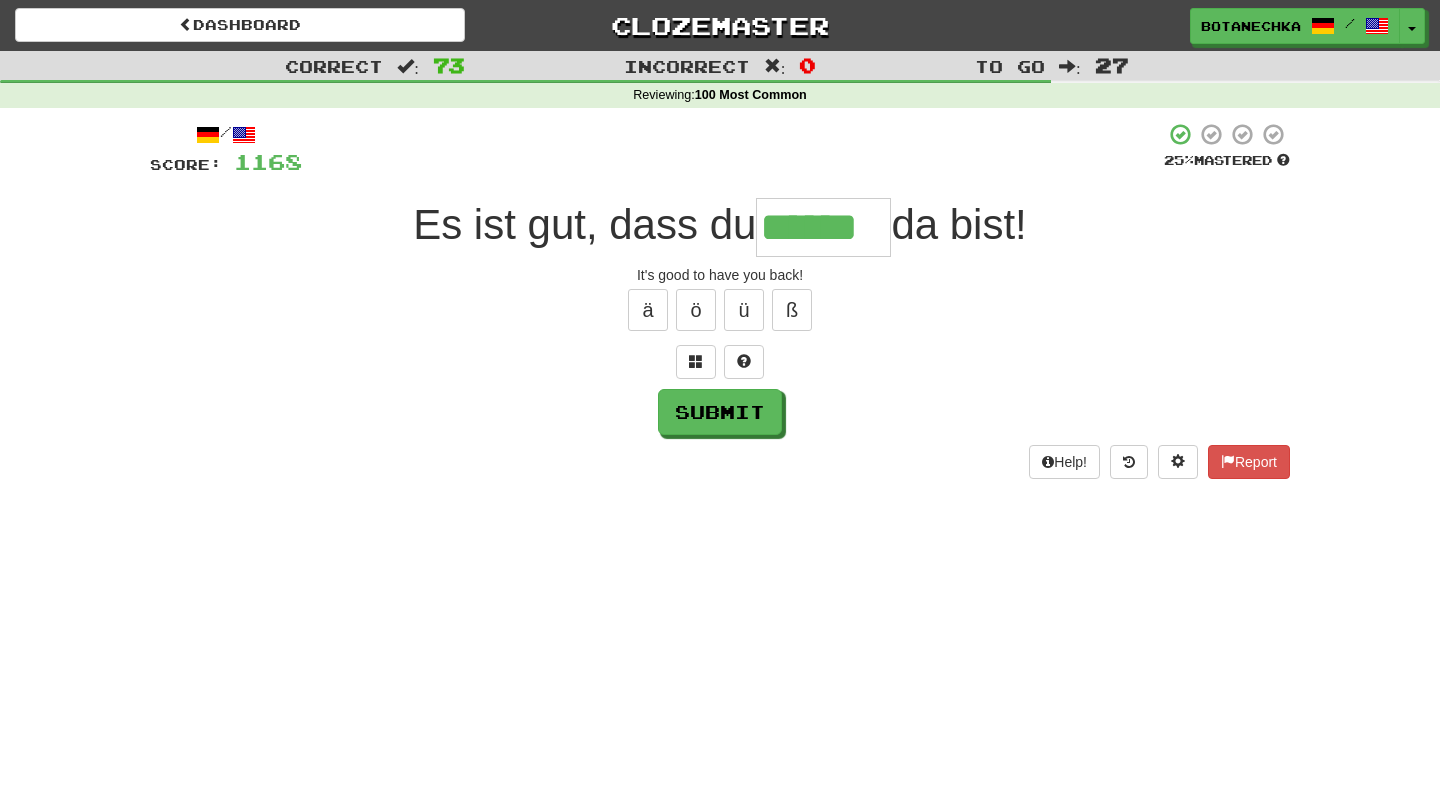 type on "******" 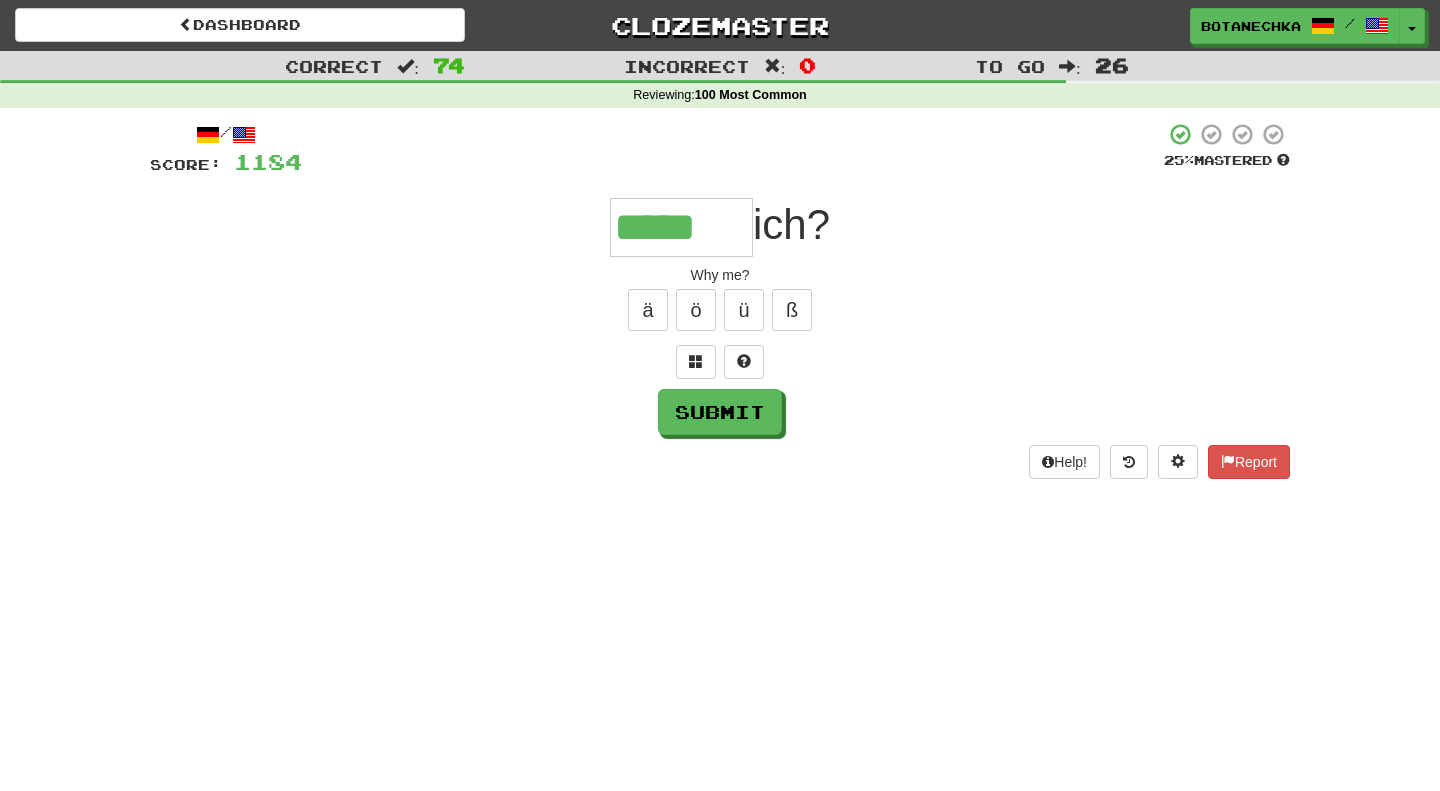 type on "*****" 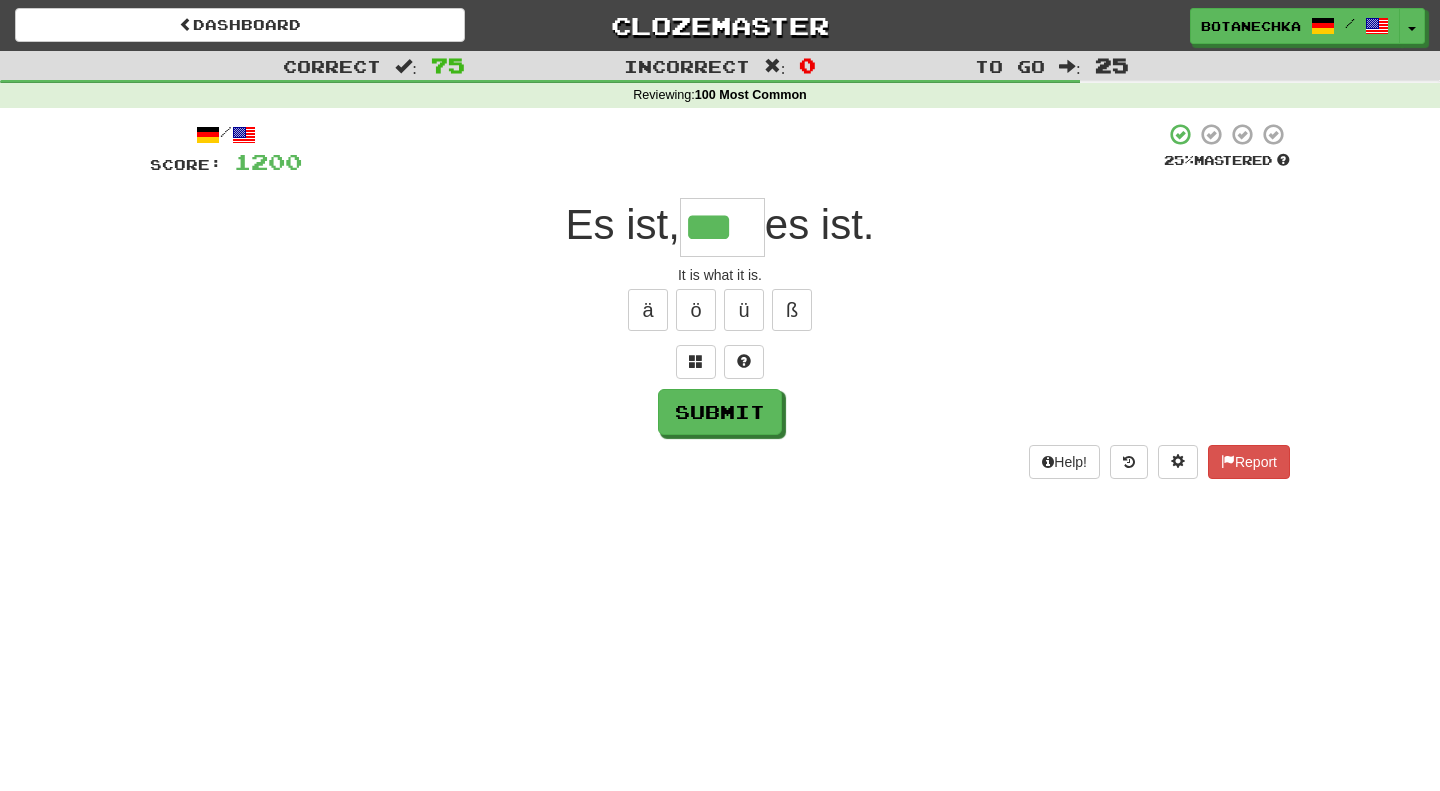 type on "***" 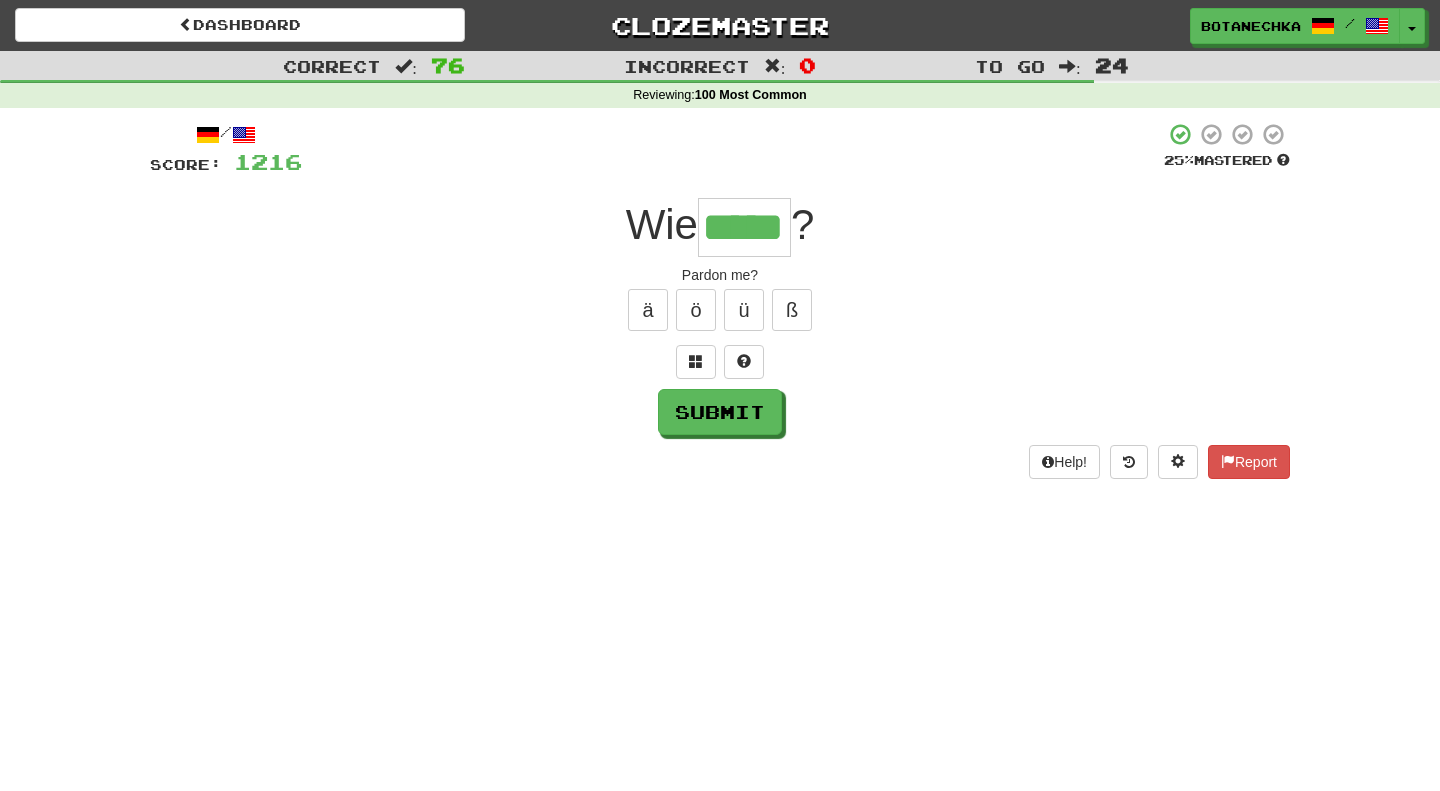 type on "*****" 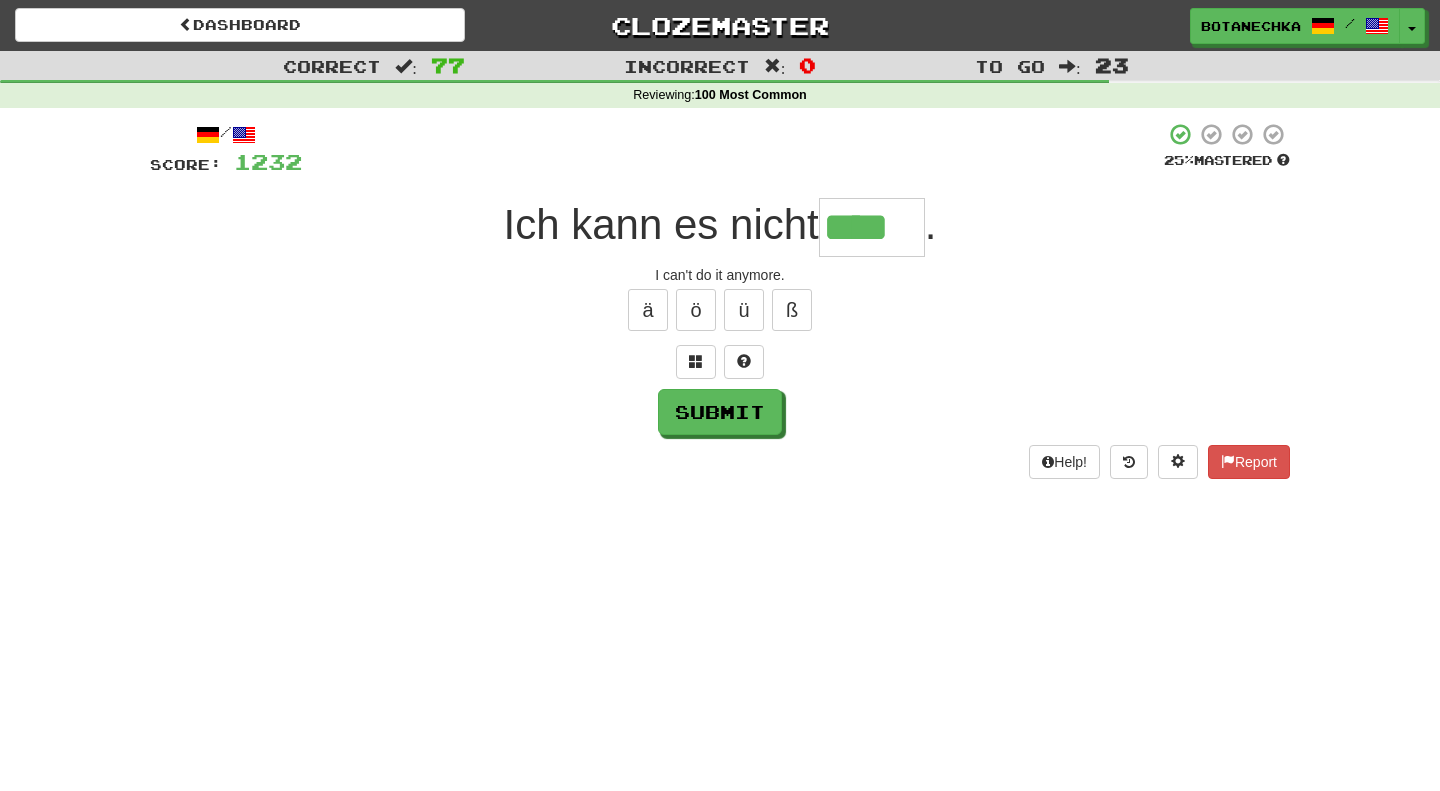 type on "****" 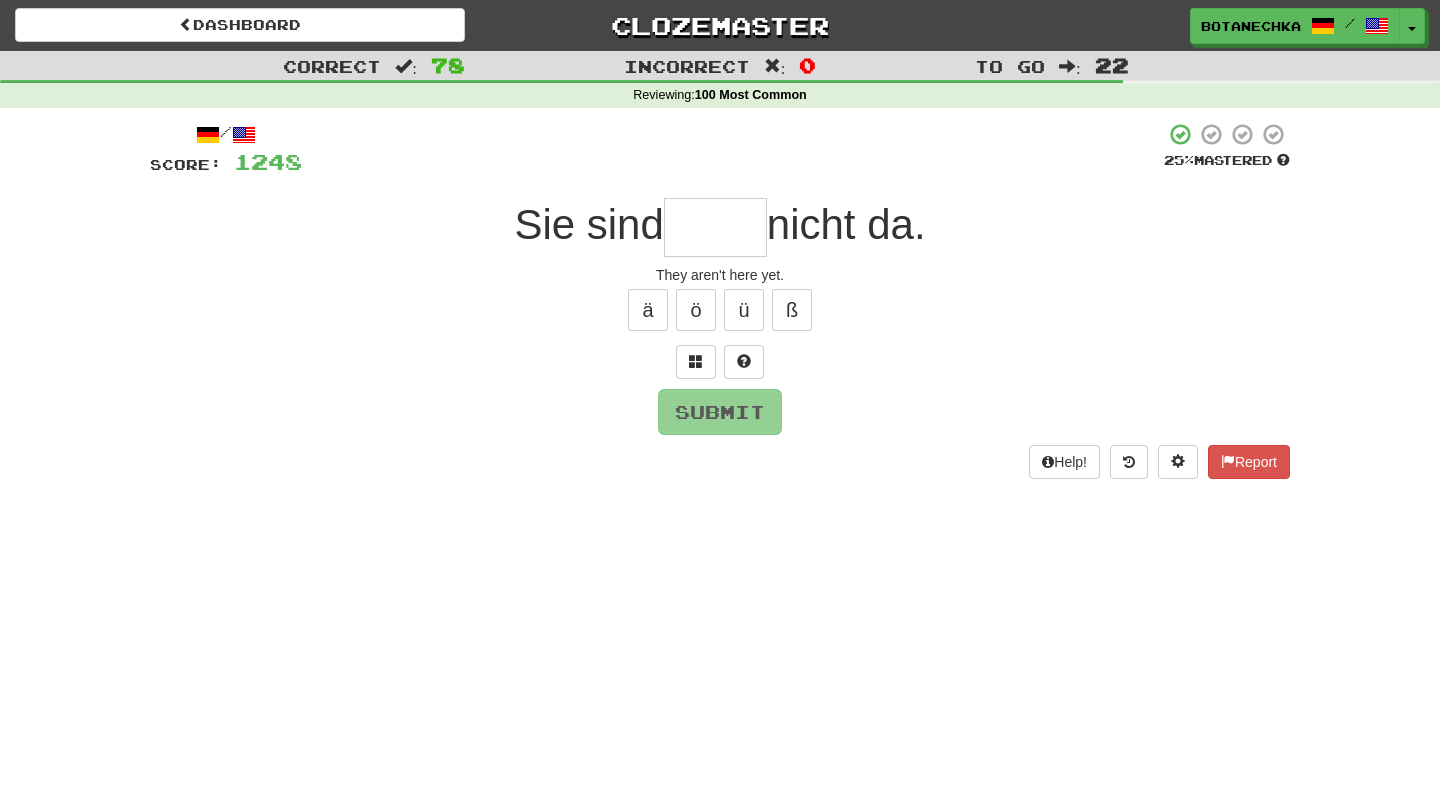 type on "*" 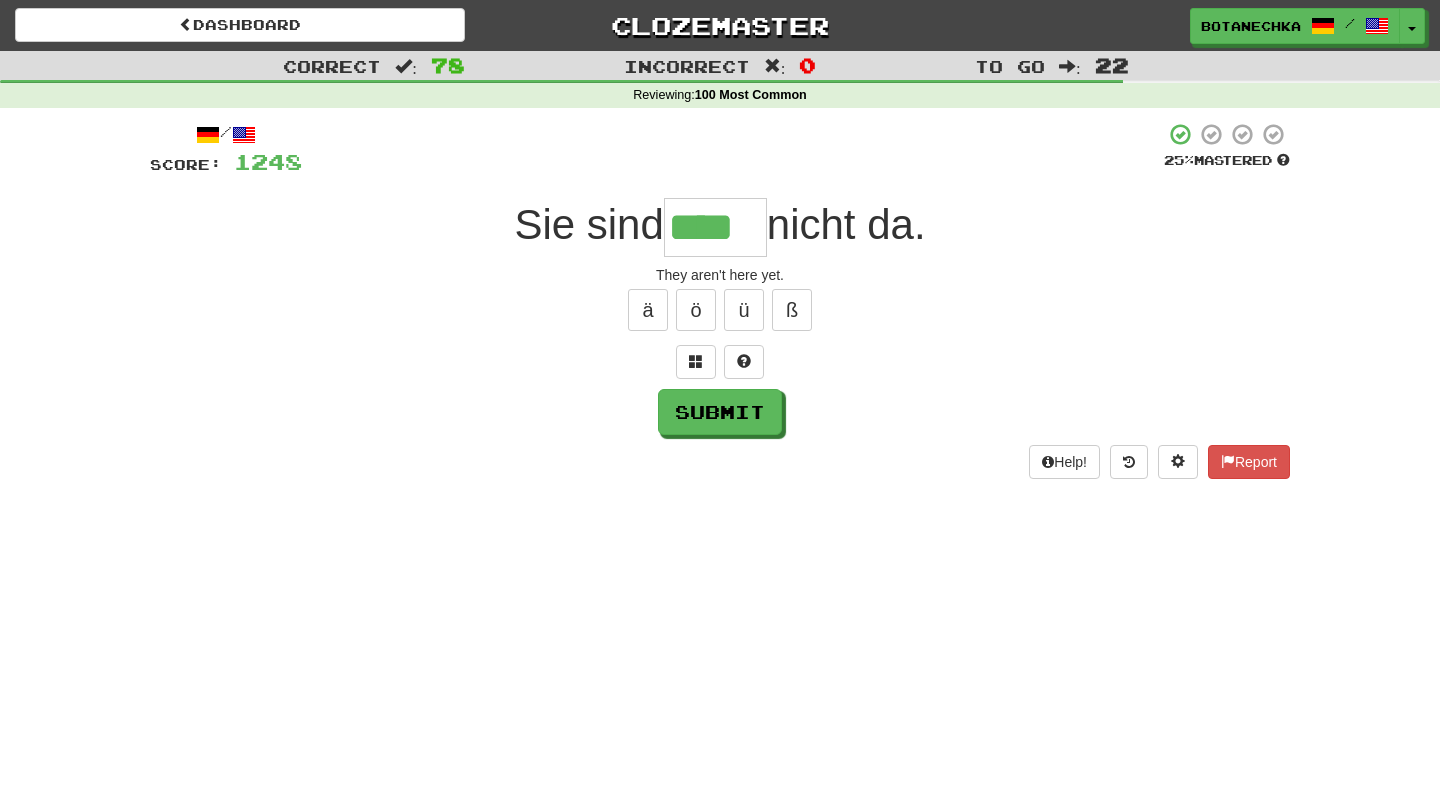 type on "****" 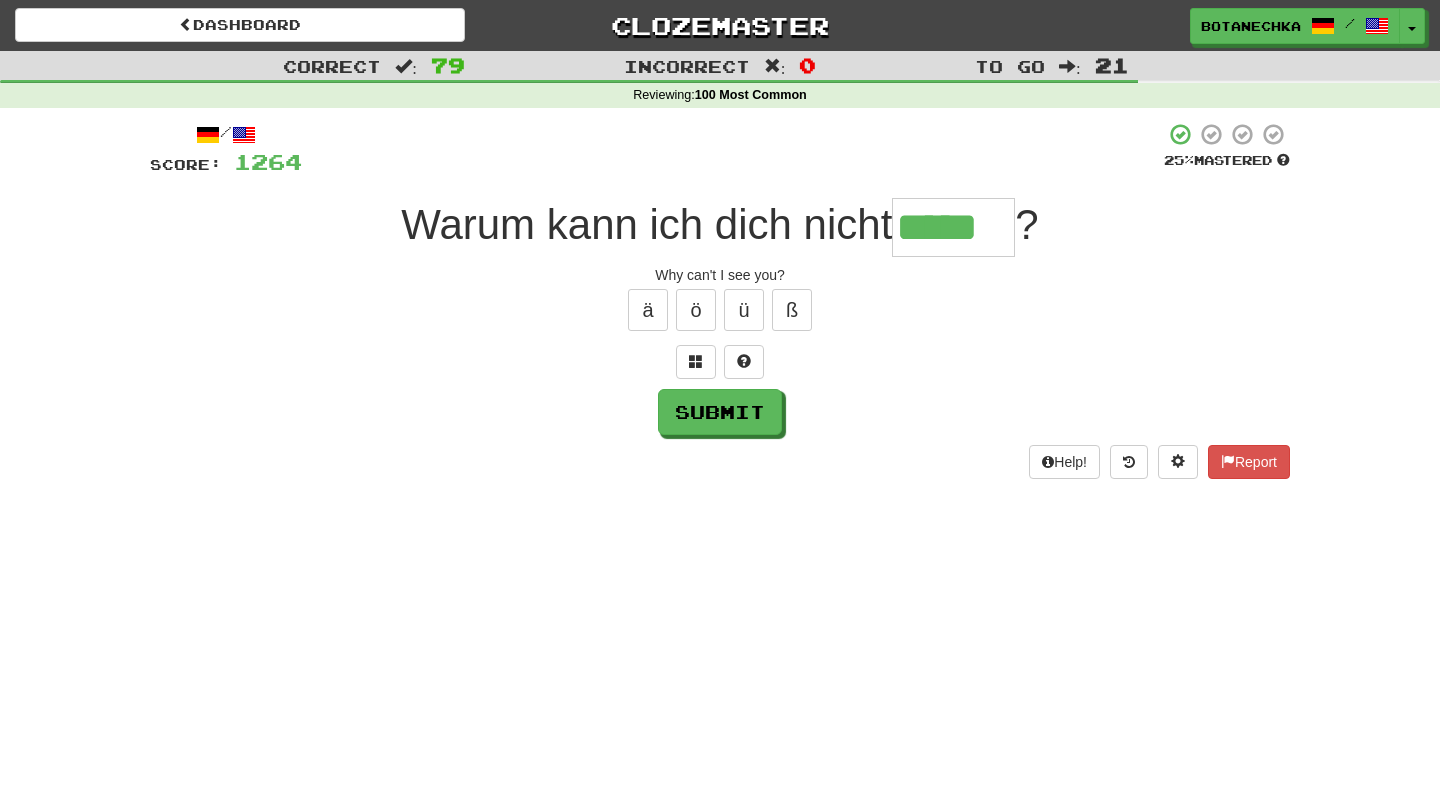 type on "*****" 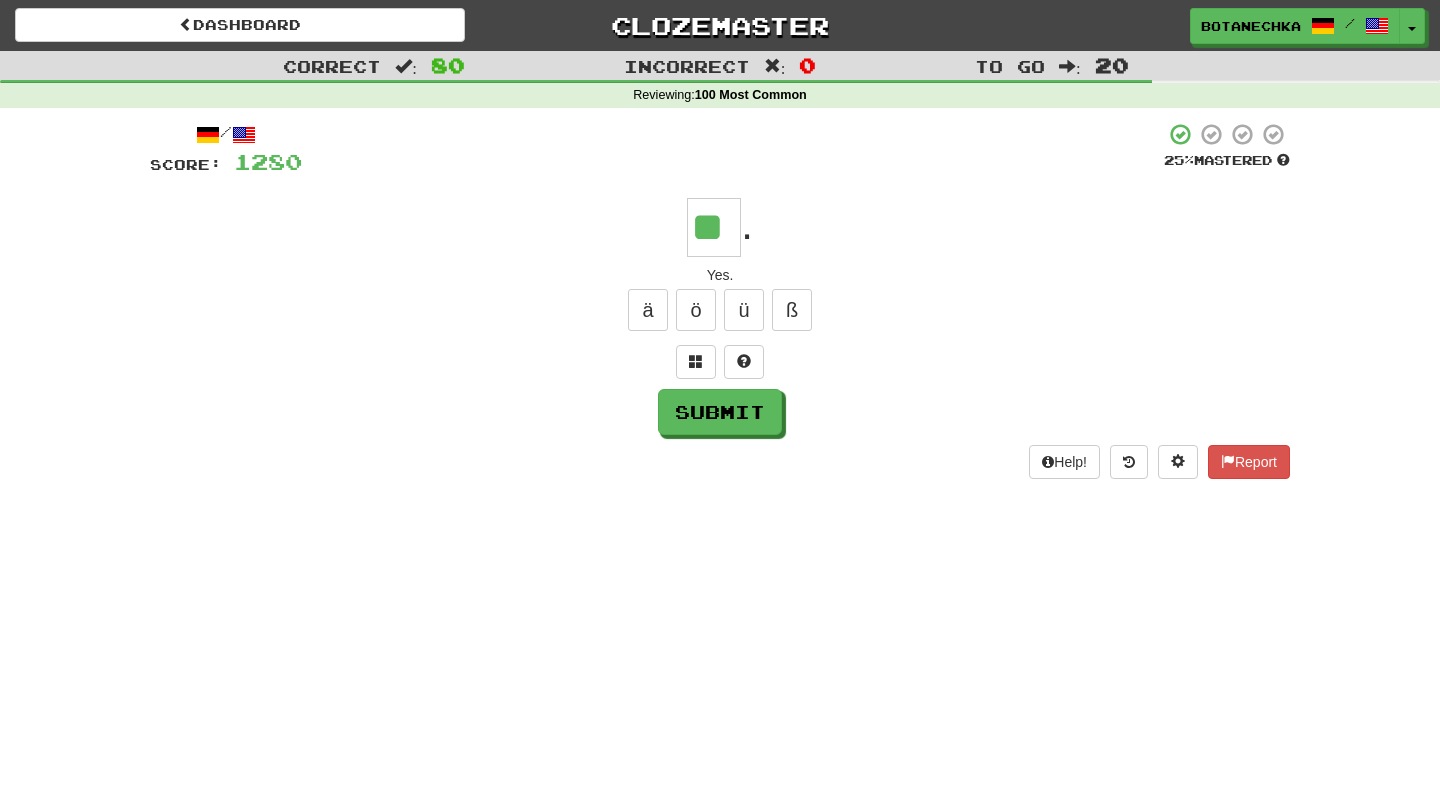 type on "**" 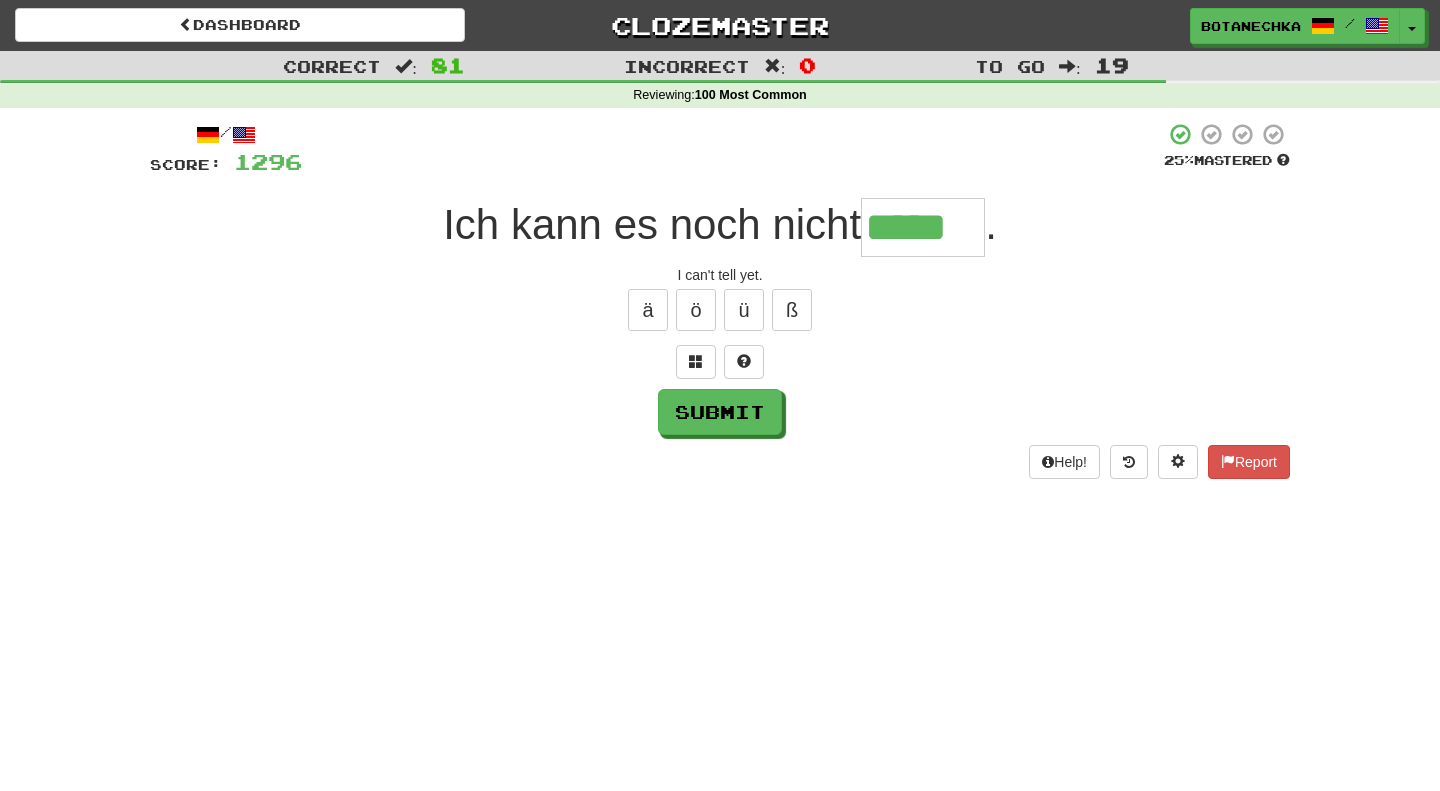 type on "*****" 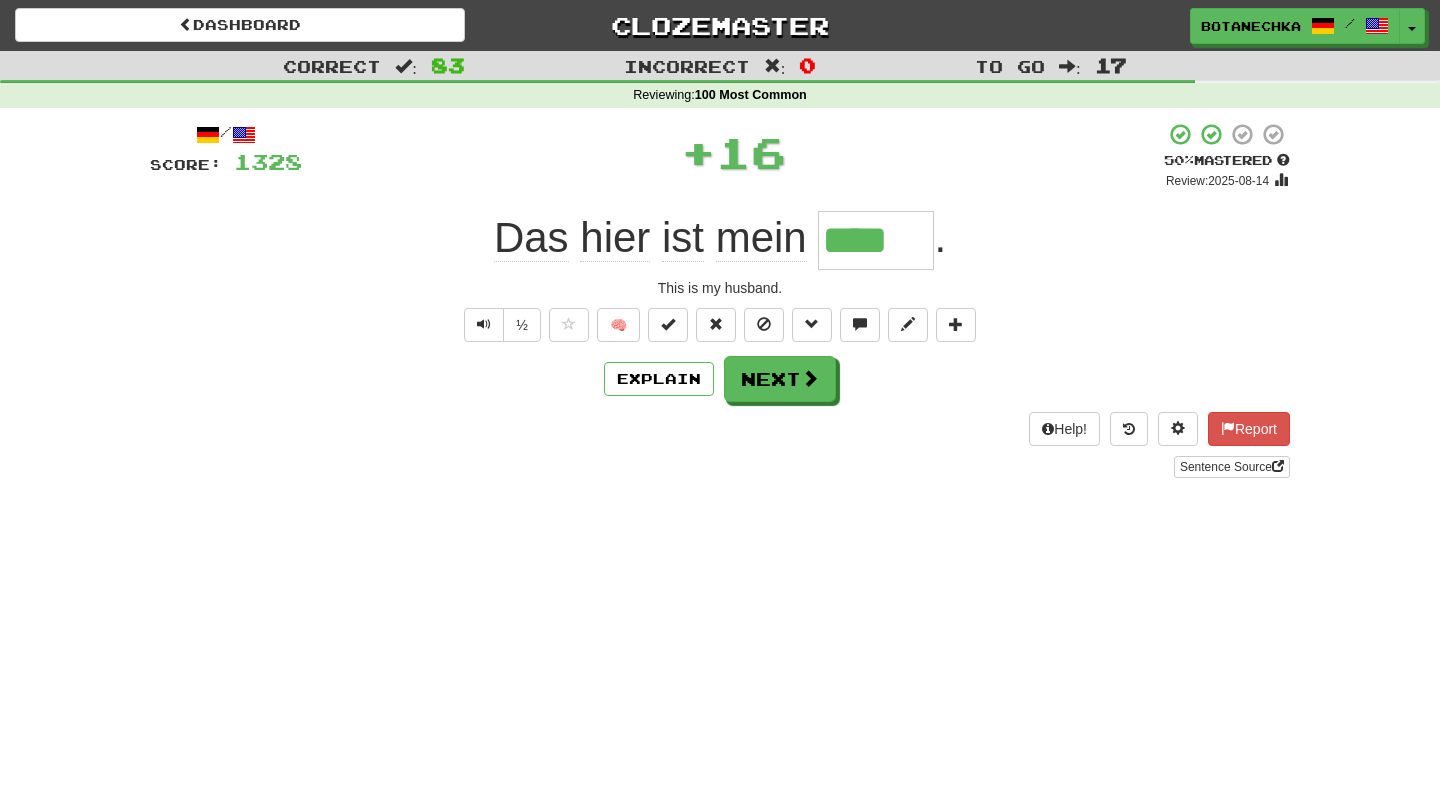 type on "****" 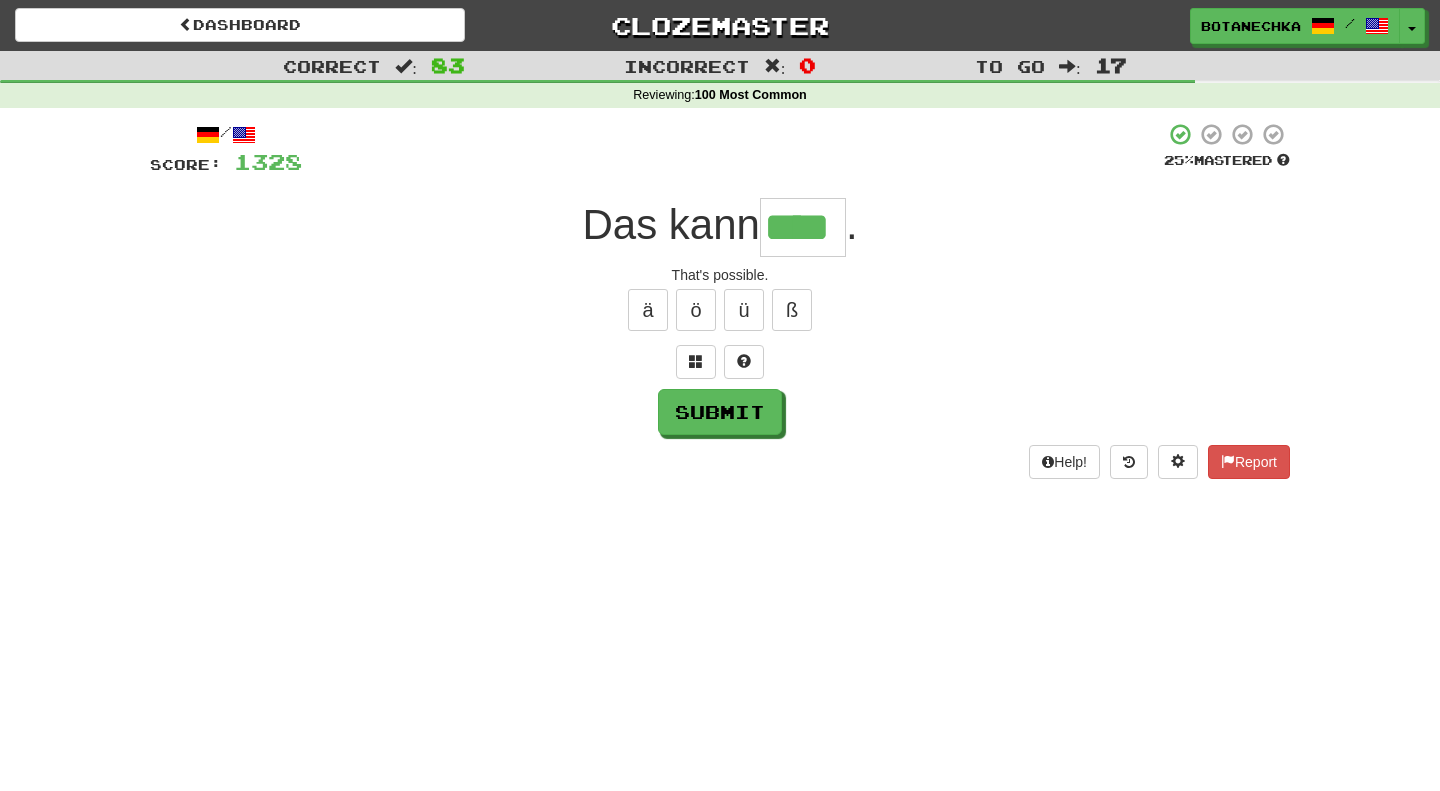 type on "****" 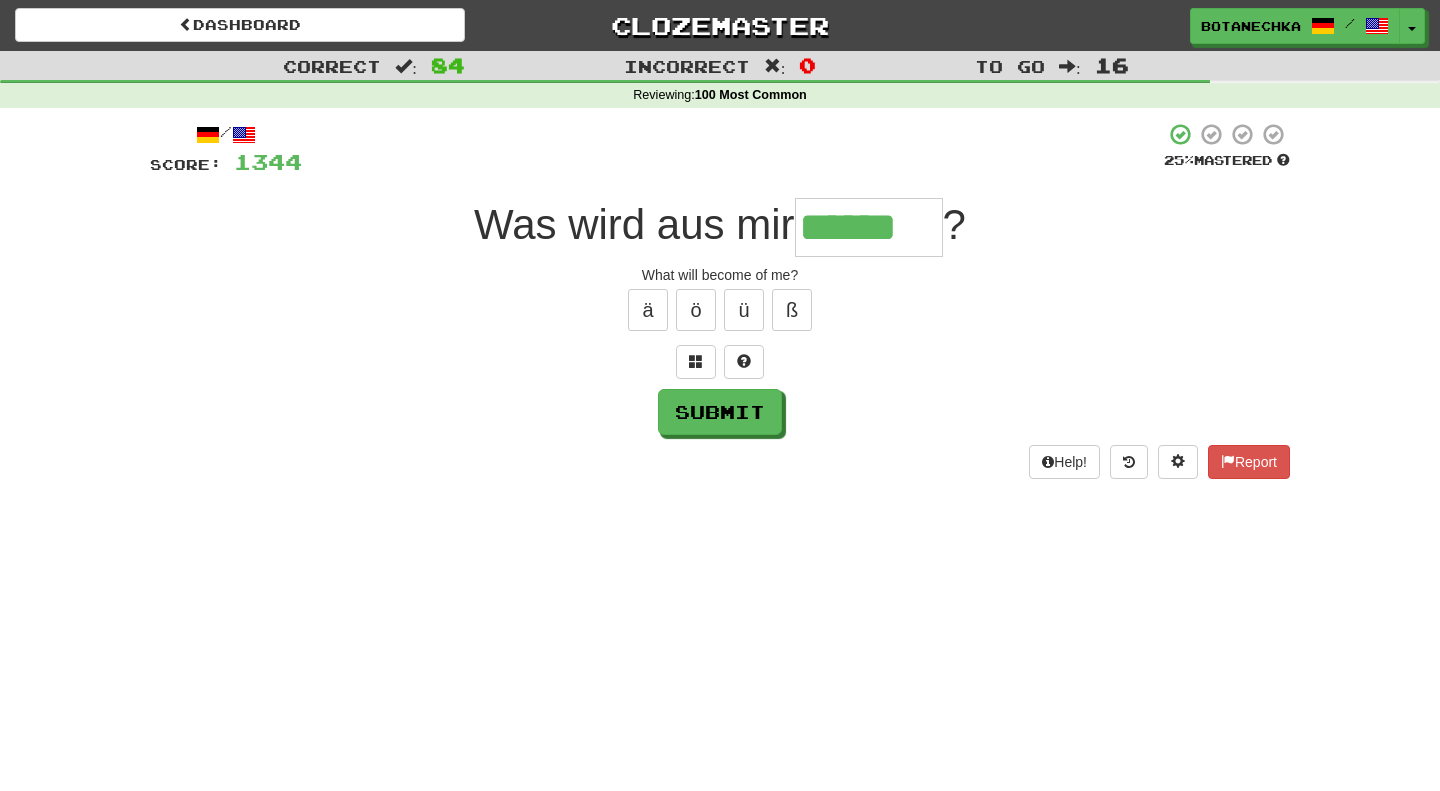 type on "******" 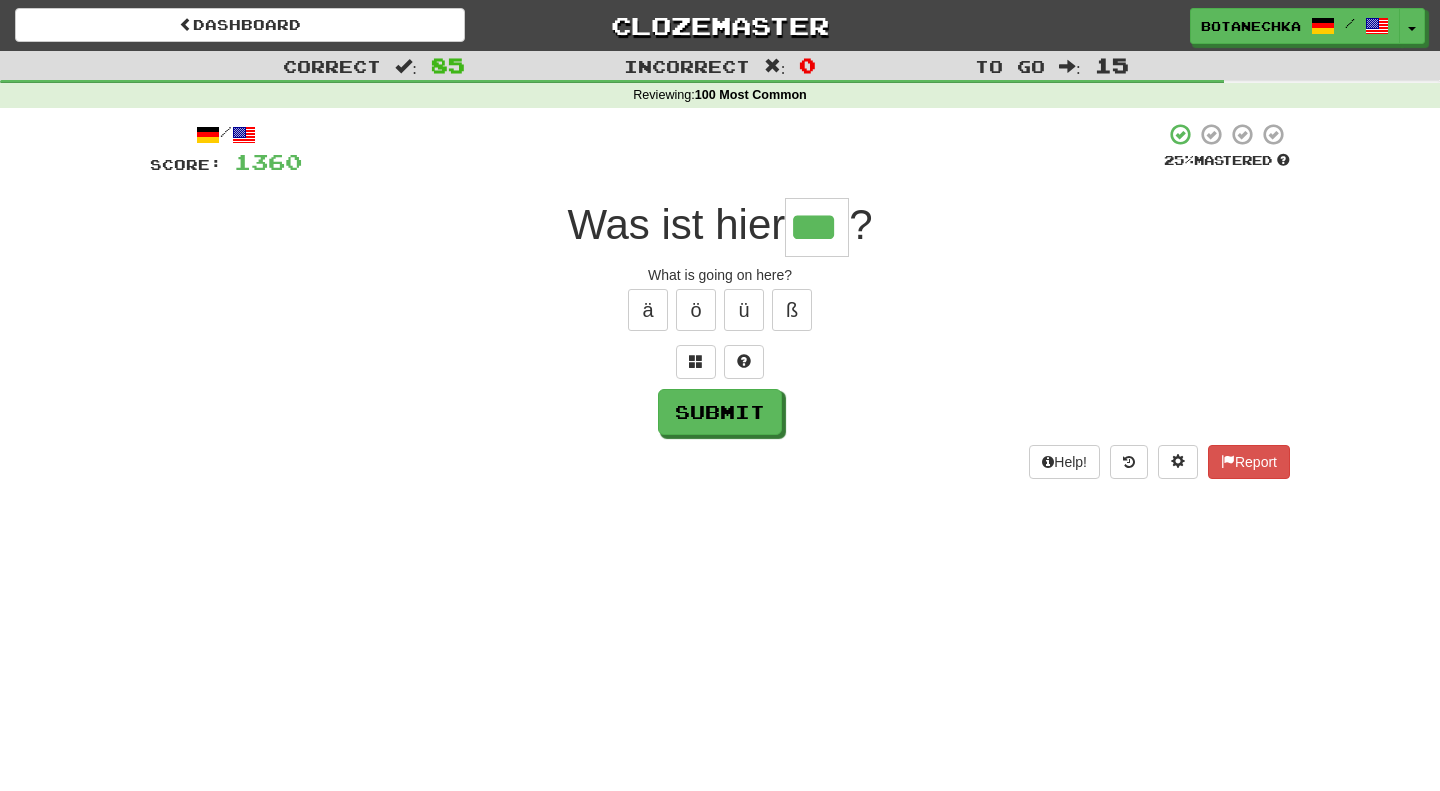 type on "***" 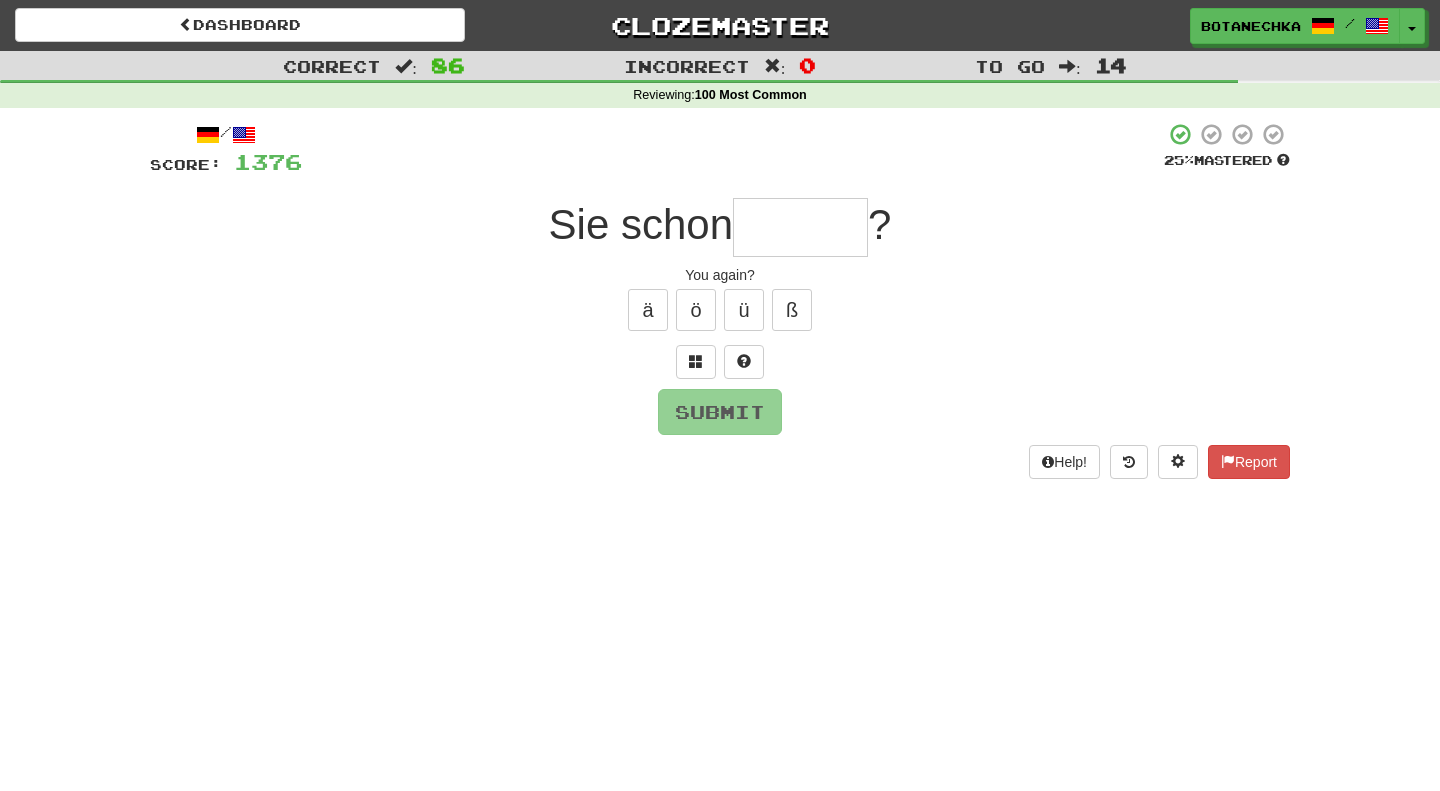 type on "*" 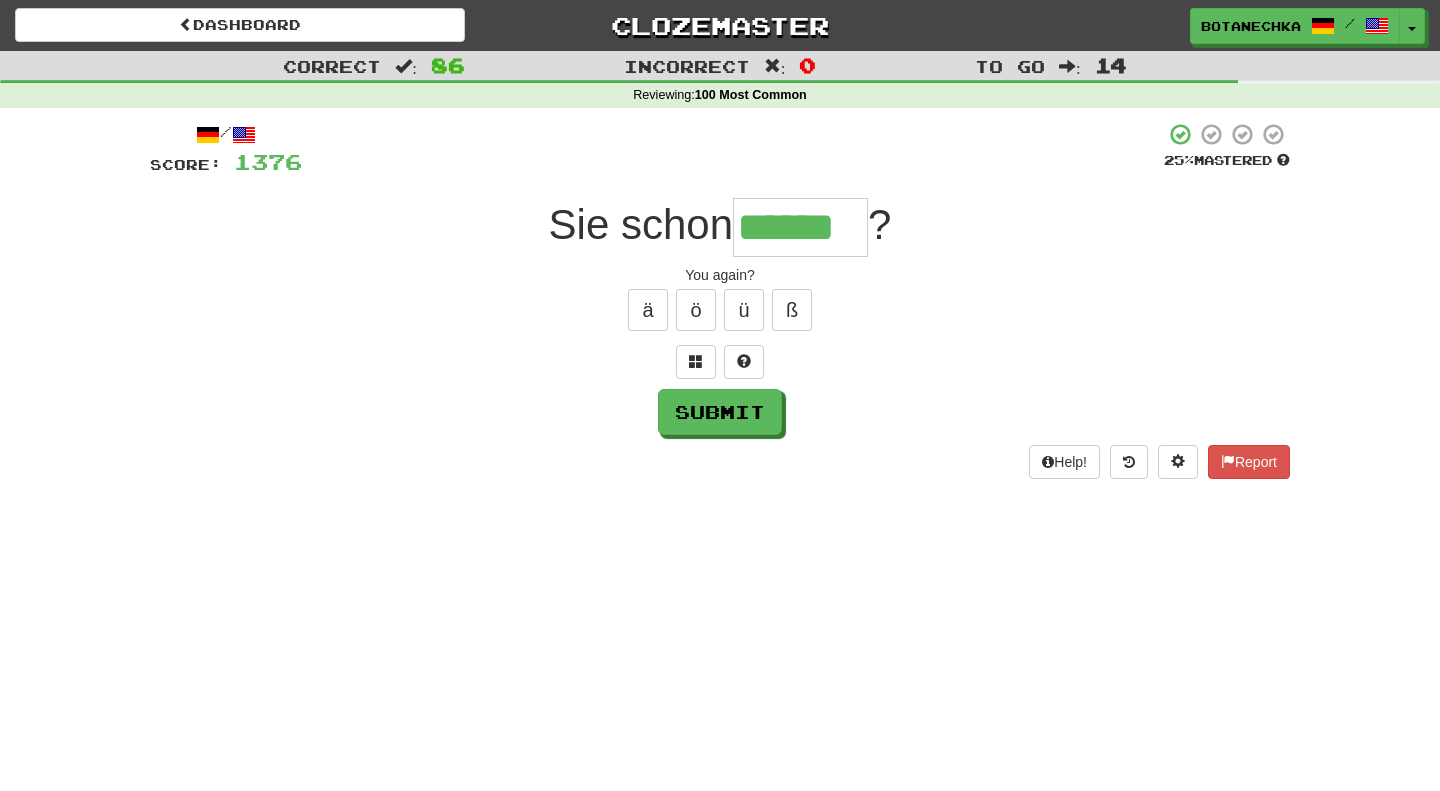 type on "******" 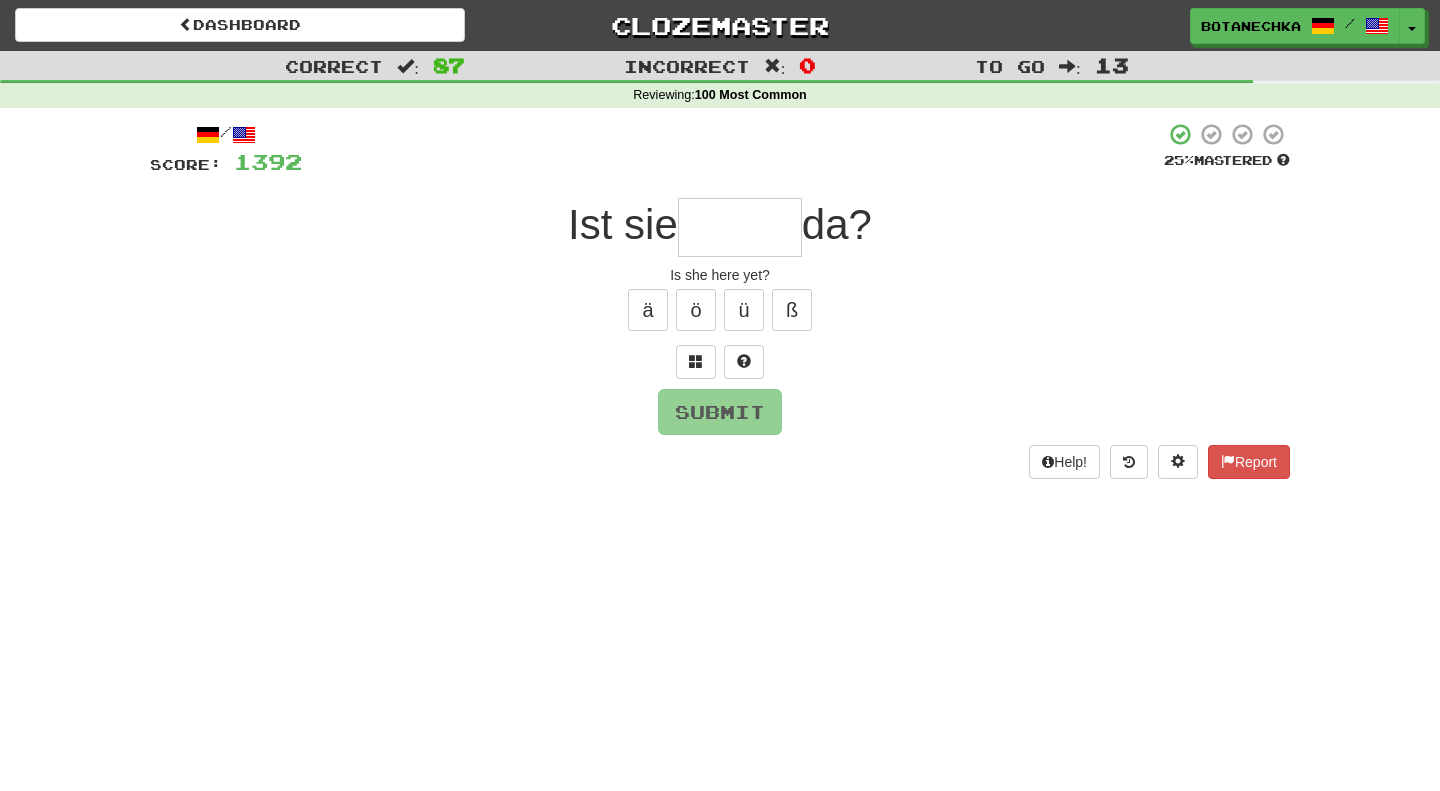 type on "*" 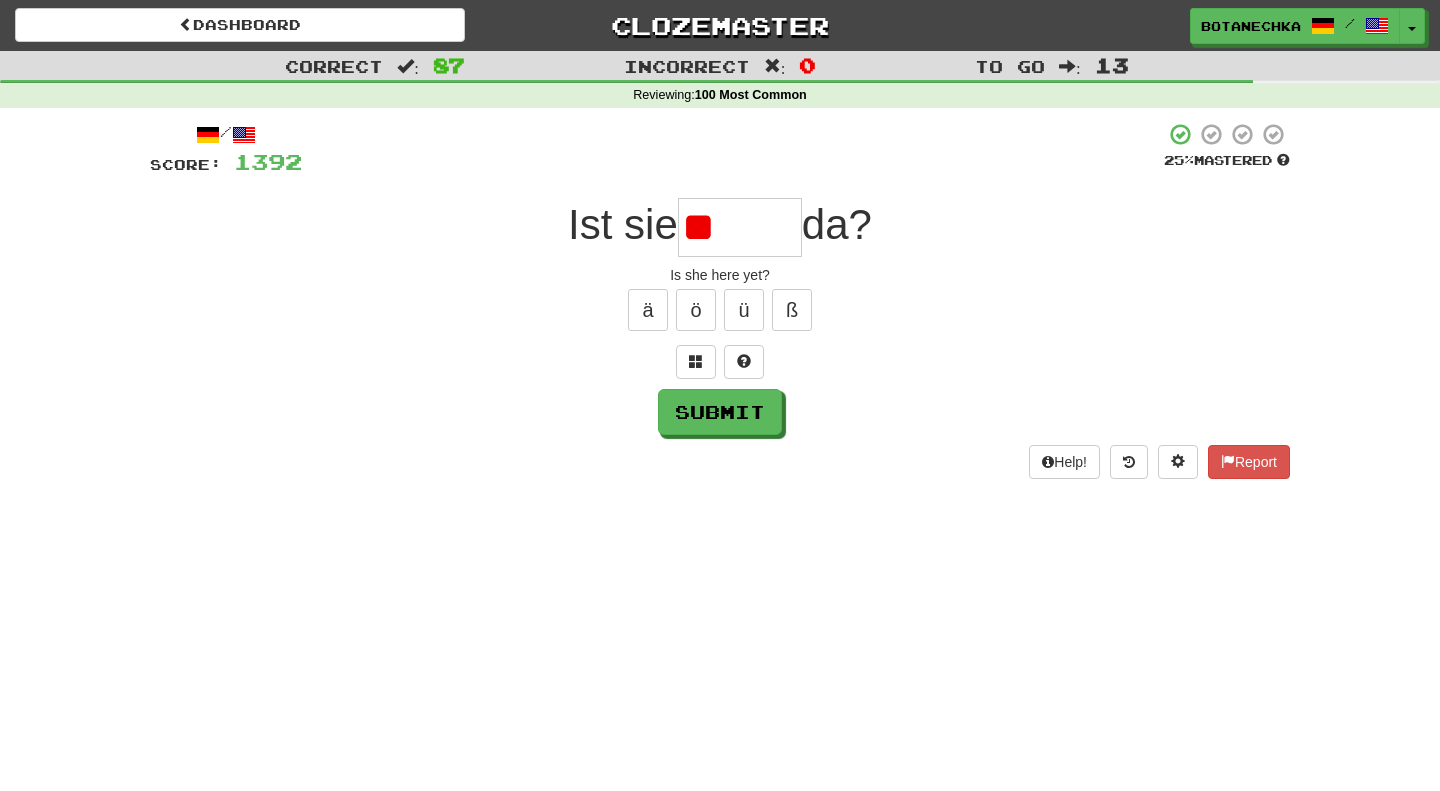 type on "*" 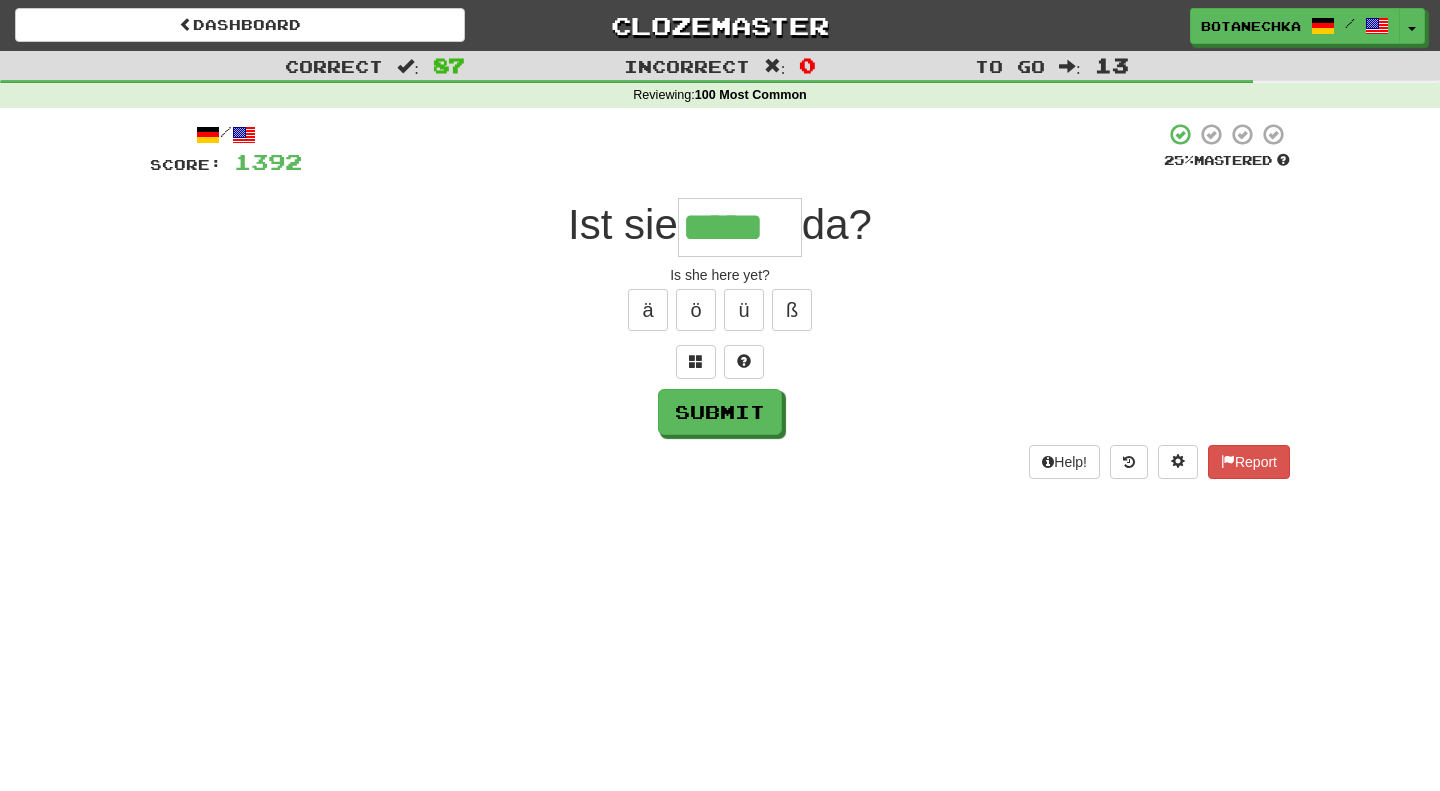 type on "*****" 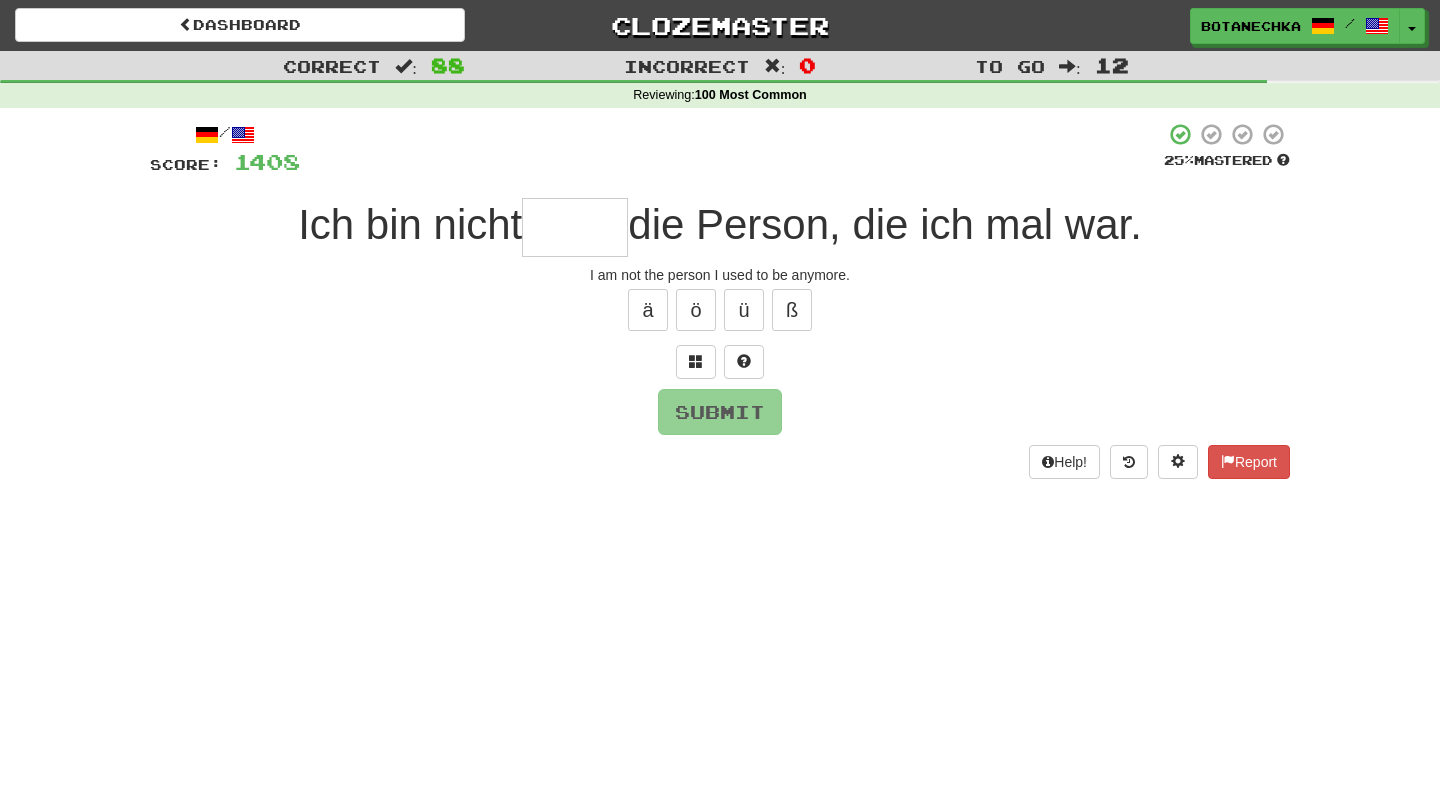 type on "*" 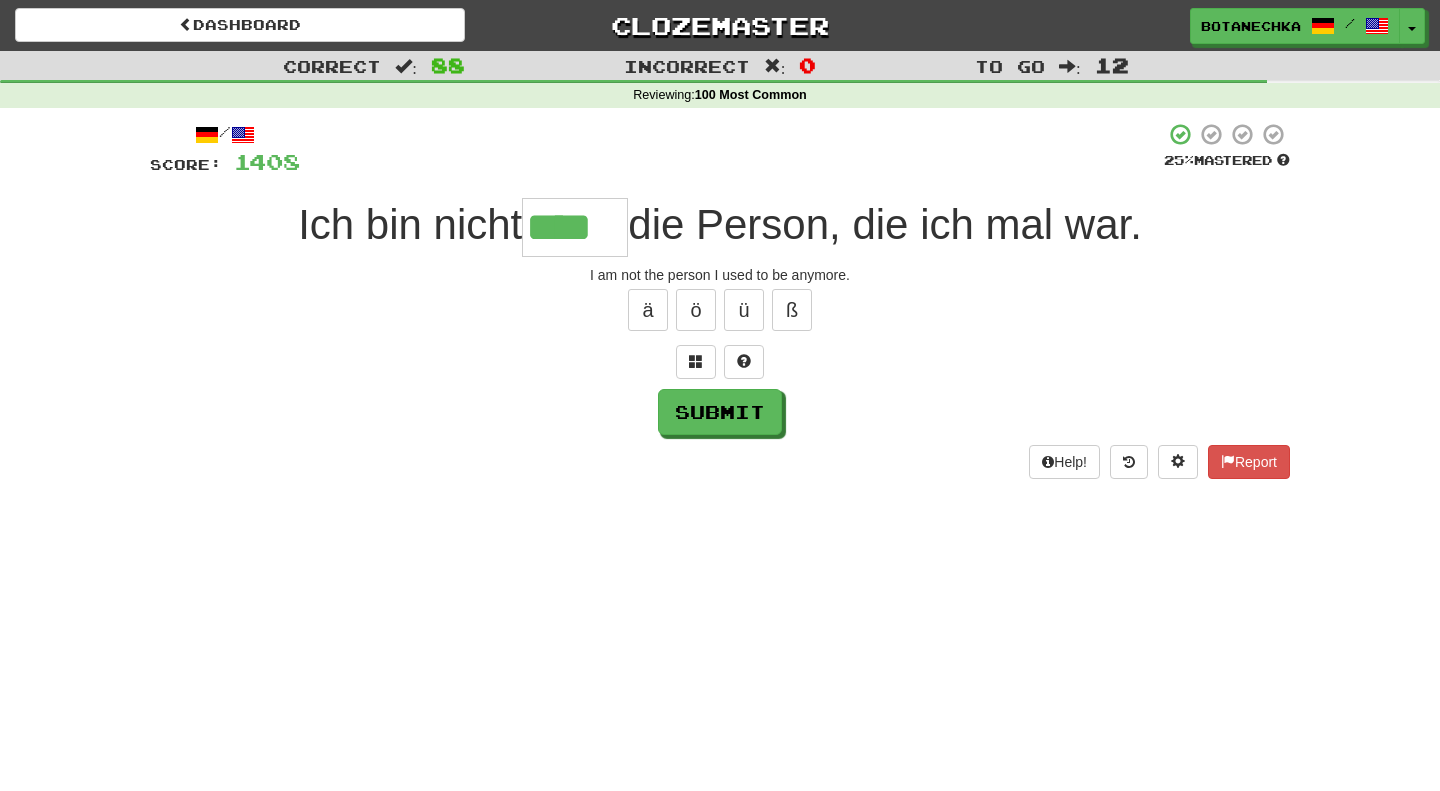 type on "****" 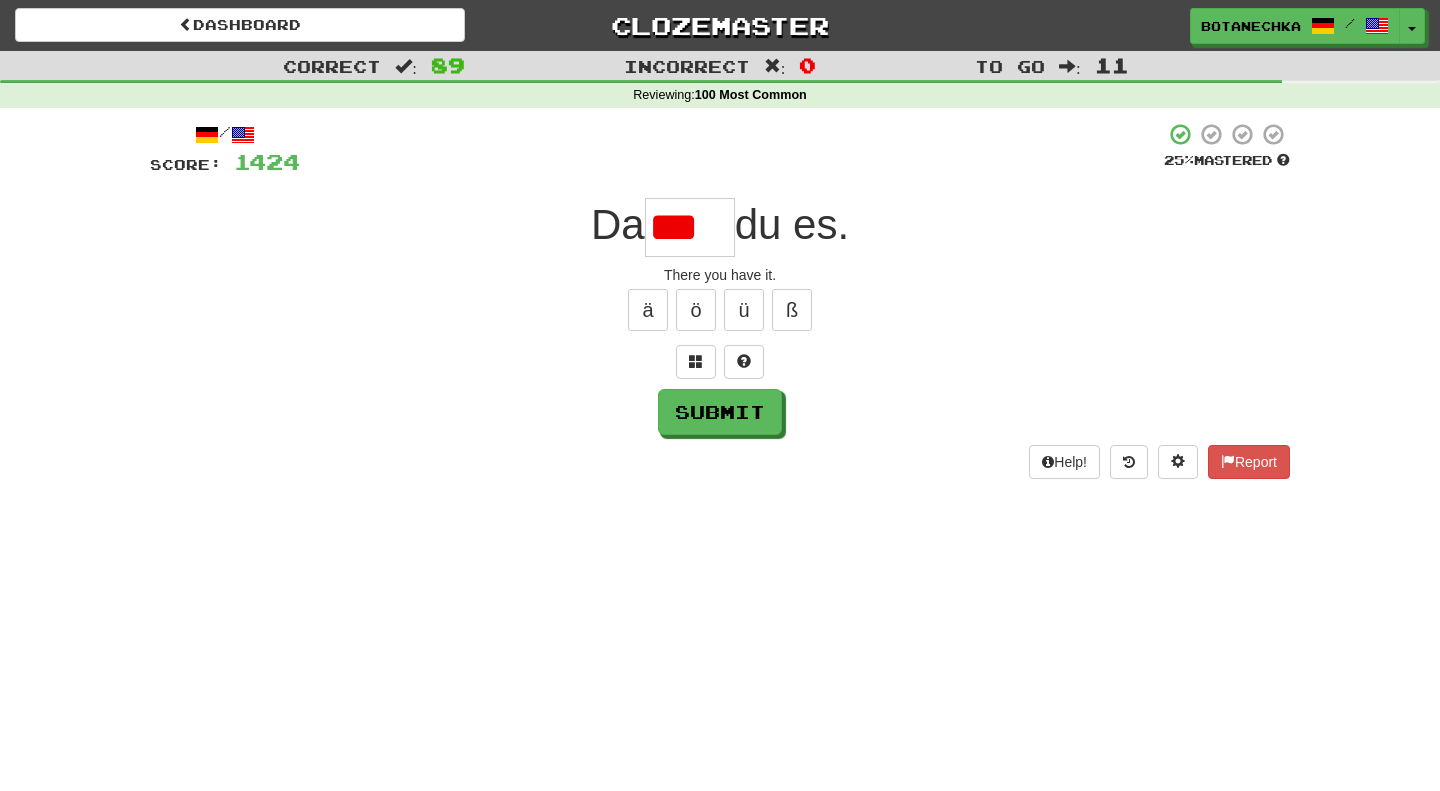 scroll, scrollTop: 0, scrollLeft: 0, axis: both 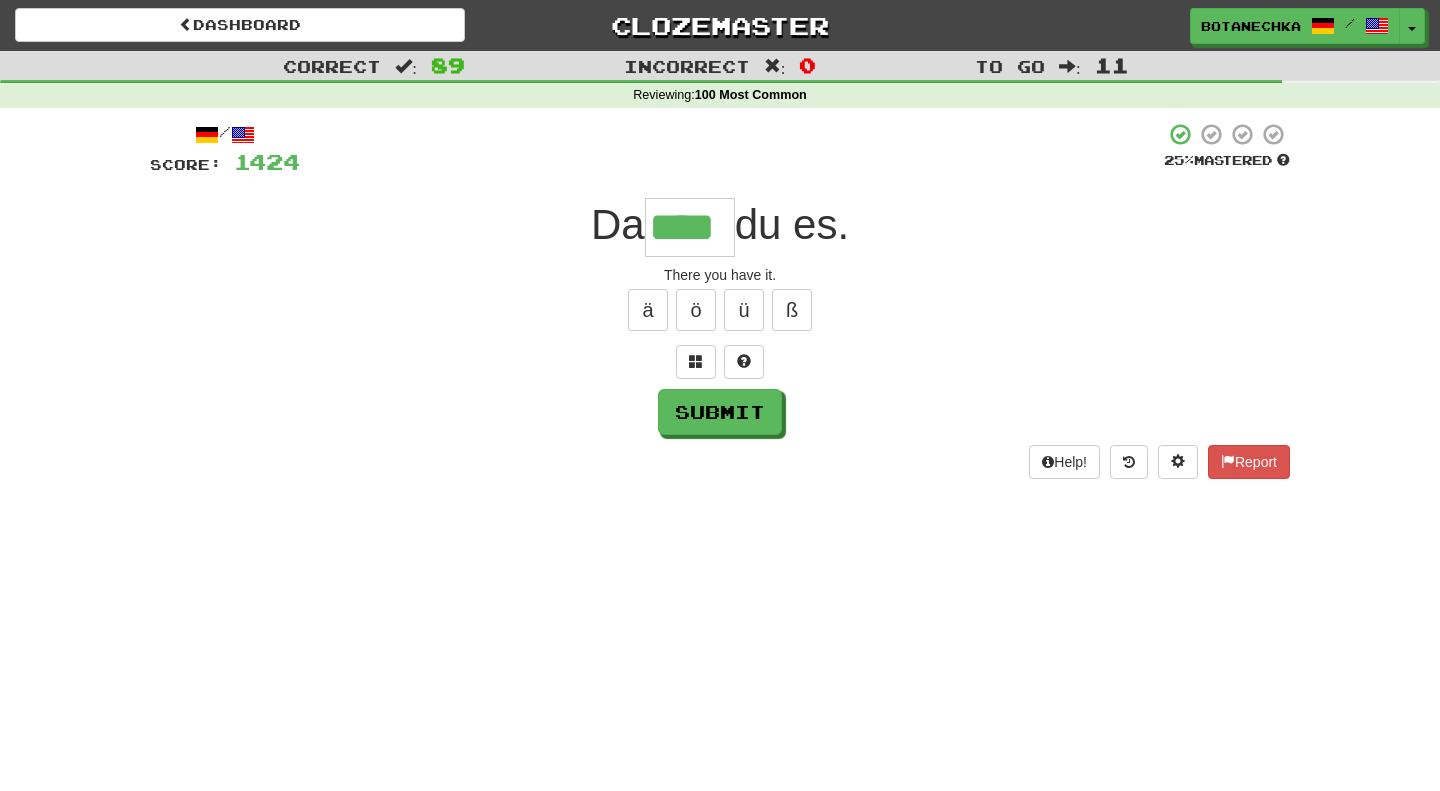 type on "****" 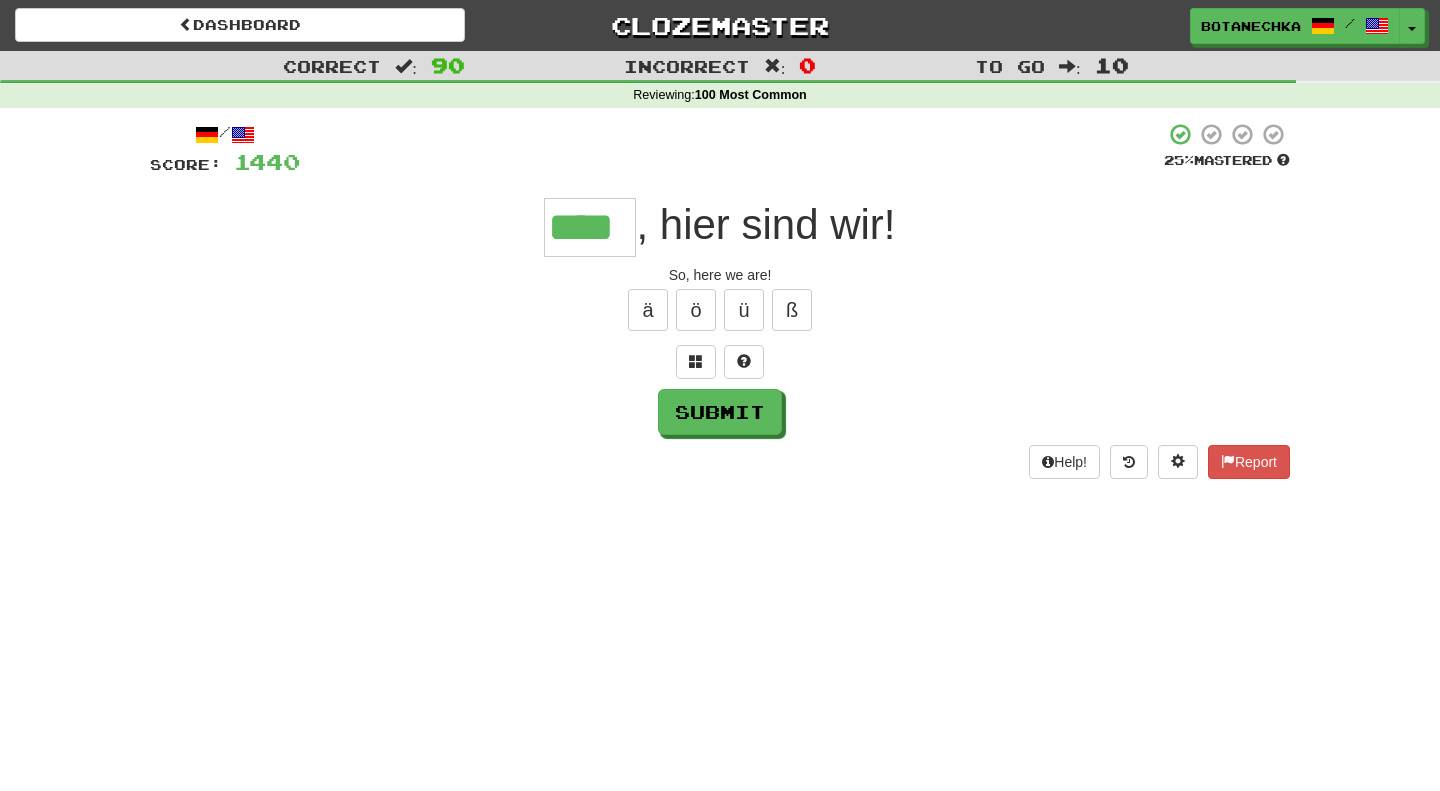 type on "****" 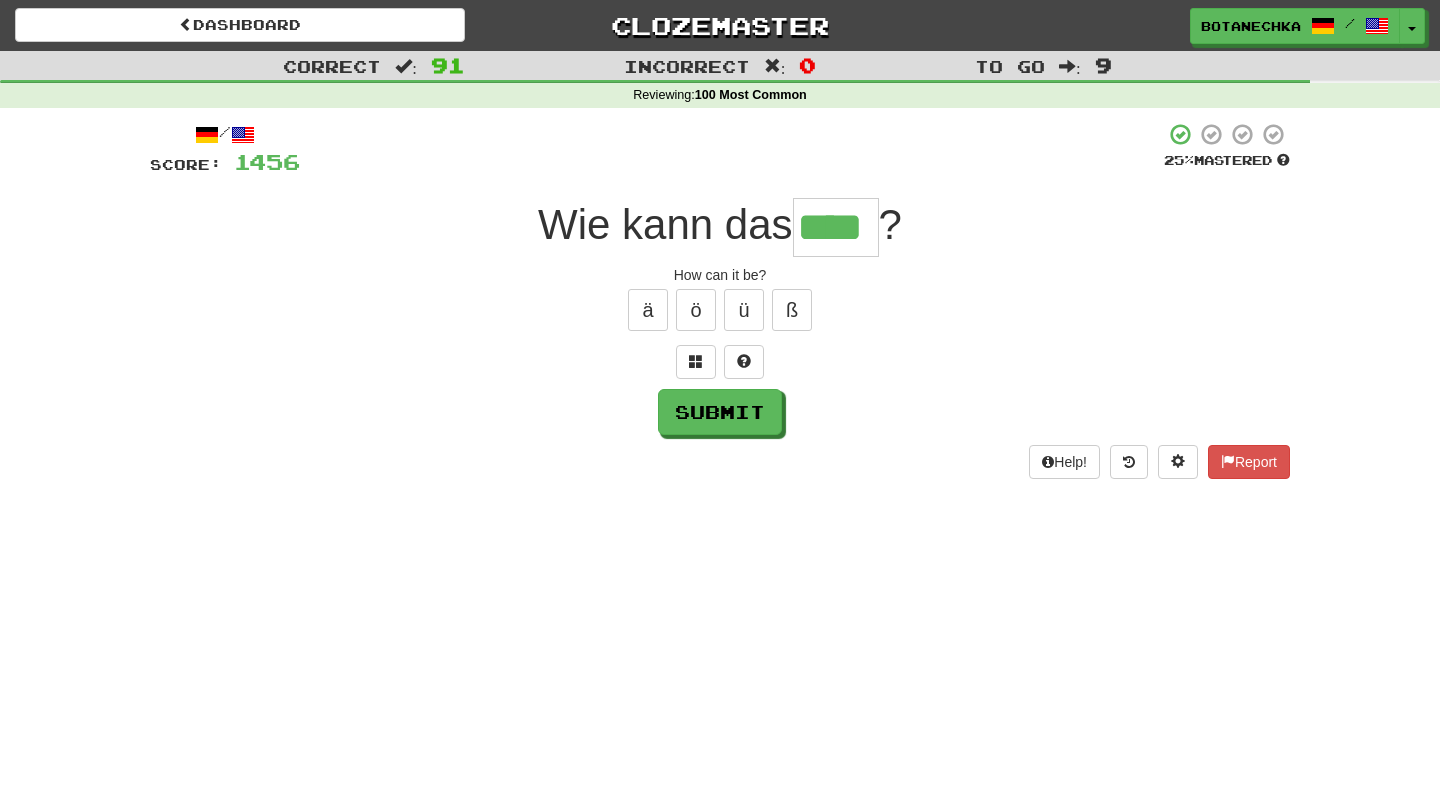 type on "****" 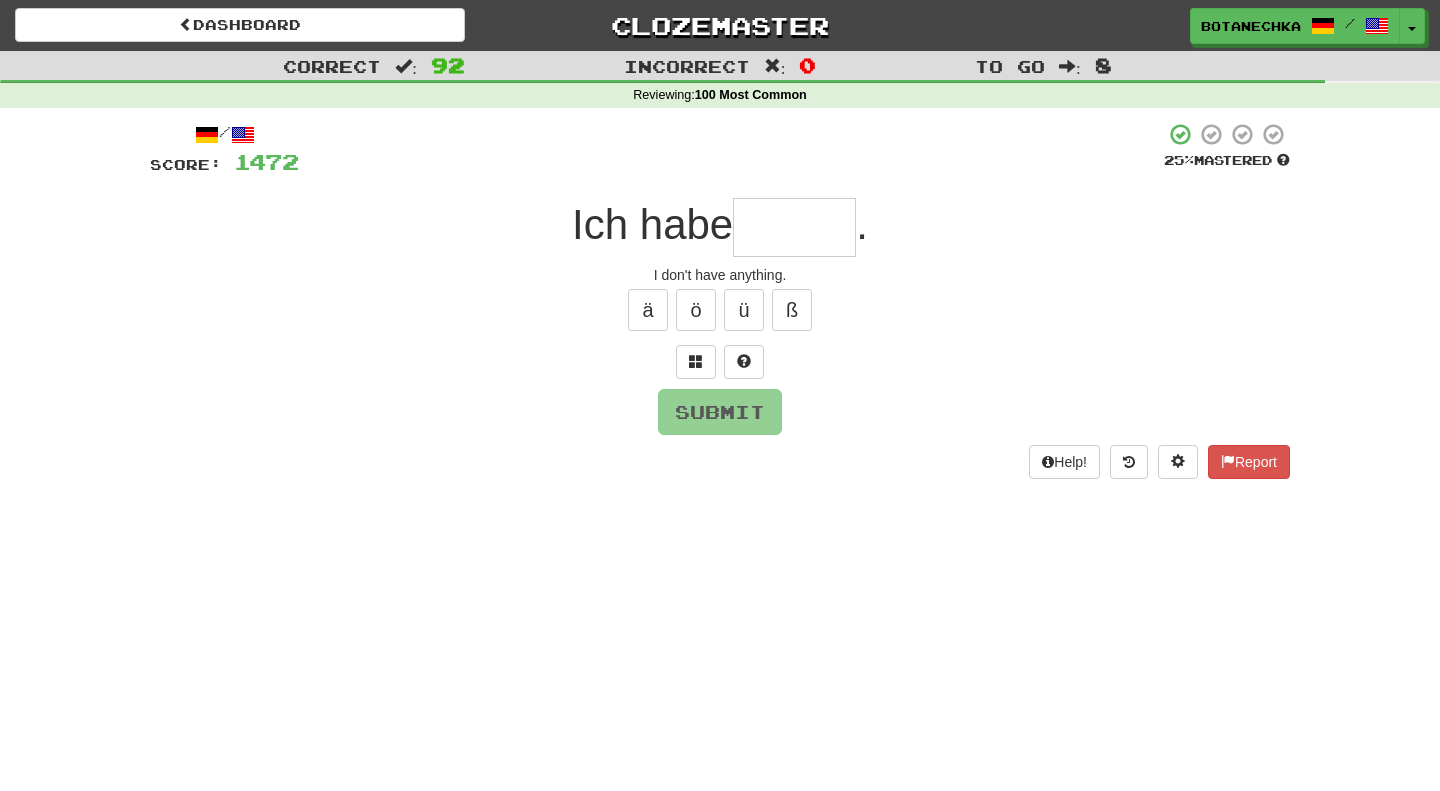 type on "*" 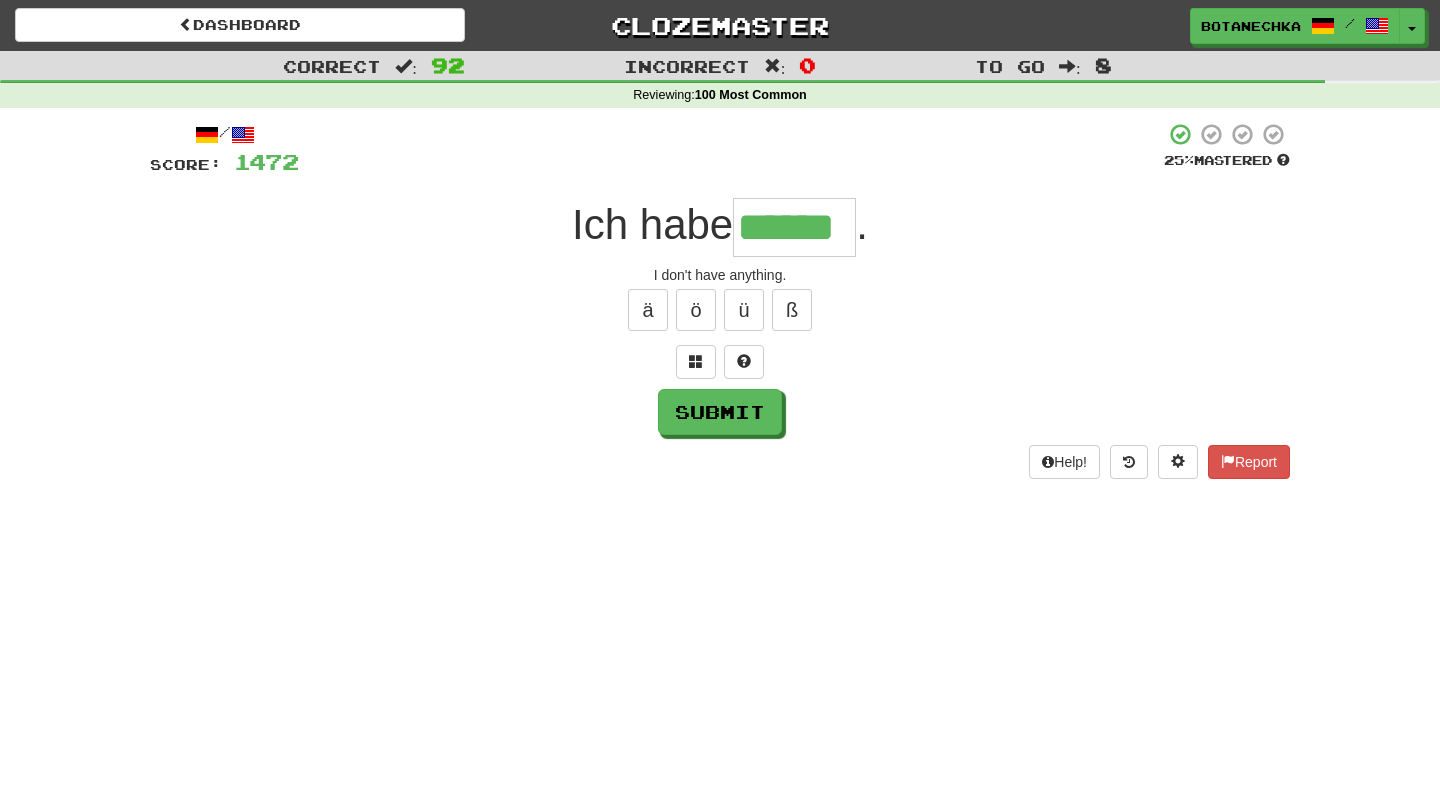 type on "******" 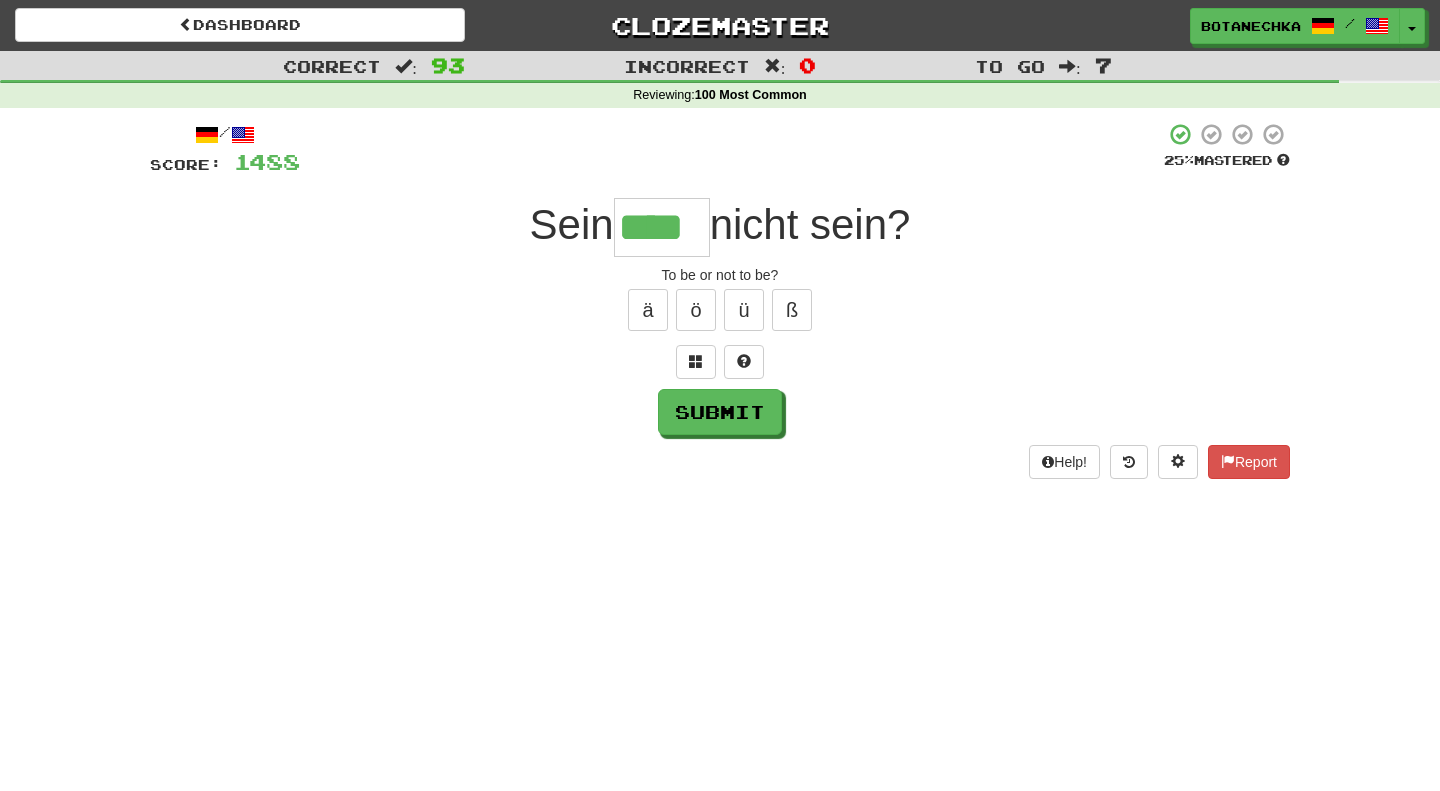 type on "****" 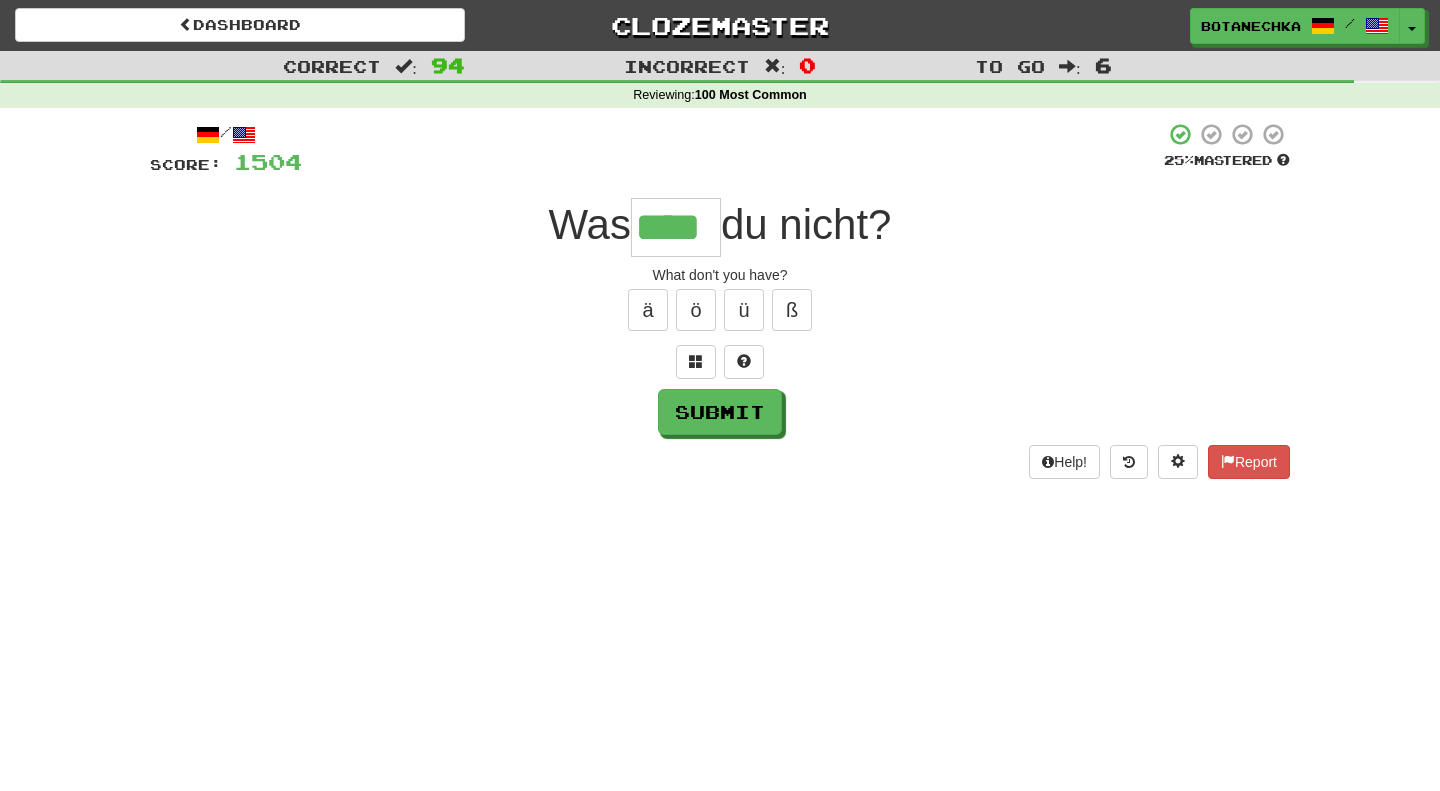 type on "****" 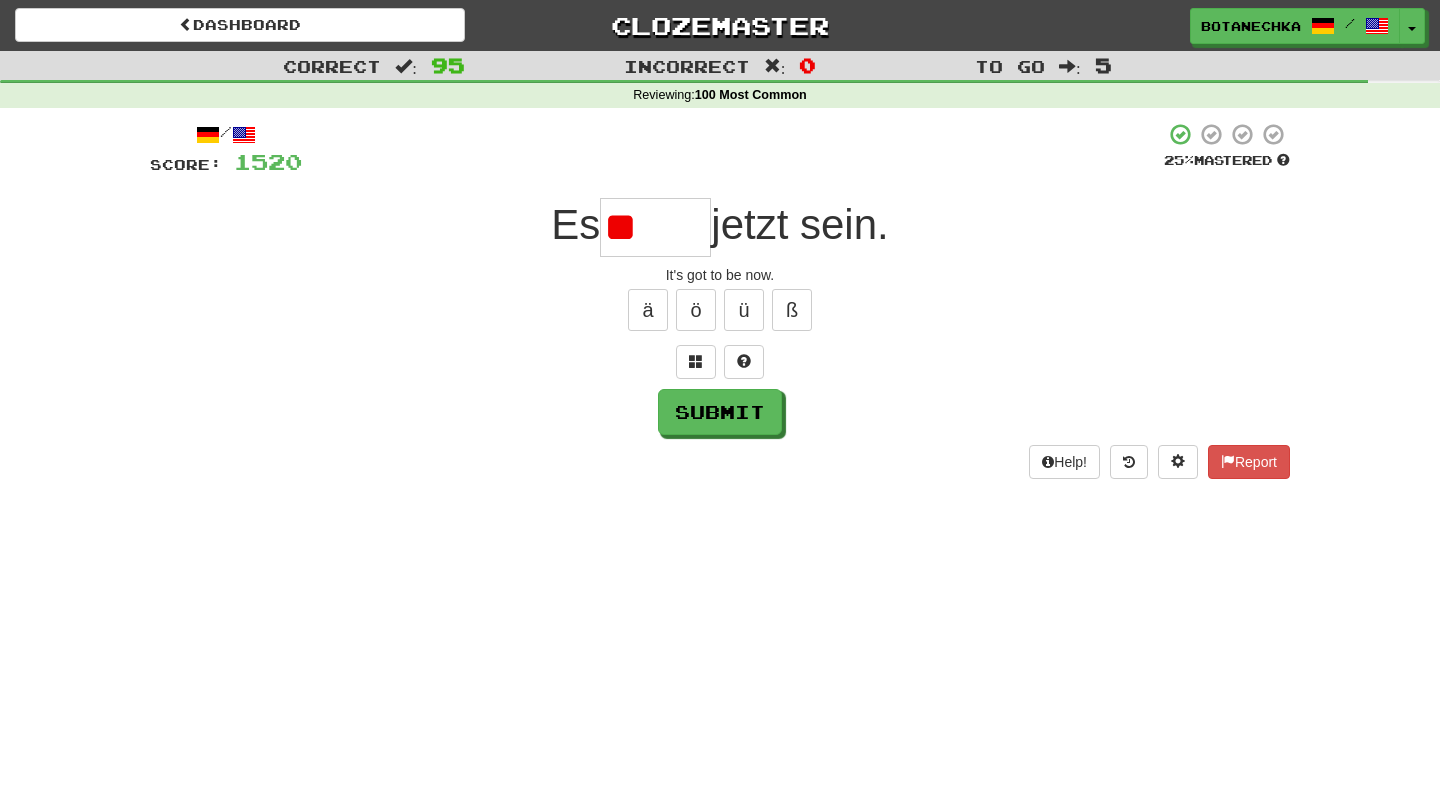 type on "*" 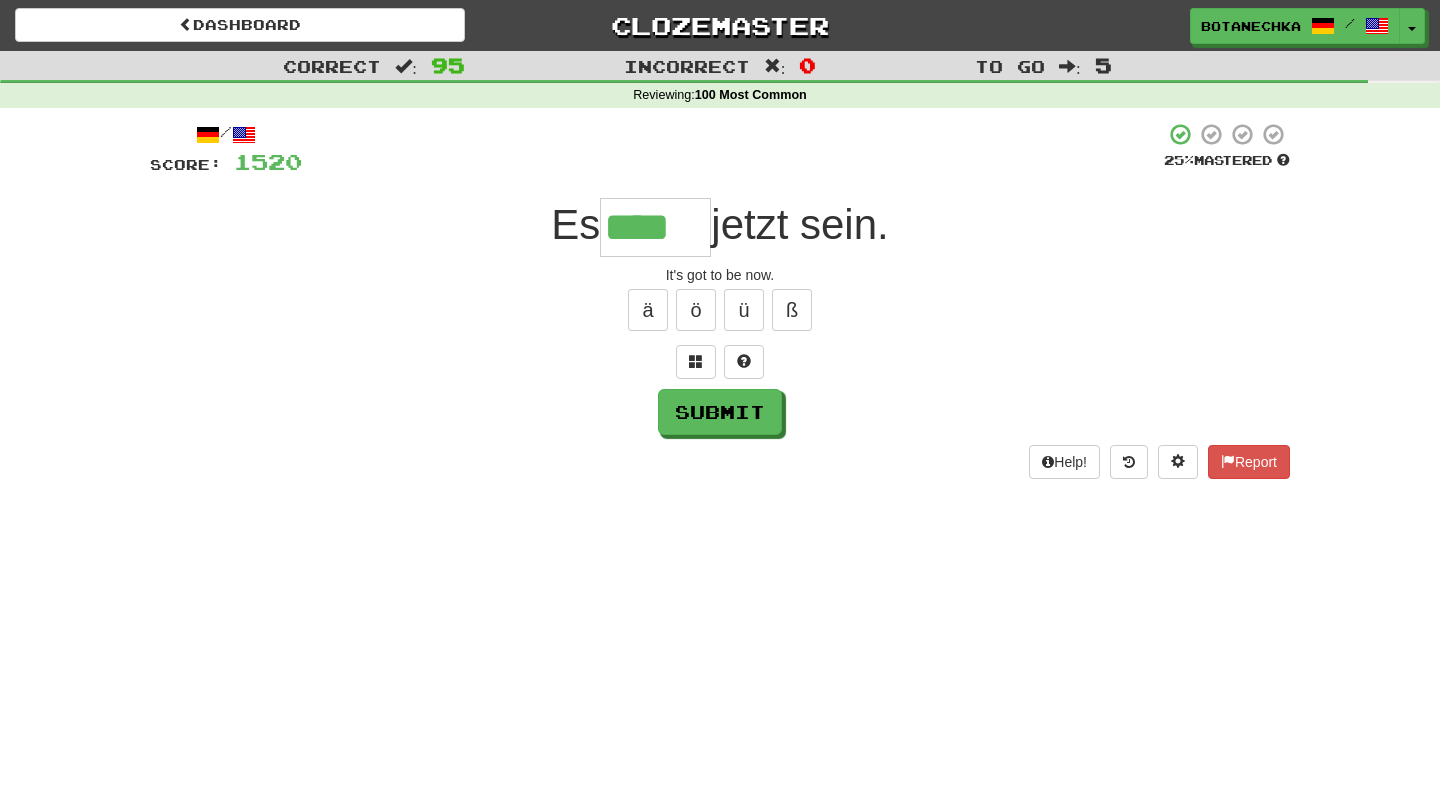 type on "****" 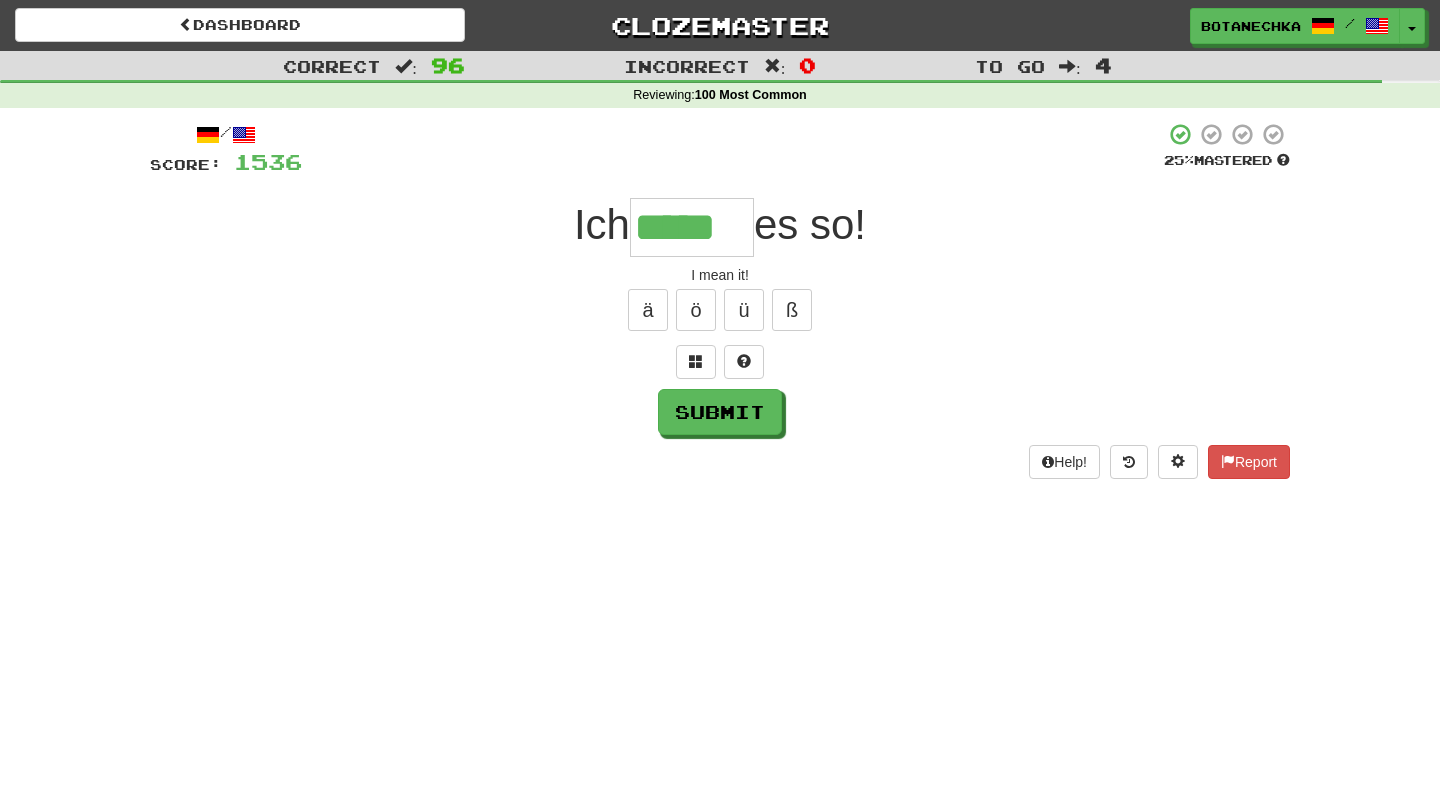 type on "*****" 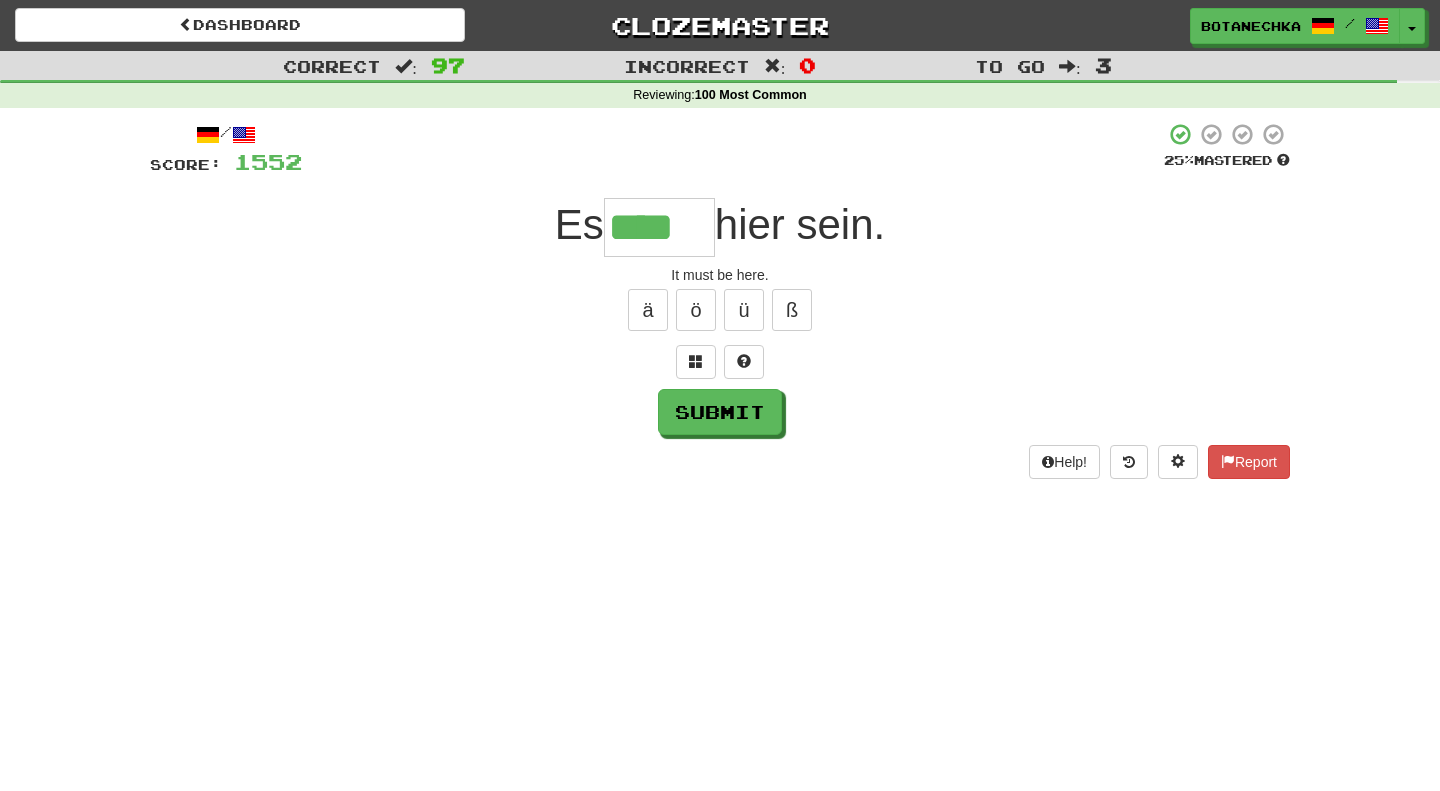 type on "****" 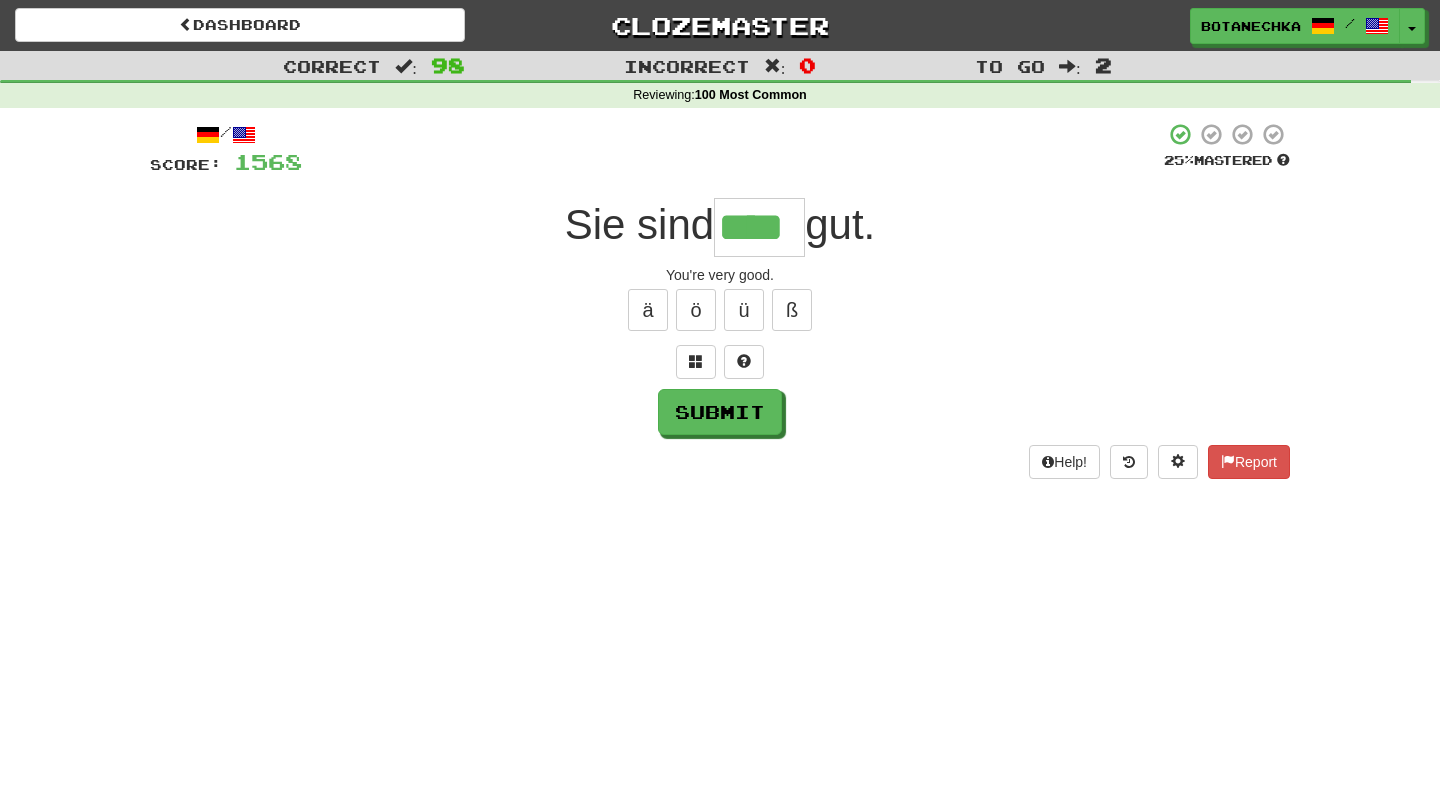 type on "****" 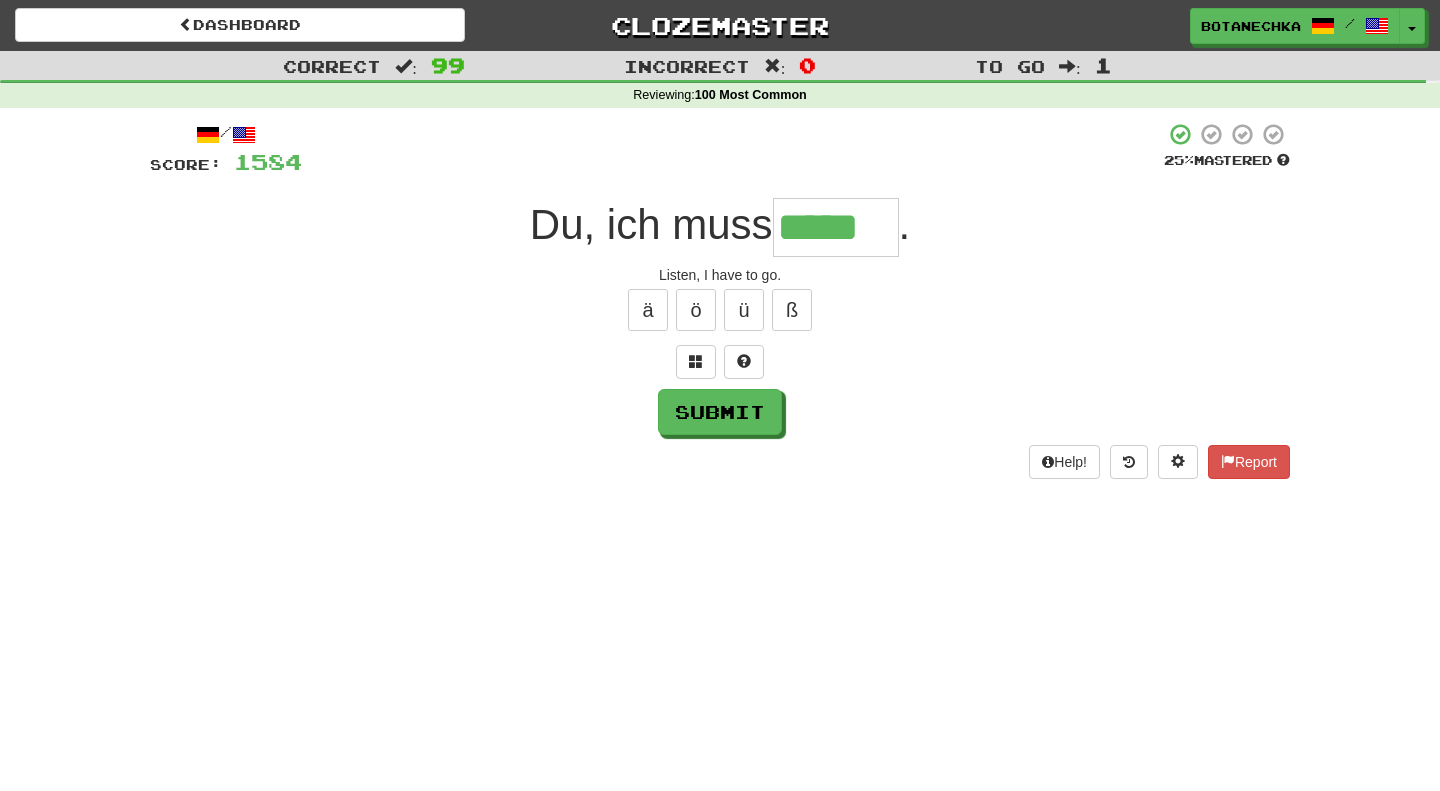 type on "*****" 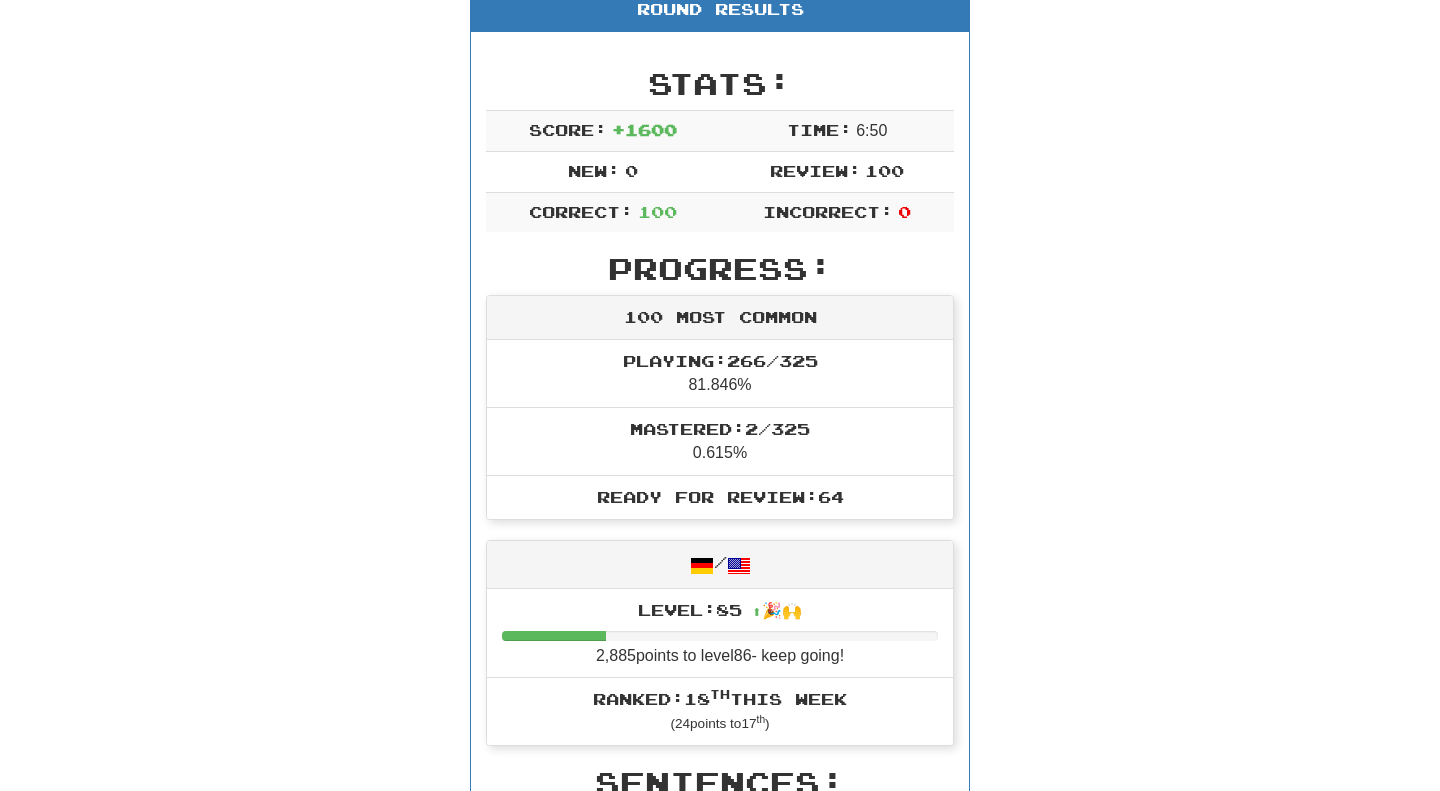 scroll, scrollTop: 0, scrollLeft: 0, axis: both 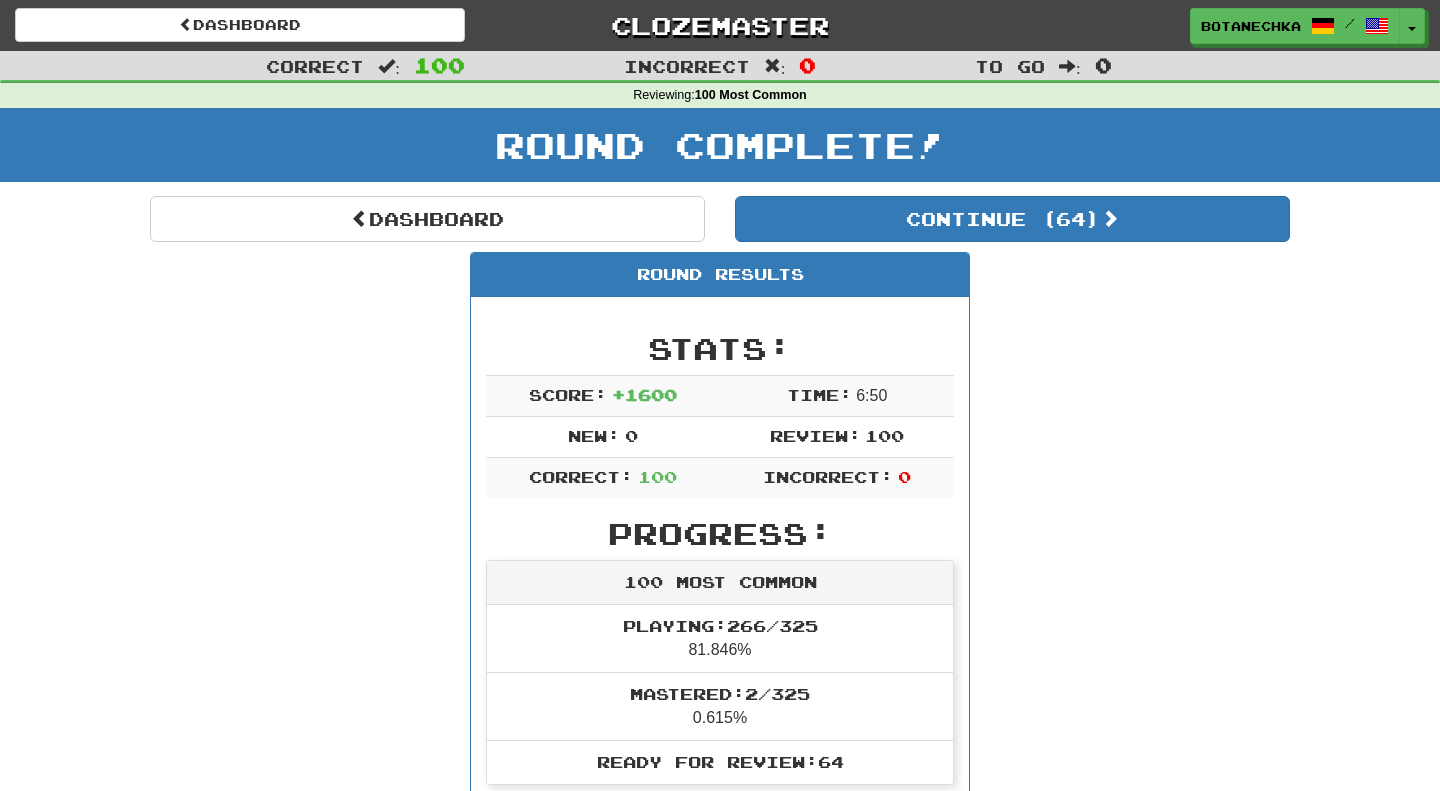 click on "Round Complete!" at bounding box center (720, 145) 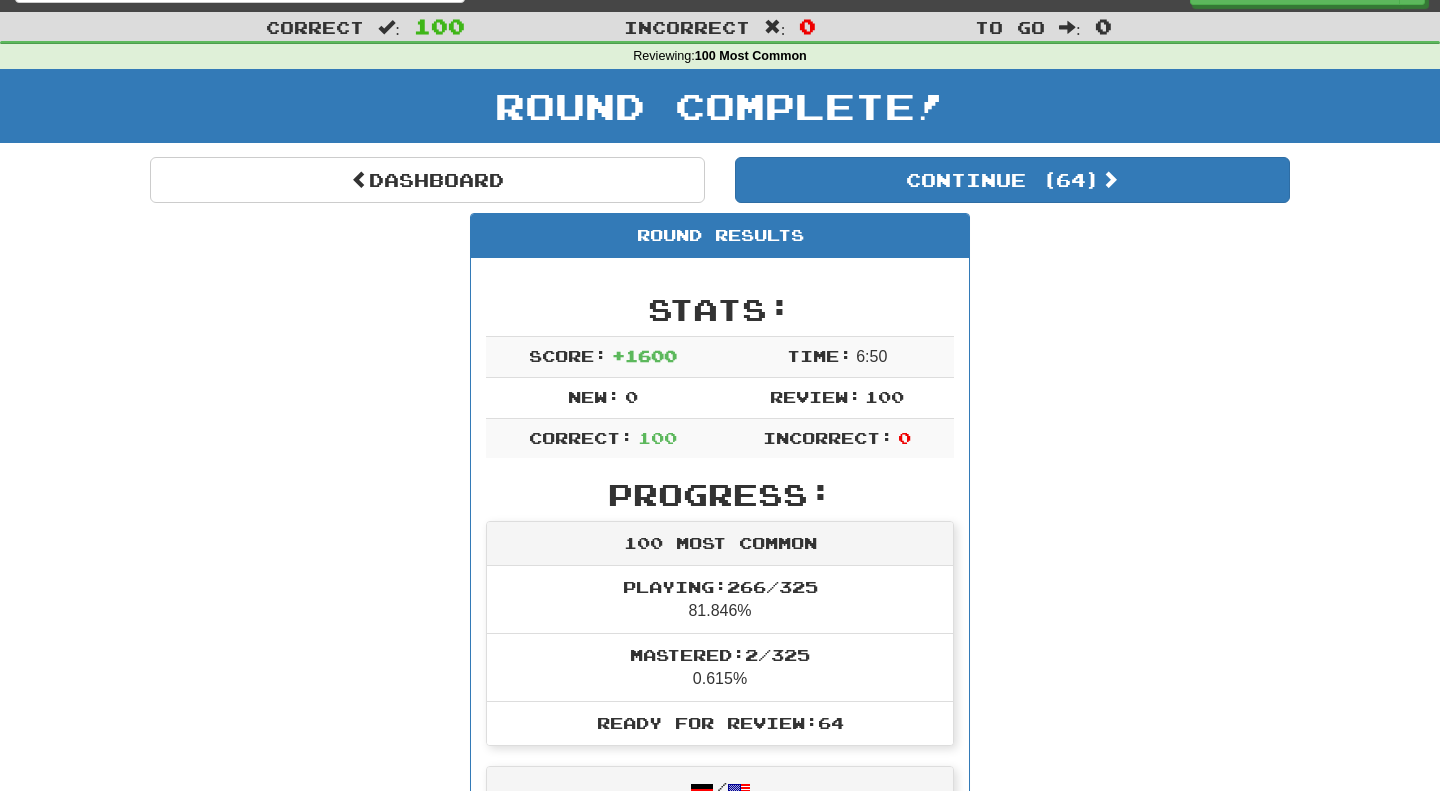 scroll, scrollTop: 43, scrollLeft: 0, axis: vertical 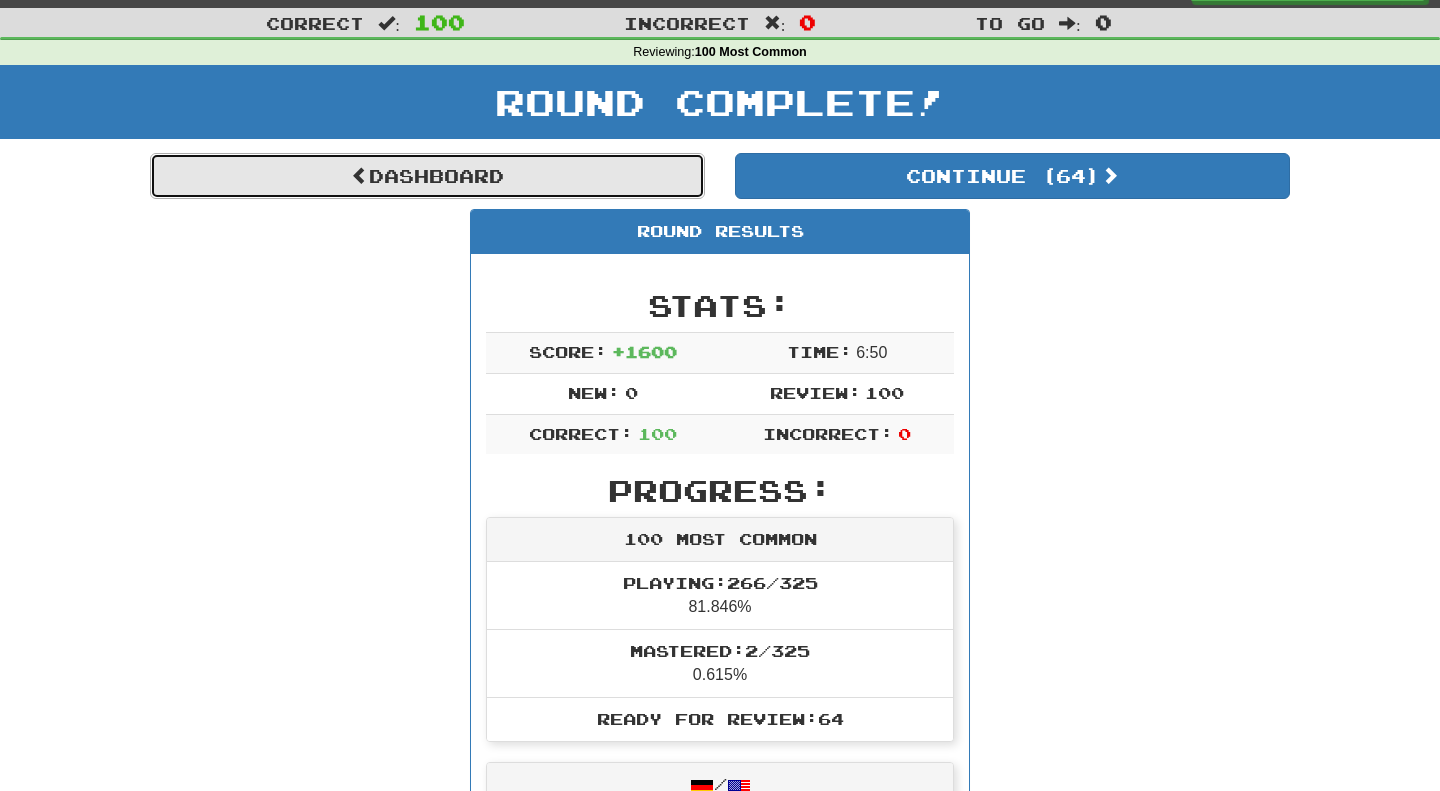 click on "Dashboard" at bounding box center (427, 176) 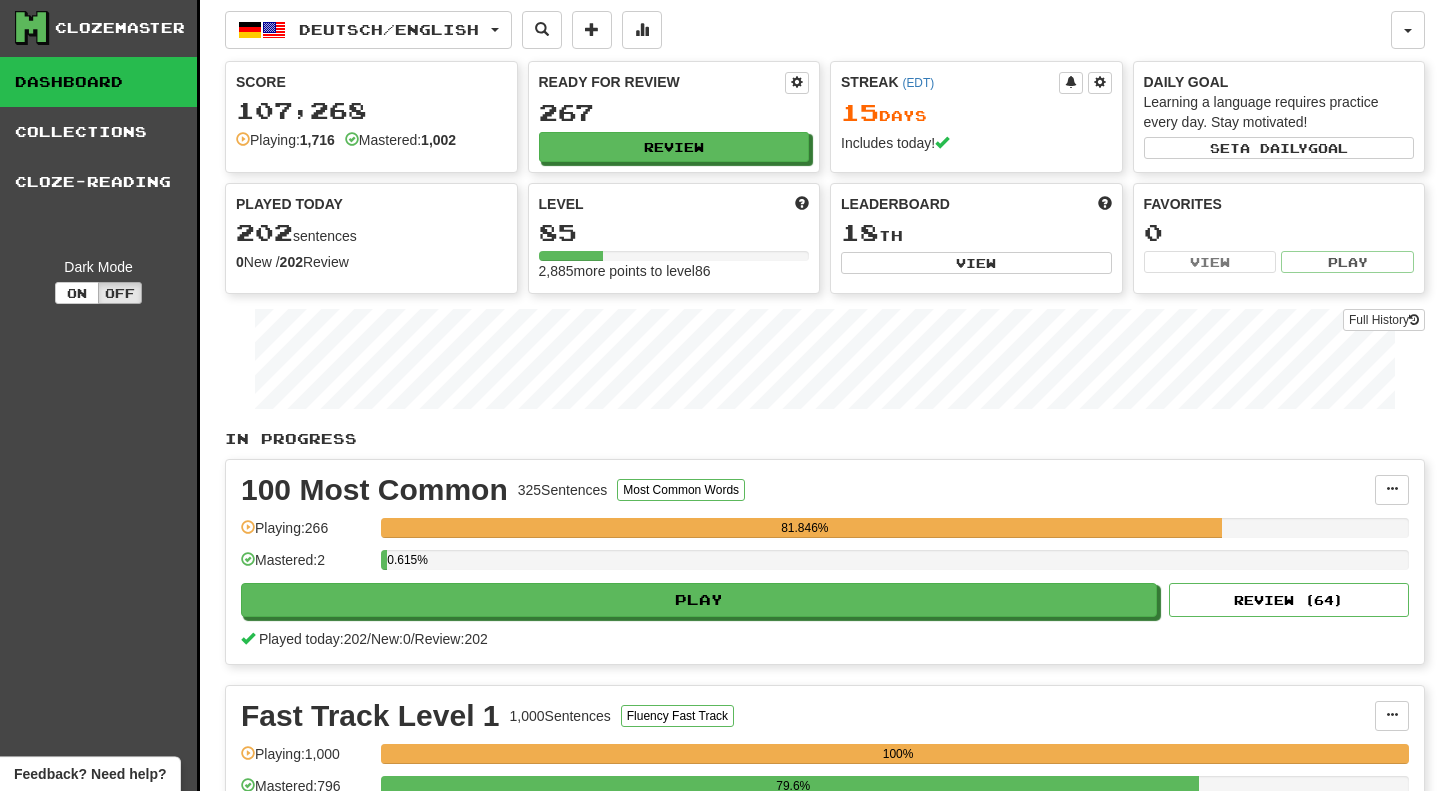 scroll, scrollTop: 0, scrollLeft: 0, axis: both 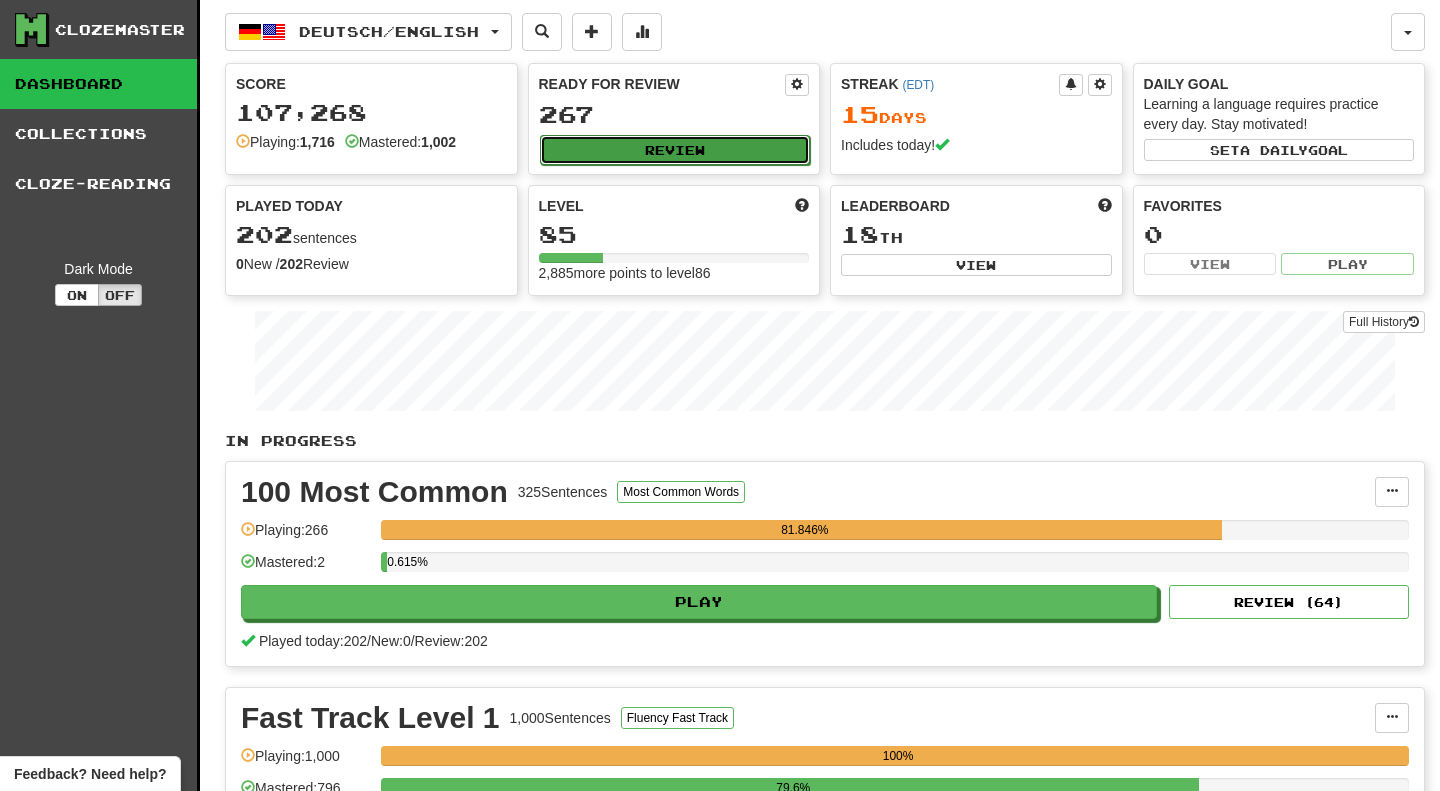 click on "Review" at bounding box center (675, 150) 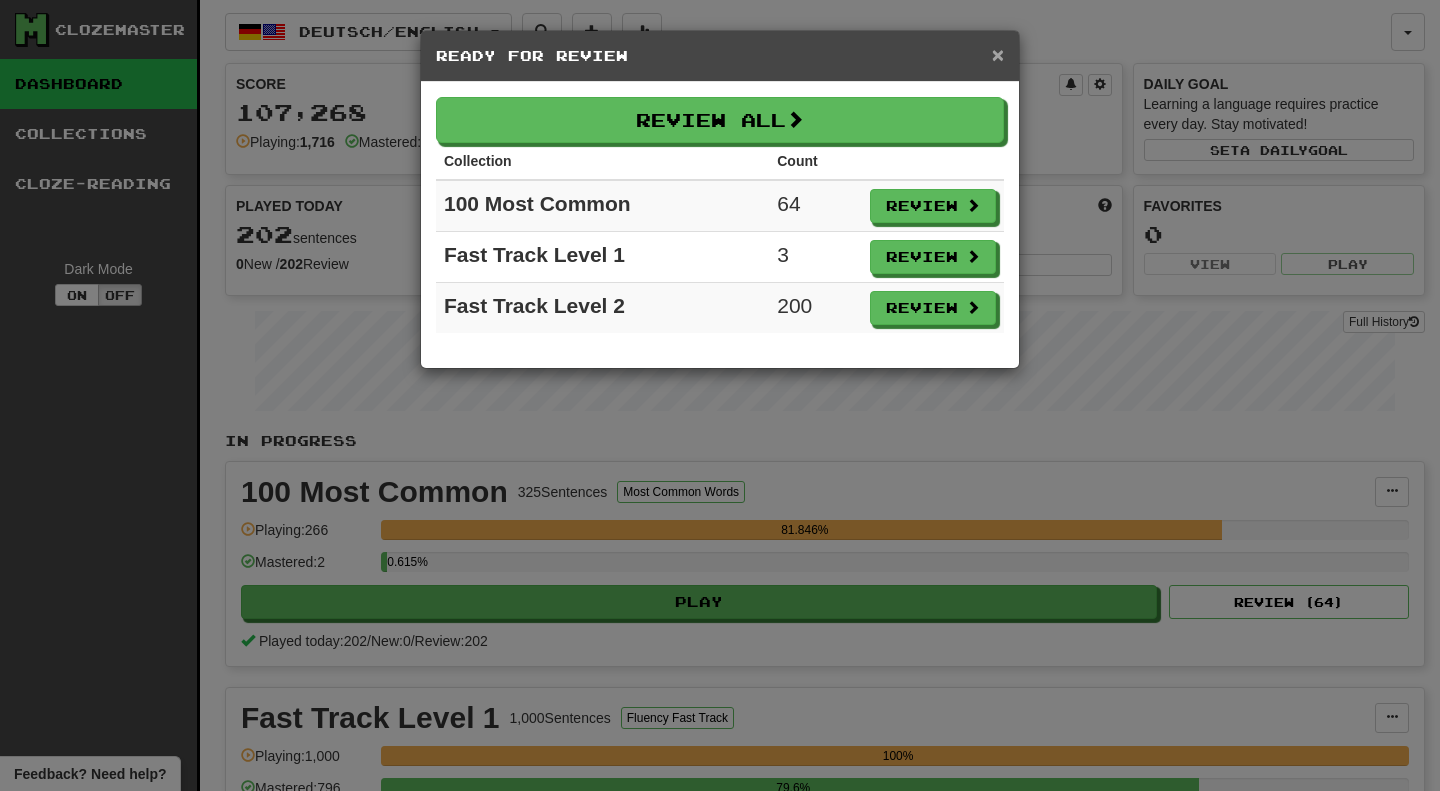 click on "×" at bounding box center (998, 54) 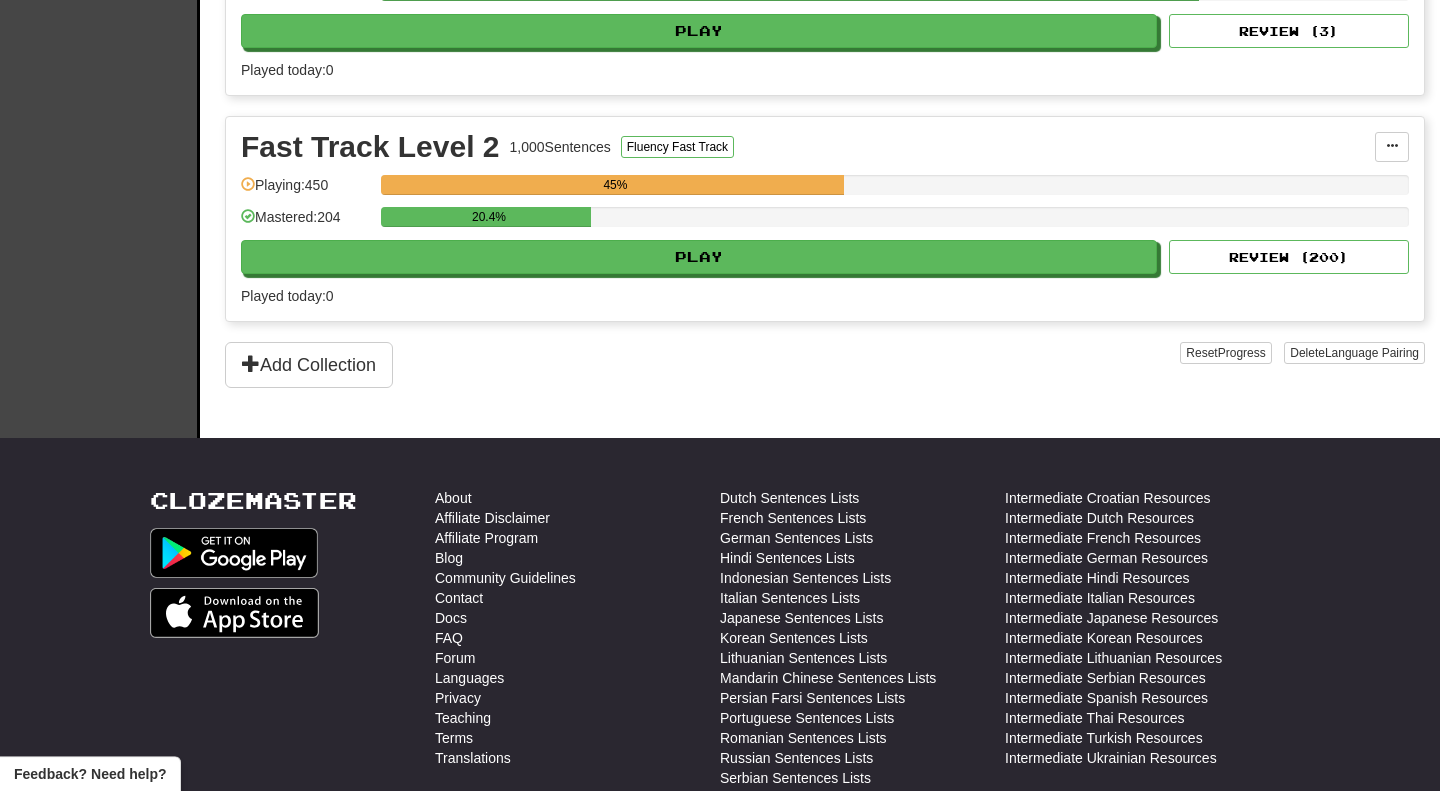 scroll, scrollTop: 761, scrollLeft: 0, axis: vertical 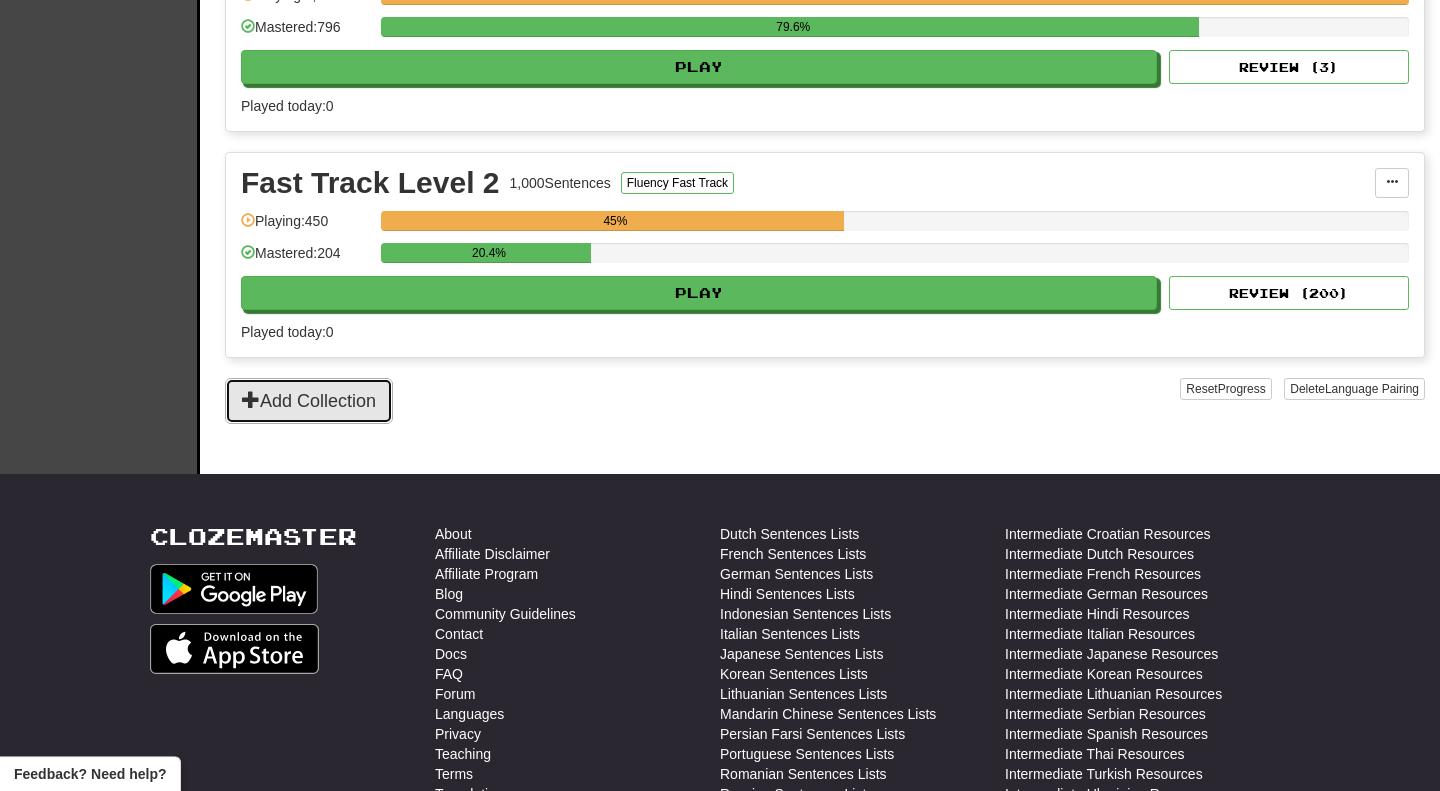 click on "Add Collection" at bounding box center (309, 401) 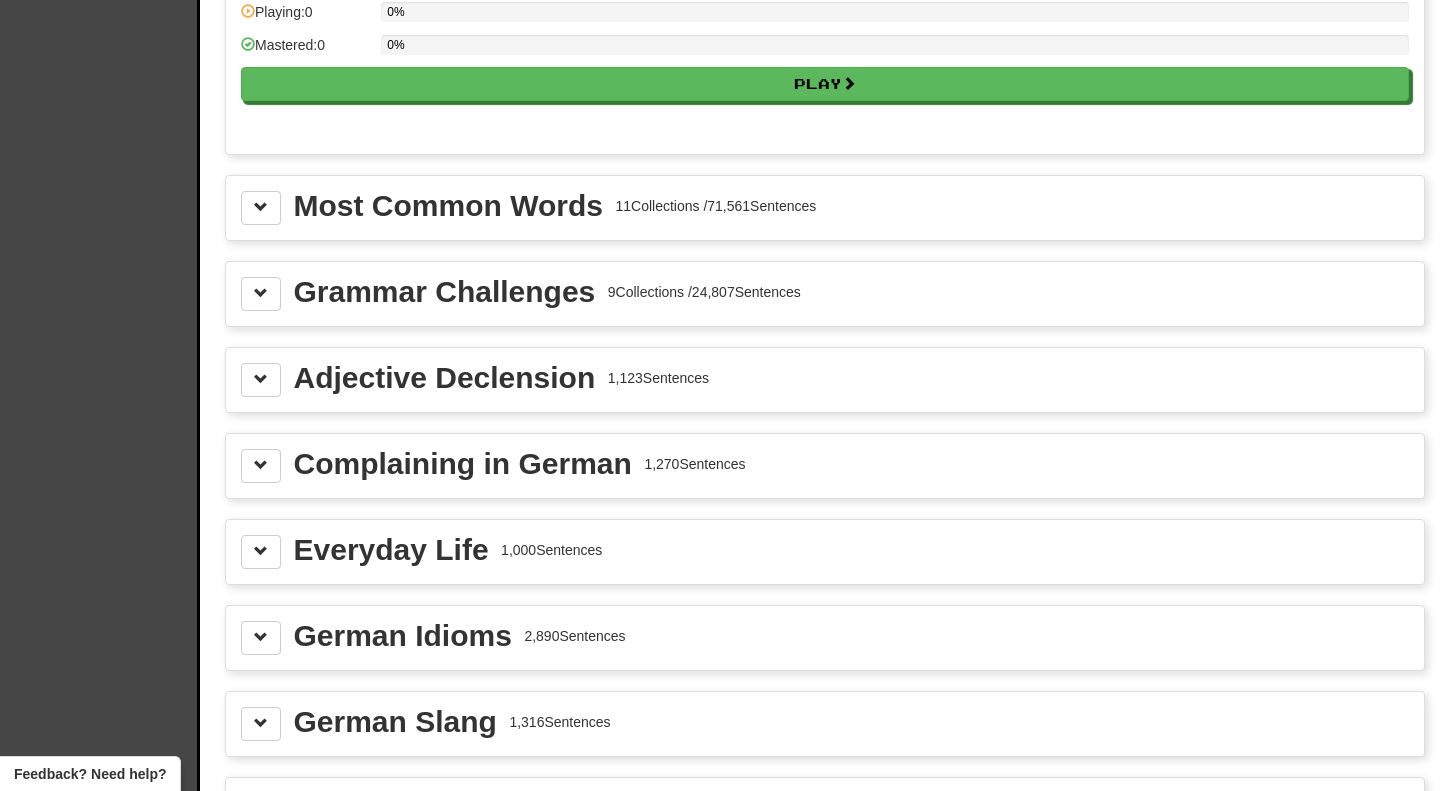 scroll, scrollTop: 2110, scrollLeft: 0, axis: vertical 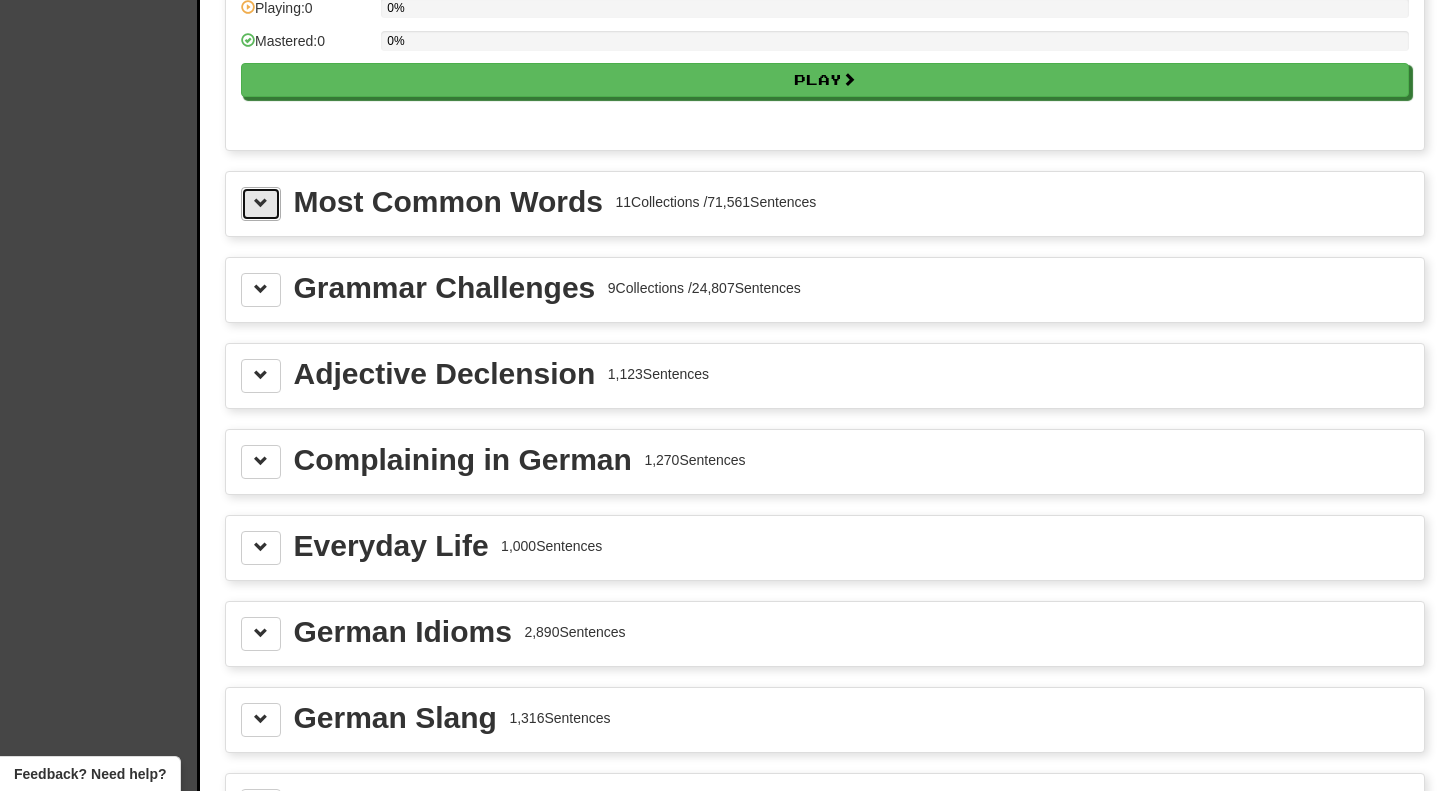 click at bounding box center [261, 204] 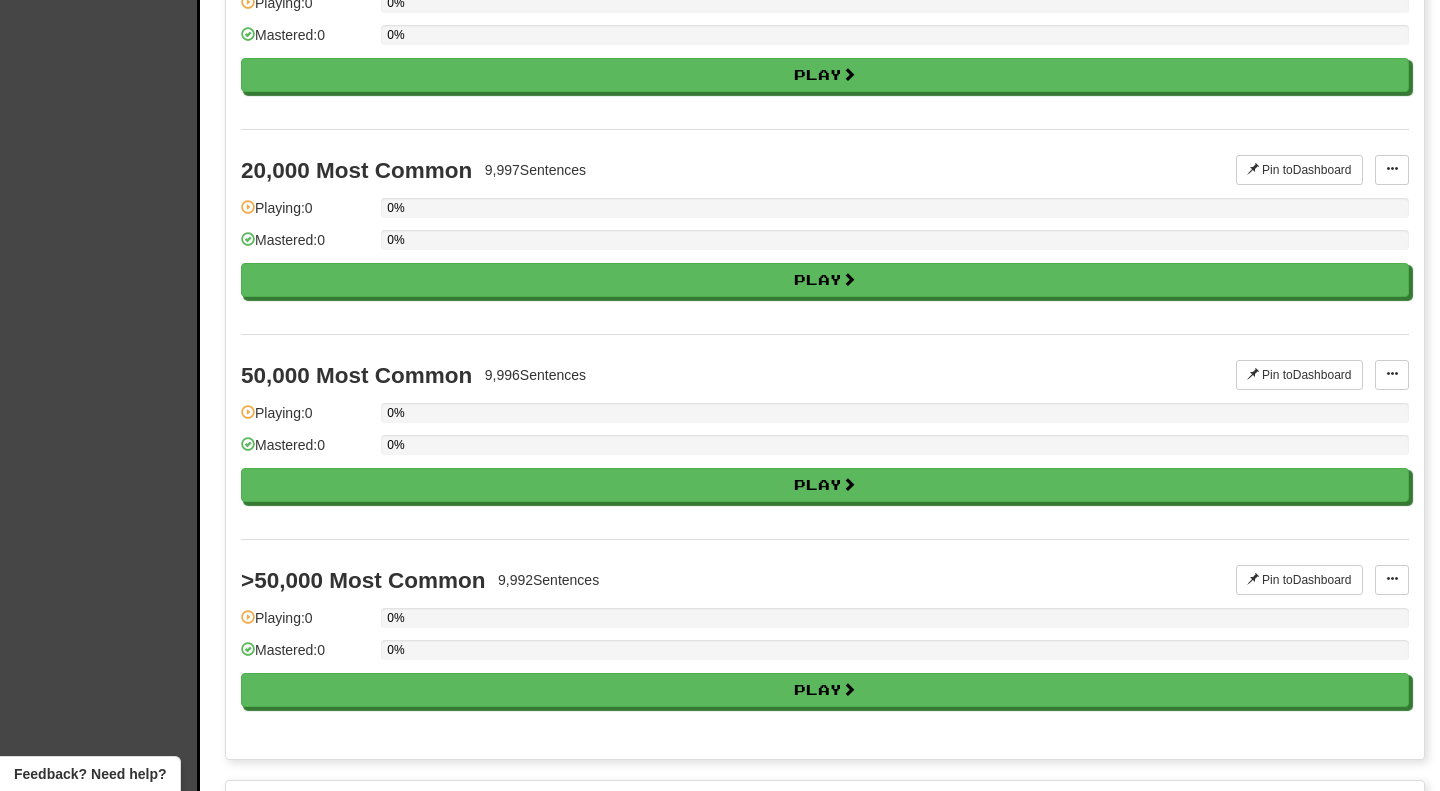 scroll, scrollTop: 3877, scrollLeft: 0, axis: vertical 